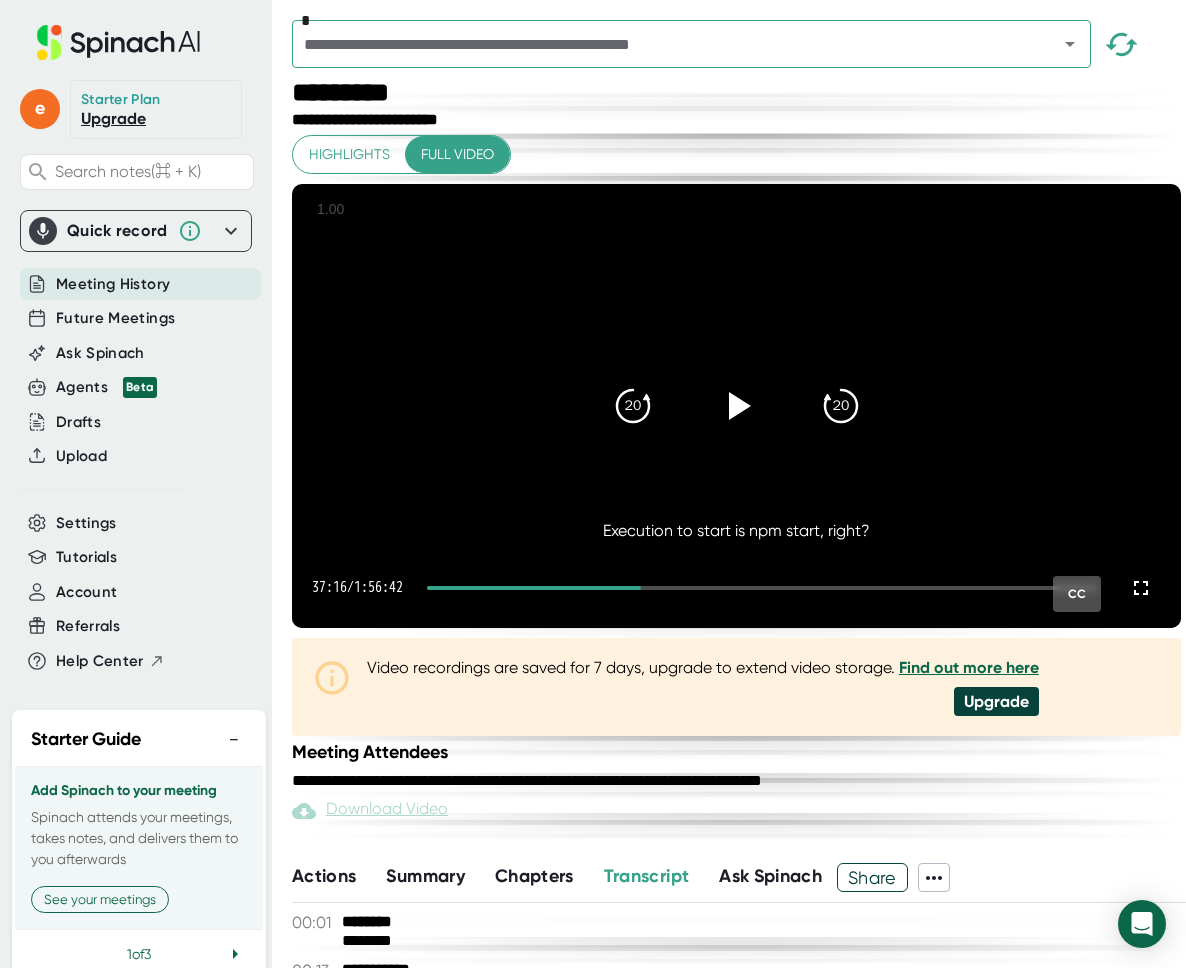 scroll, scrollTop: 0, scrollLeft: 0, axis: both 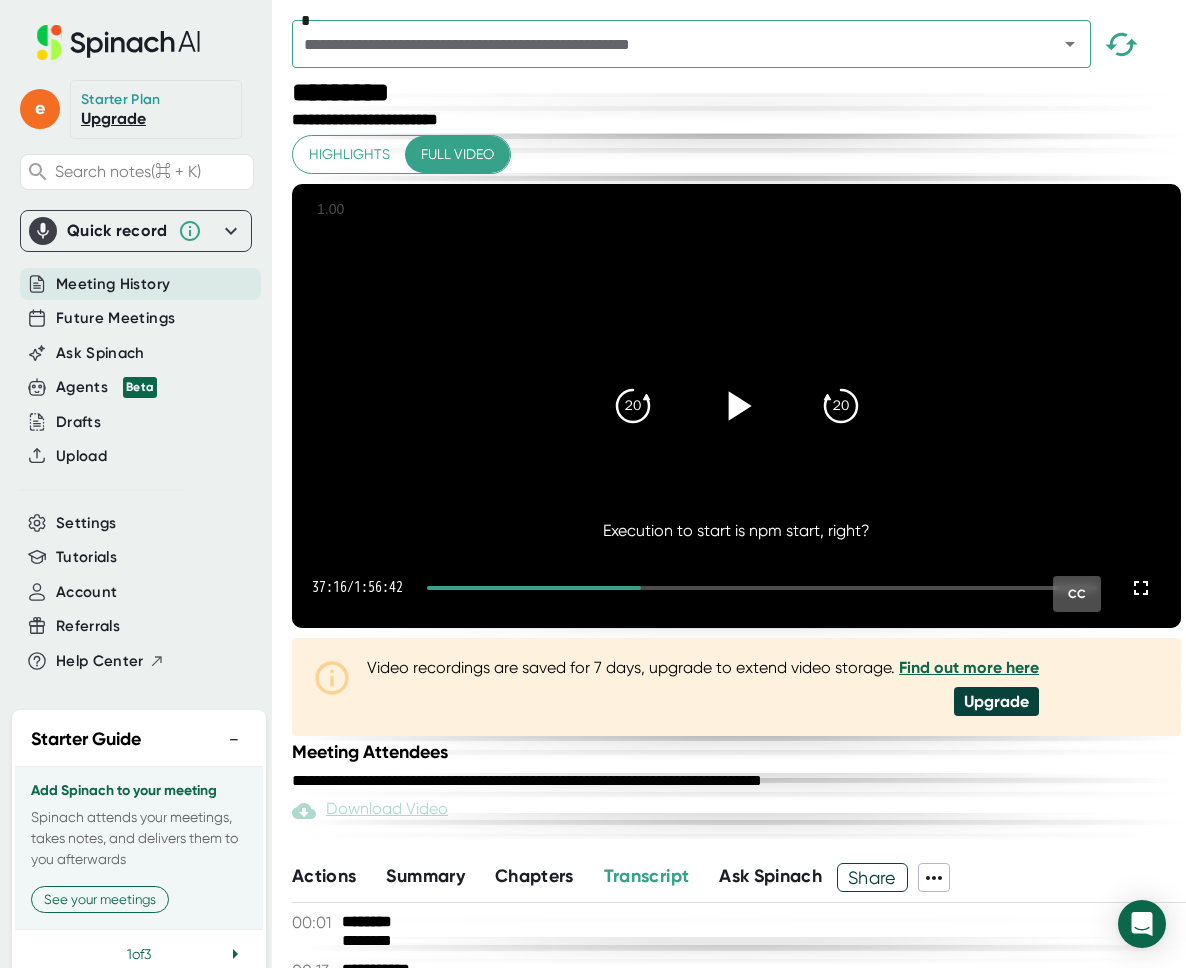 click 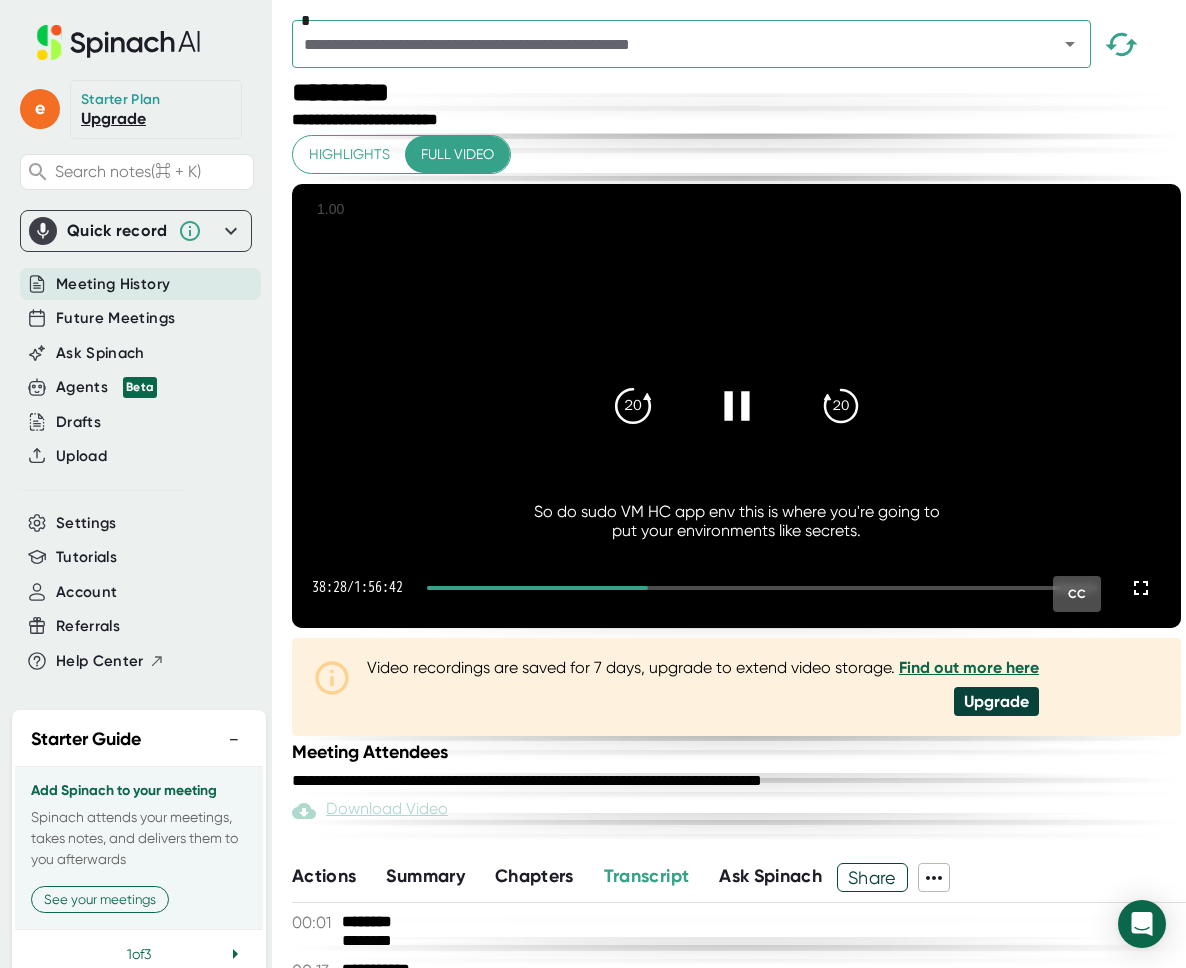 click on "20" at bounding box center (633, 406) 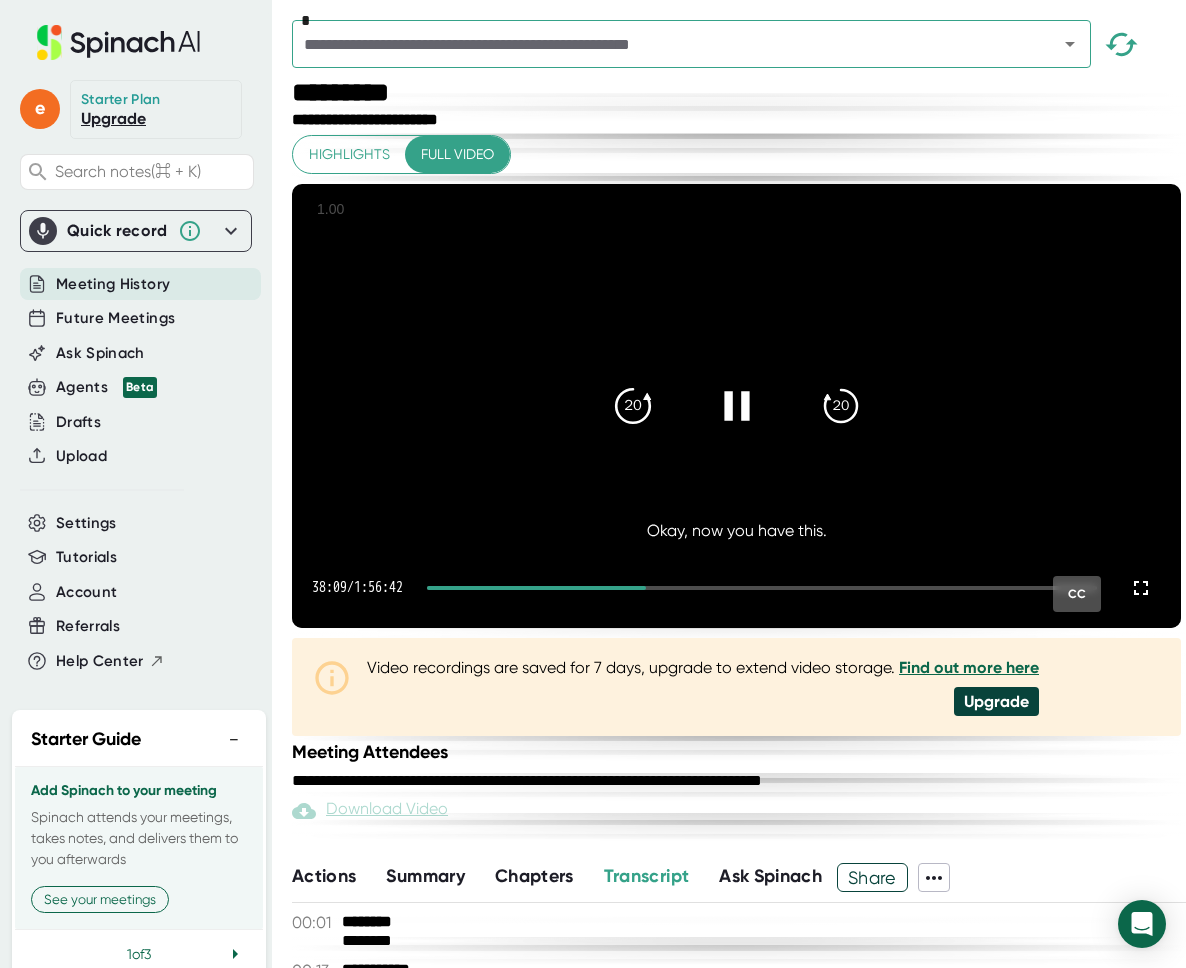 click on "20" at bounding box center [633, 406] 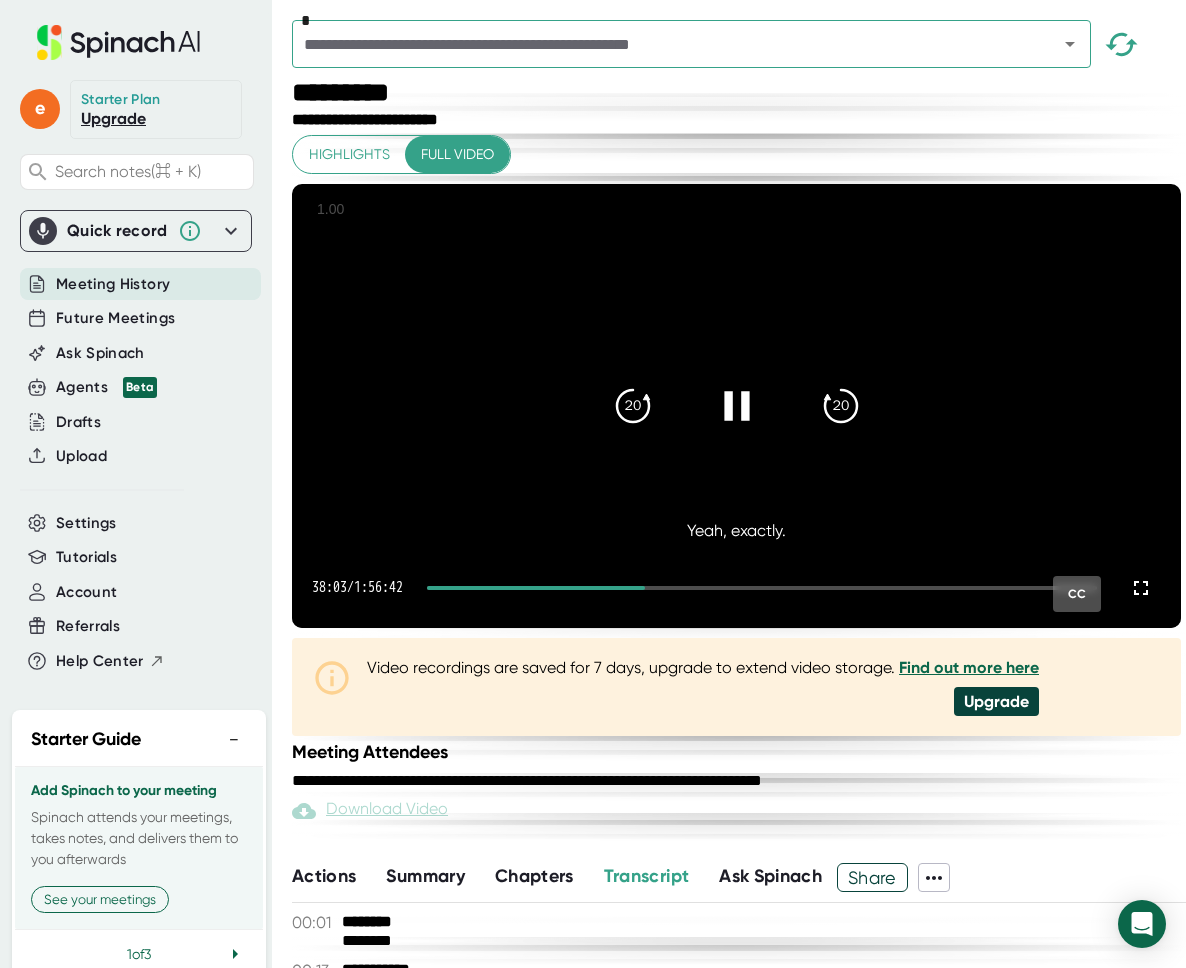 click 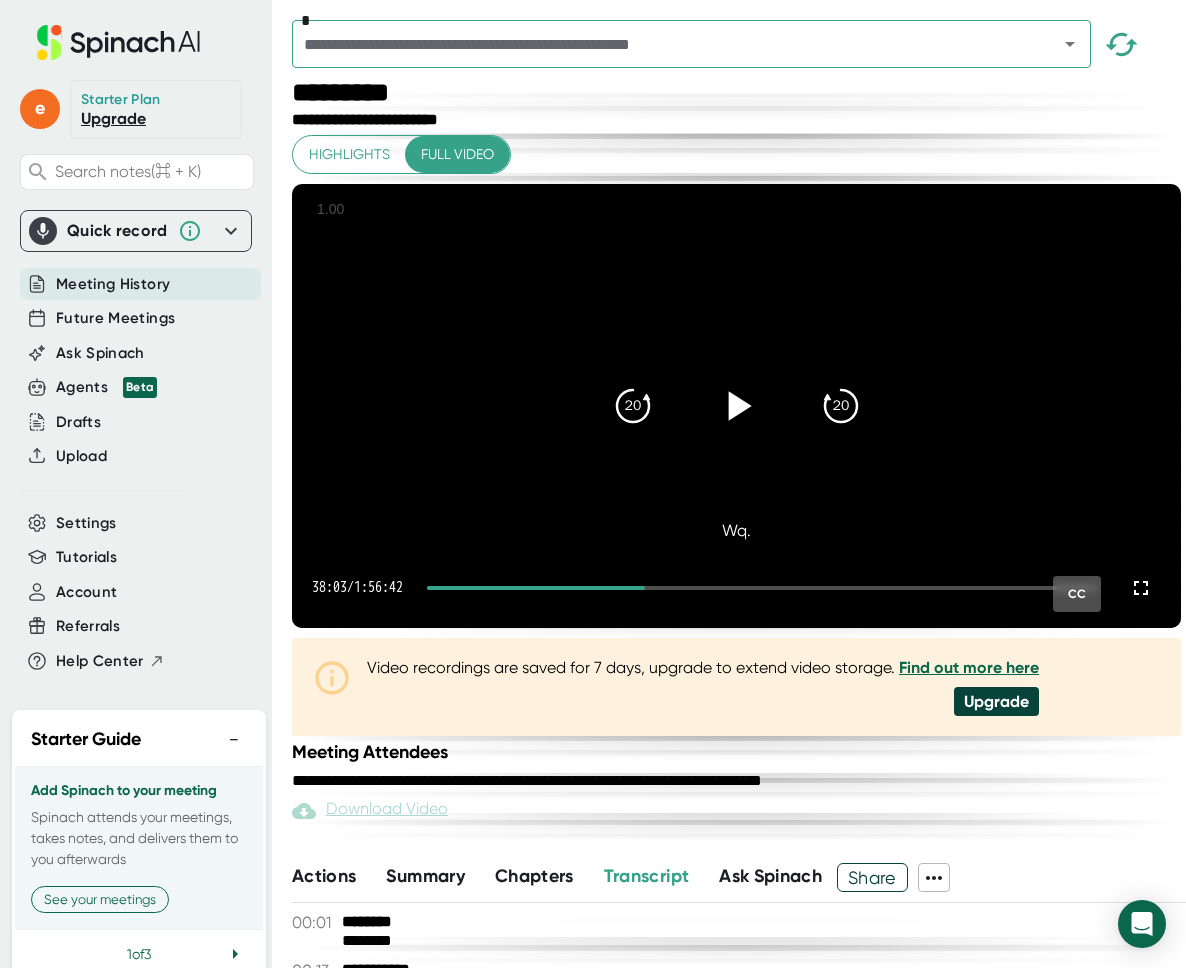 click 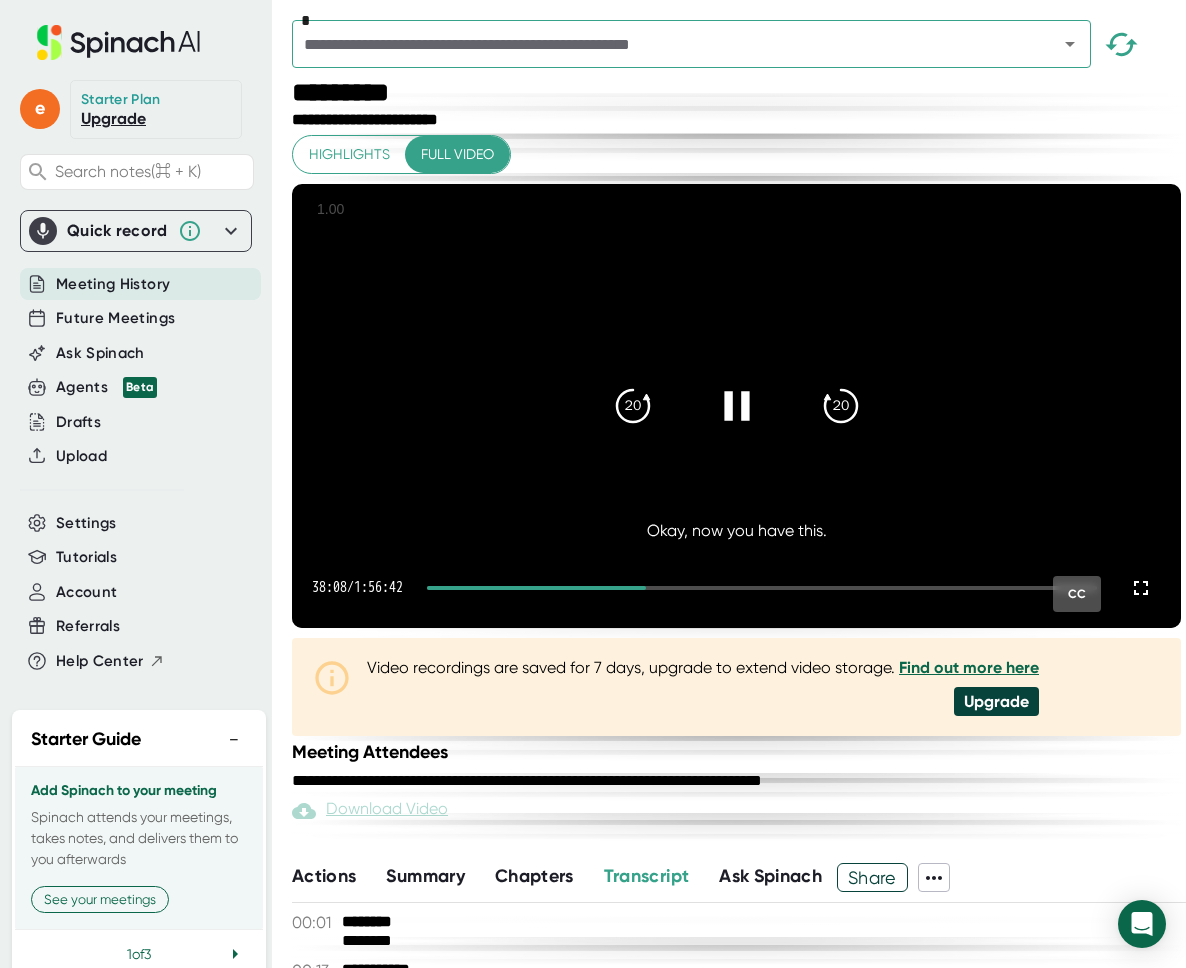click at bounding box center [737, 406] 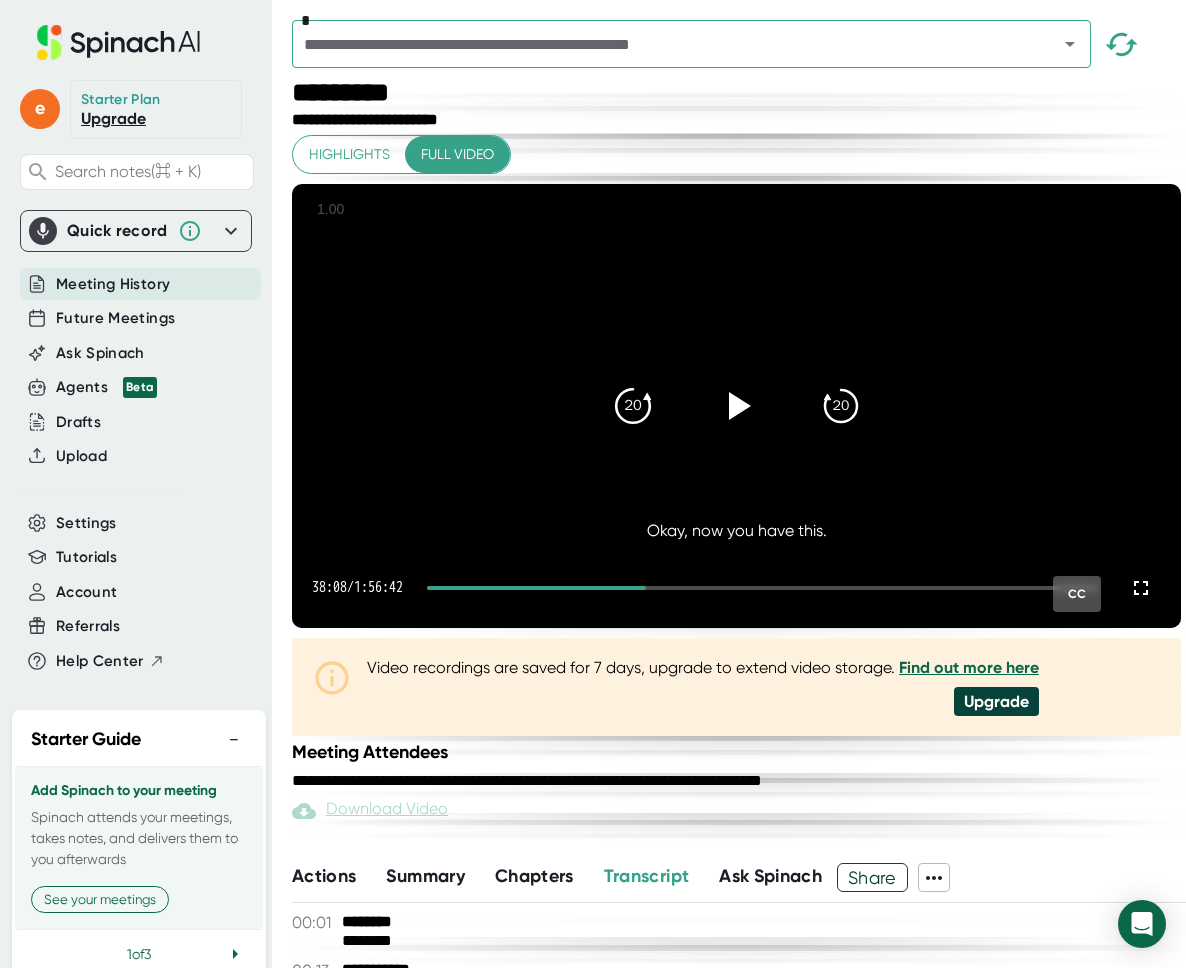 click on "20" at bounding box center (633, 406) 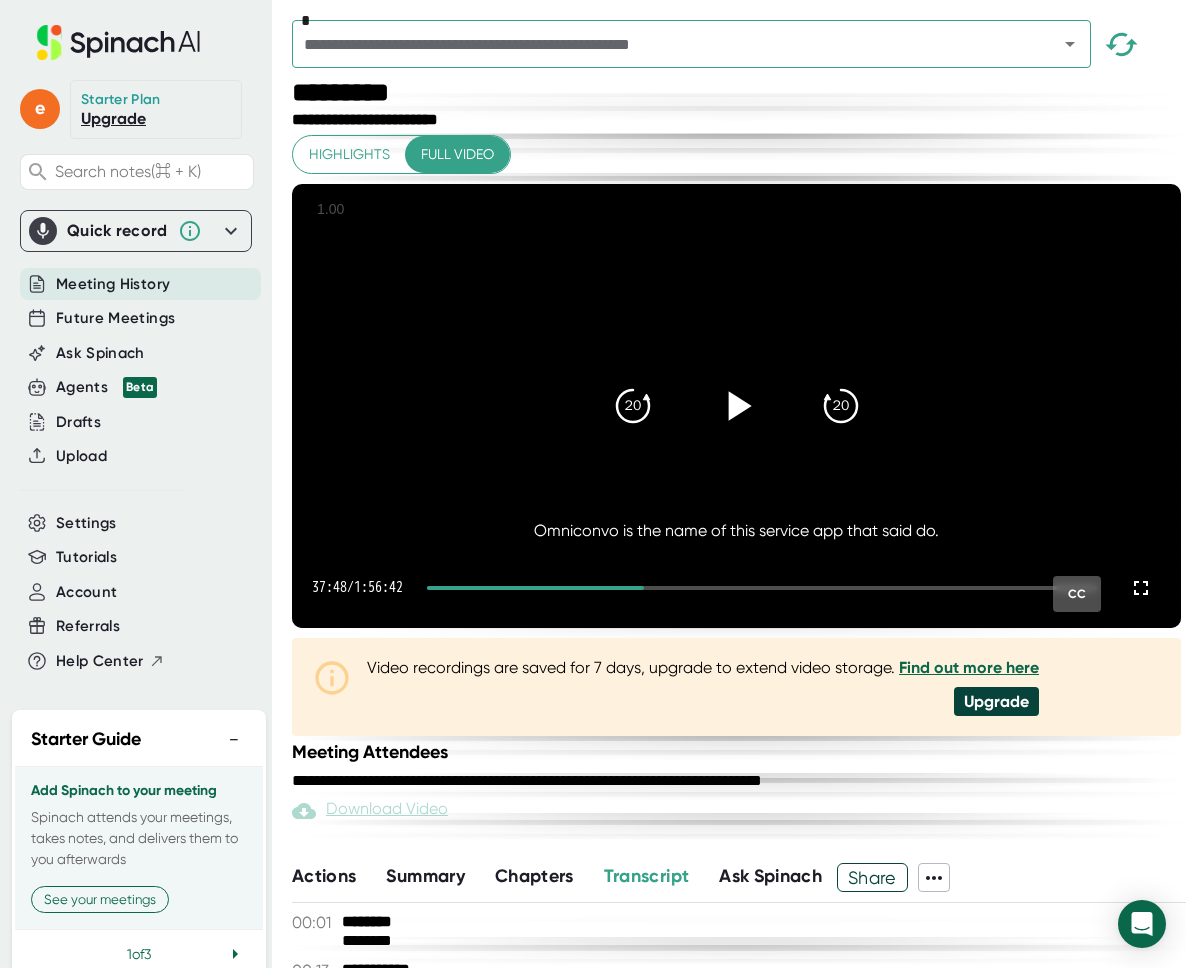click 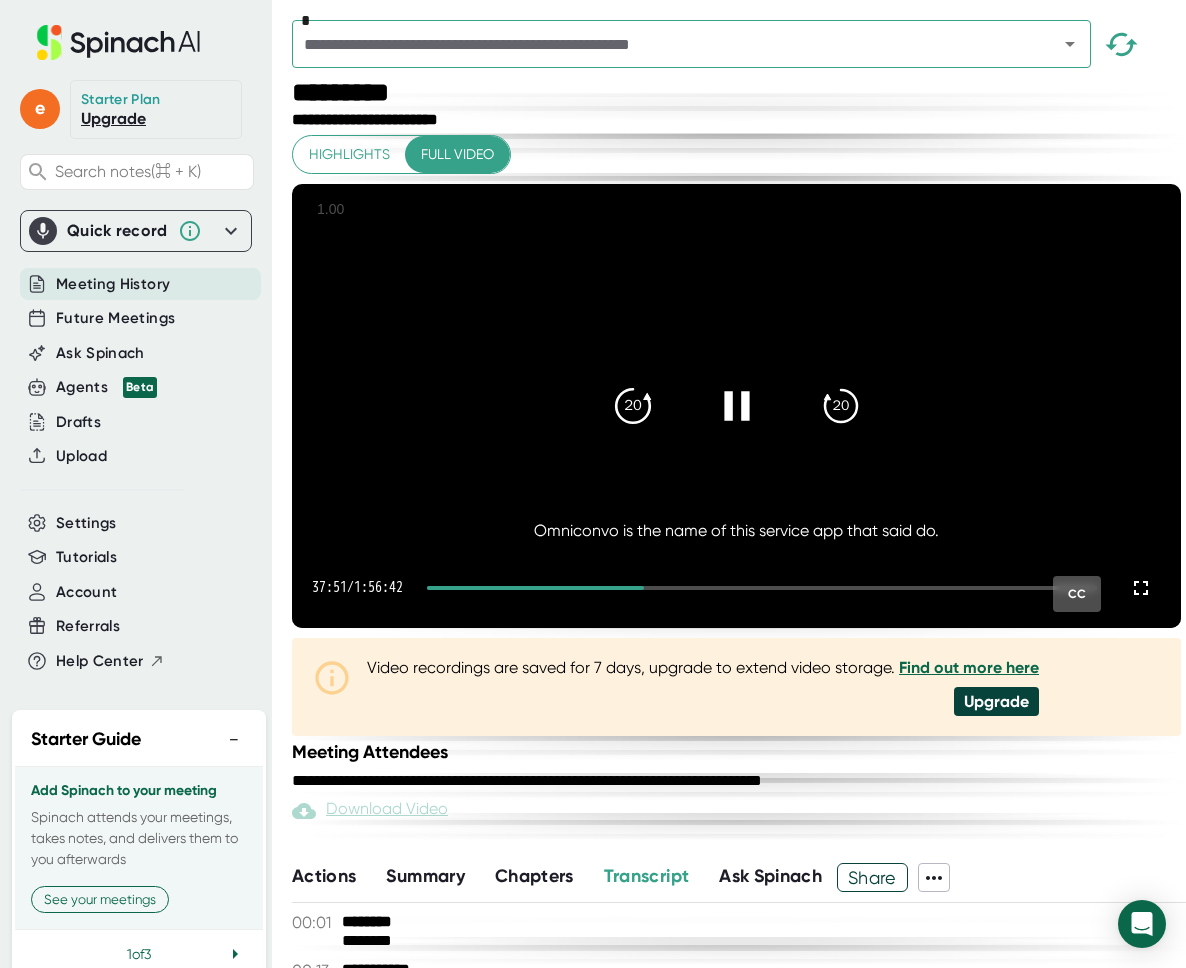 click on "20" 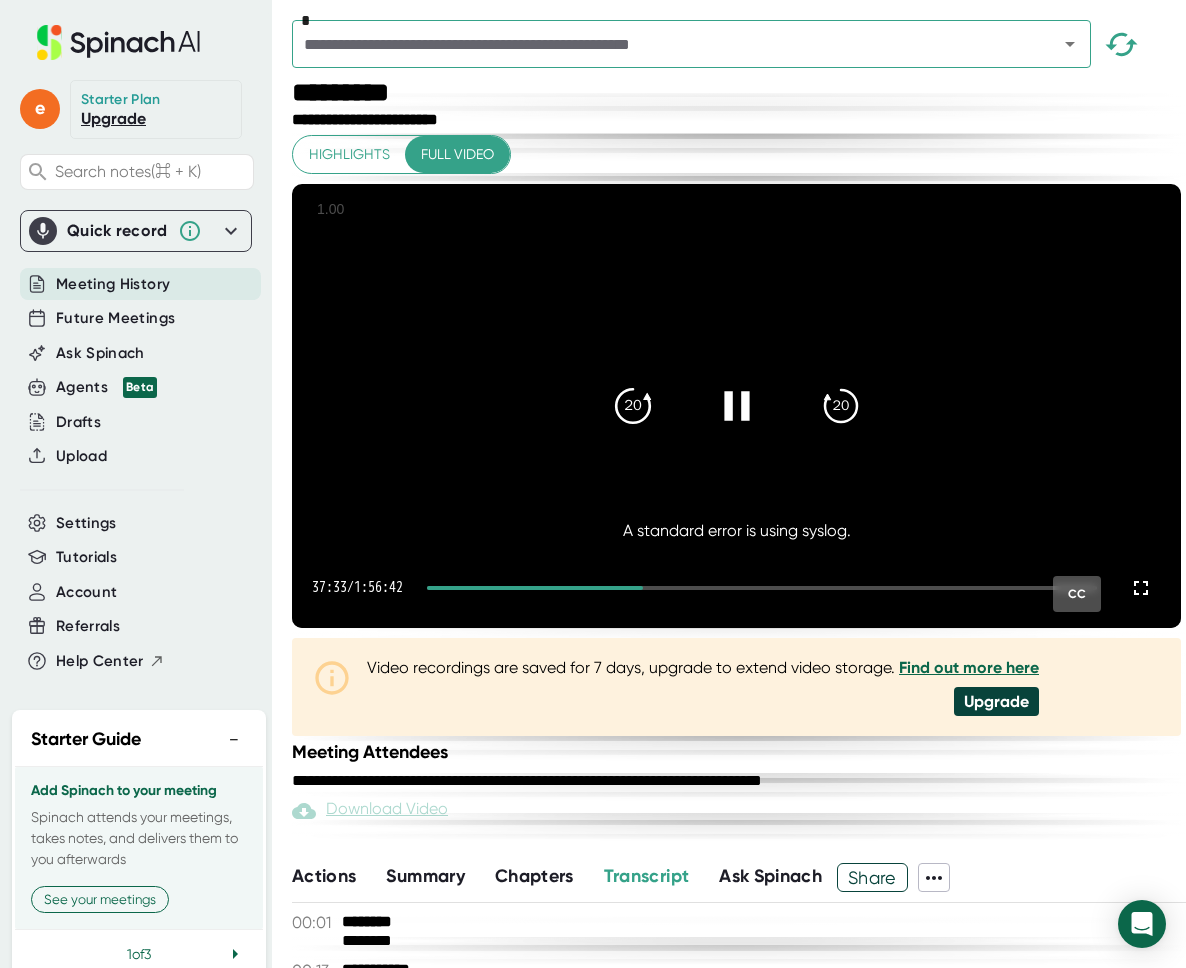 click on "20" 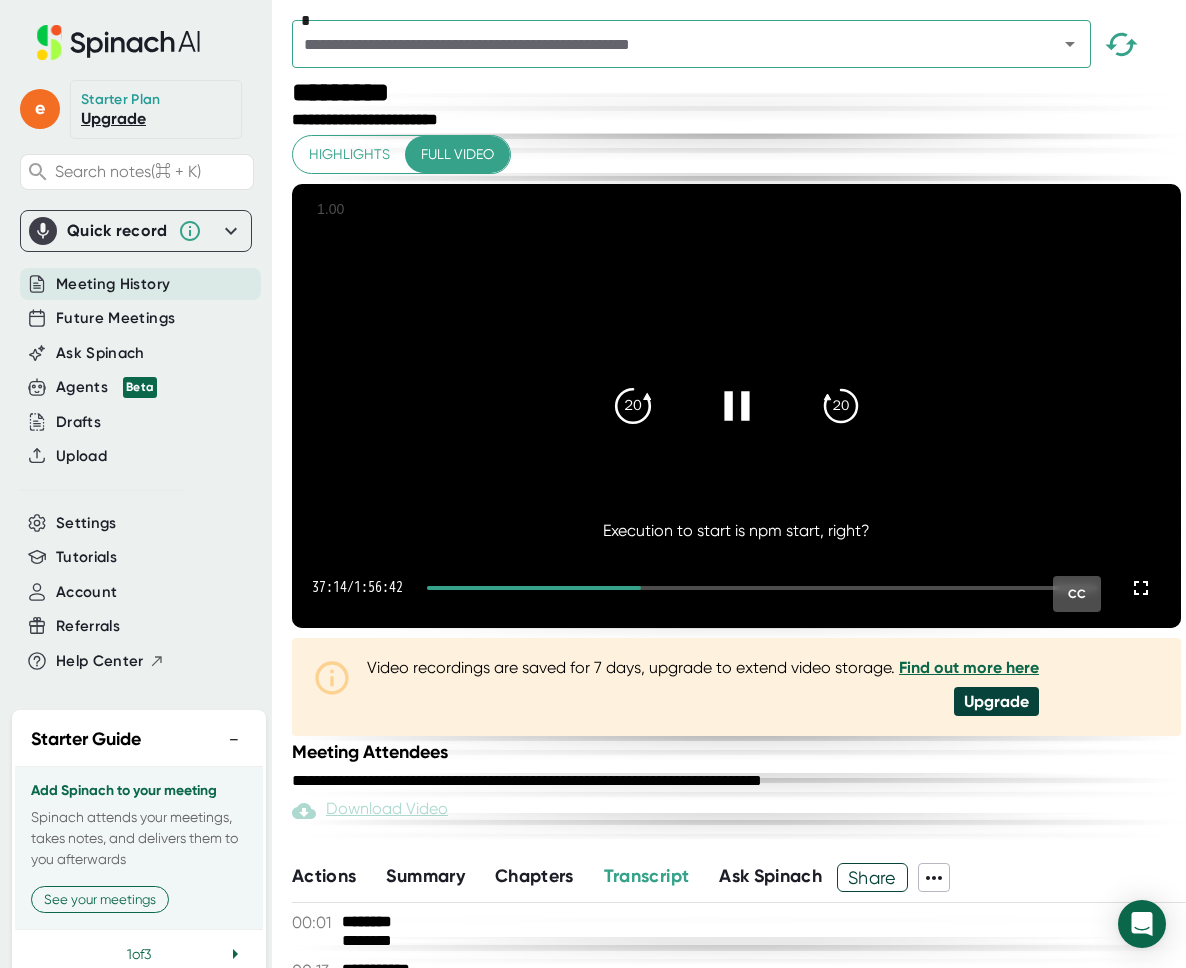 click on "20" 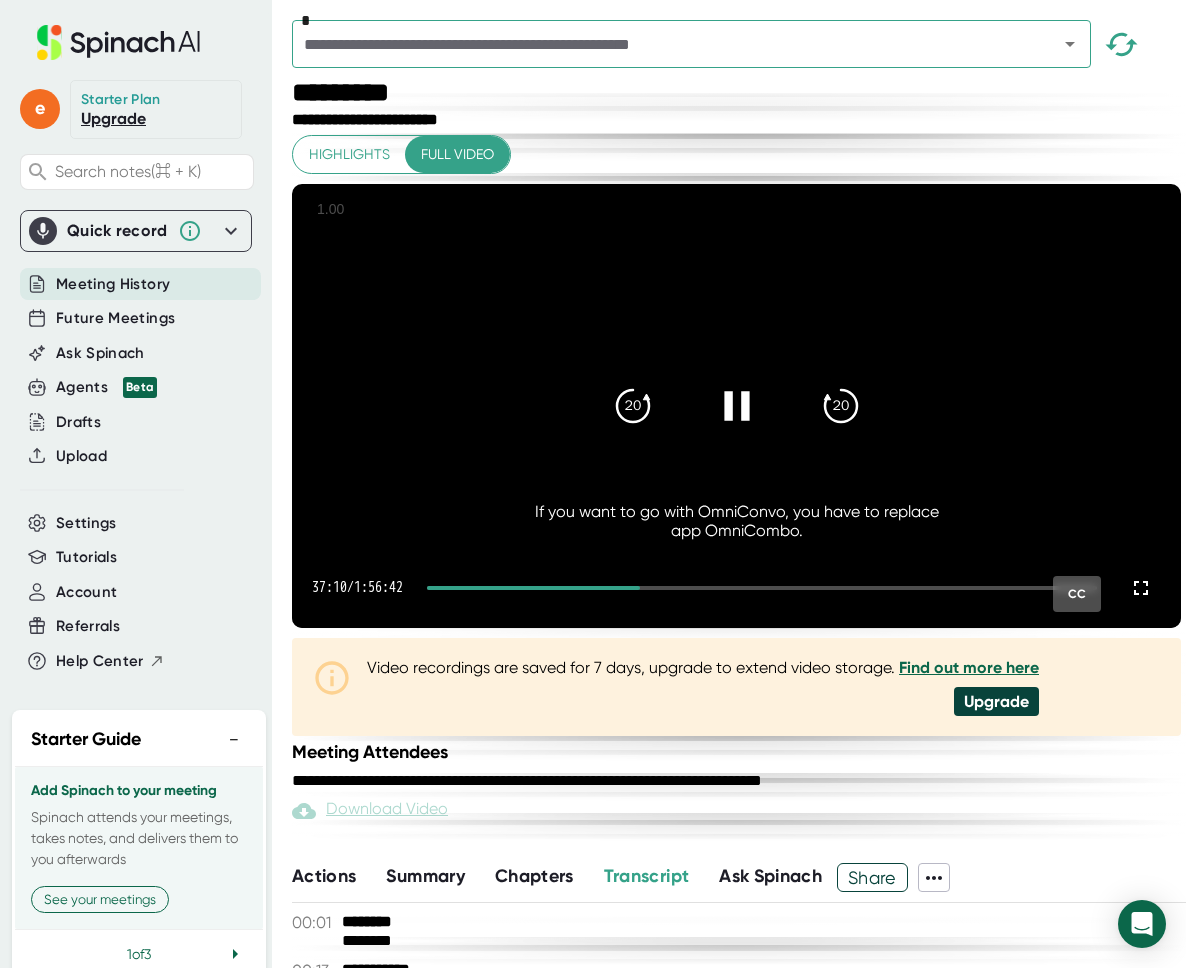 click 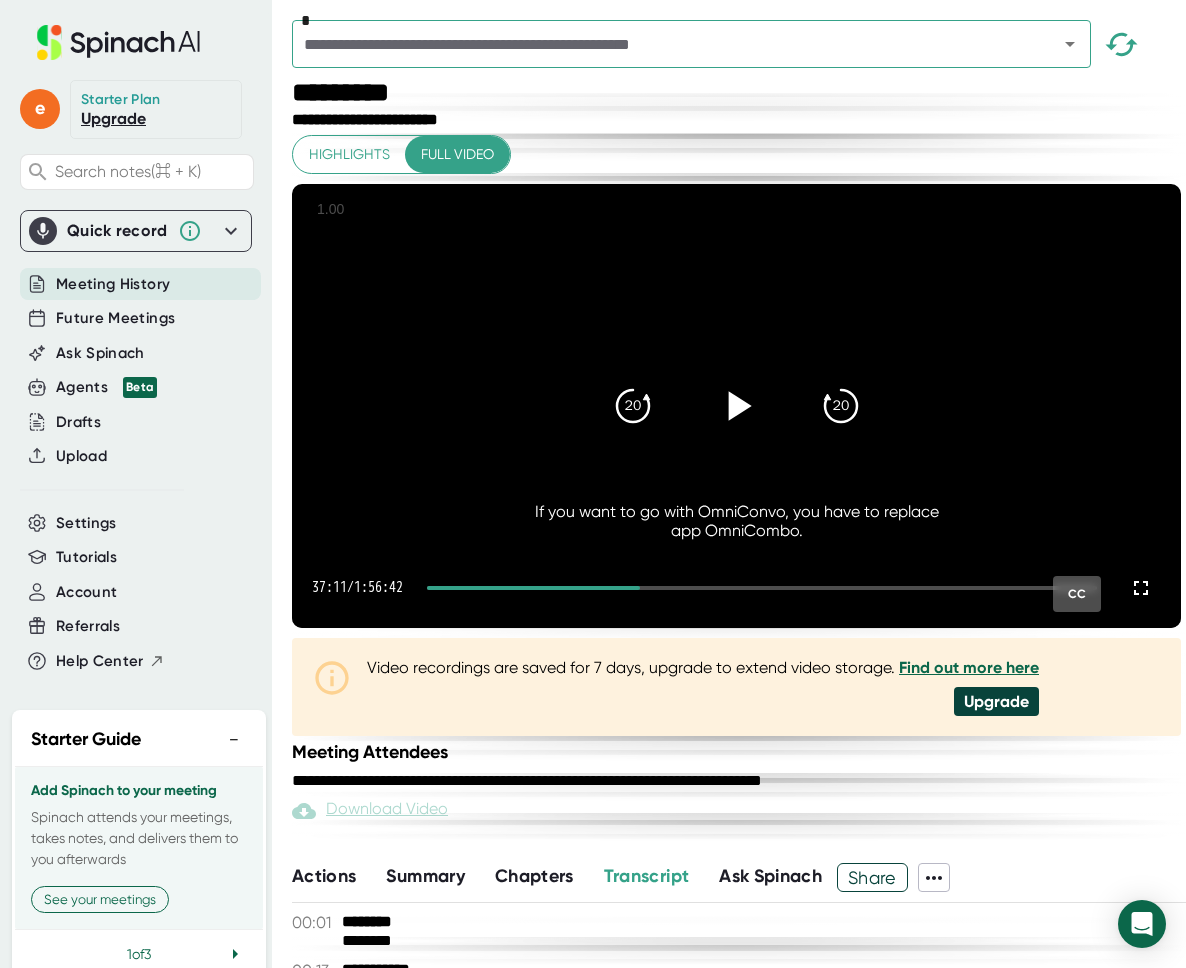 click 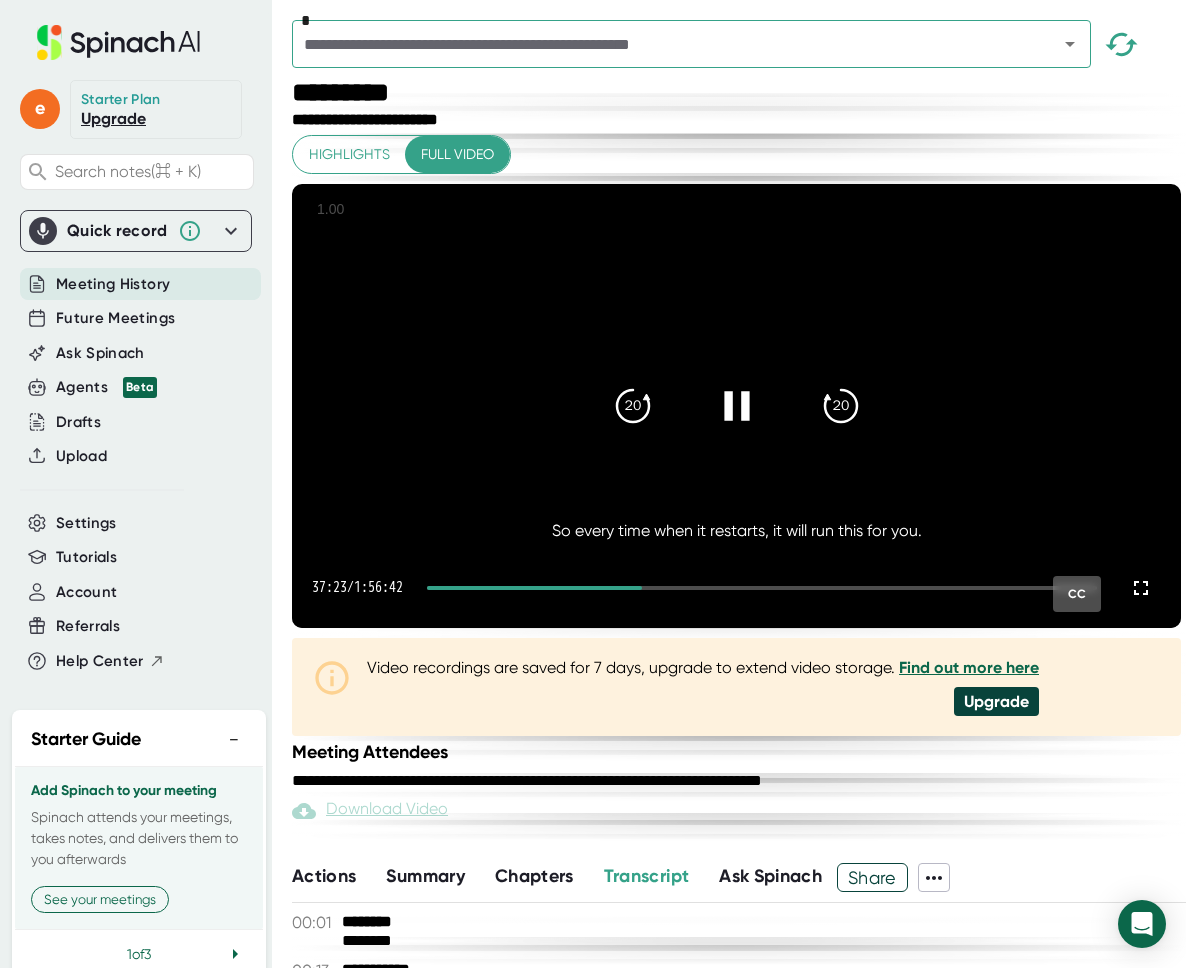 click 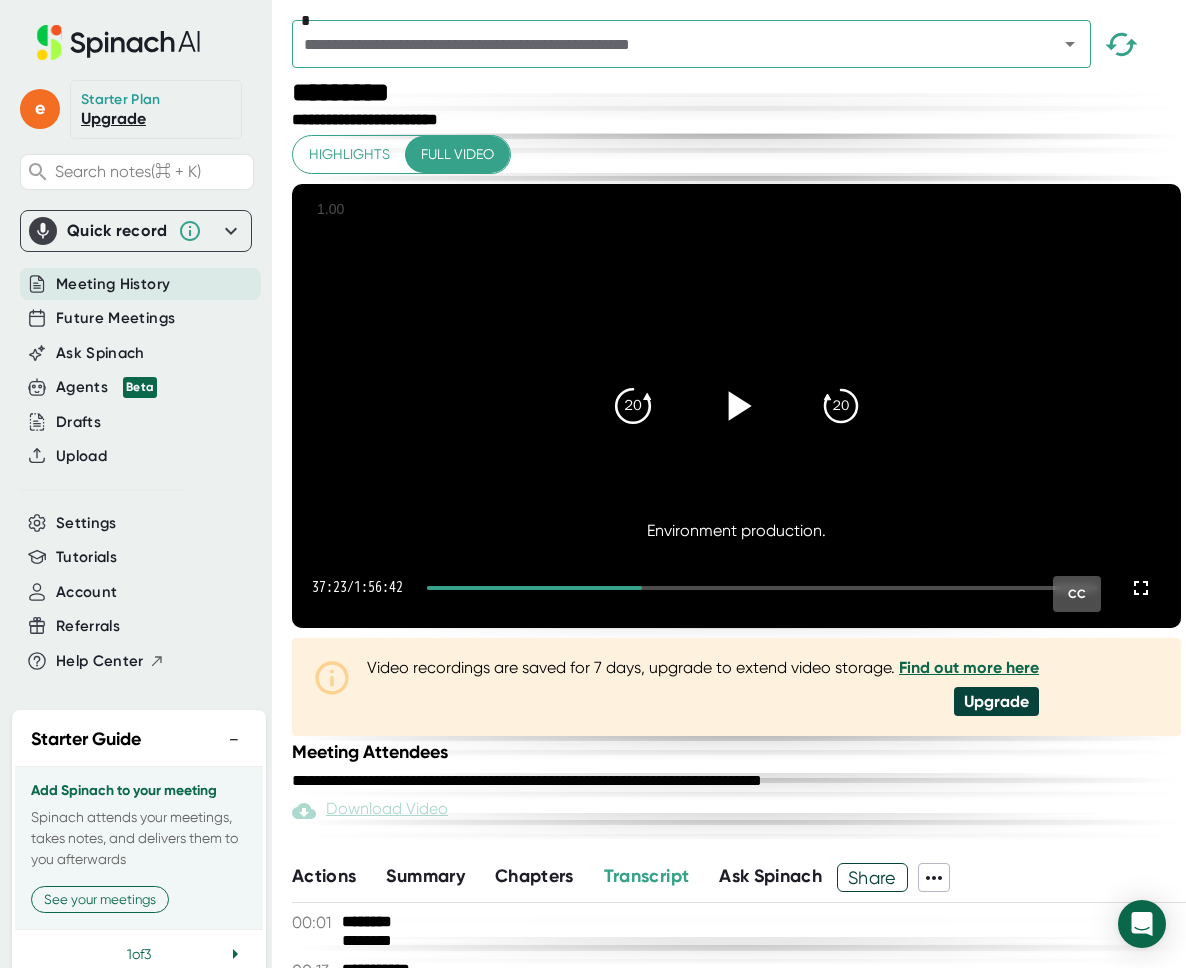 click on "20" 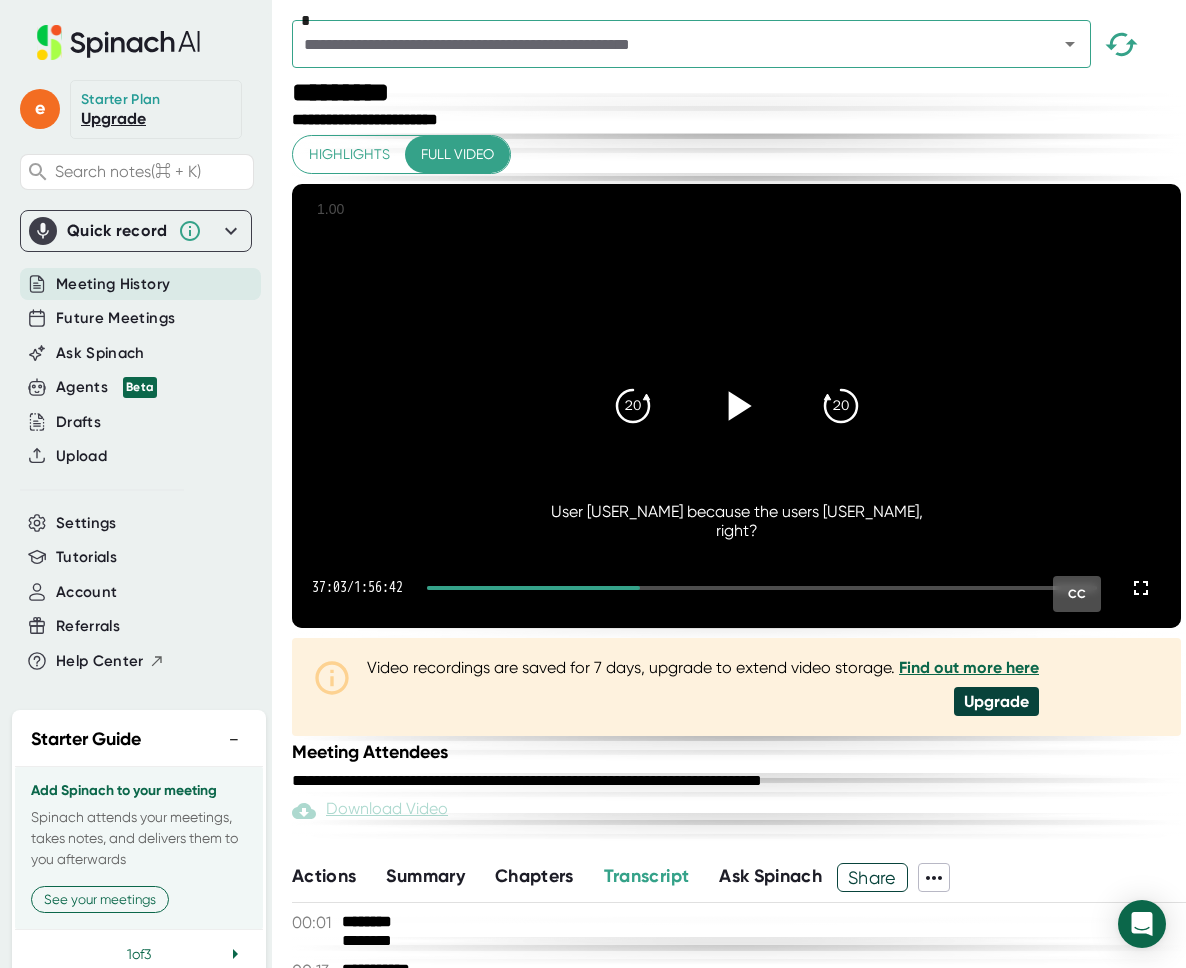 click 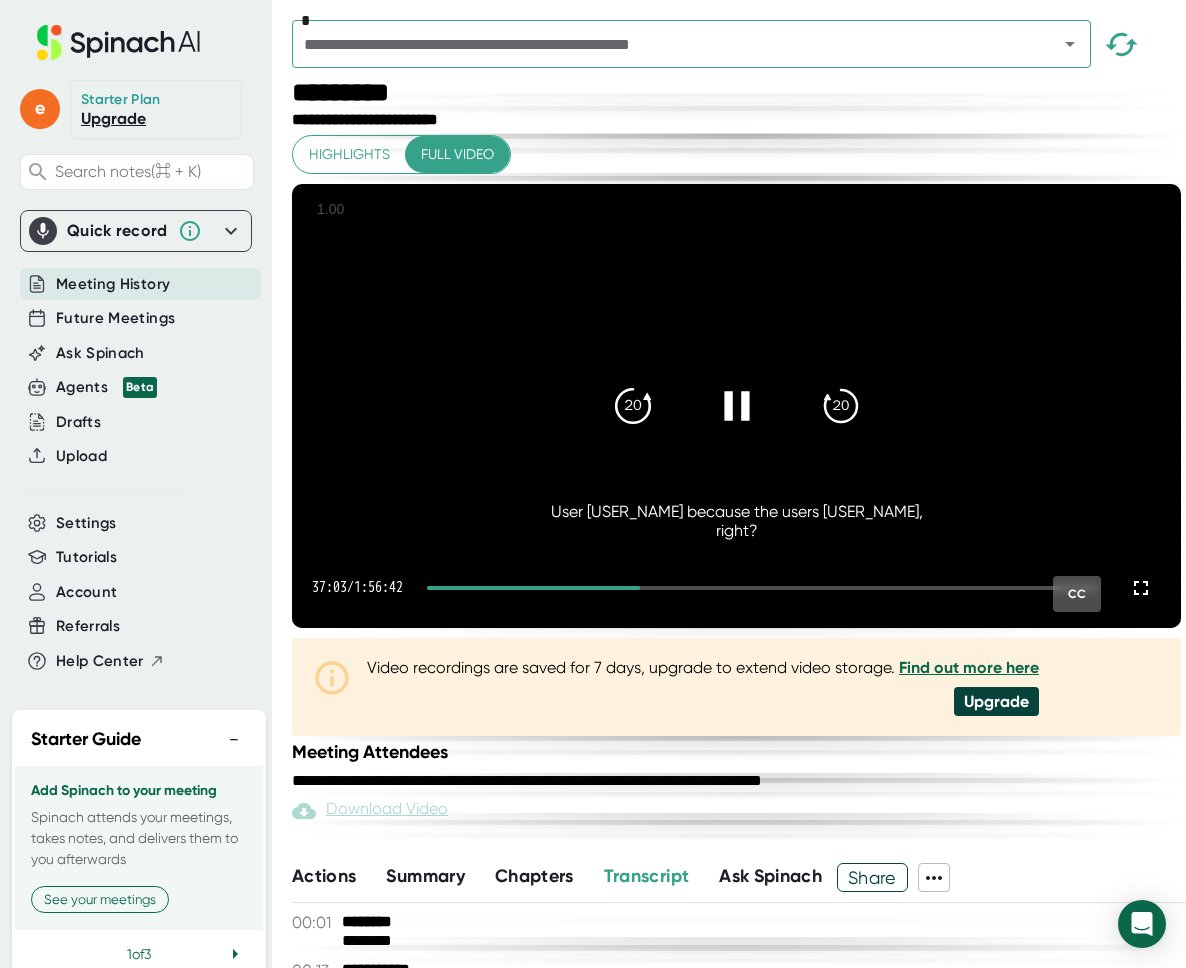 click on "20" 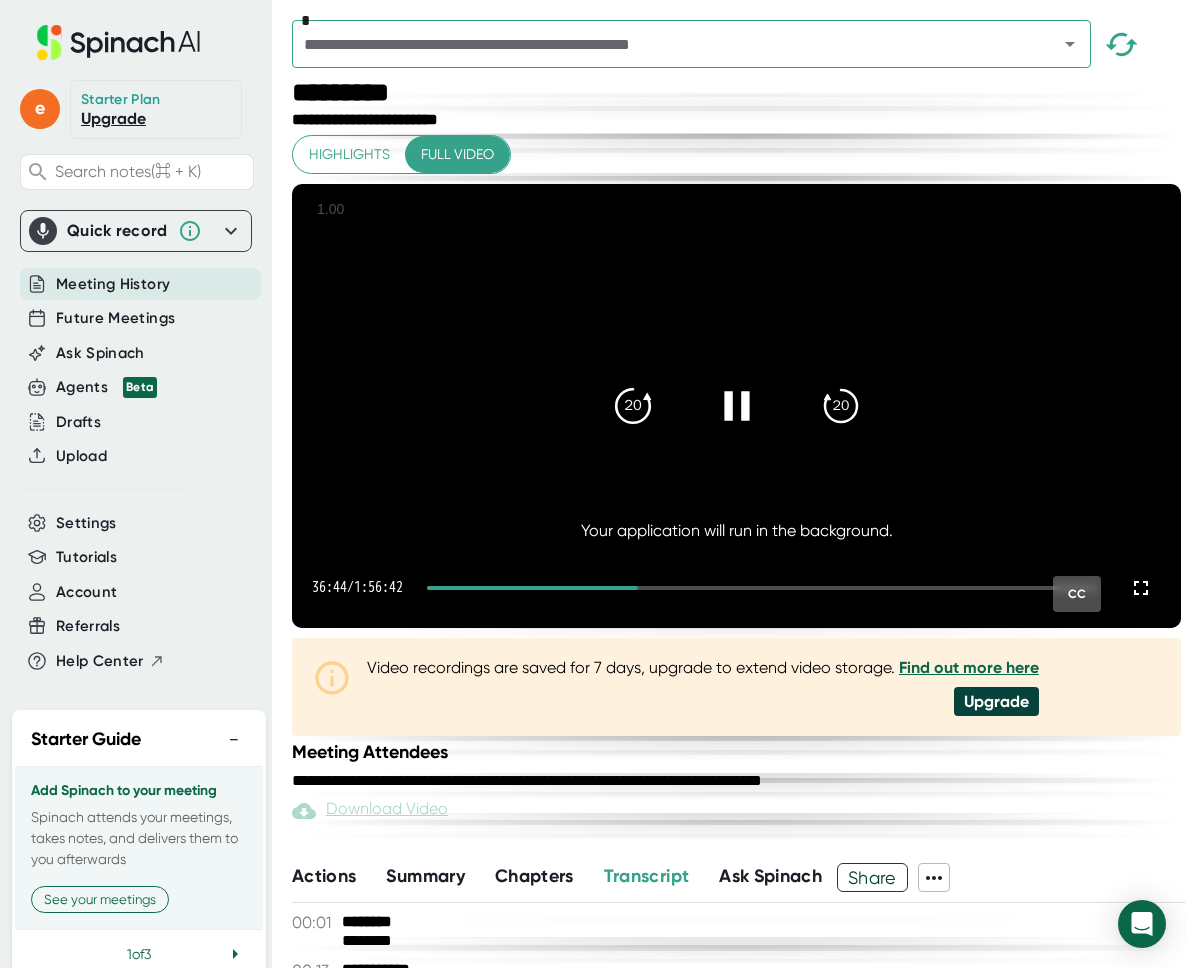 click on "20" 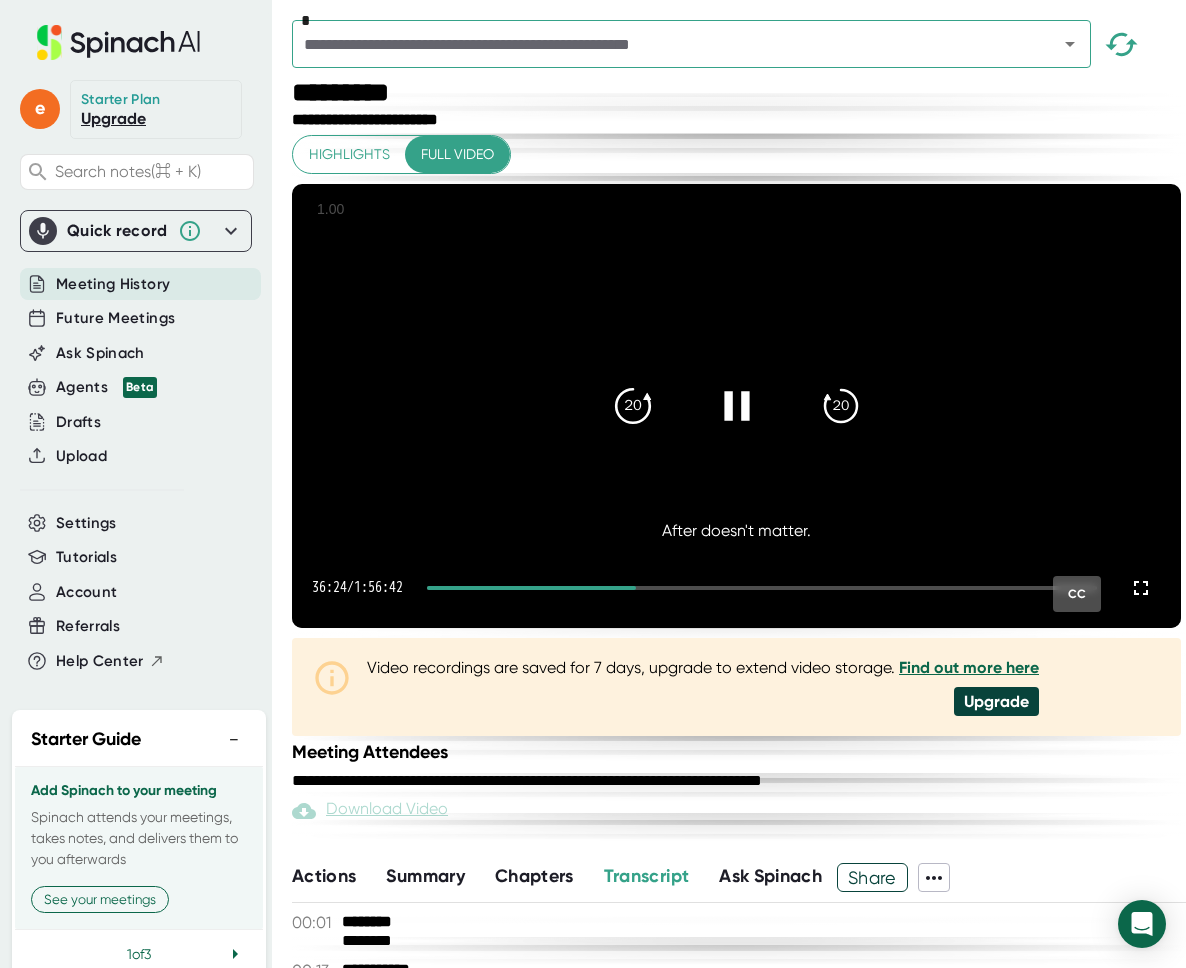 click on "20" 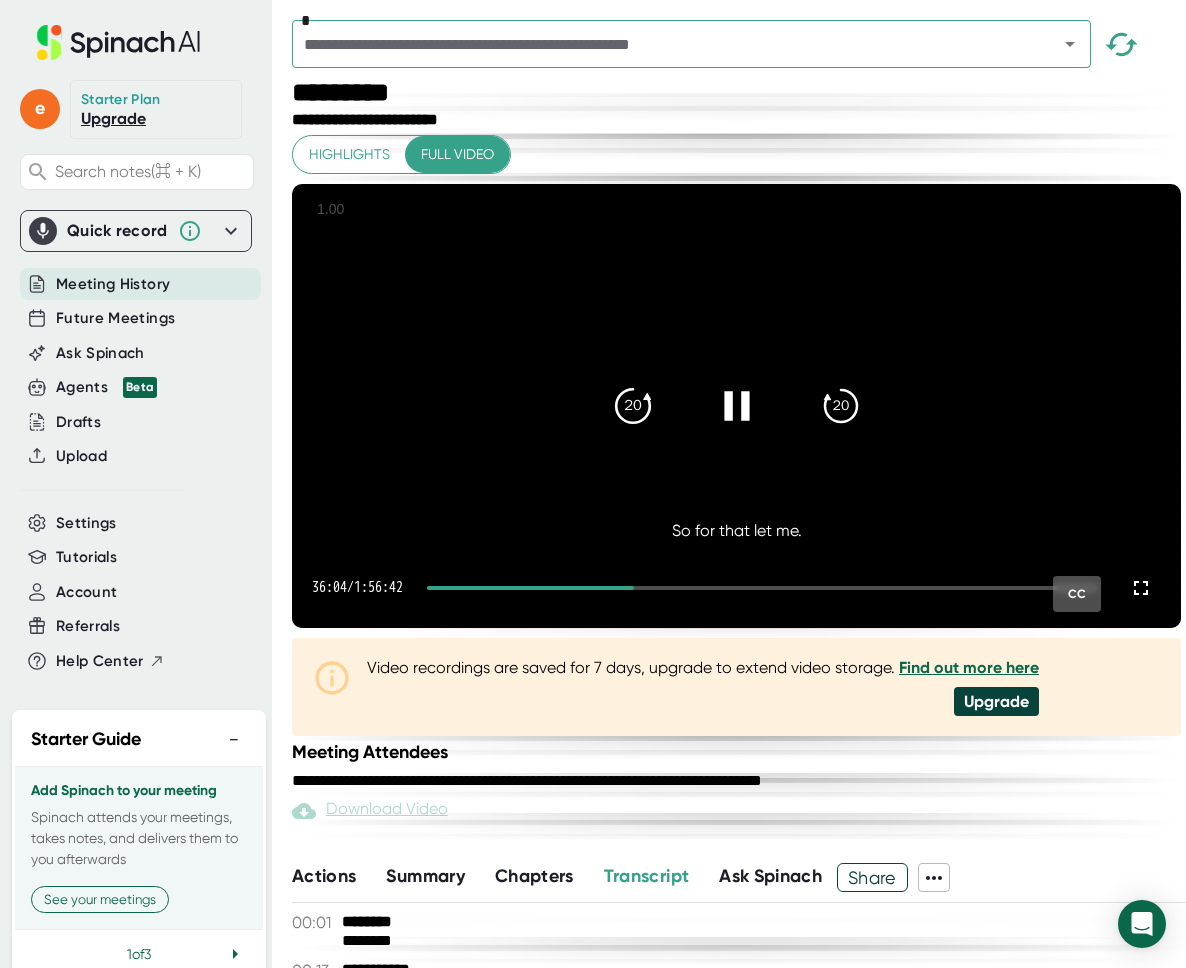click on "20" 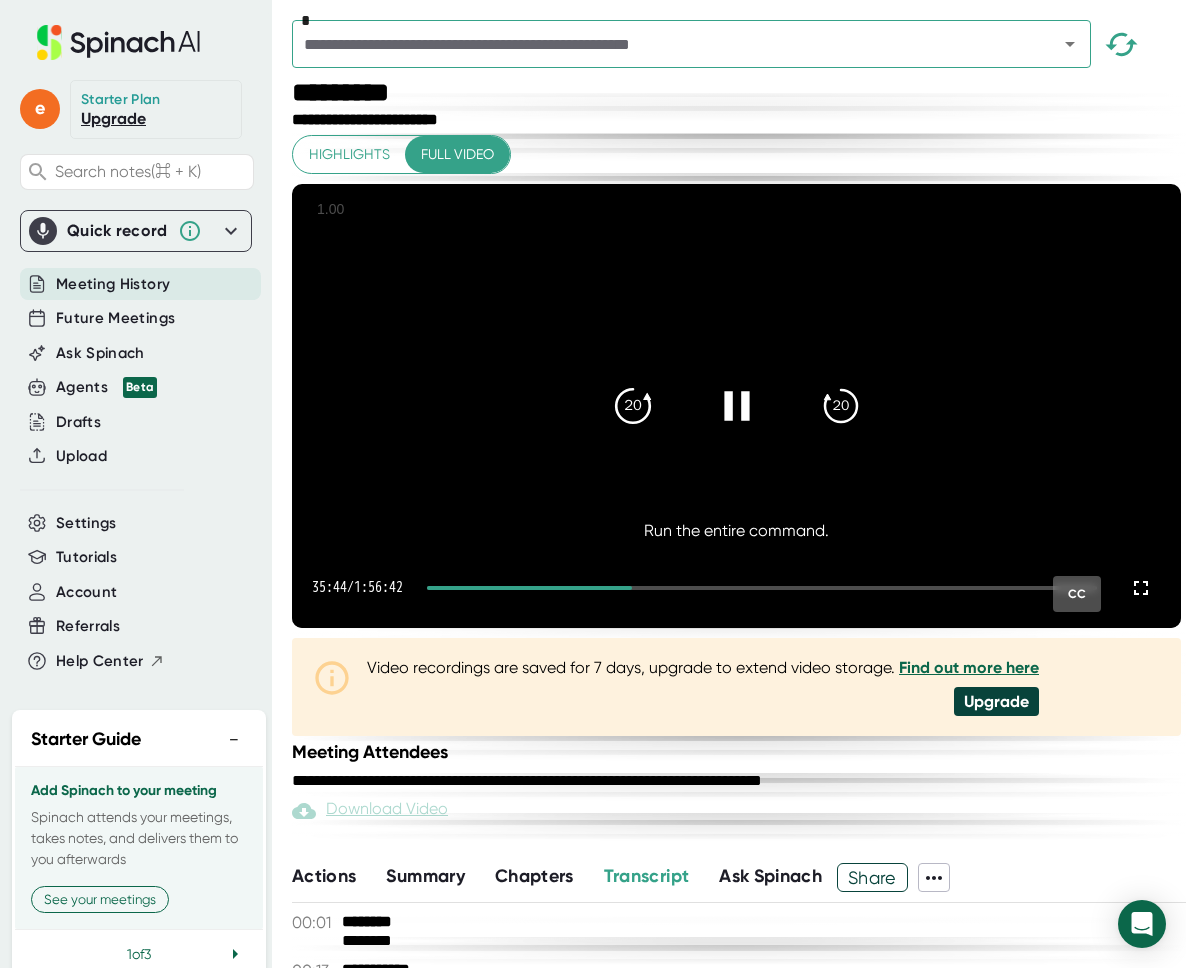 click on "20" 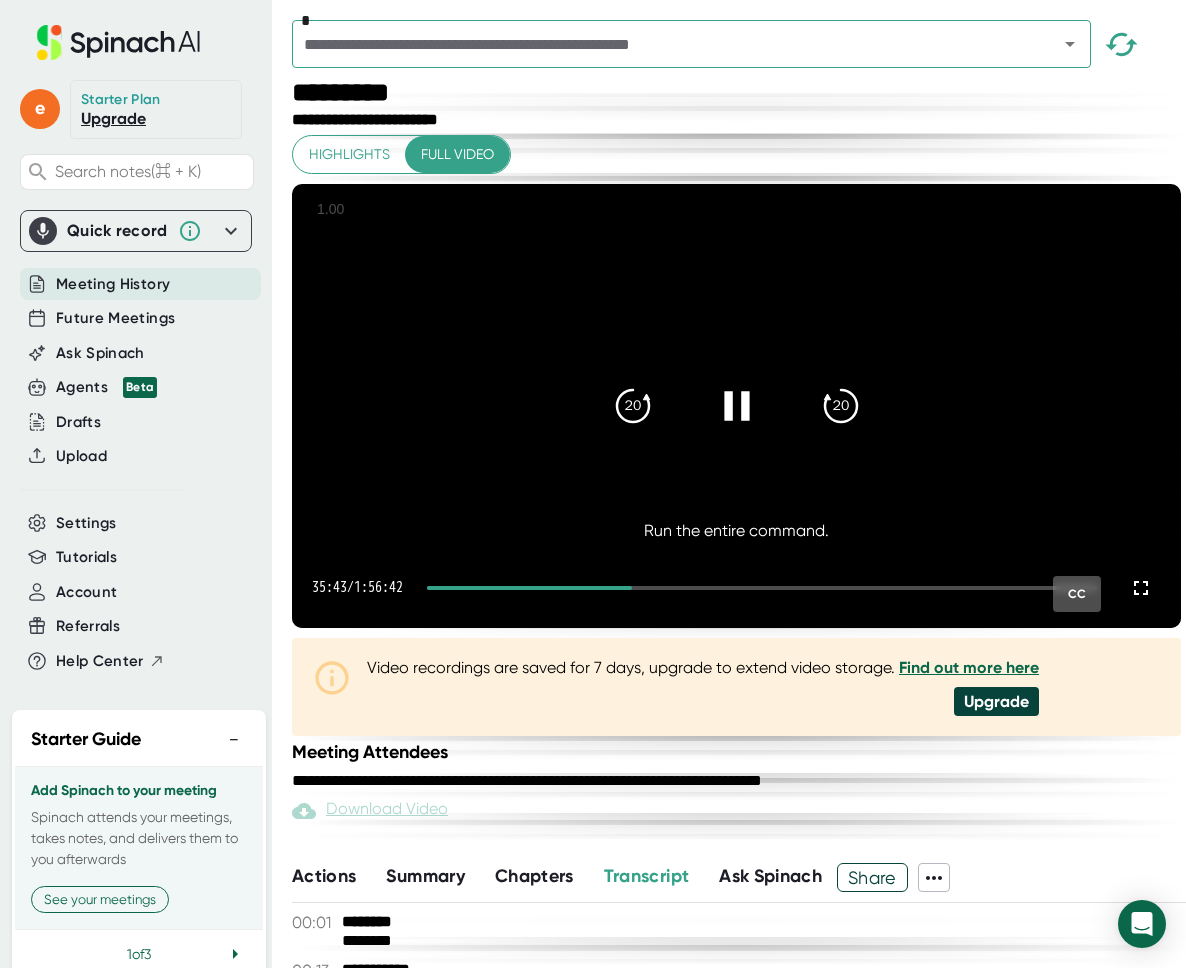 click 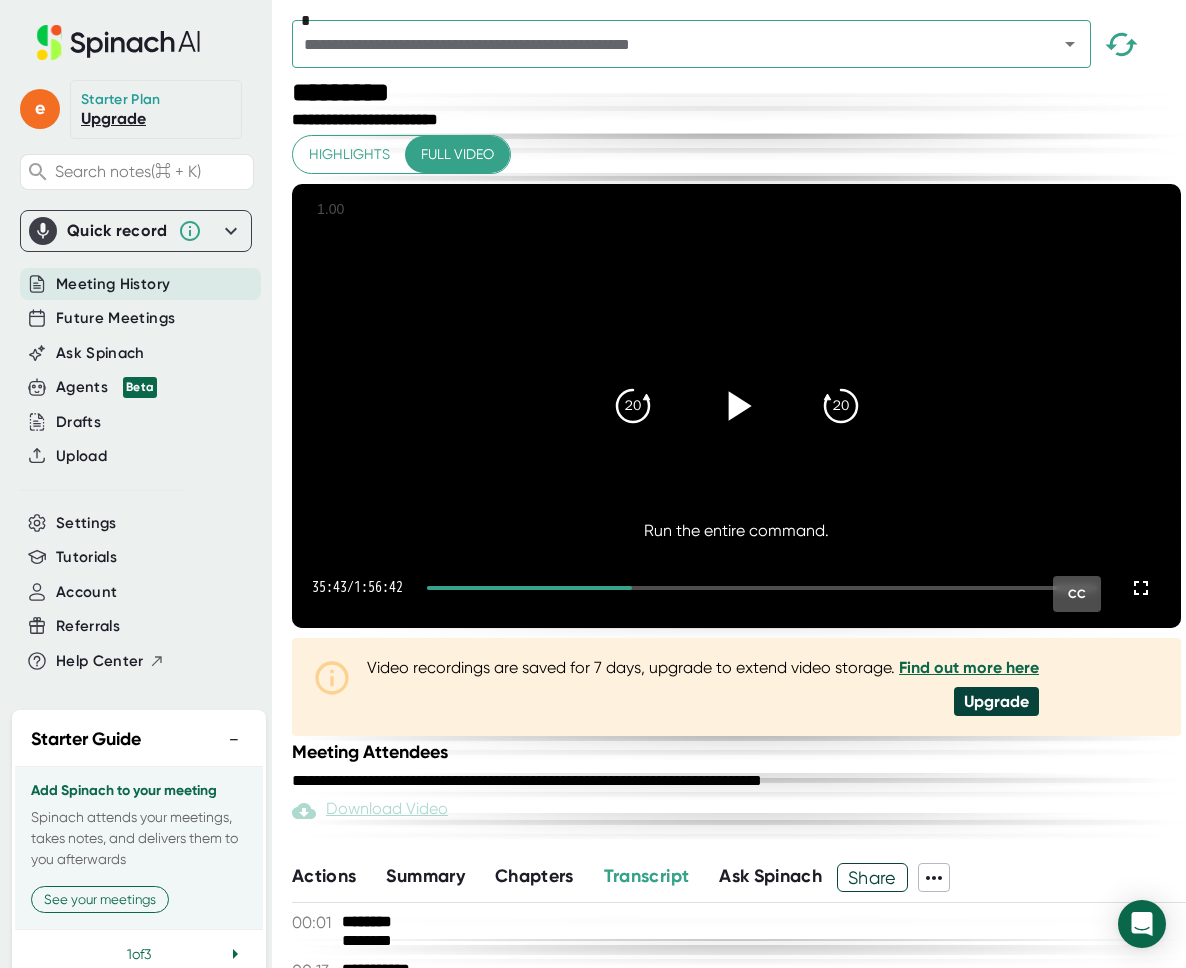 click 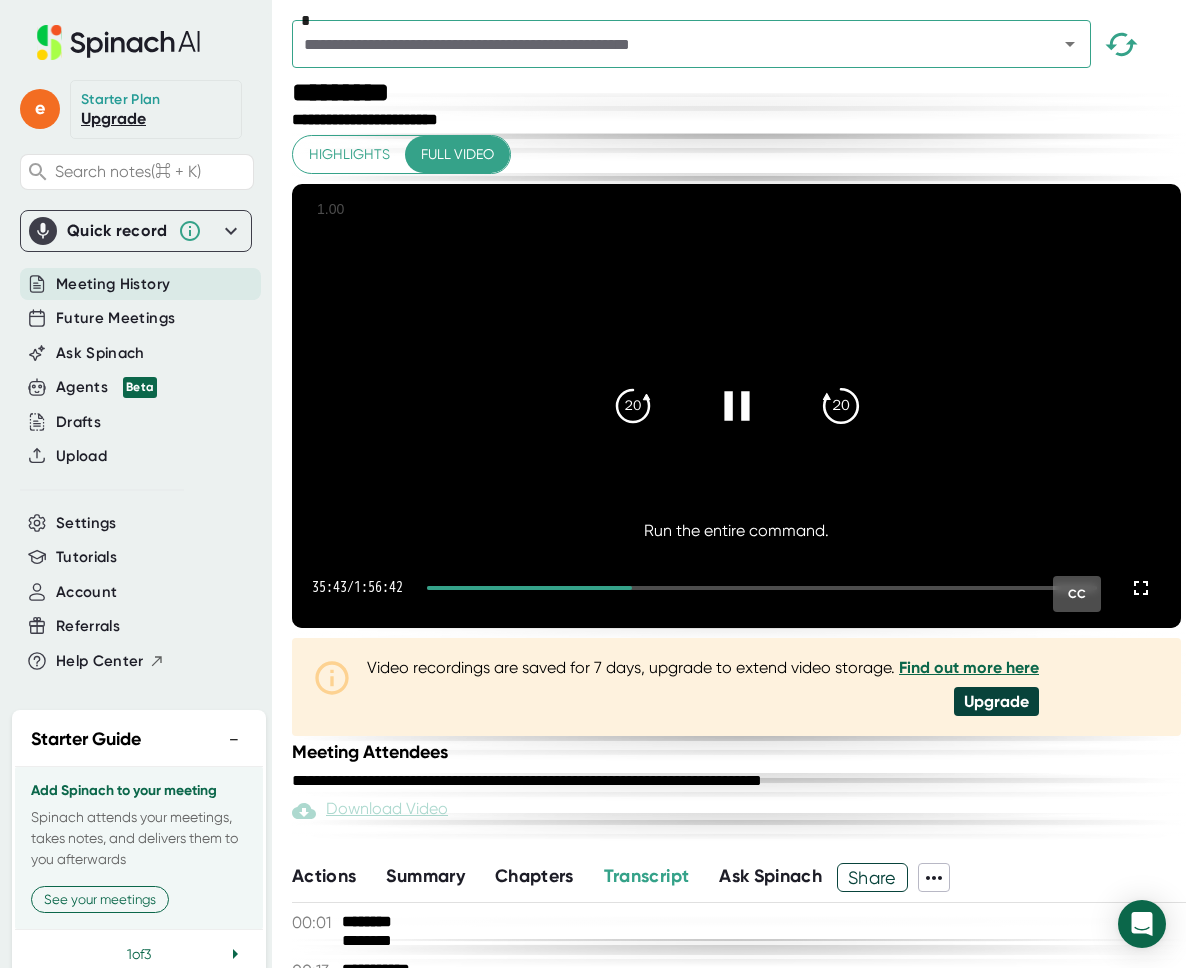 click on "20" 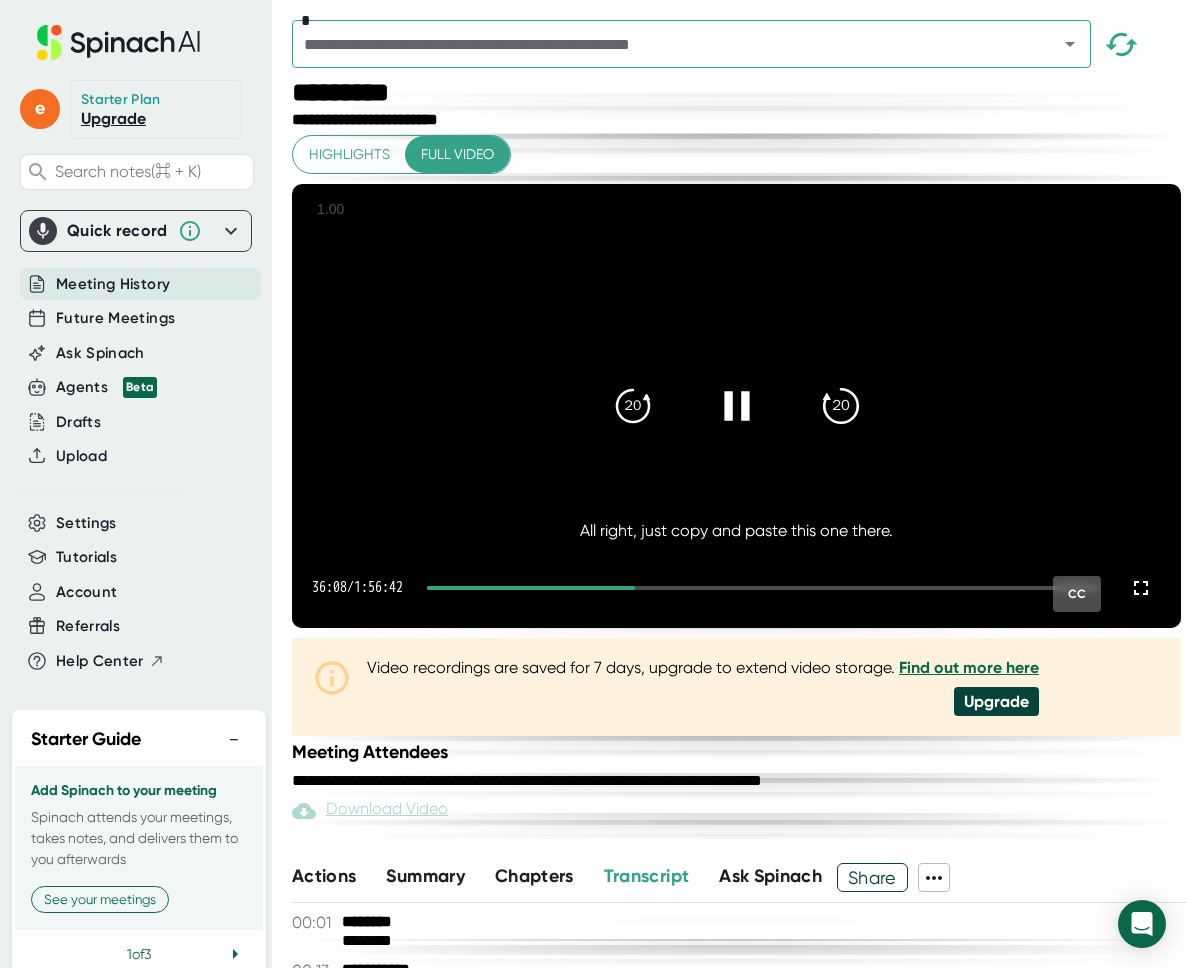 click on "20" 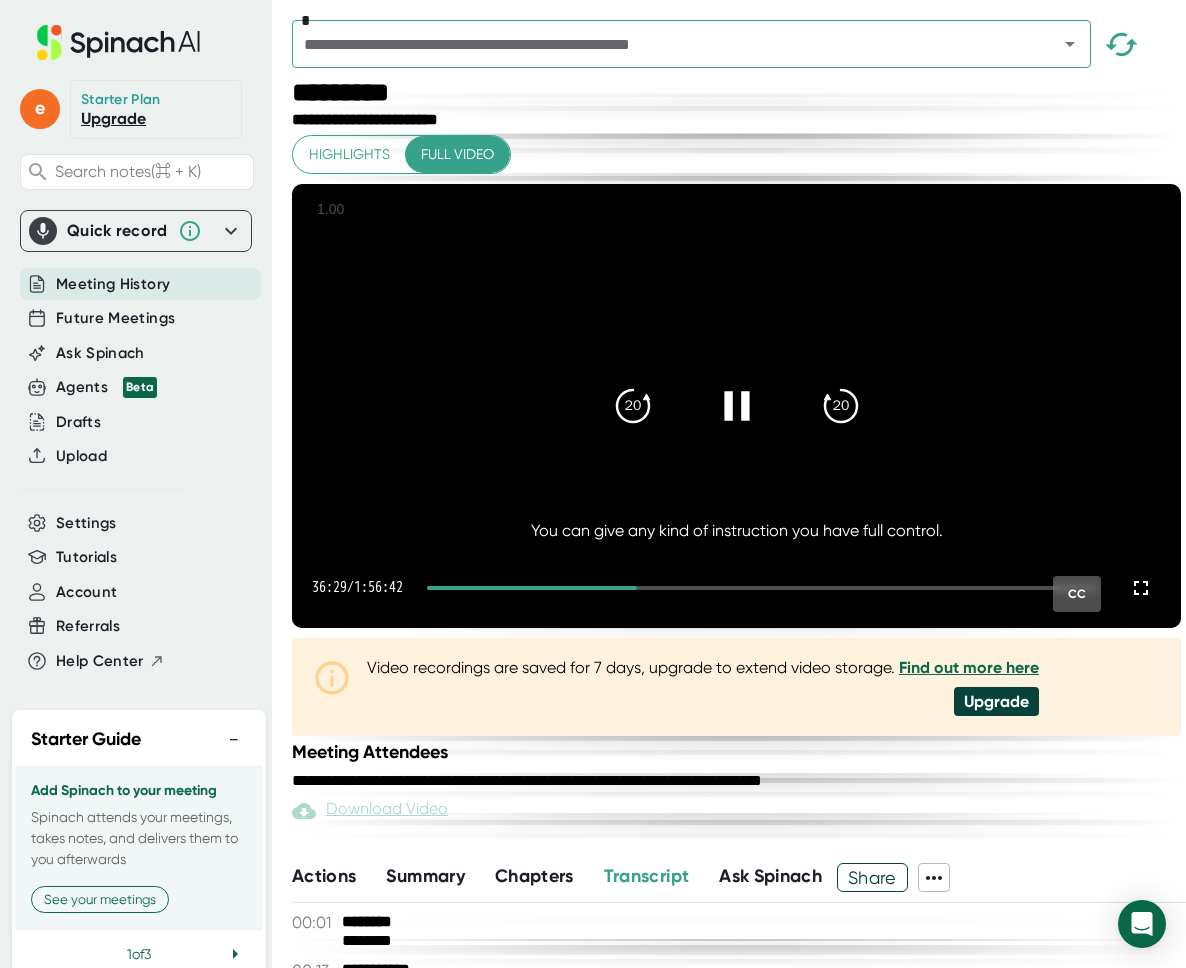 click 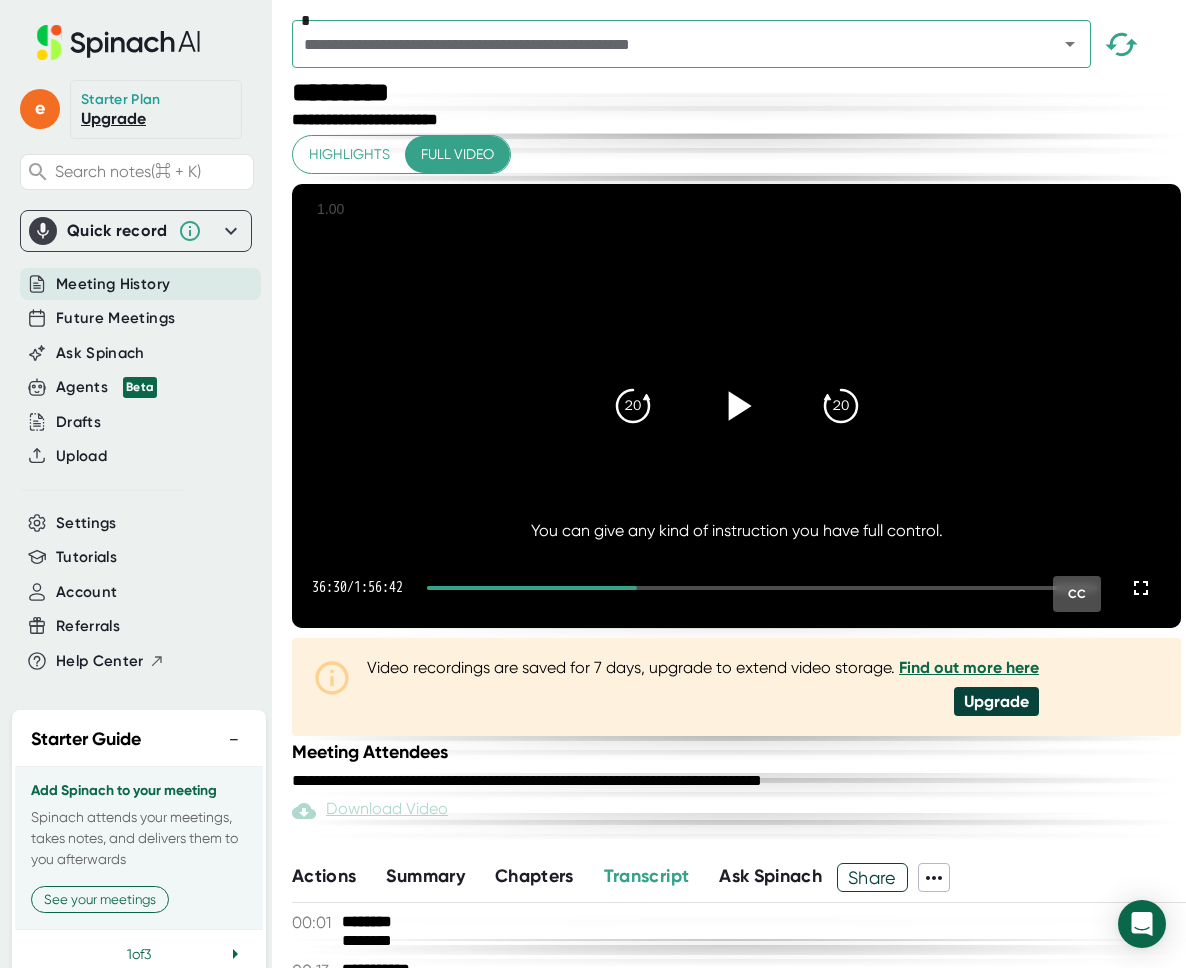 click 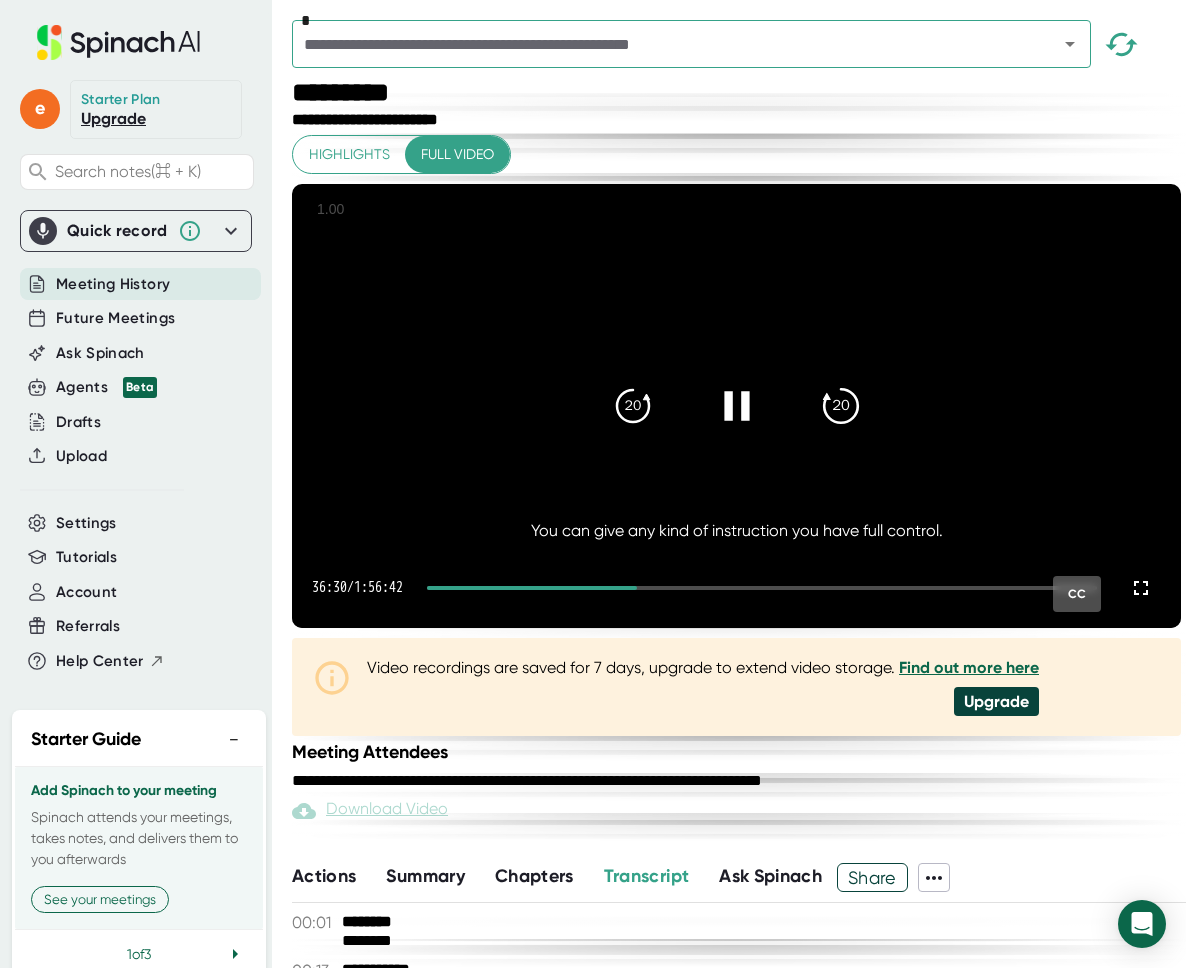click on "20" 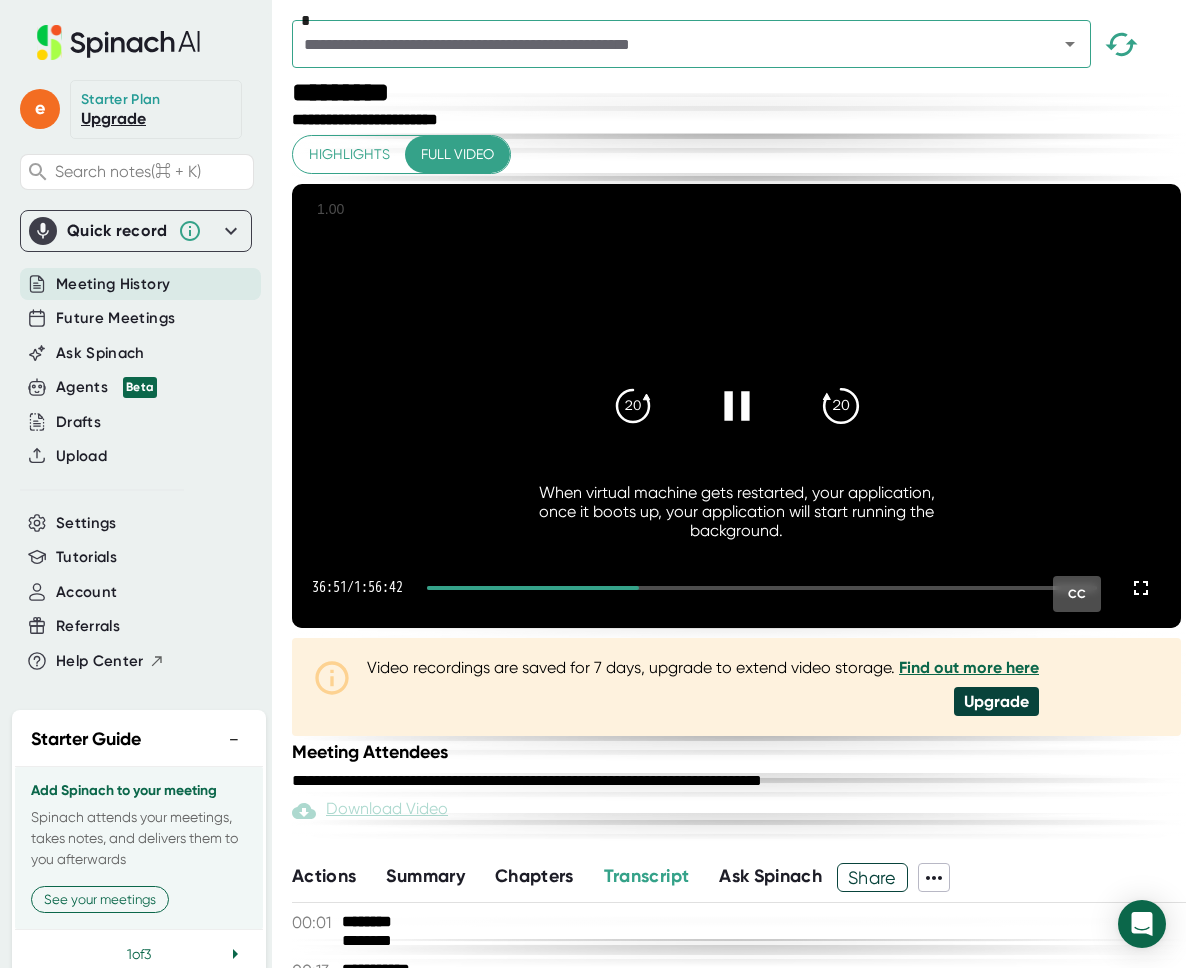 click on "20" 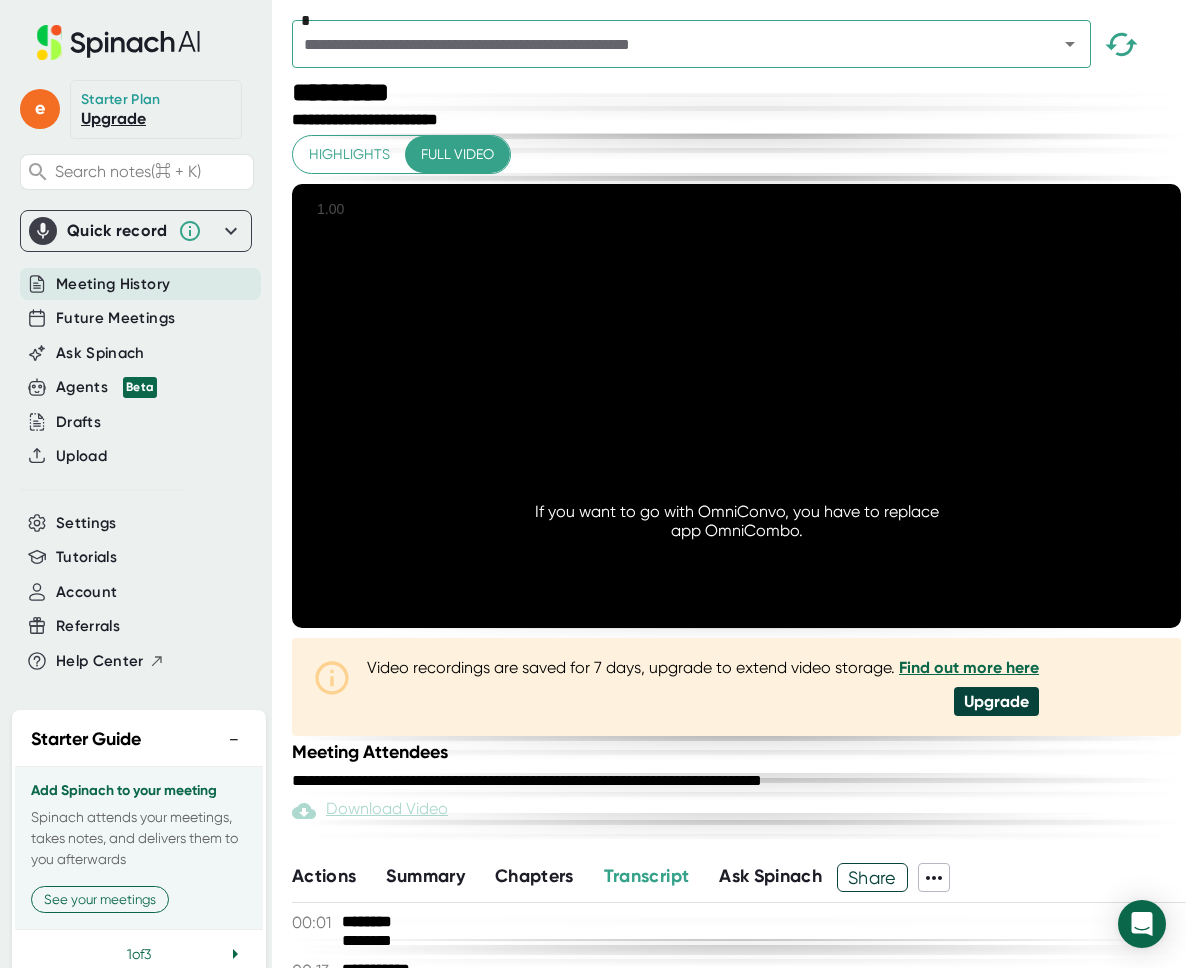 click on "20" 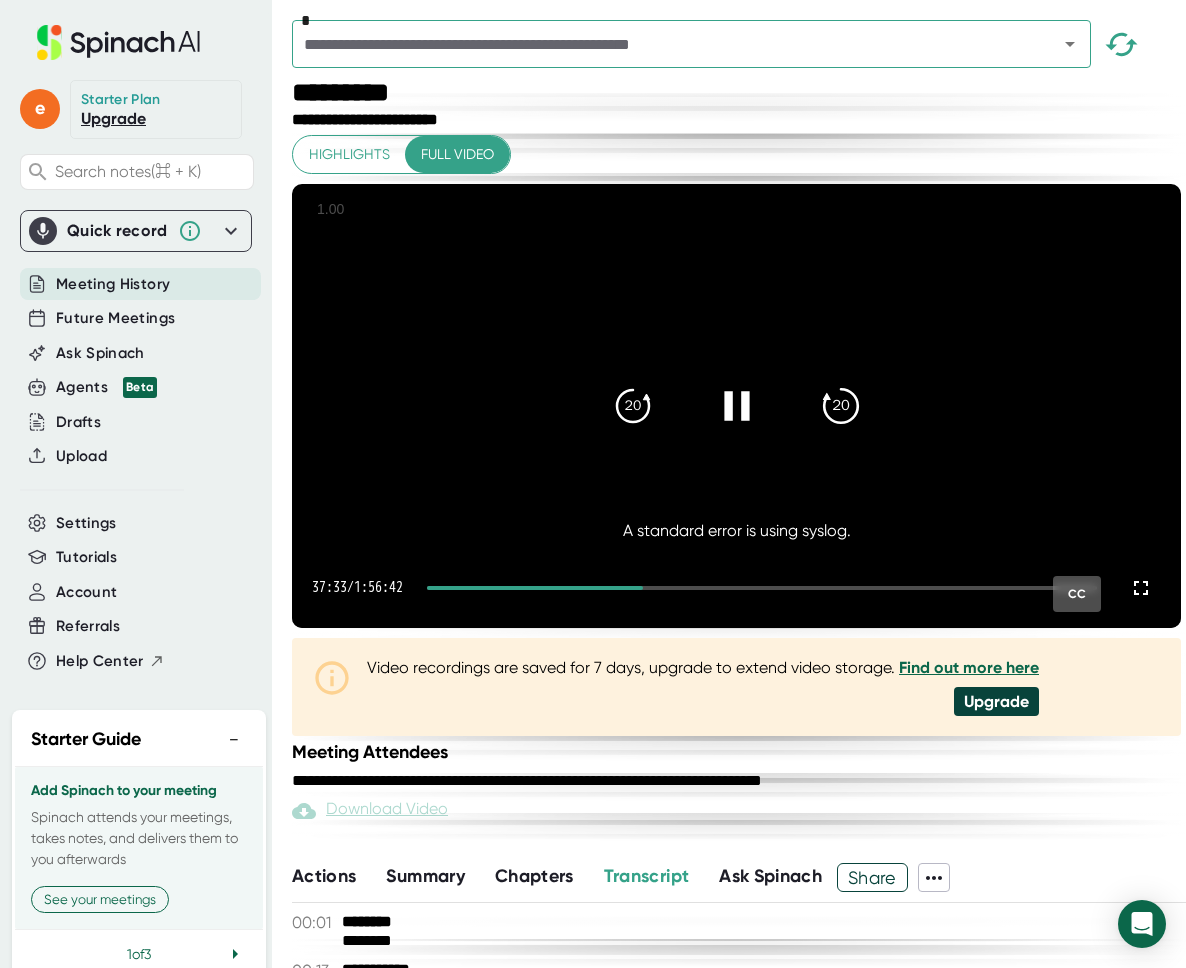 click on "20" 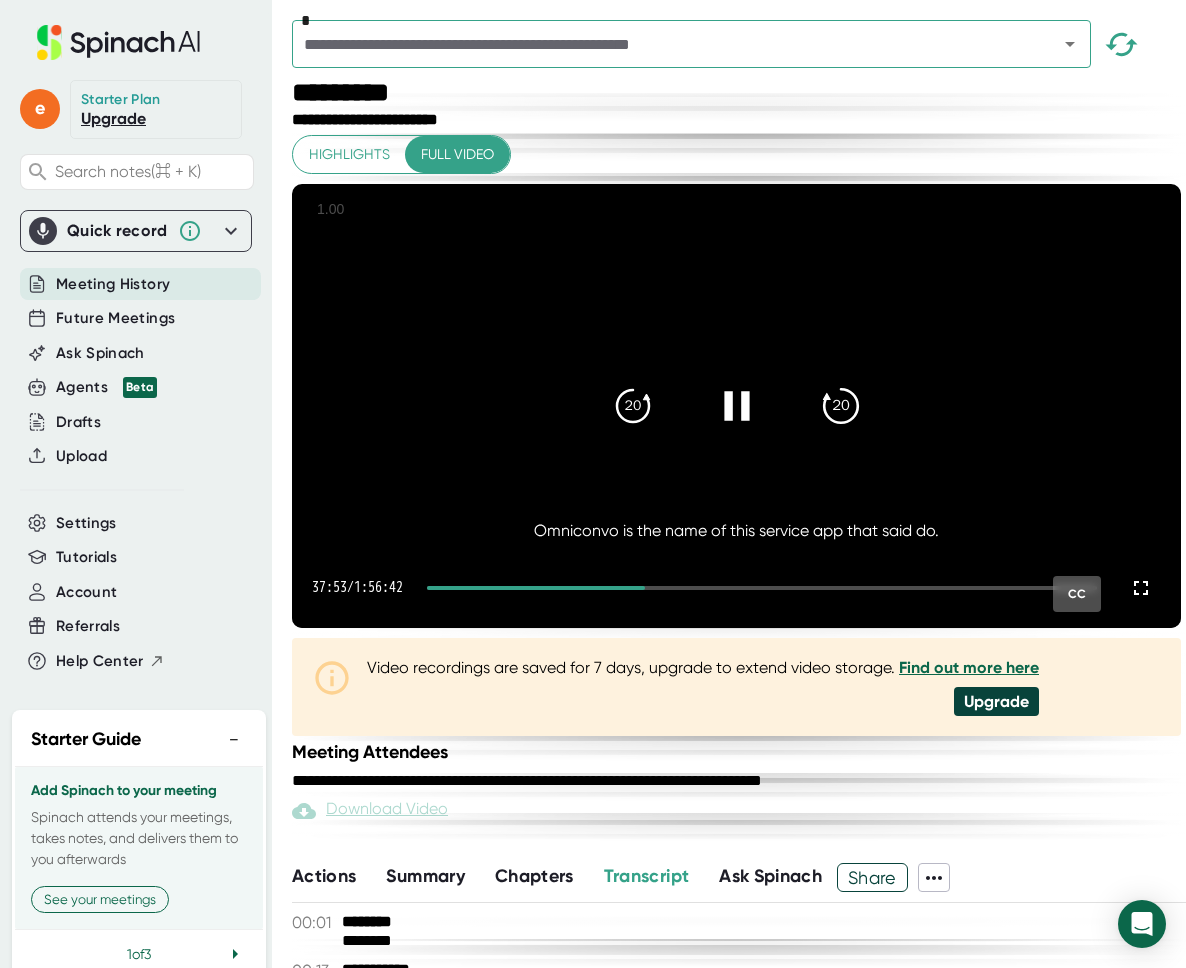 click on "20" 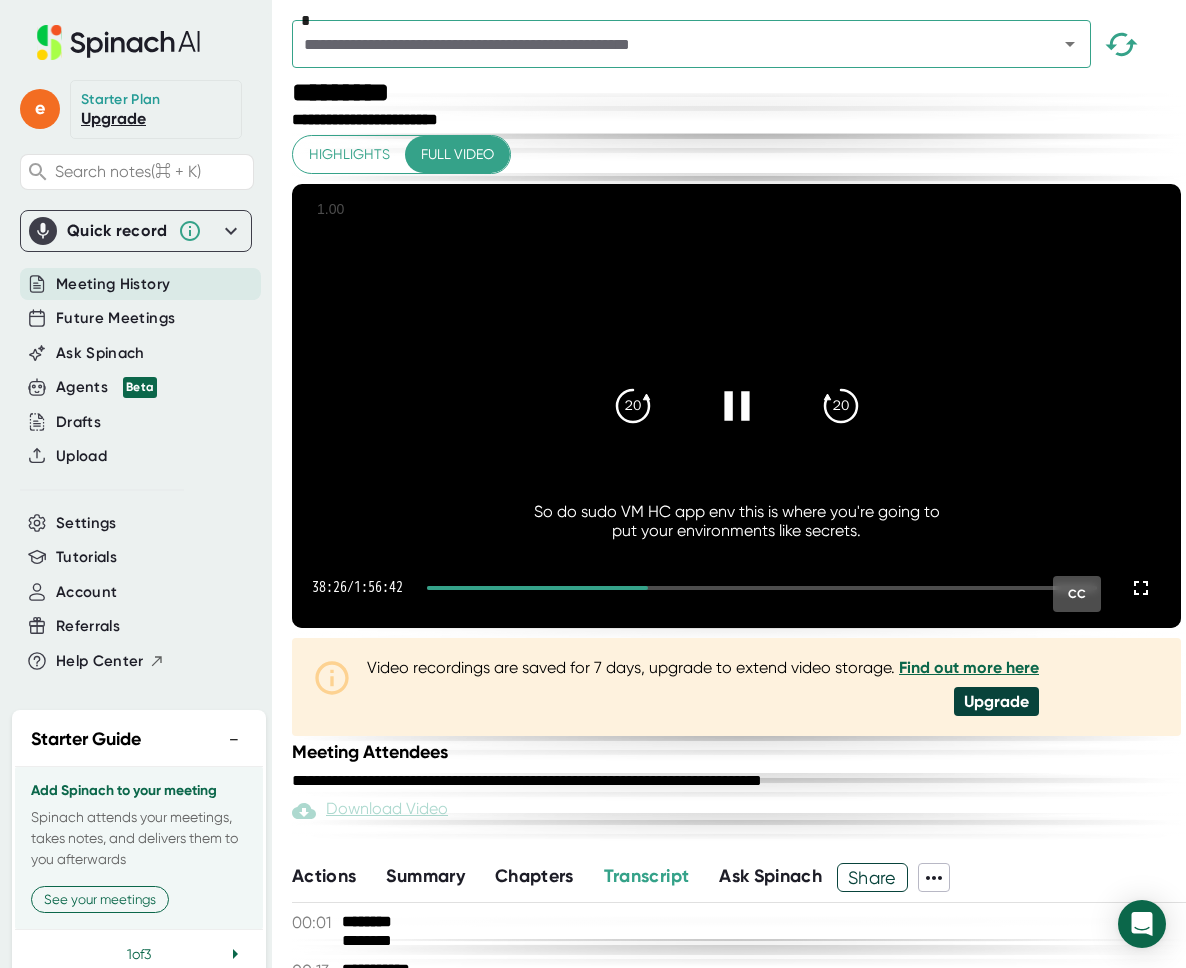 click 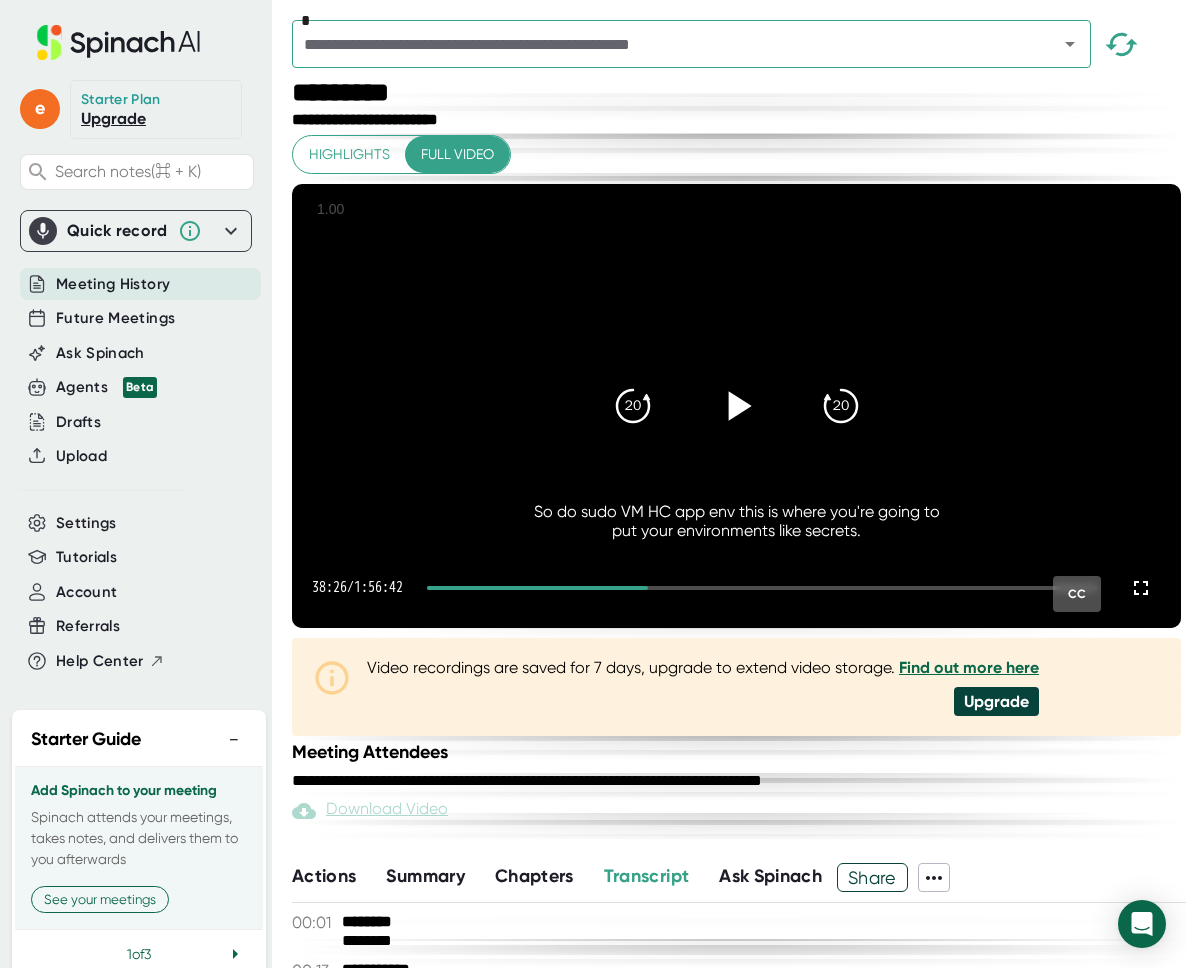 click 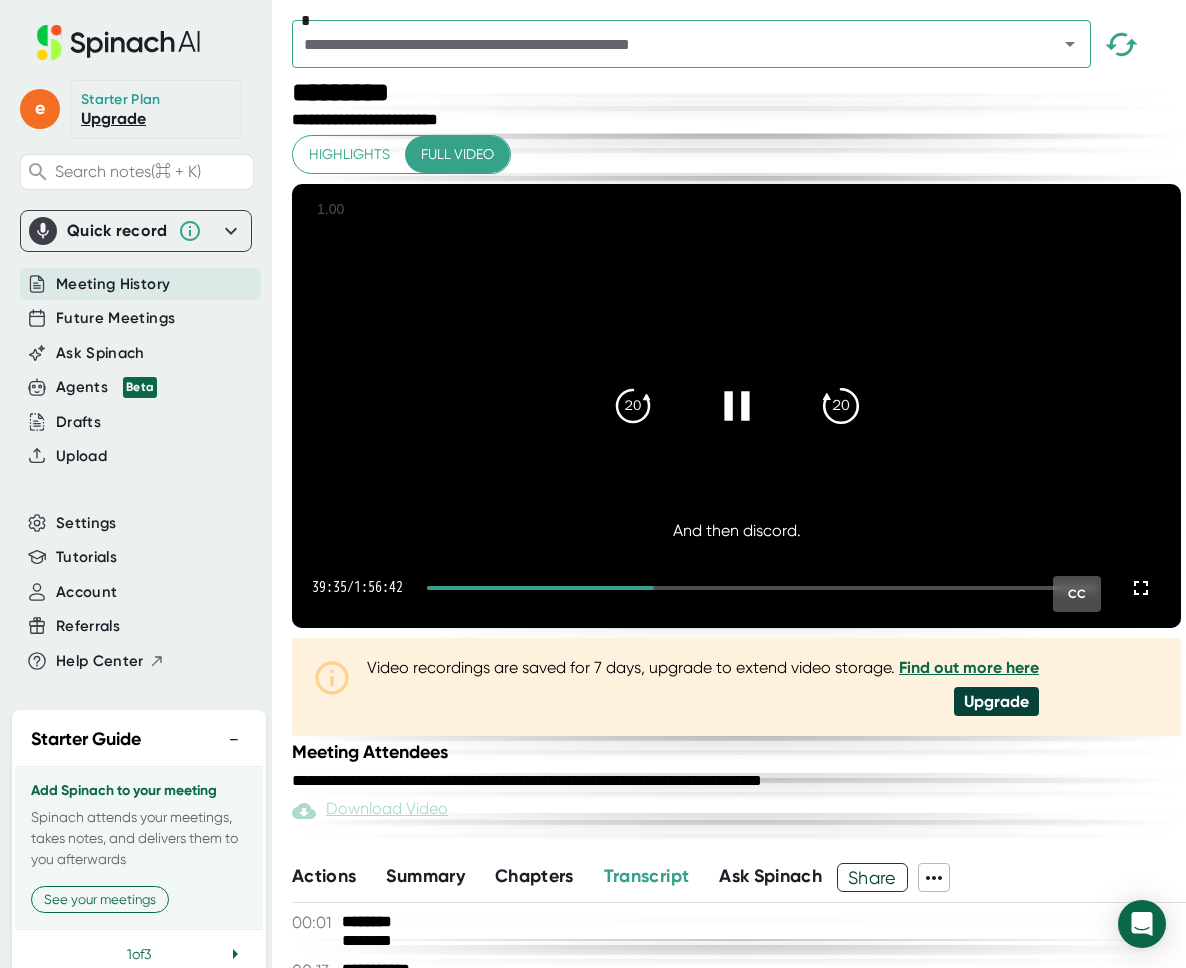 click on "20" 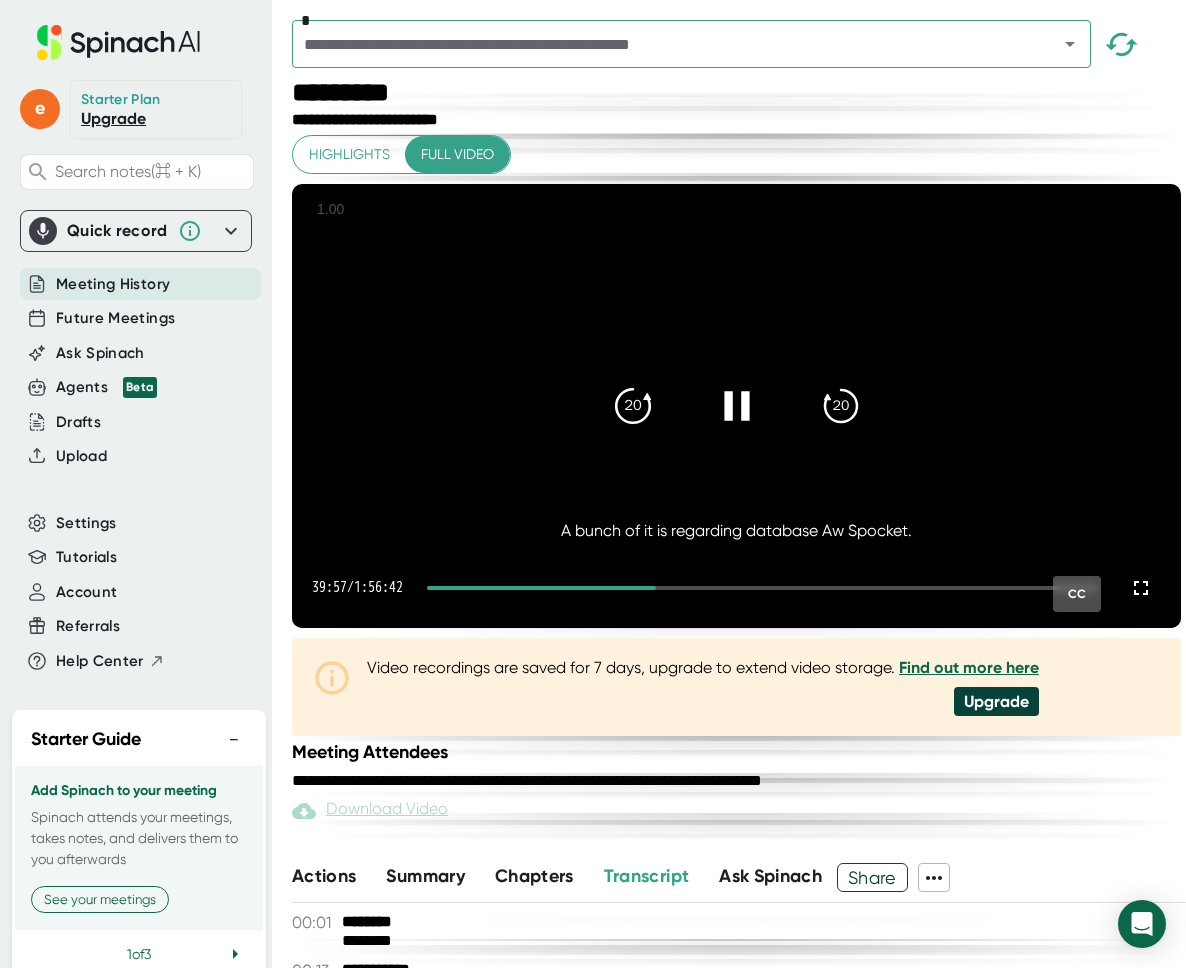 click 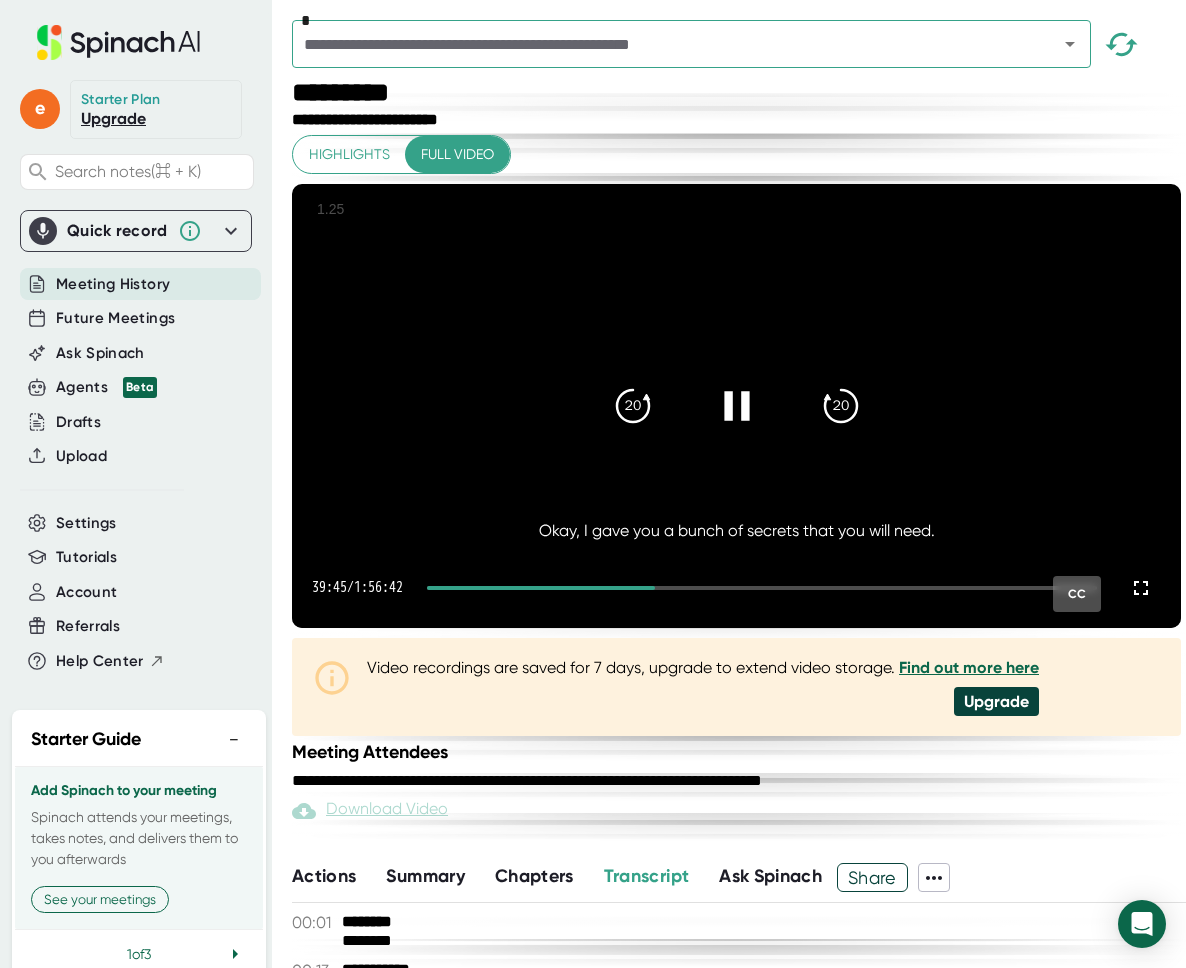 click 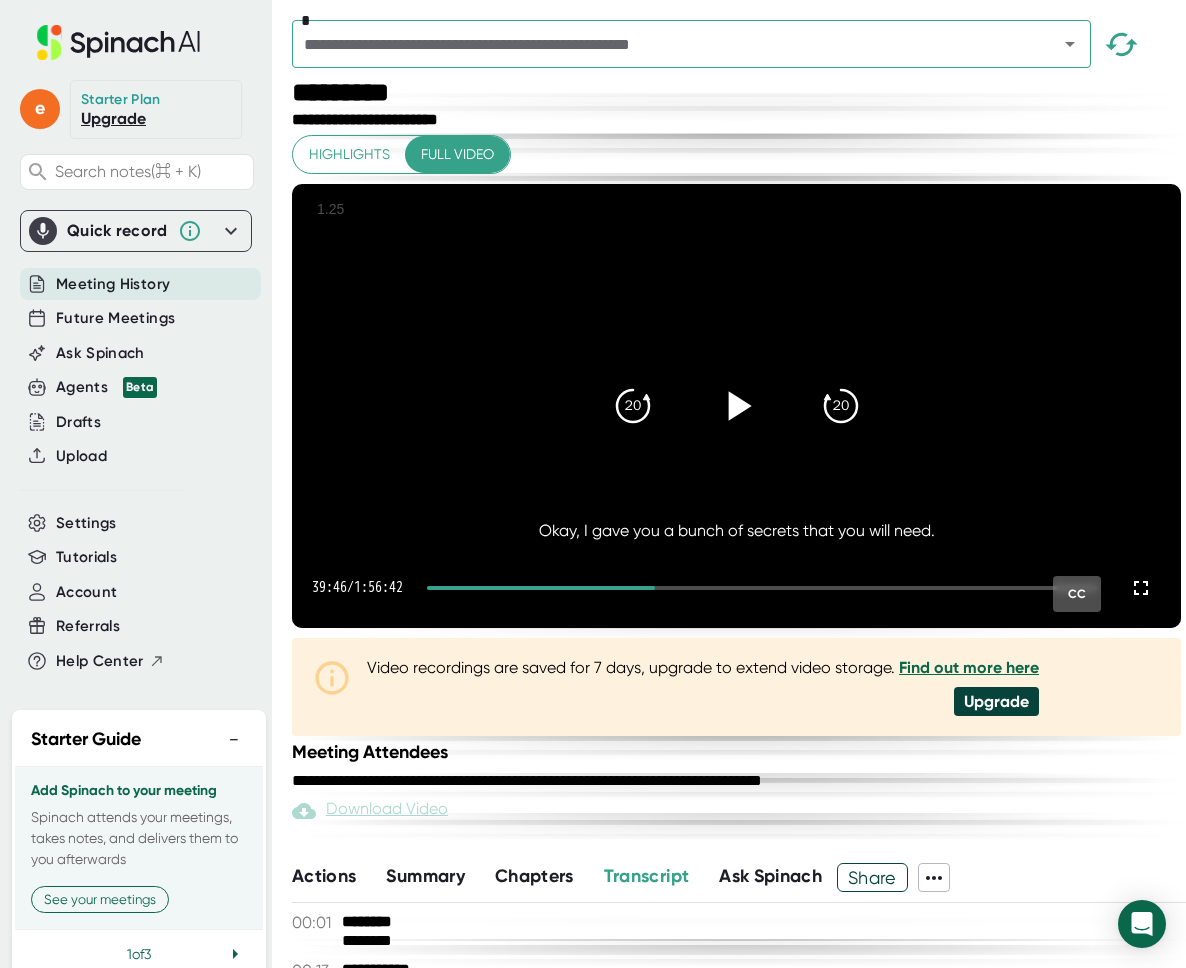 click 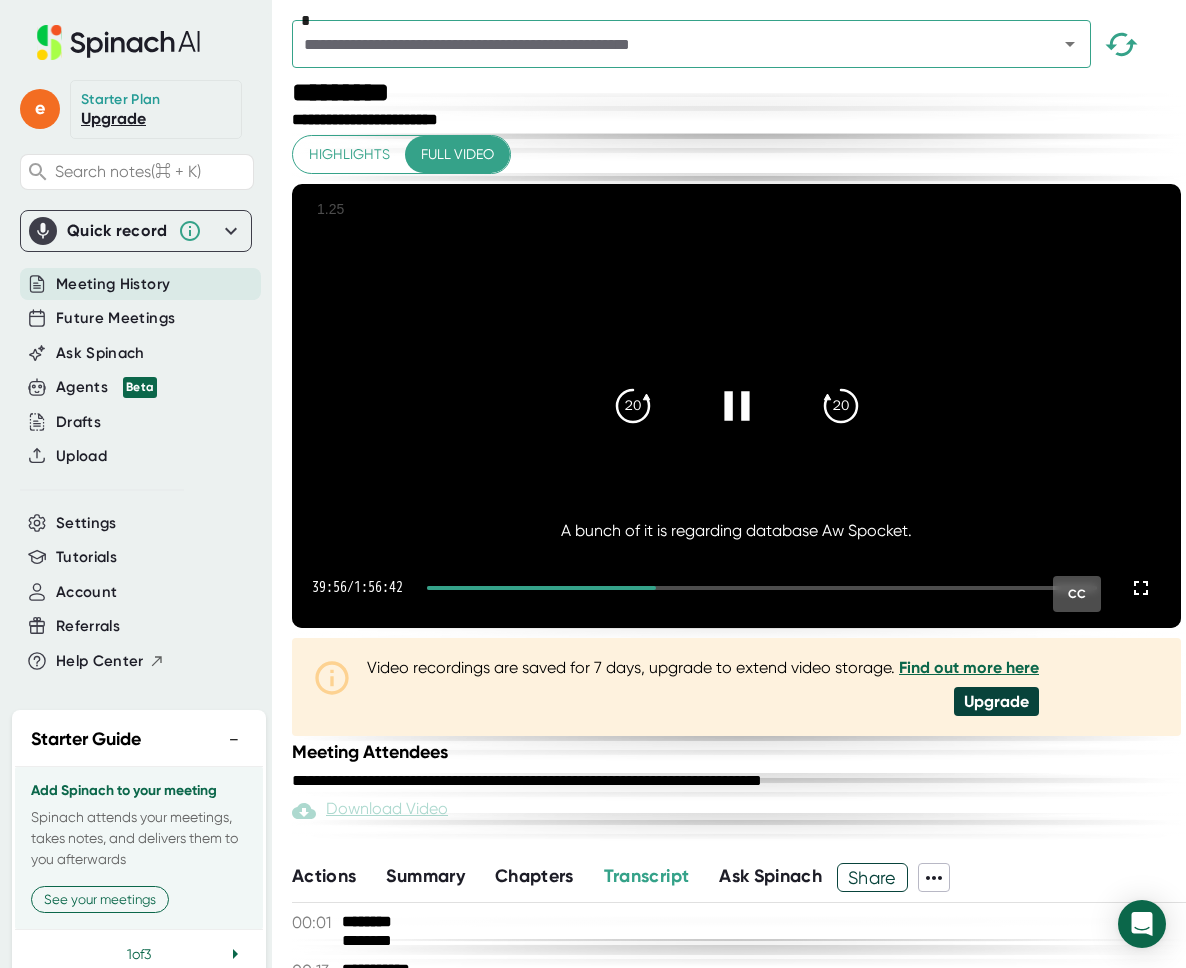 click 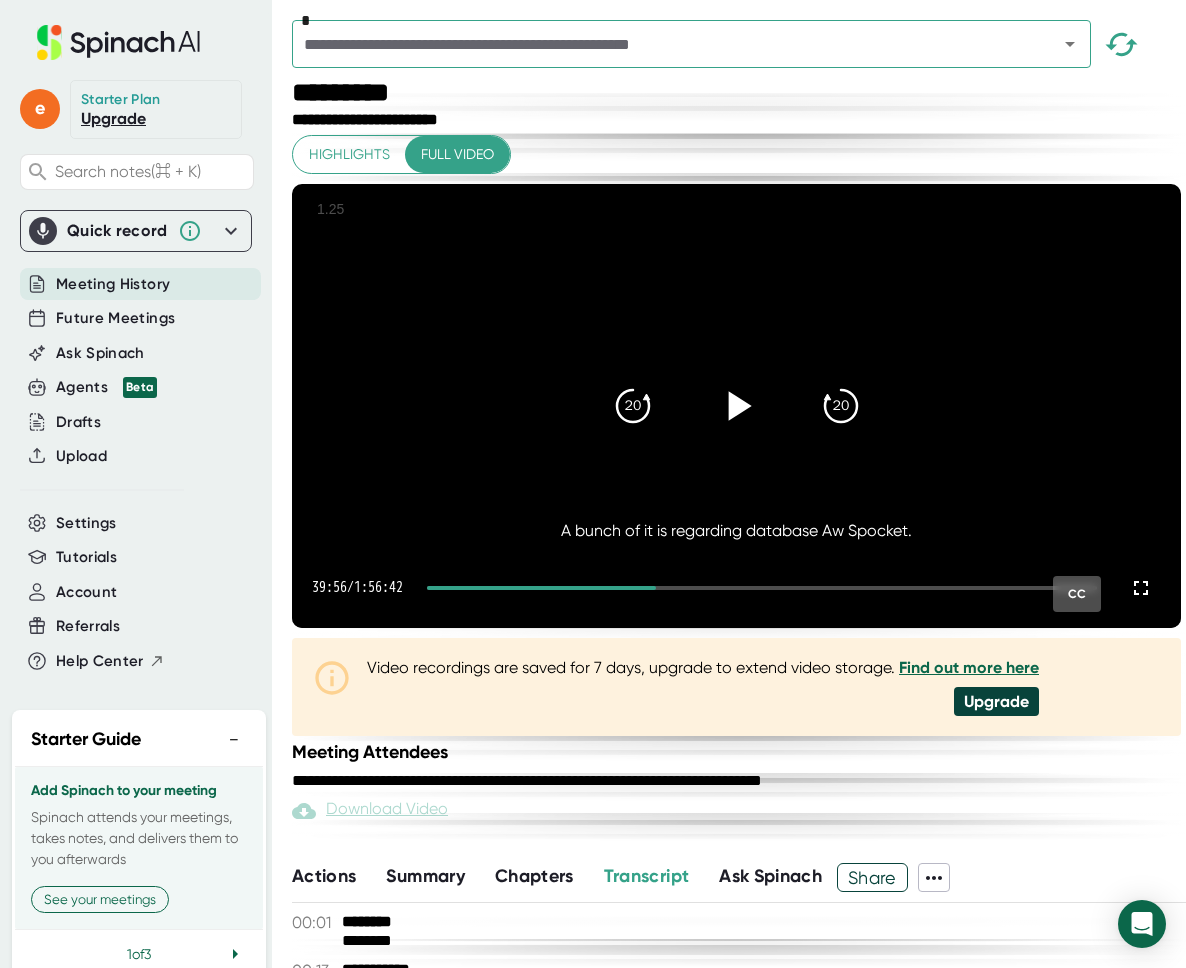click 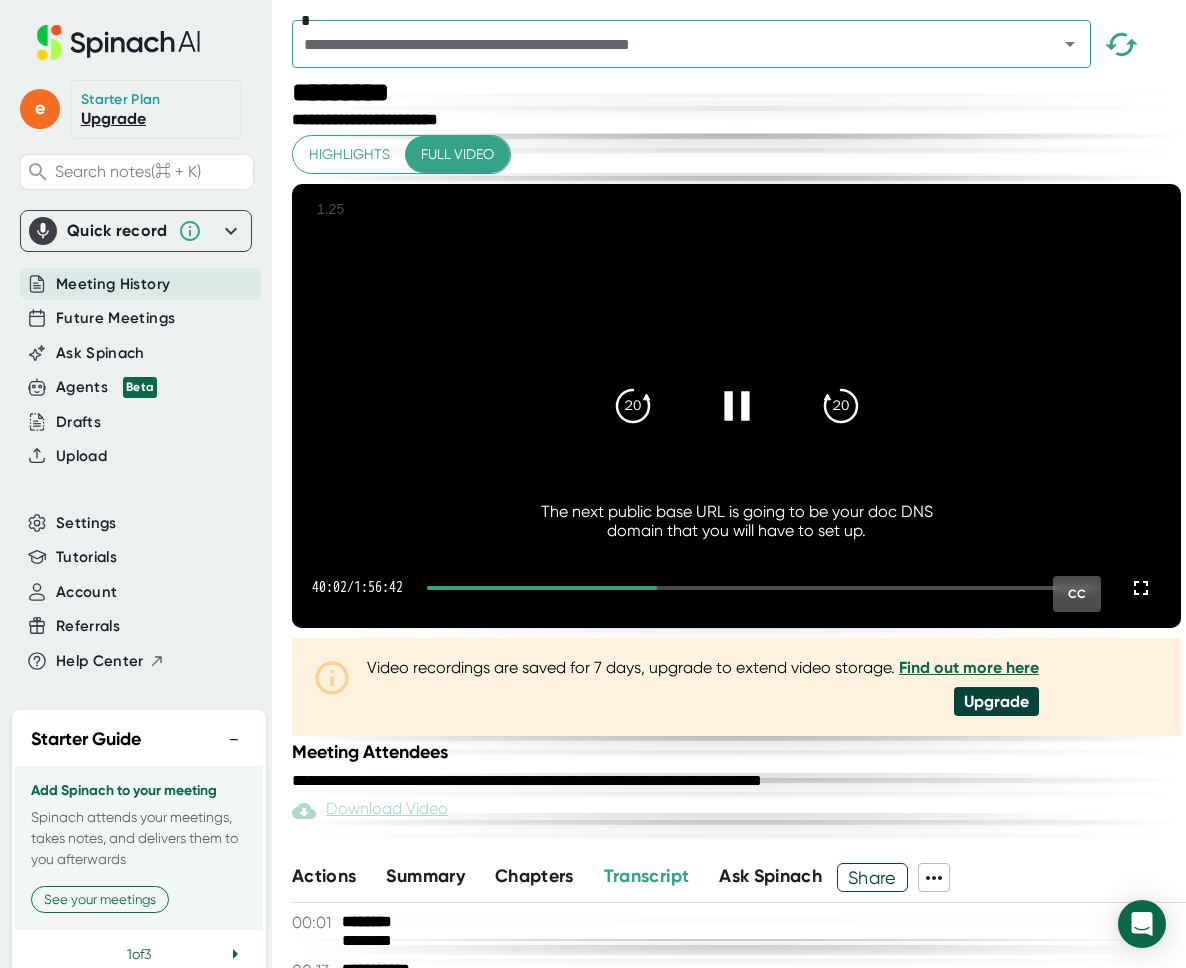 click 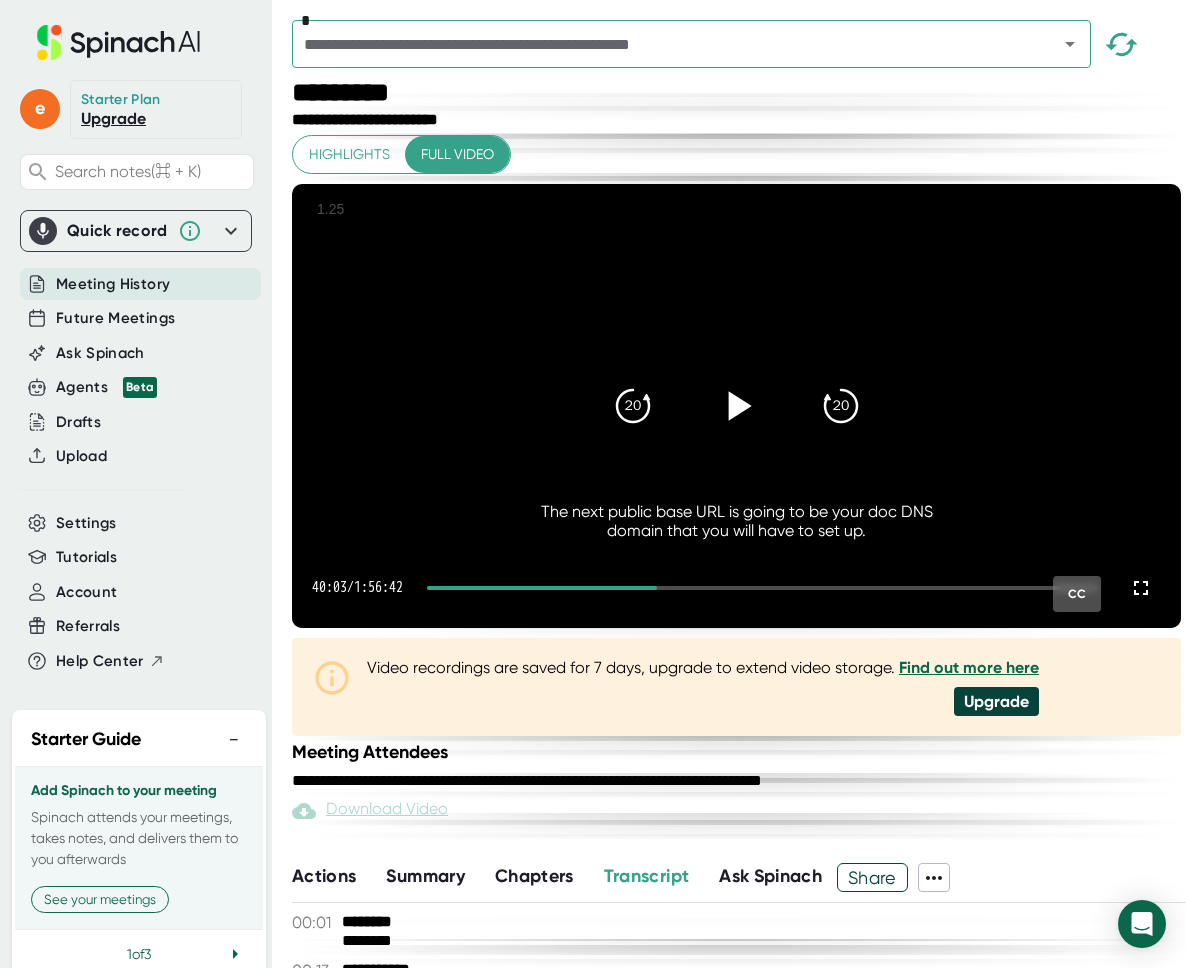 click 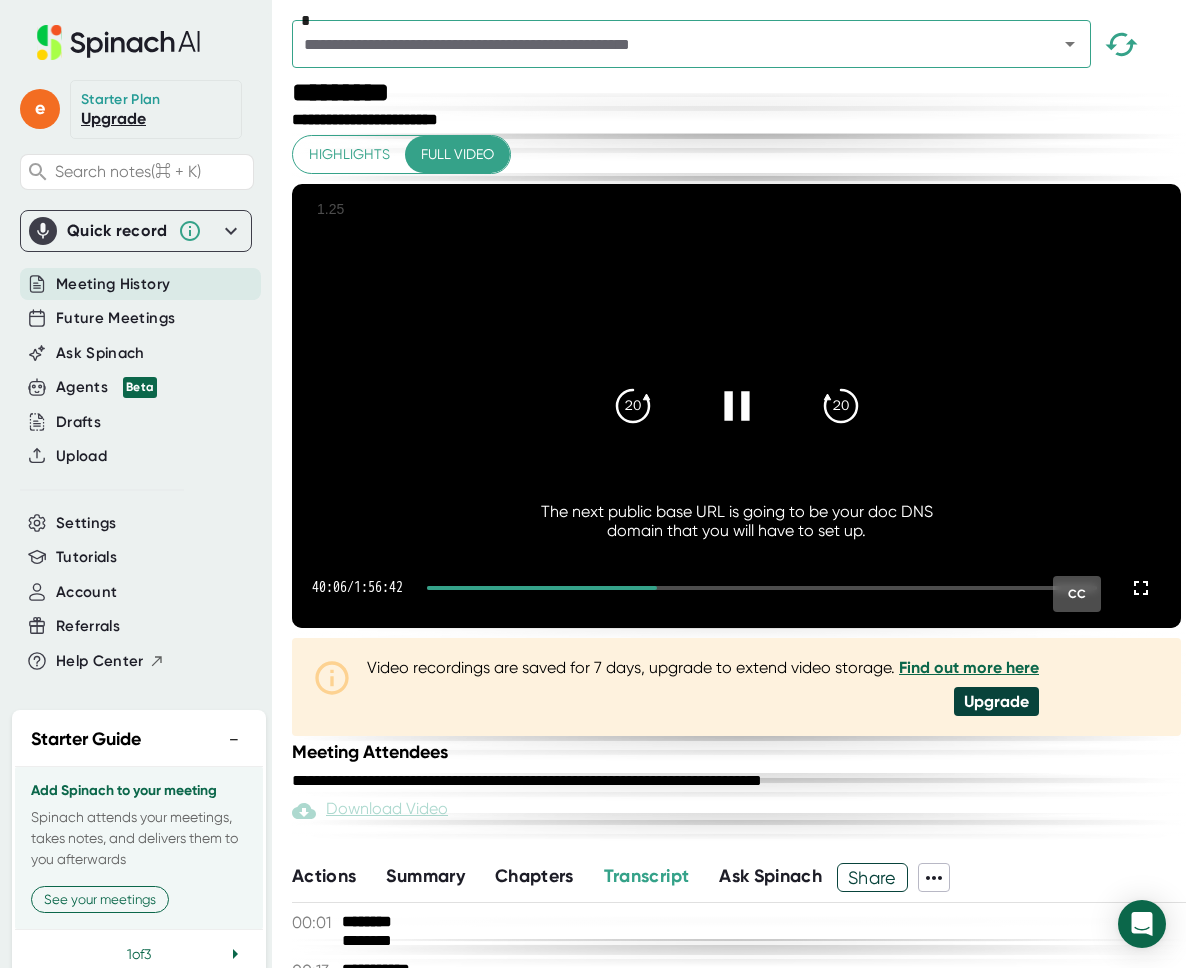 click 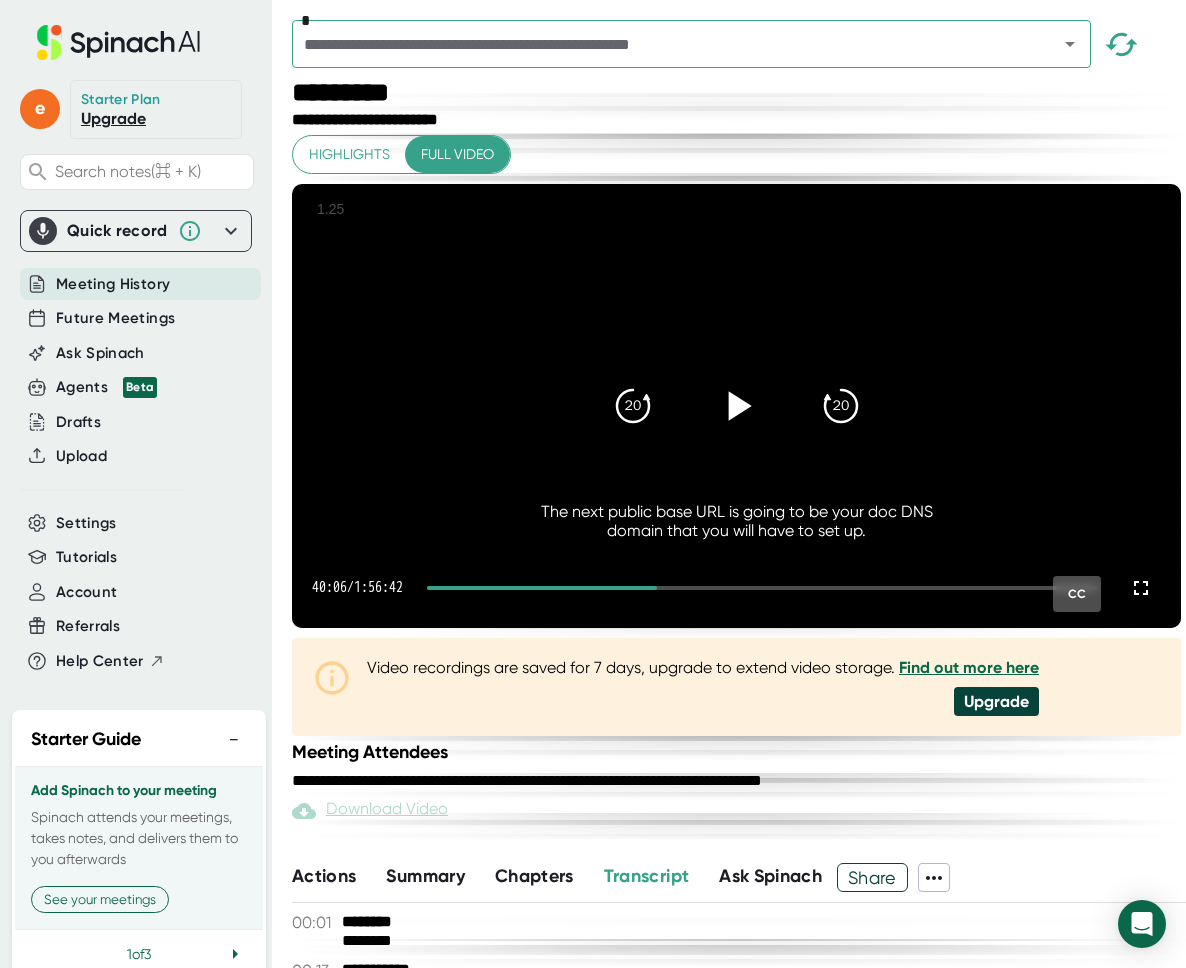 click 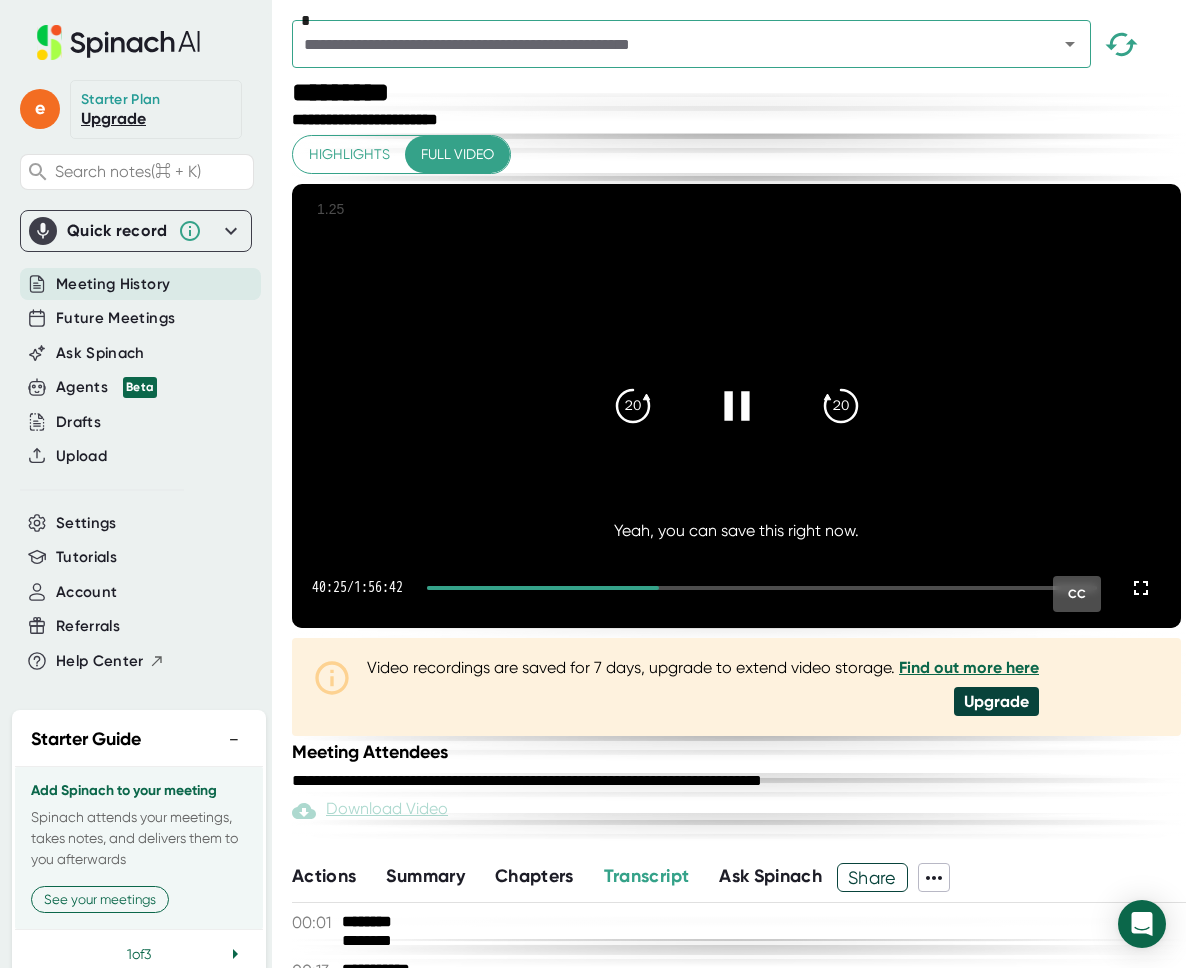 click 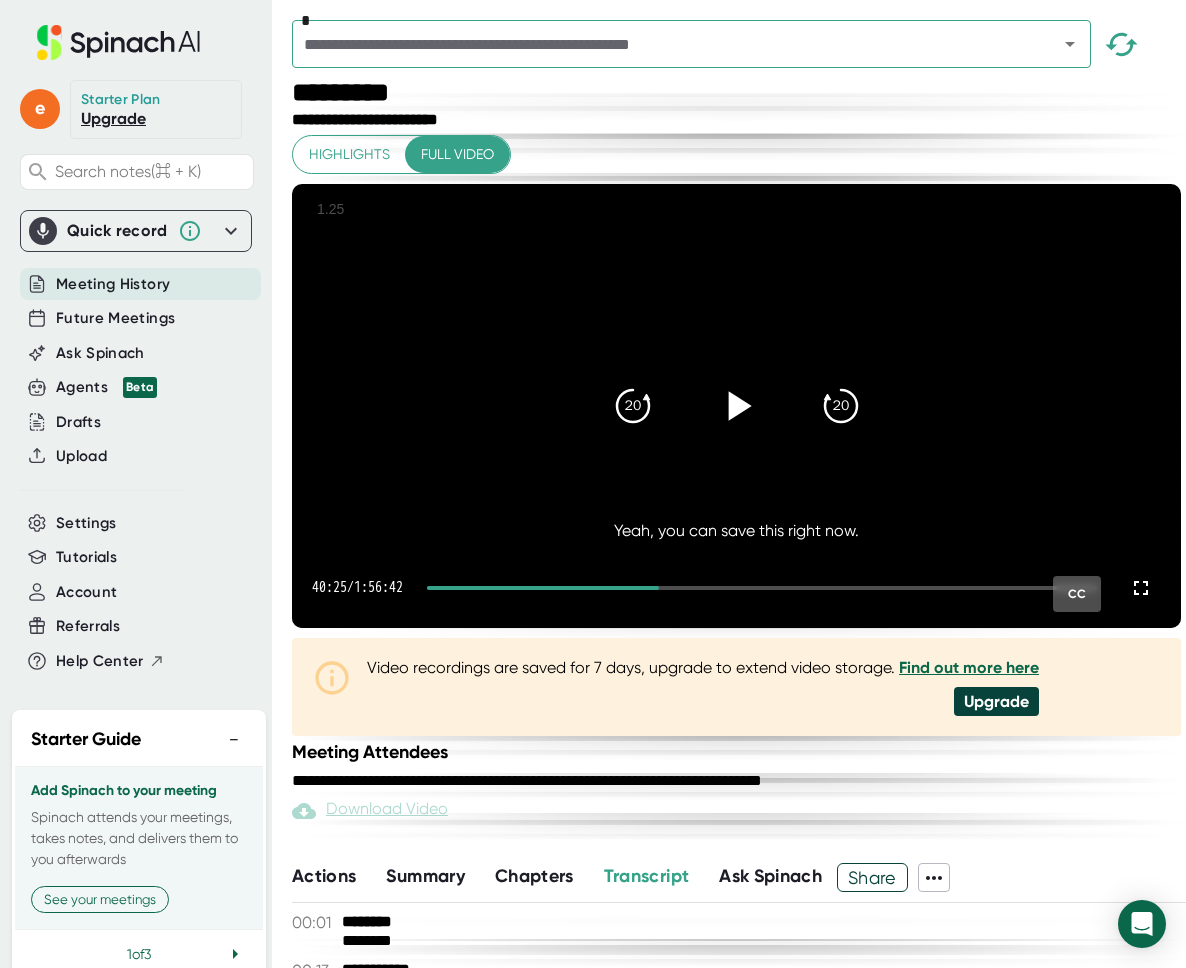 click 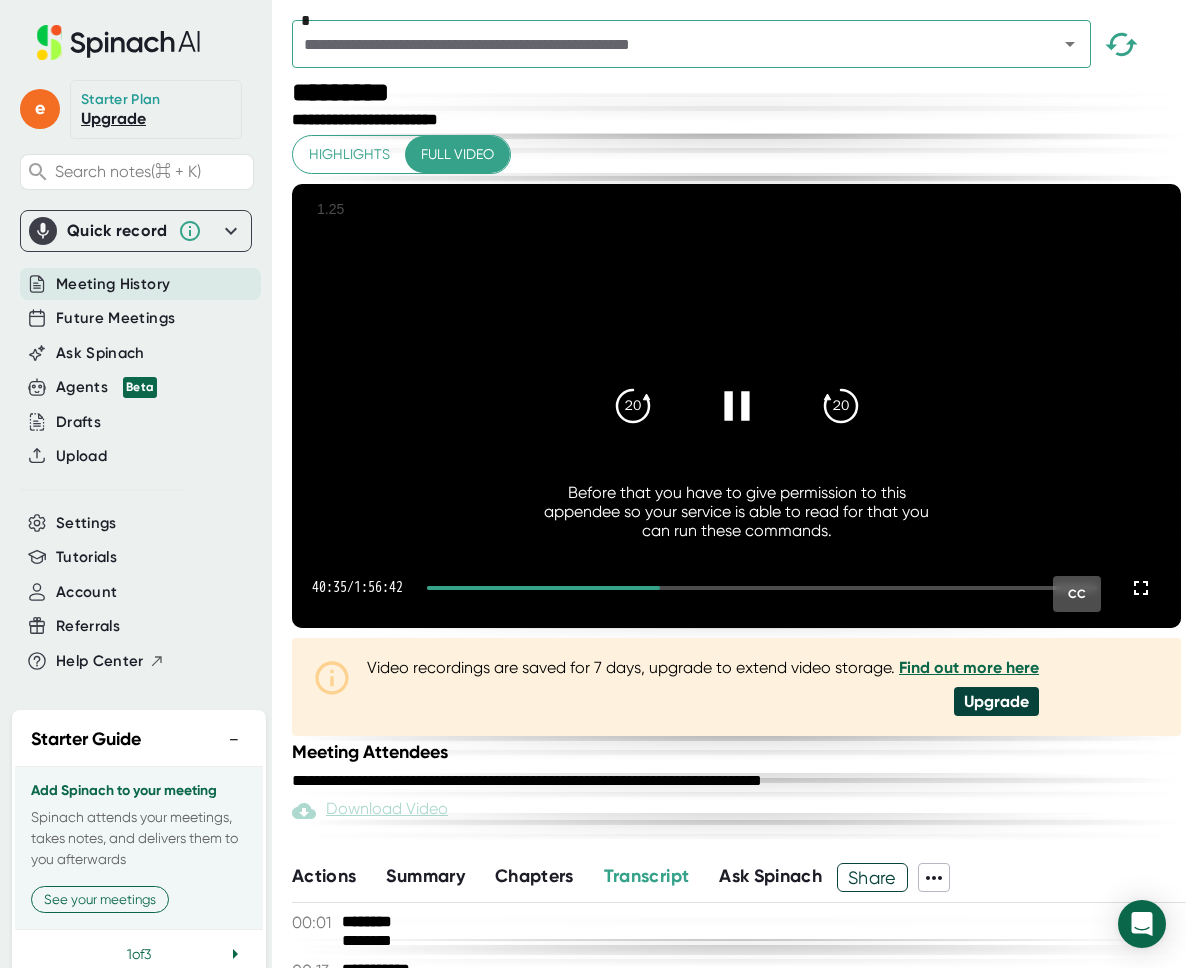 click 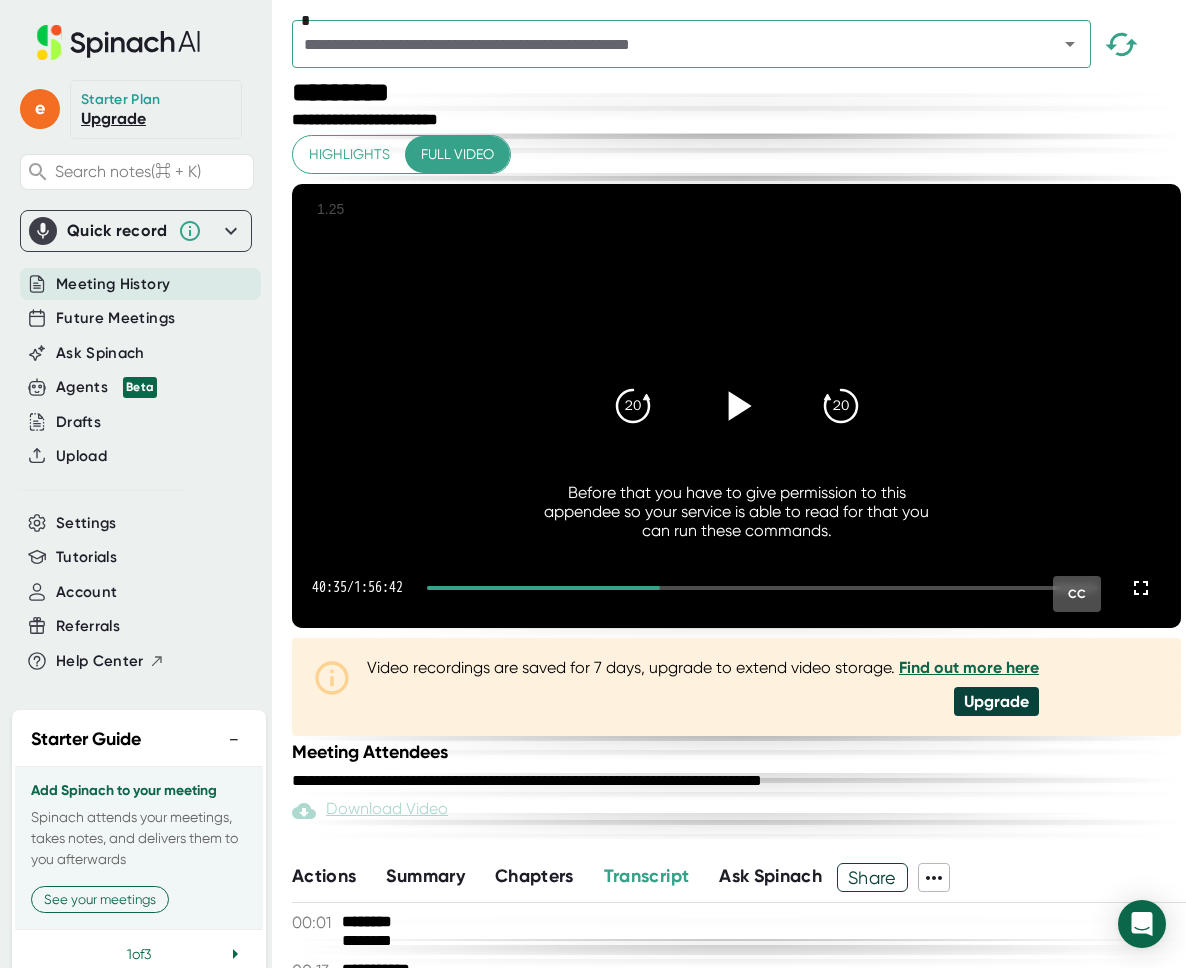 click 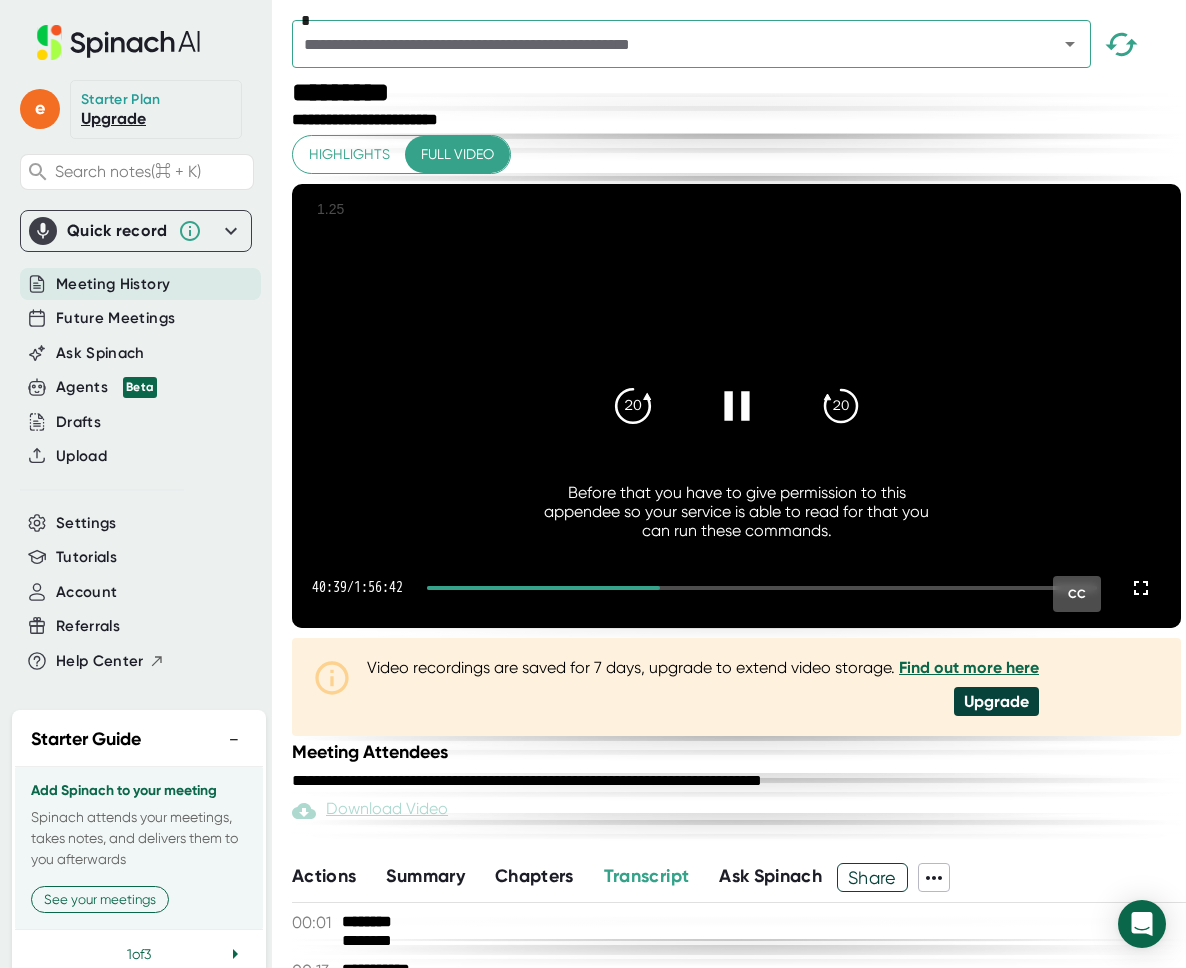 click on "20" 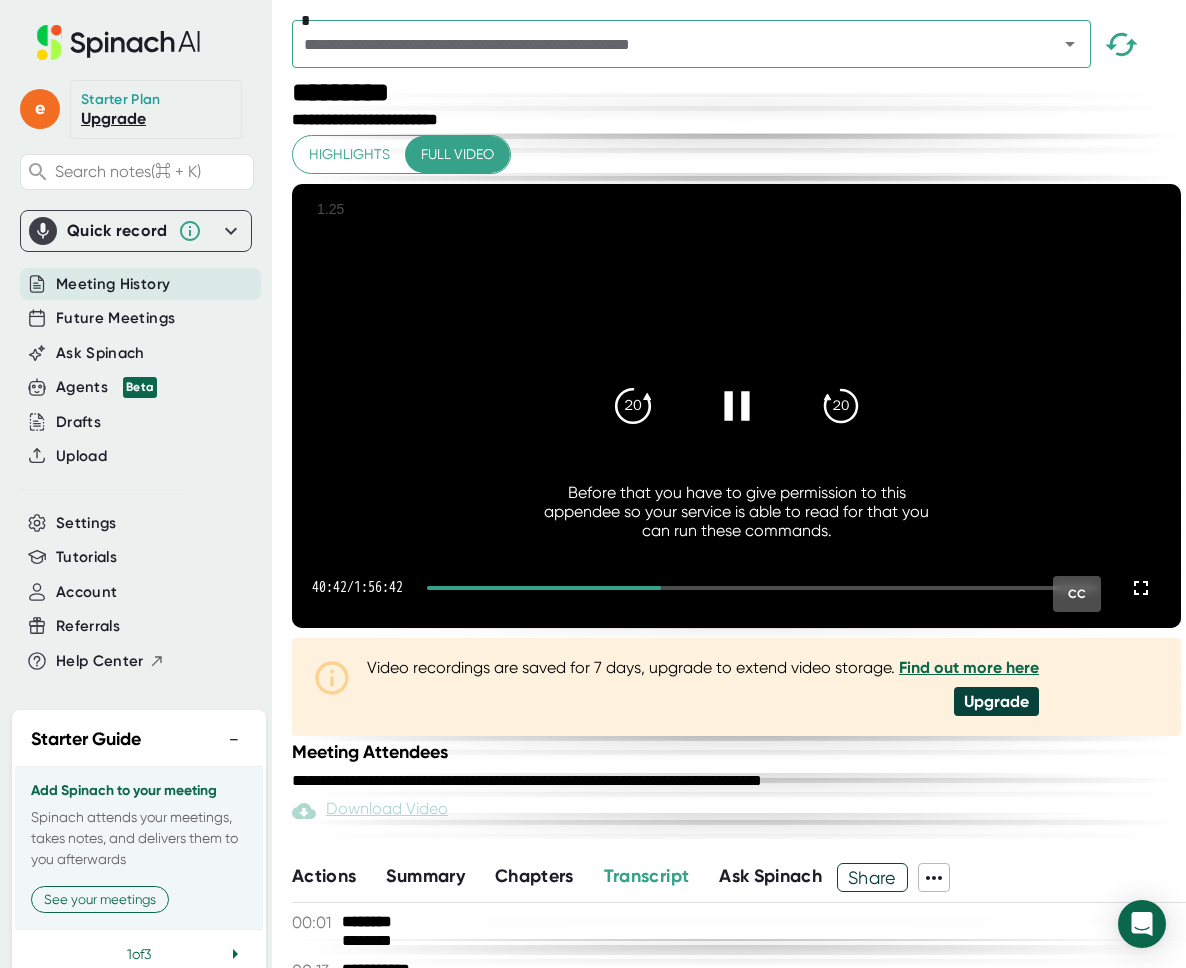 click on "20" 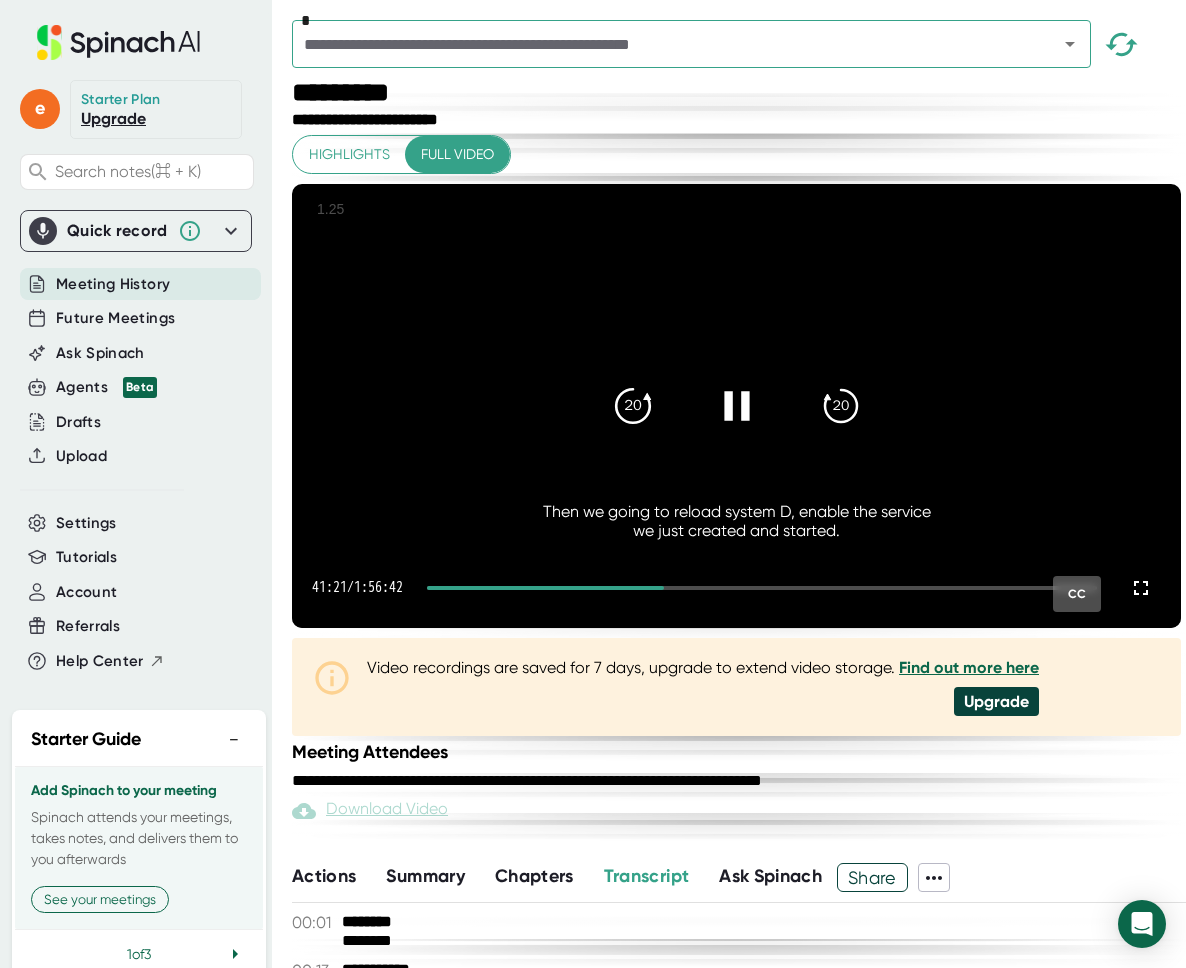 click on "20" 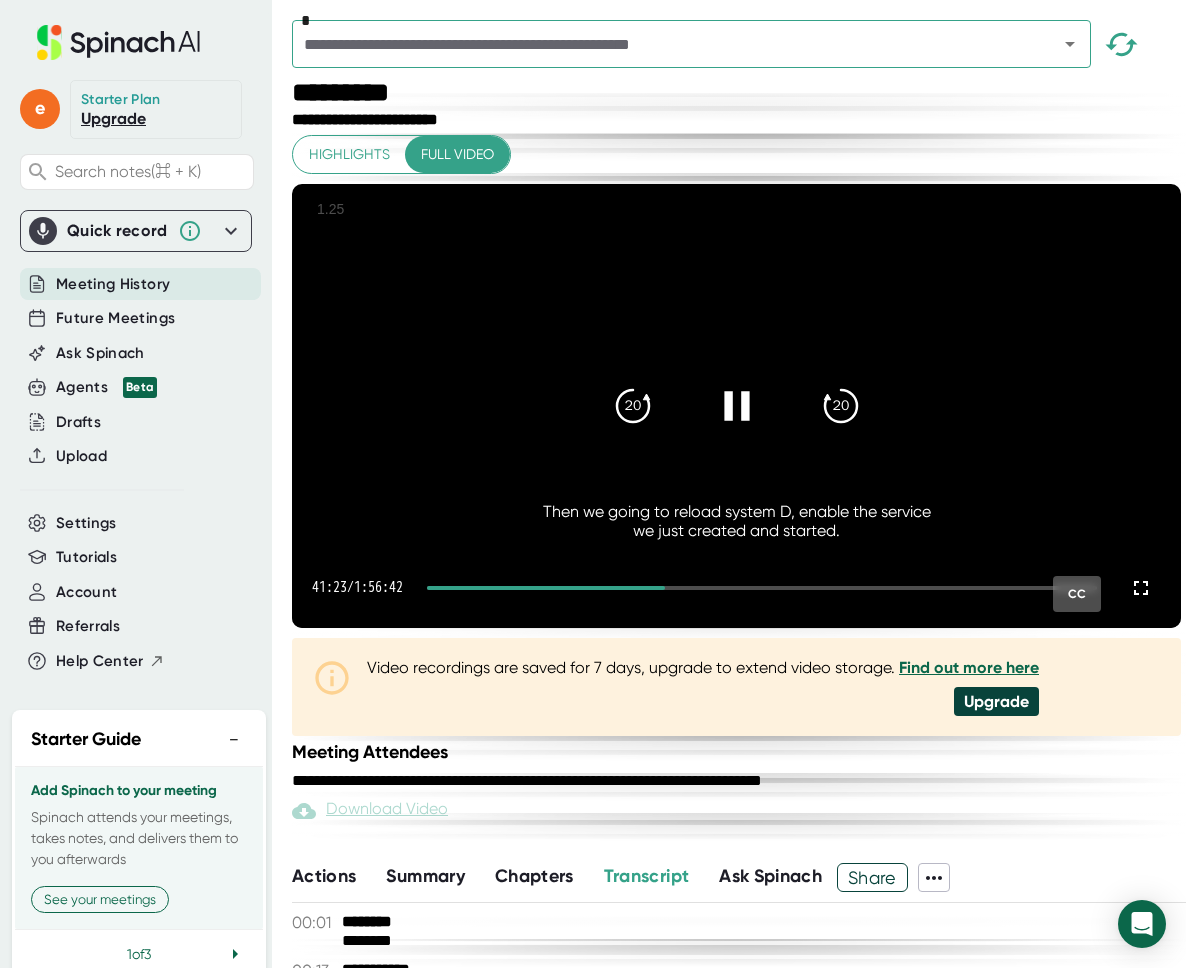click 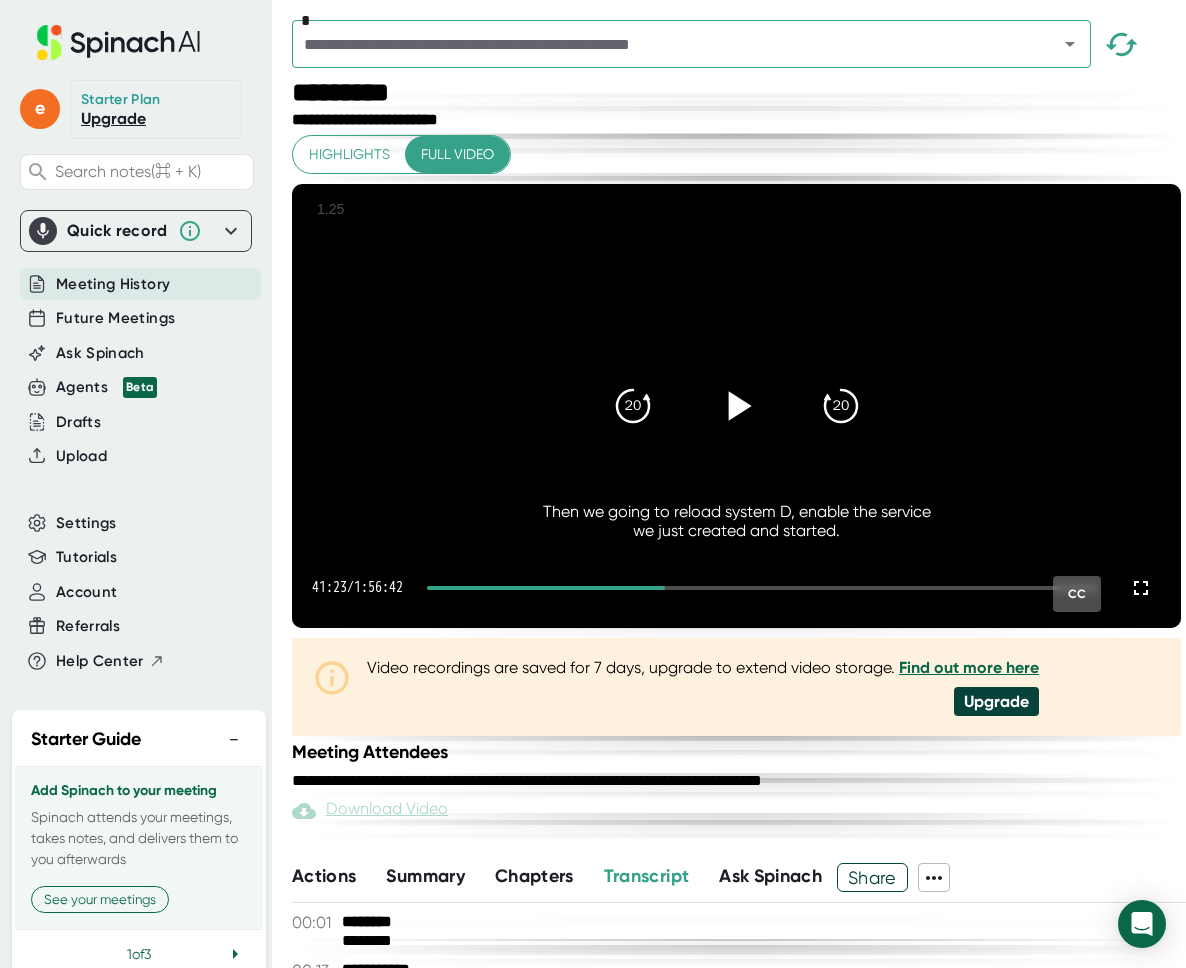 click 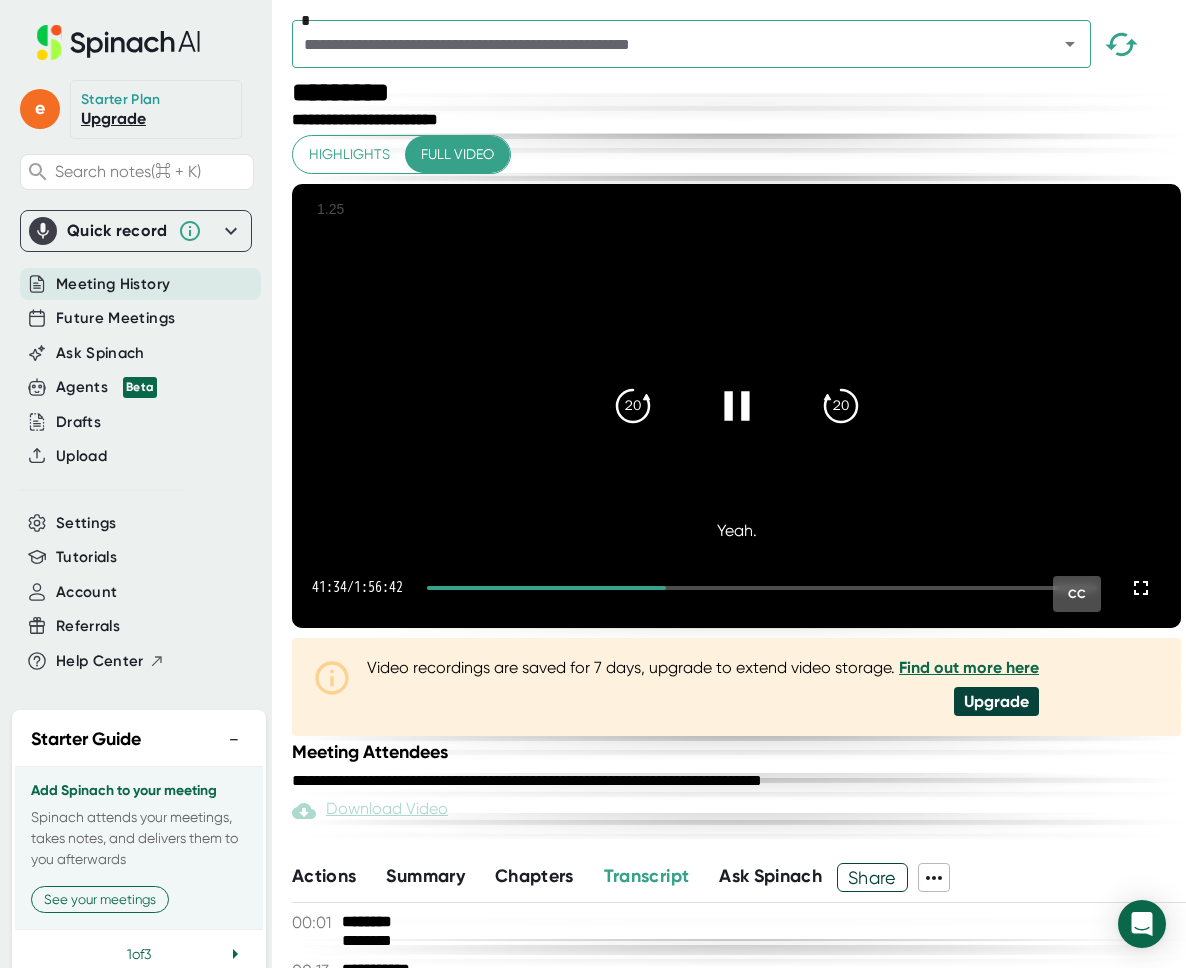 click at bounding box center [737, 406] 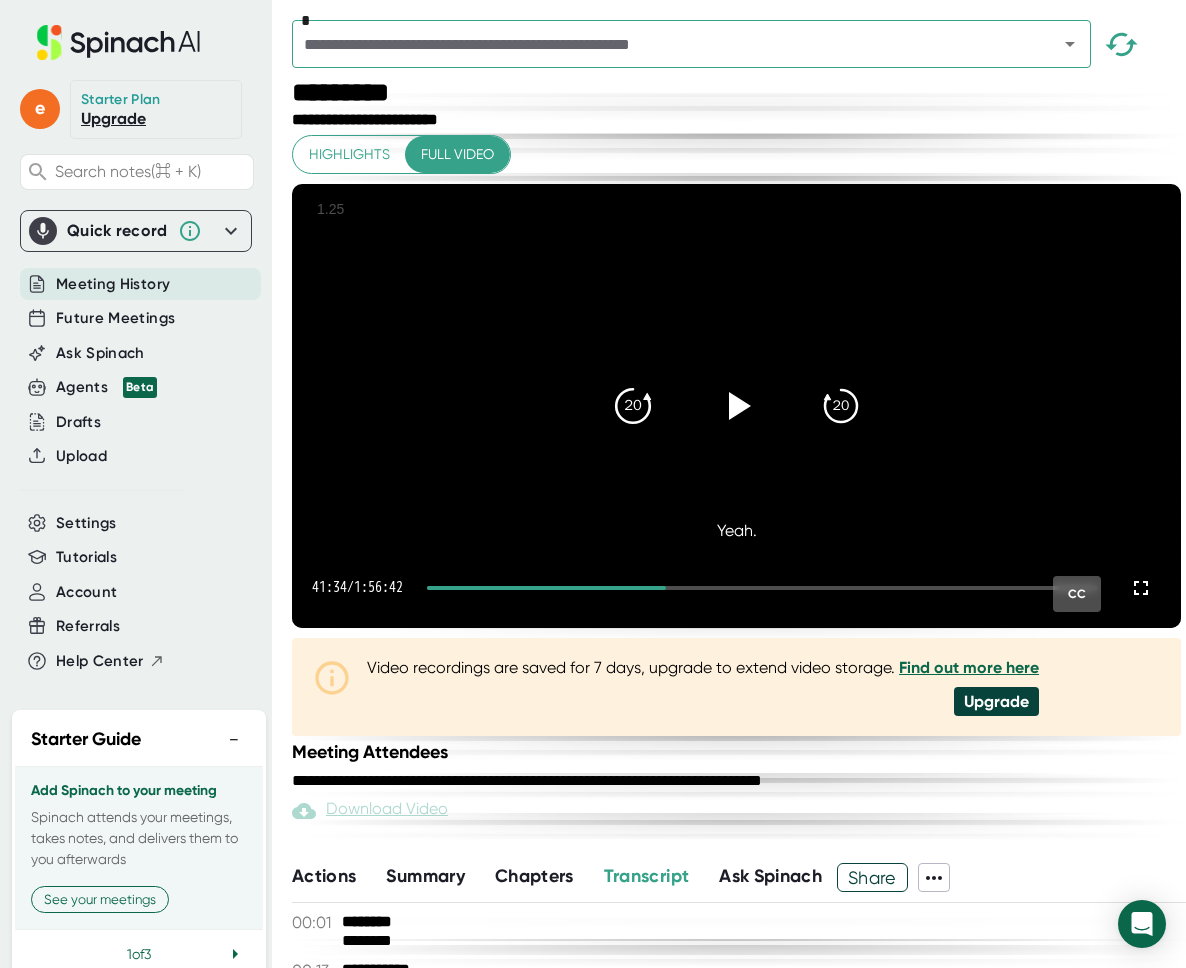 click on "20" 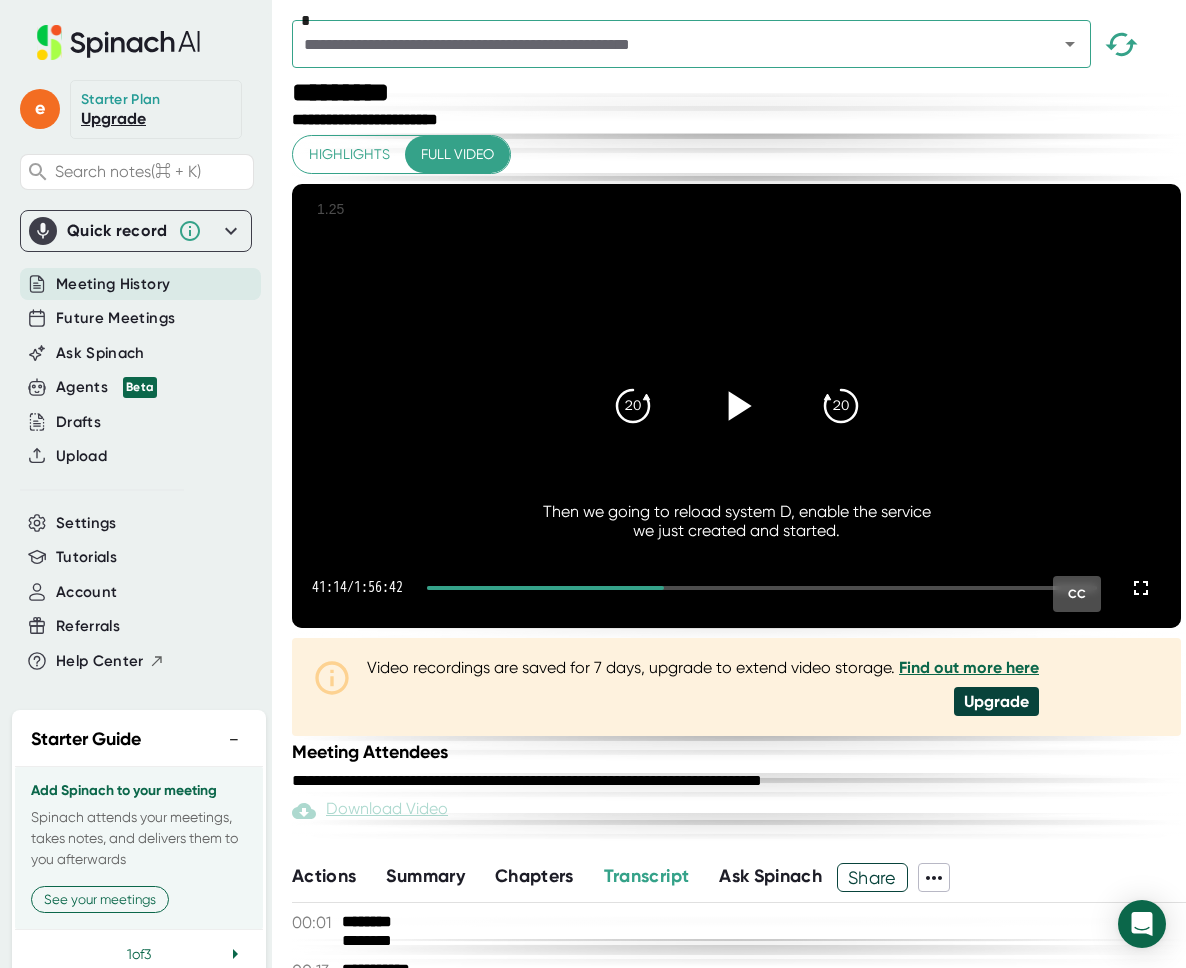 click at bounding box center [737, 406] 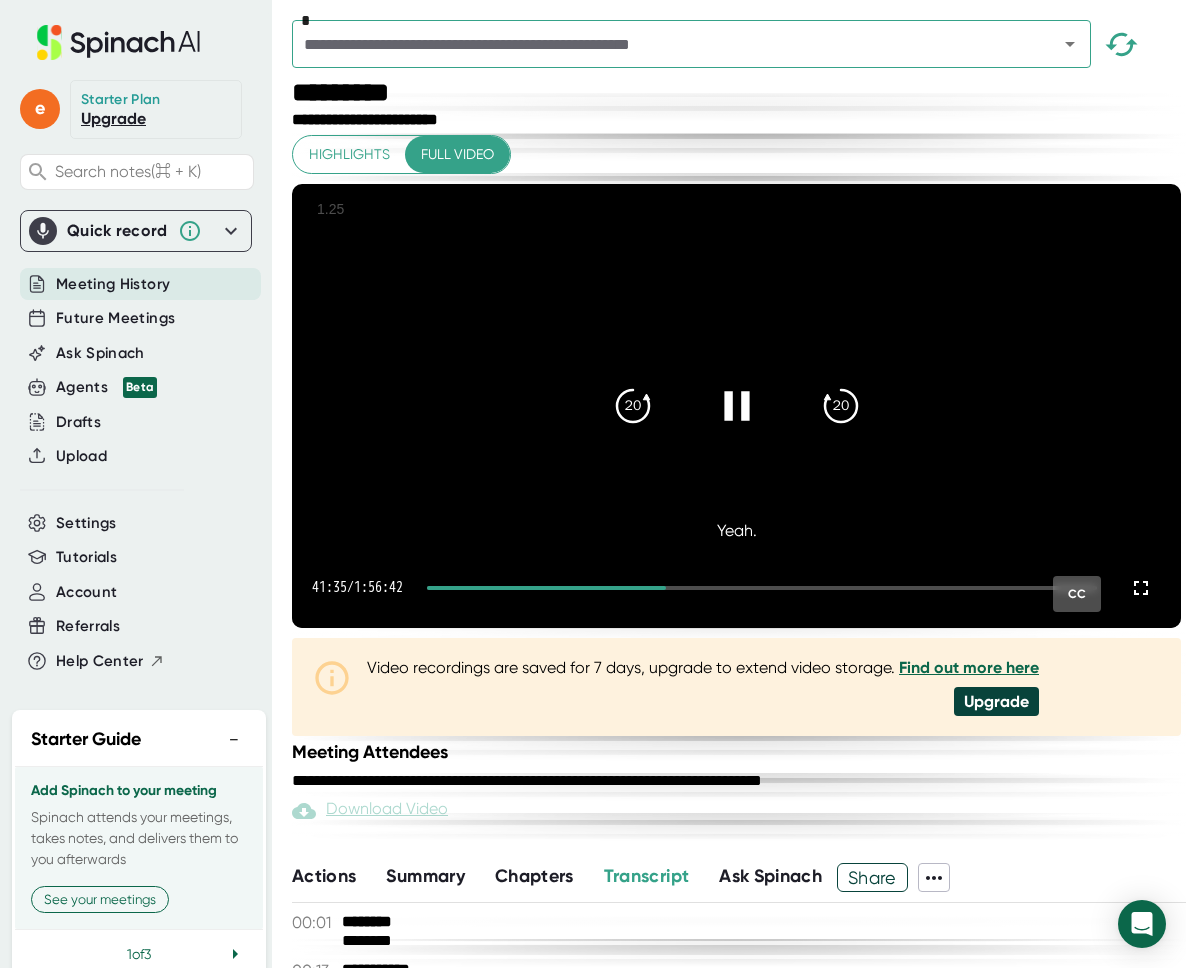 click 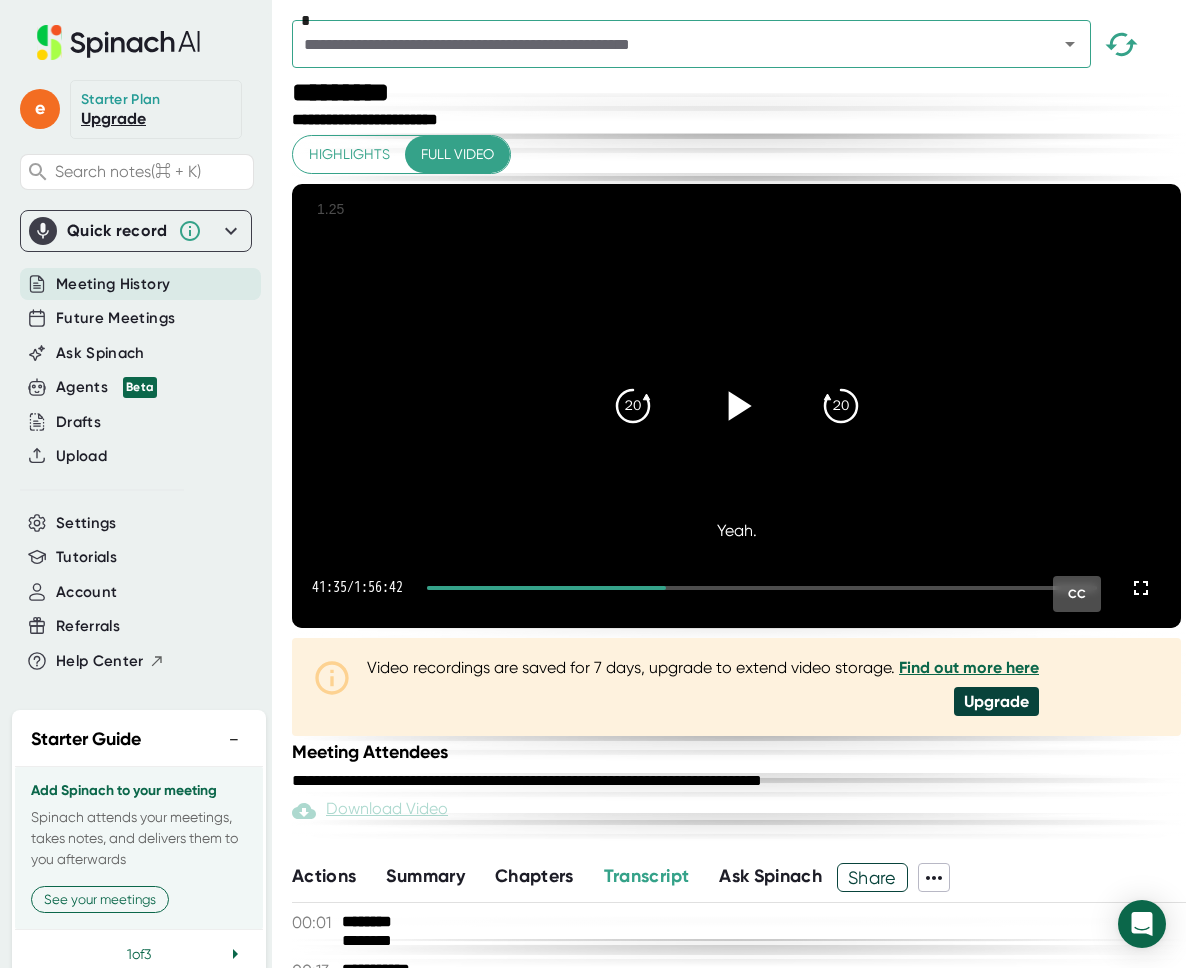 click 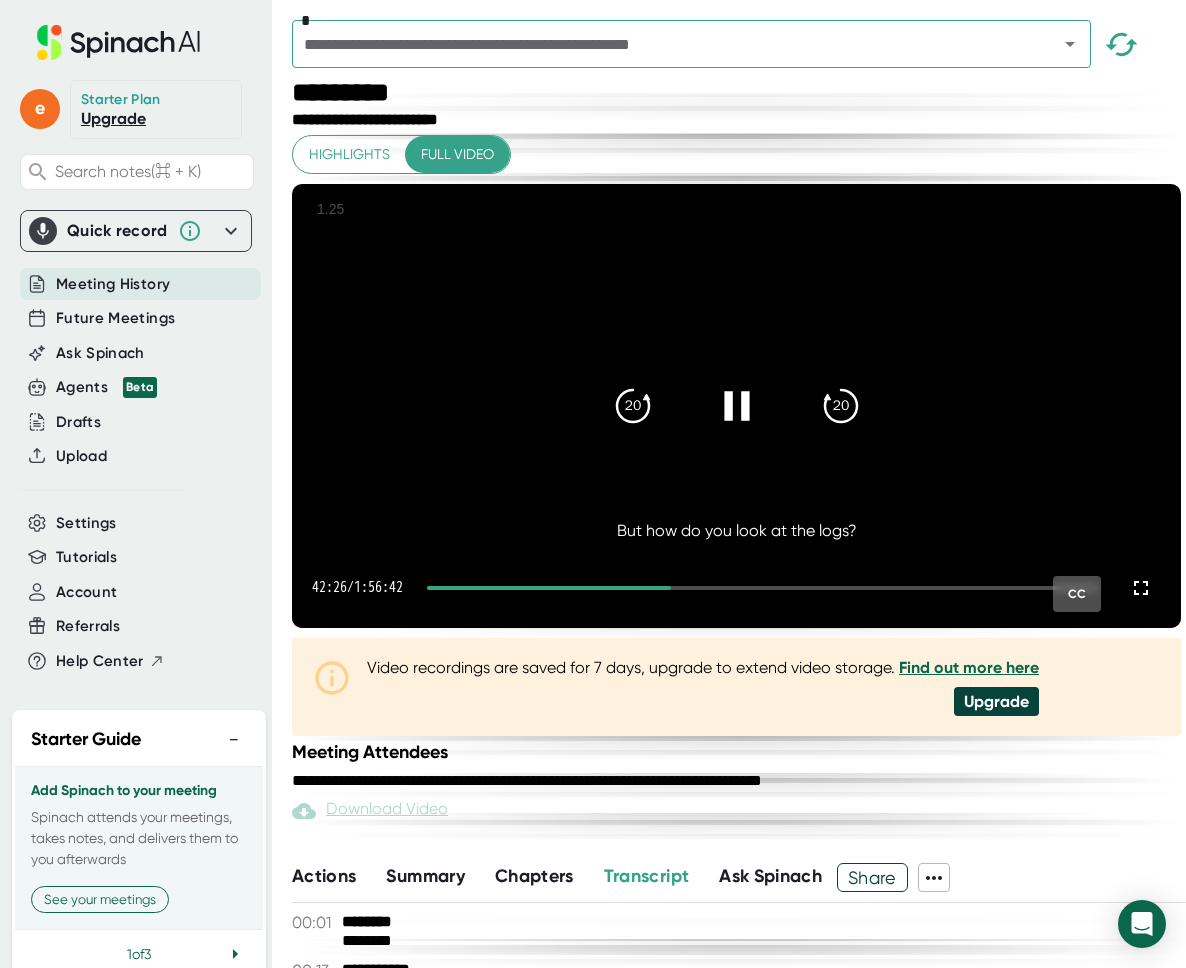 click 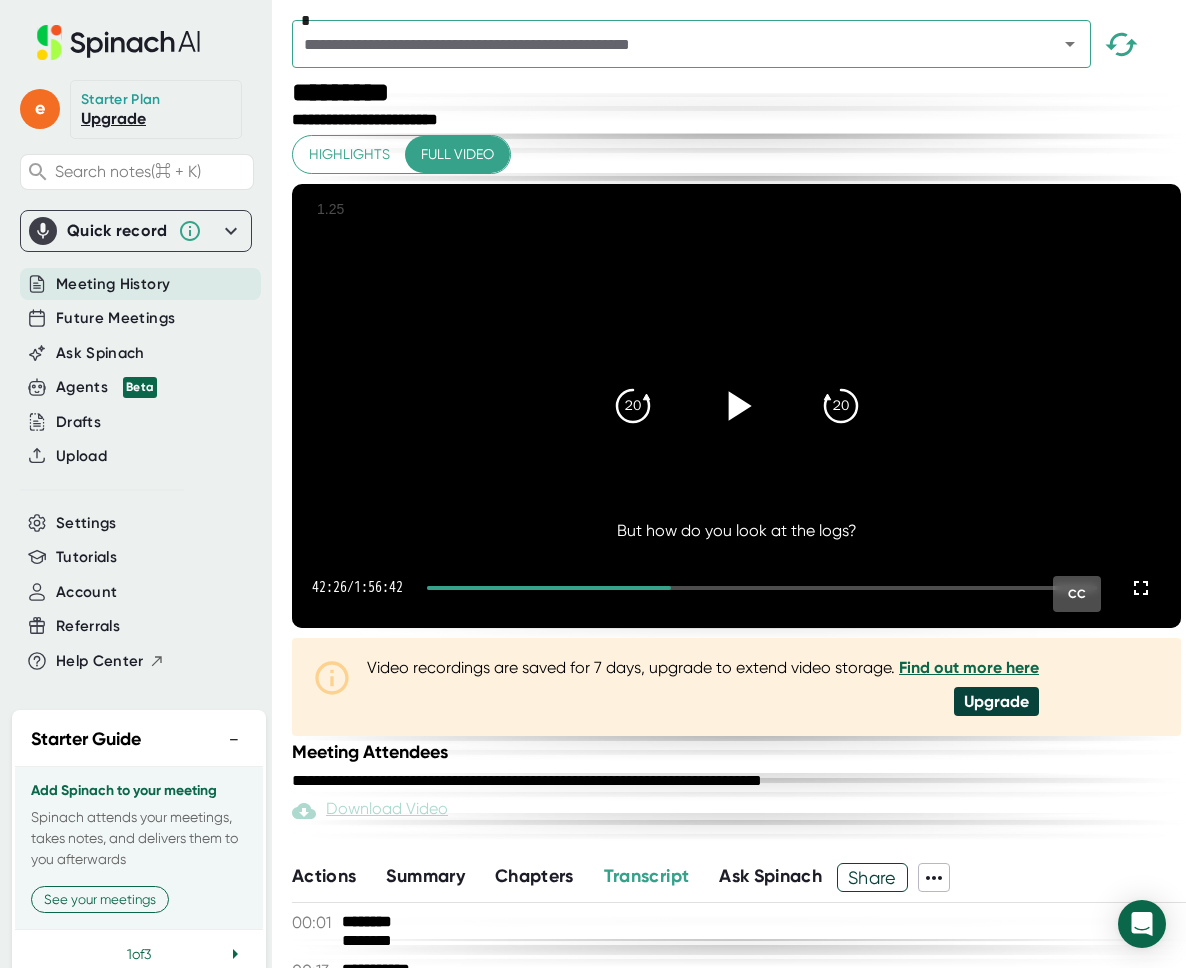 click at bounding box center (737, 406) 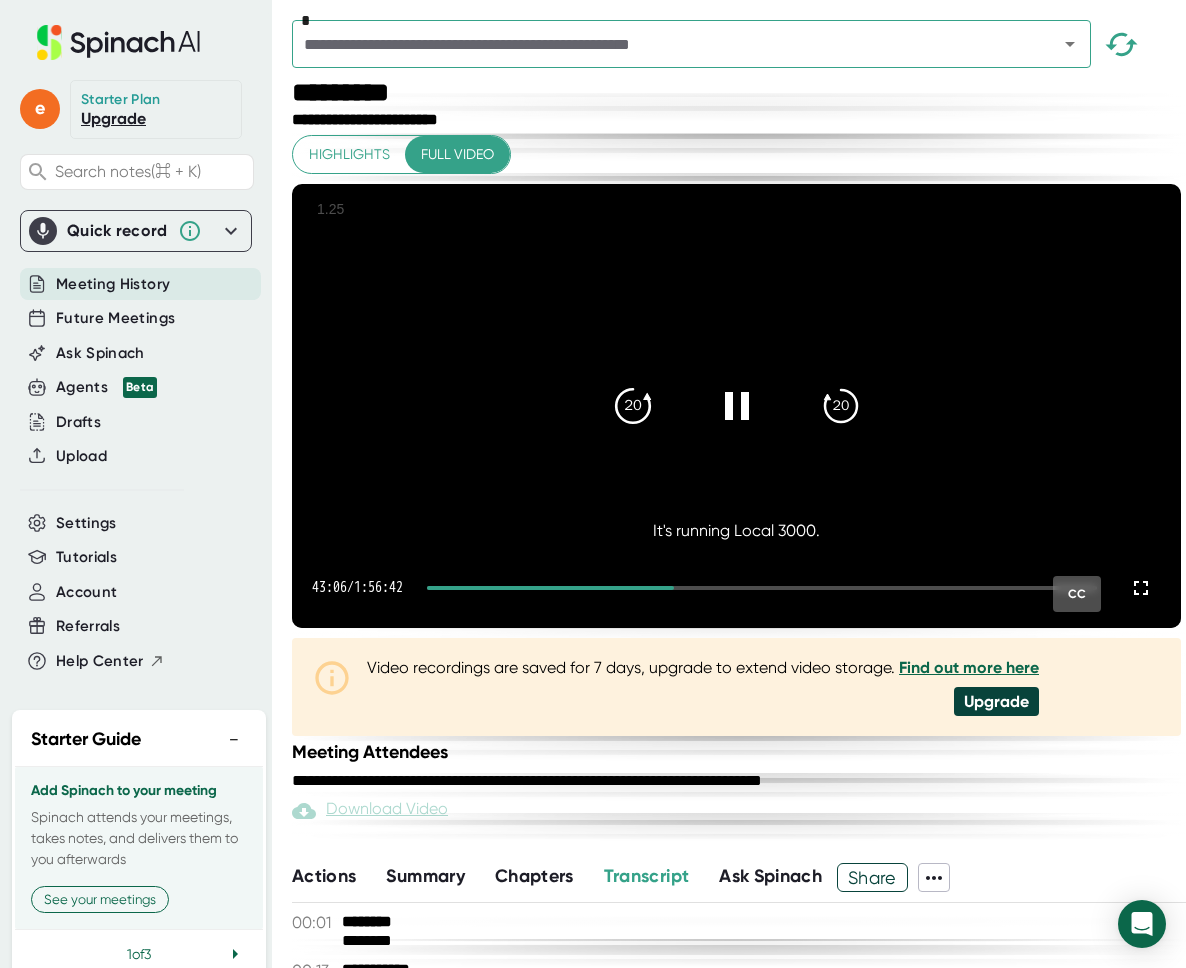 click on "20" 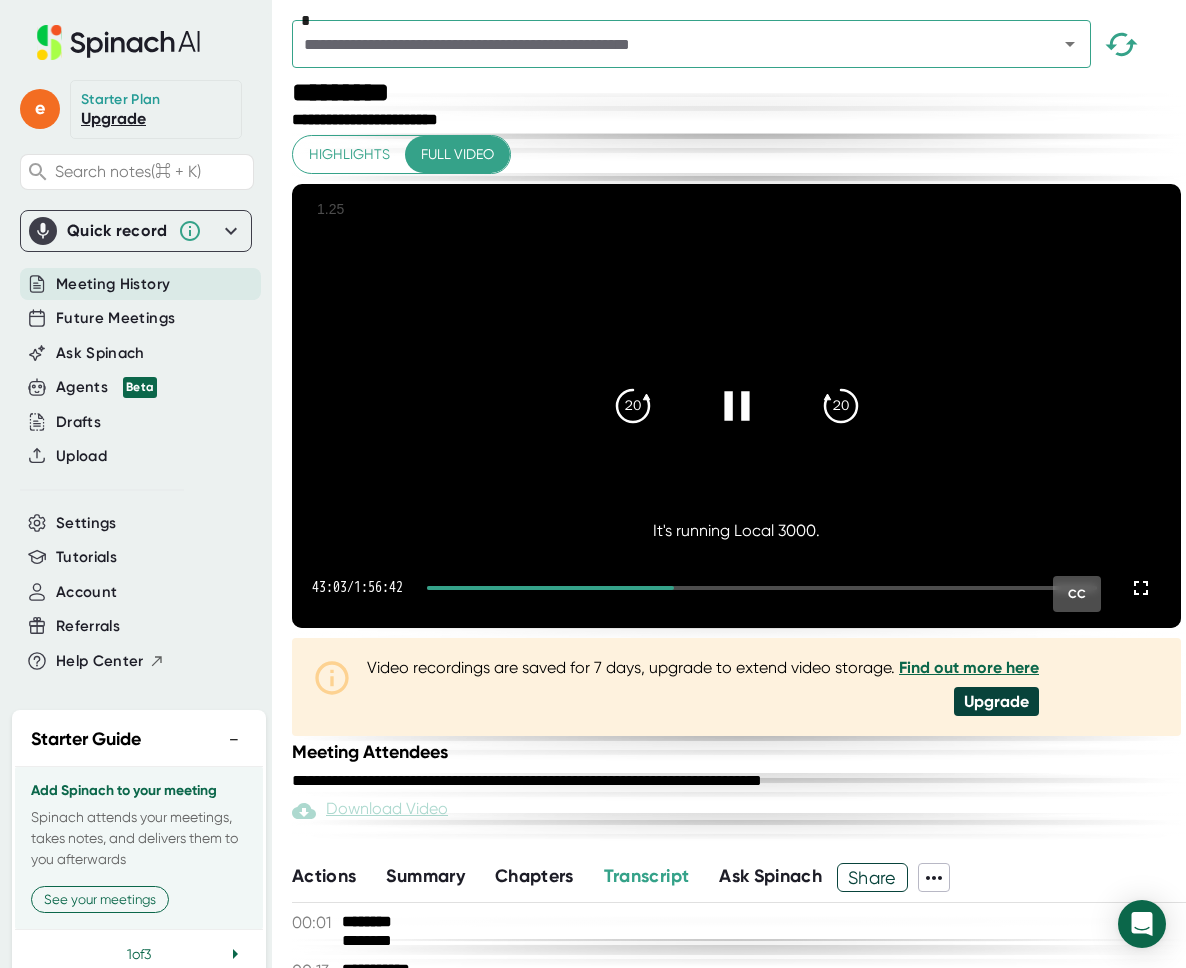 click 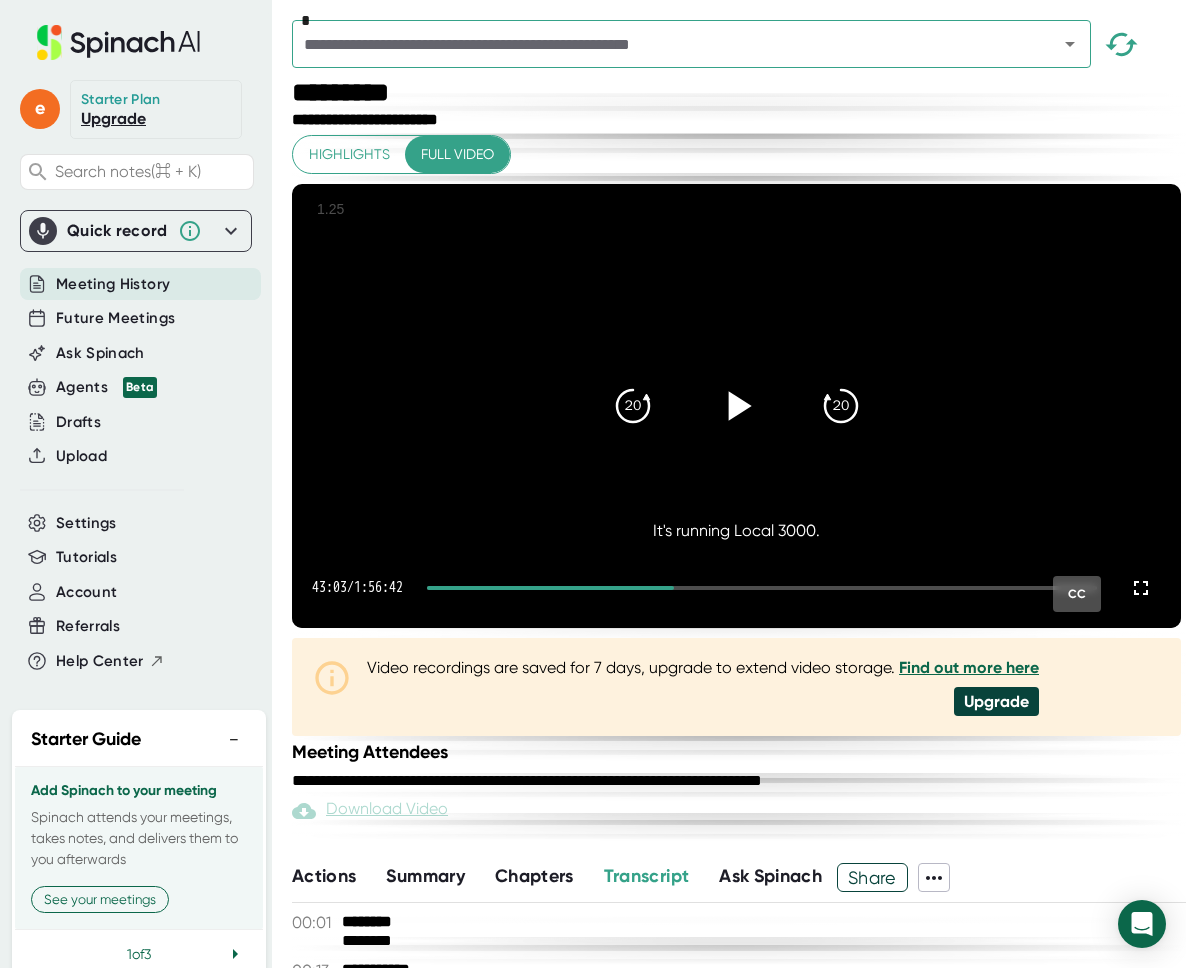 click at bounding box center (736, 406) 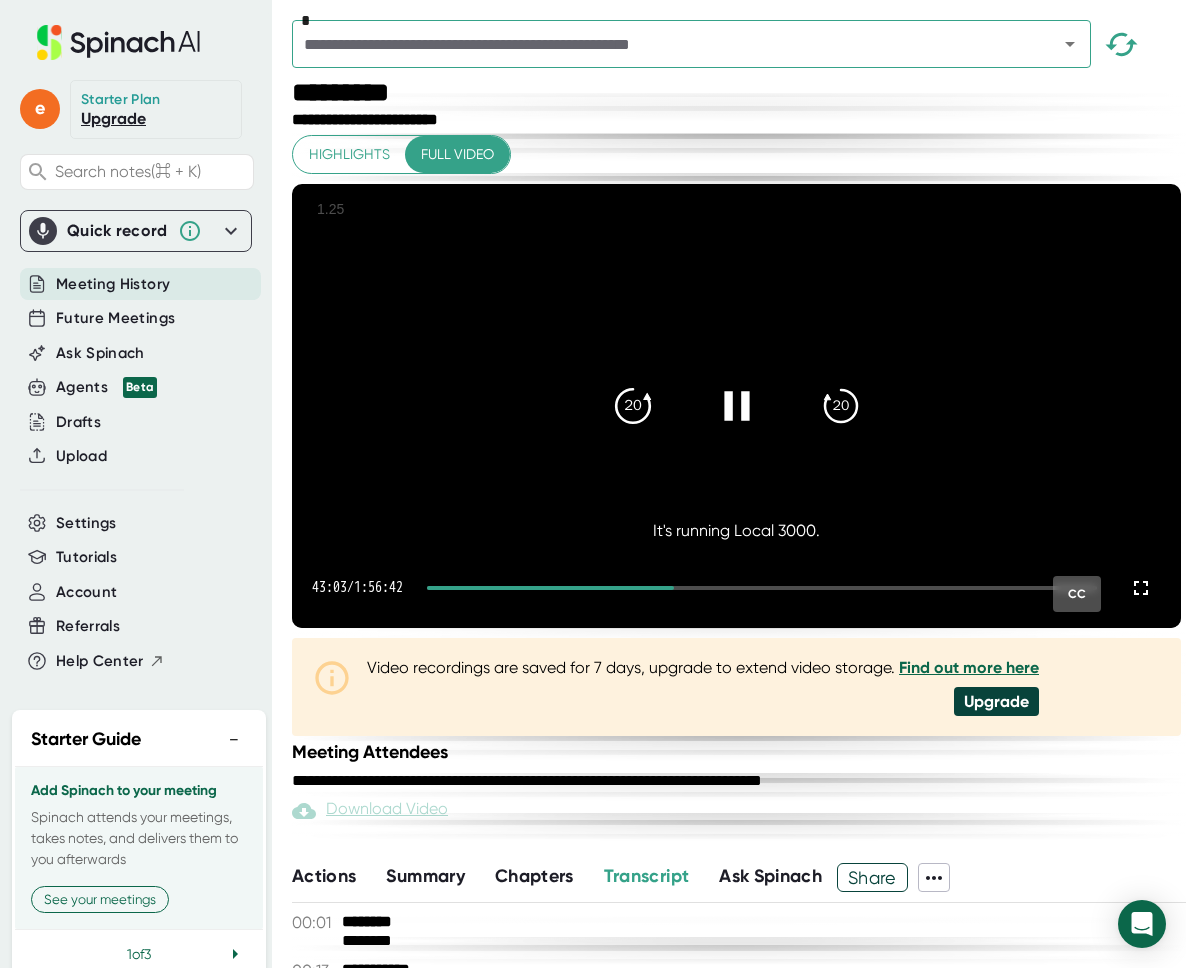 click on "20" 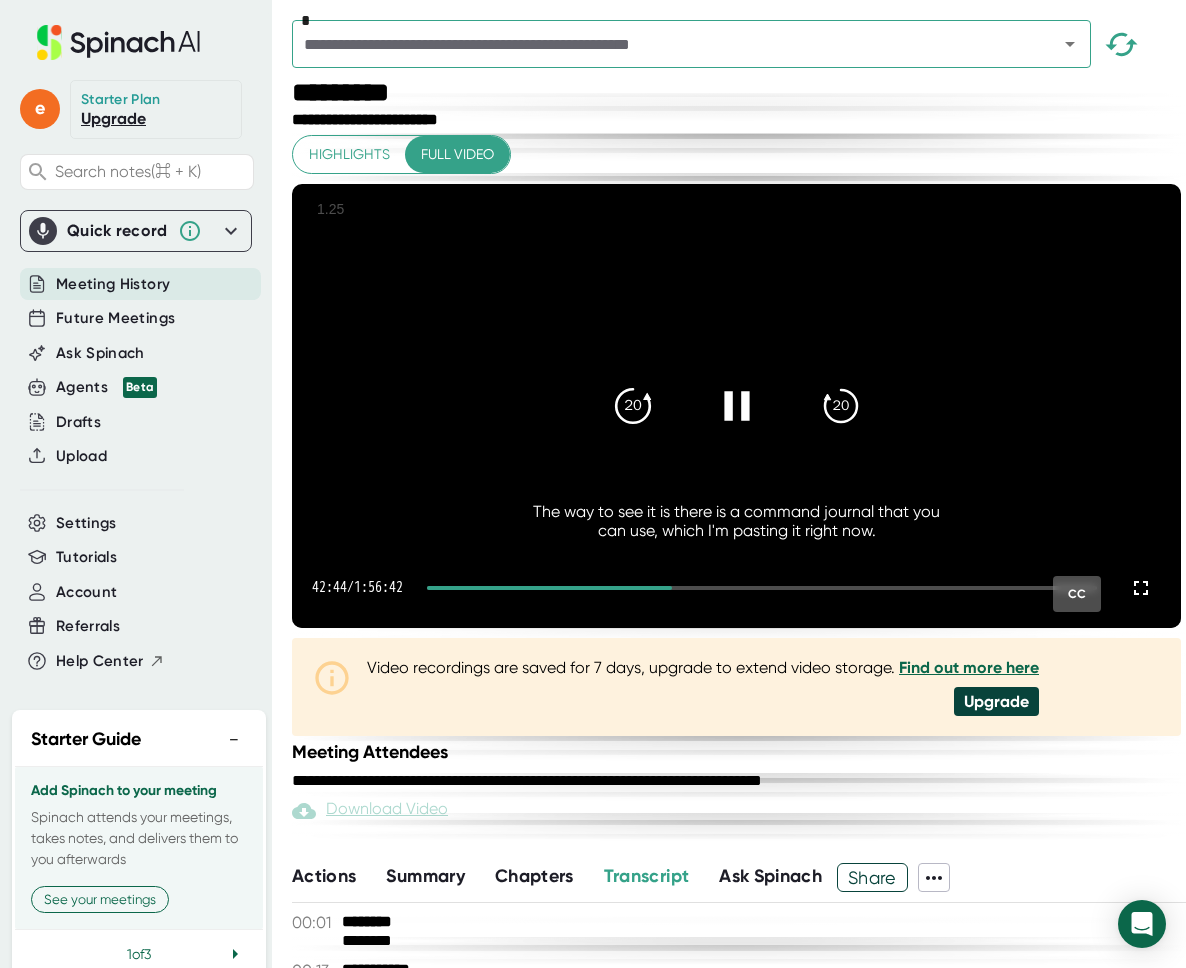 click on "20" 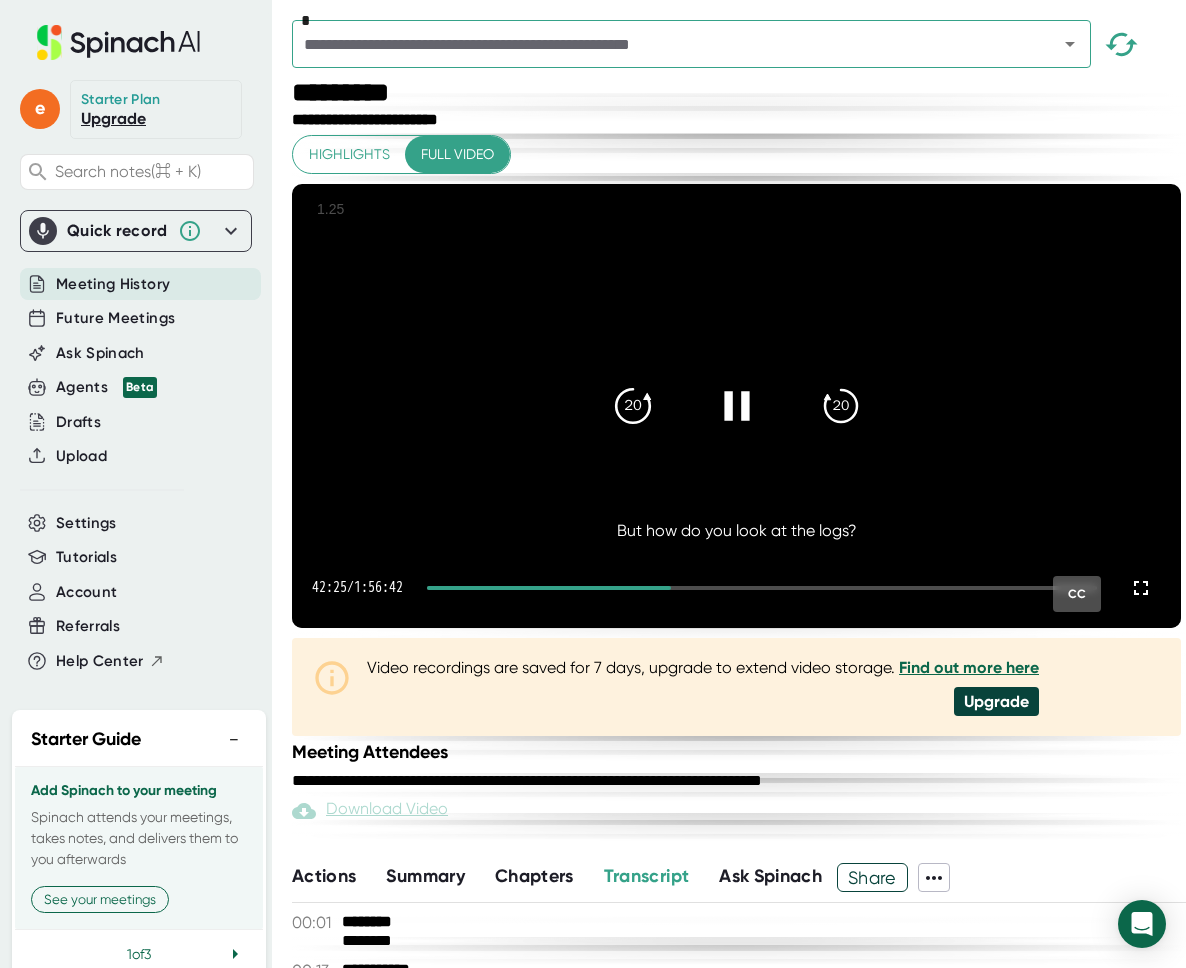 click on "20" 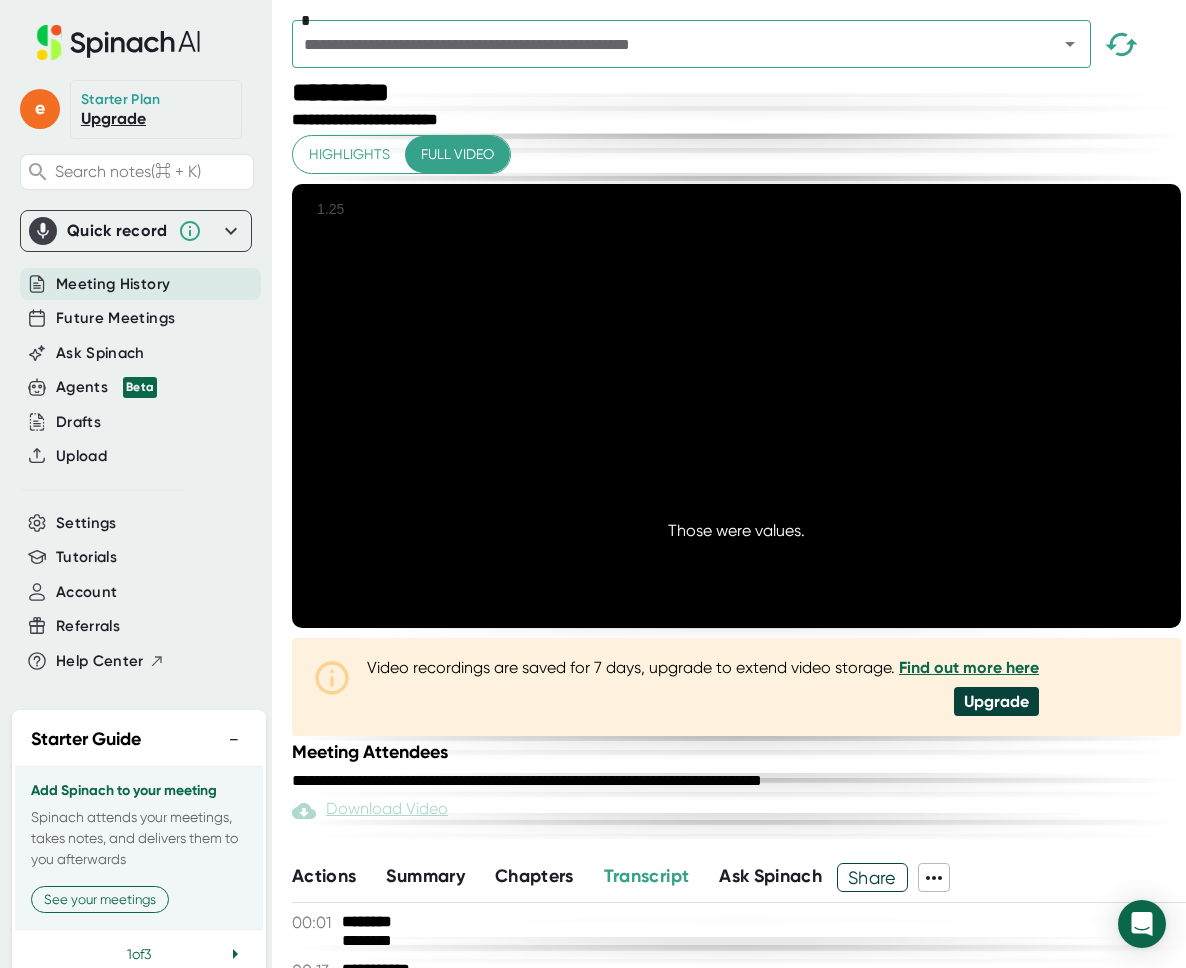 click on "20" 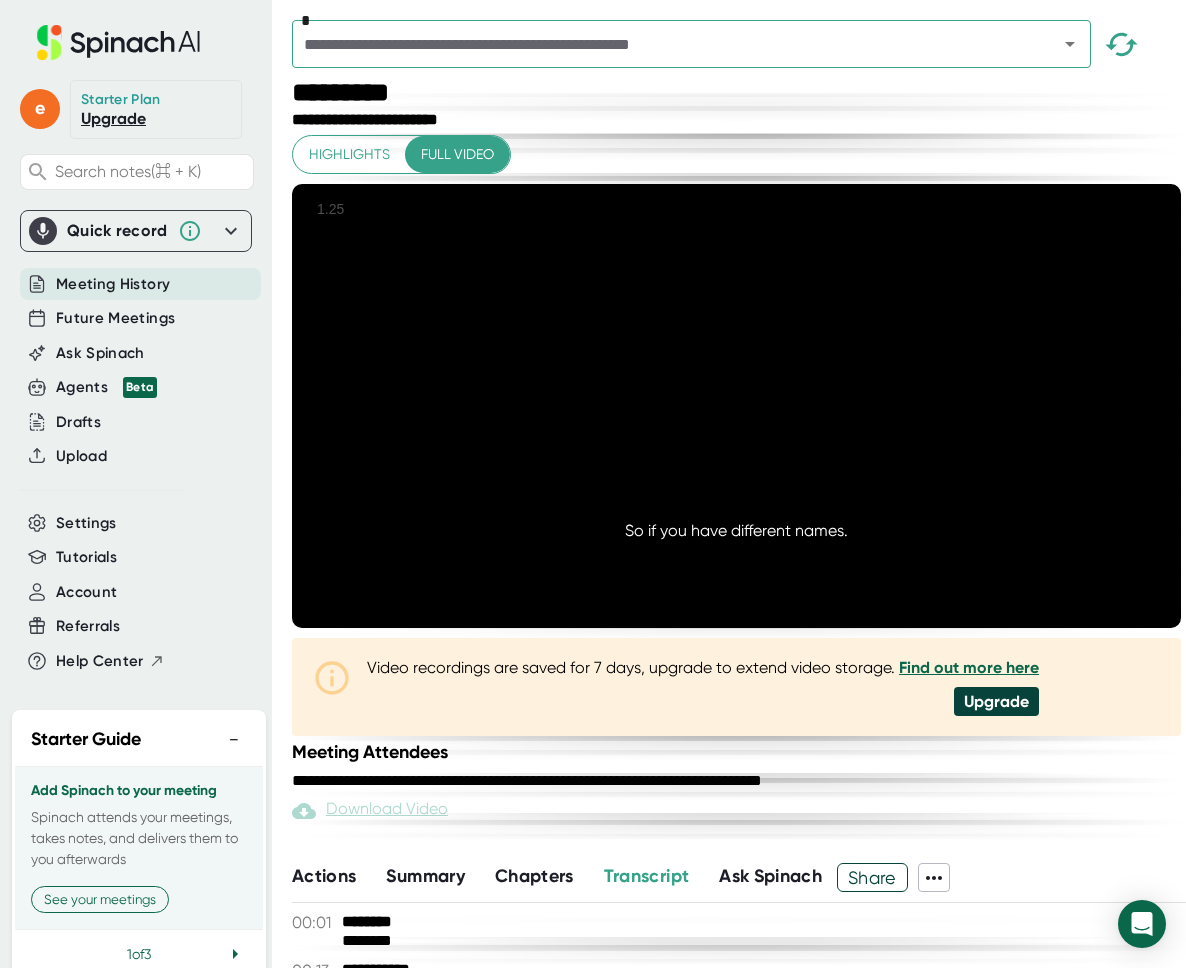 click on "20" 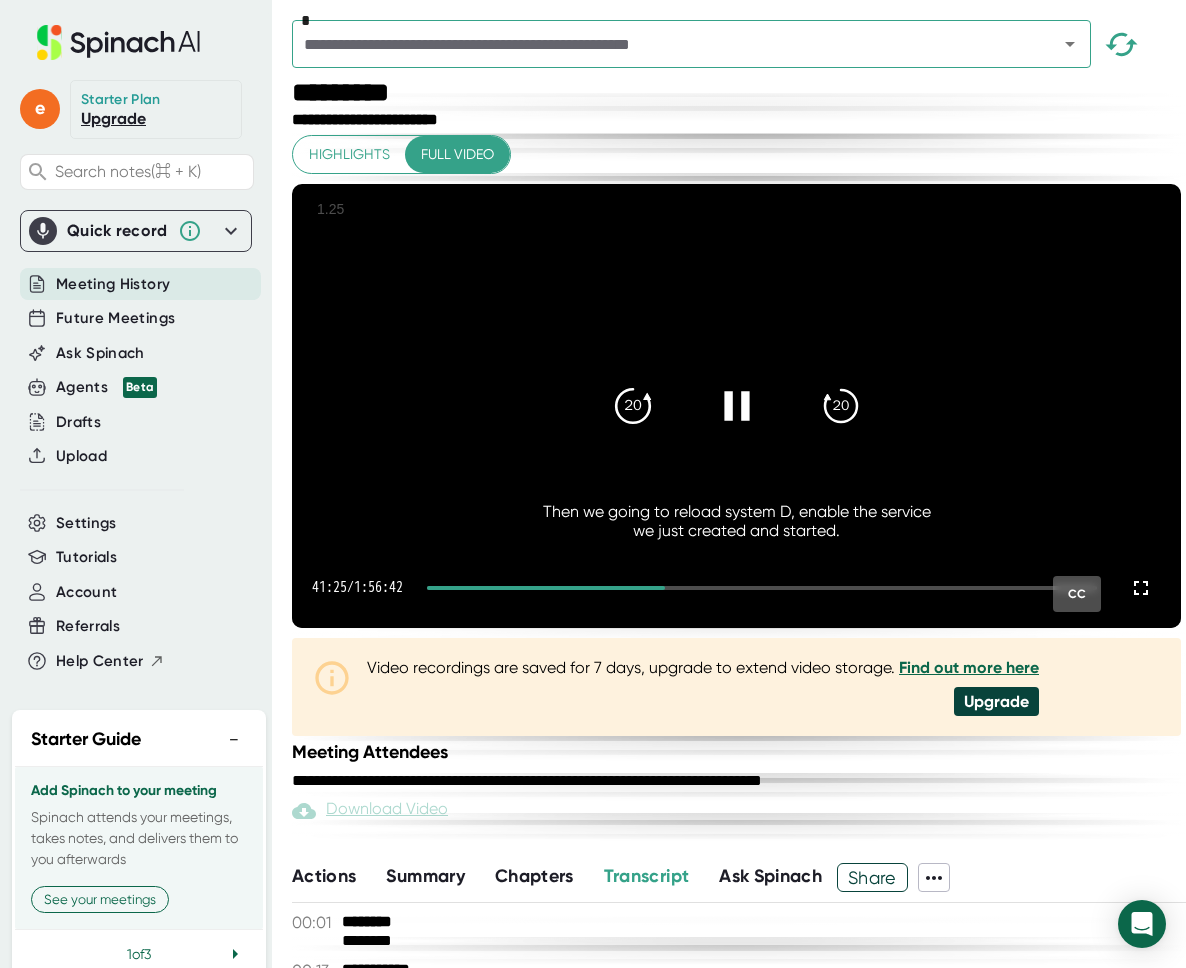 click on "20" 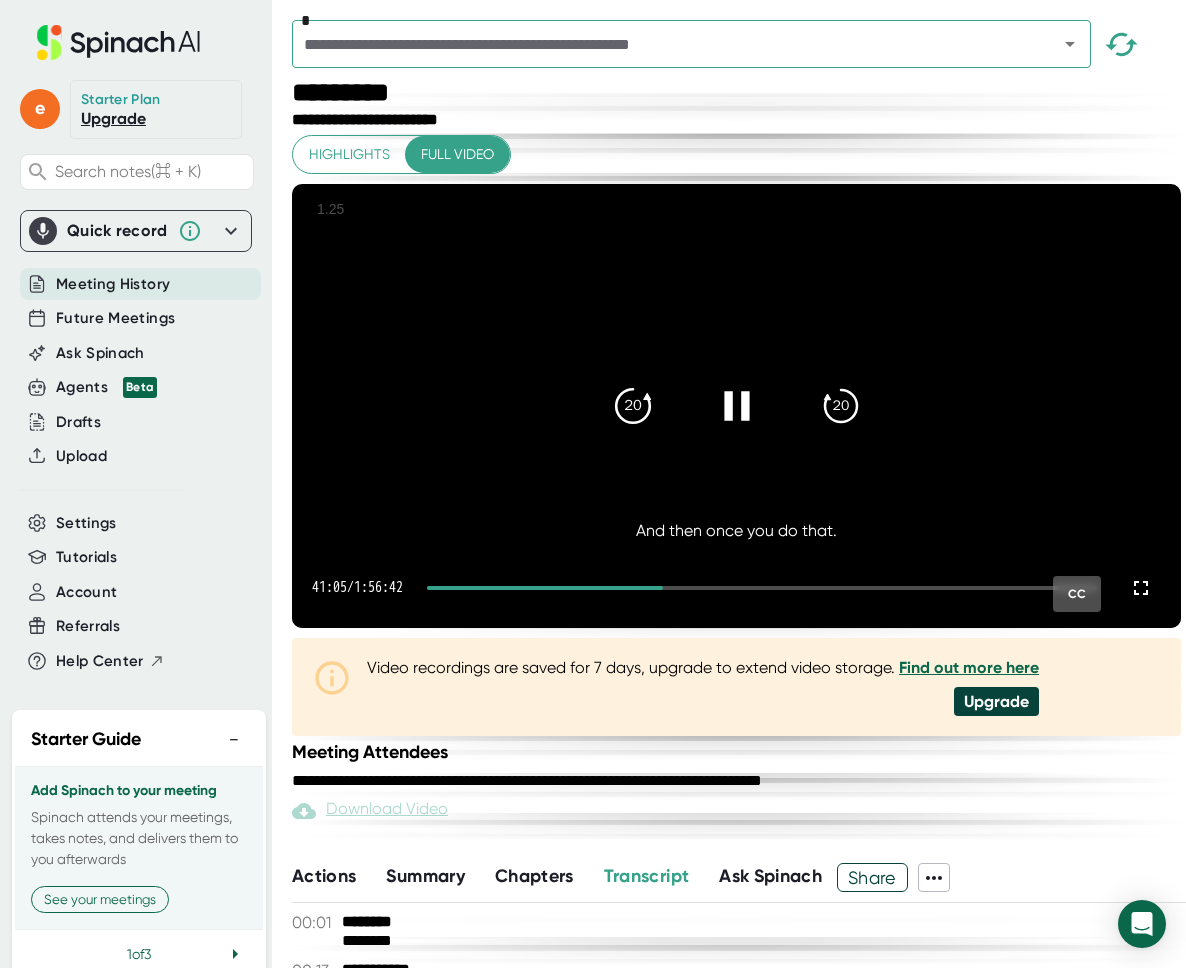 click on "20" 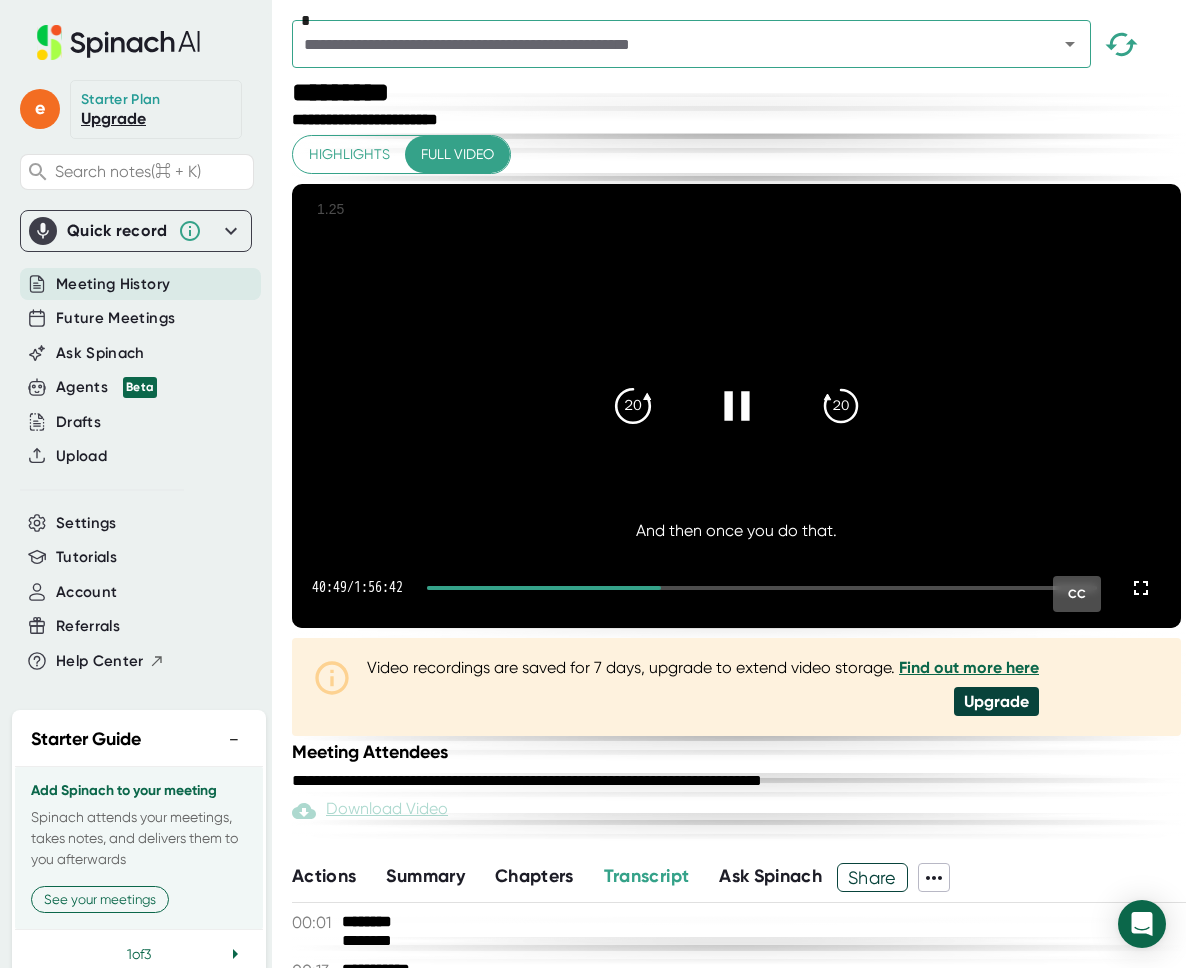 click on "20" 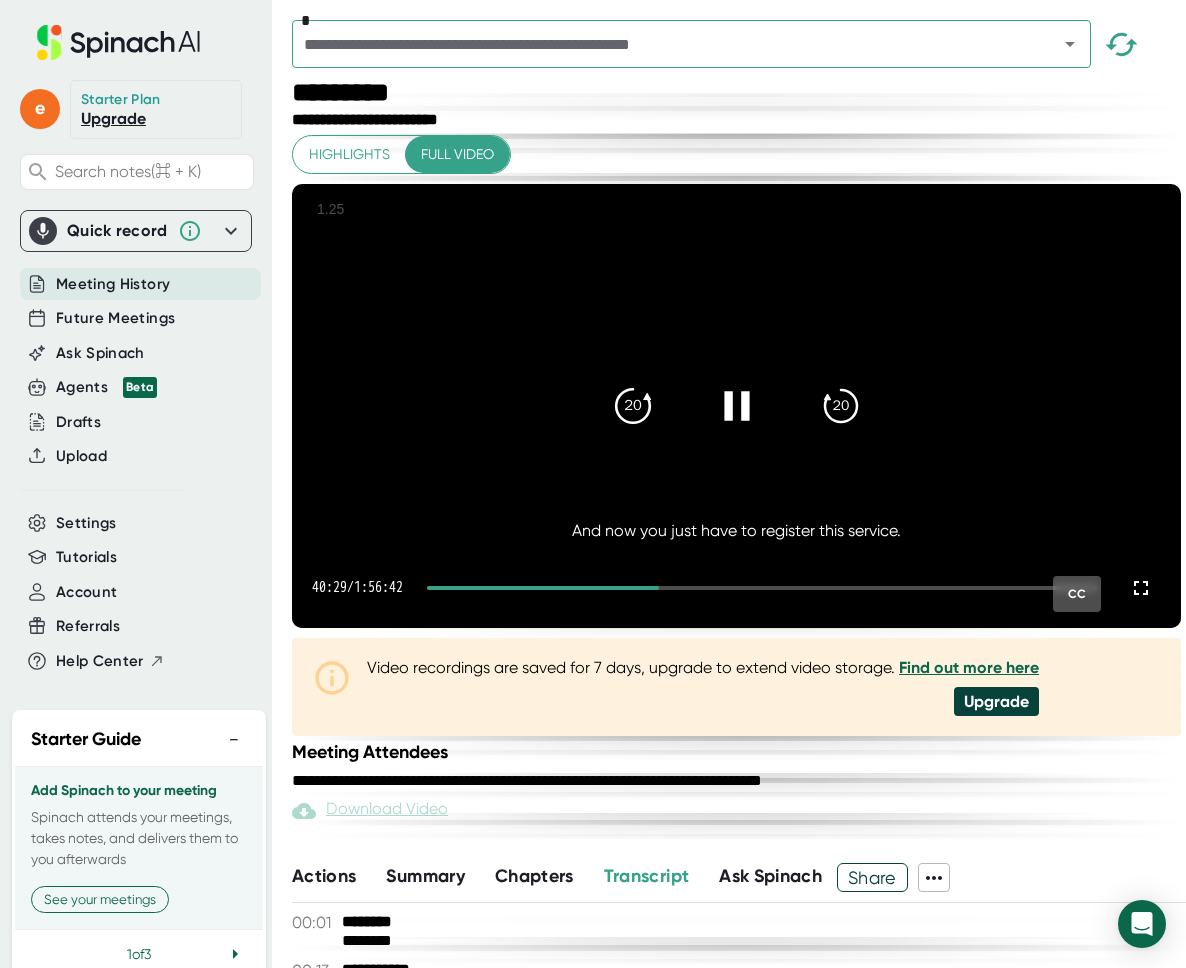 click on "20" 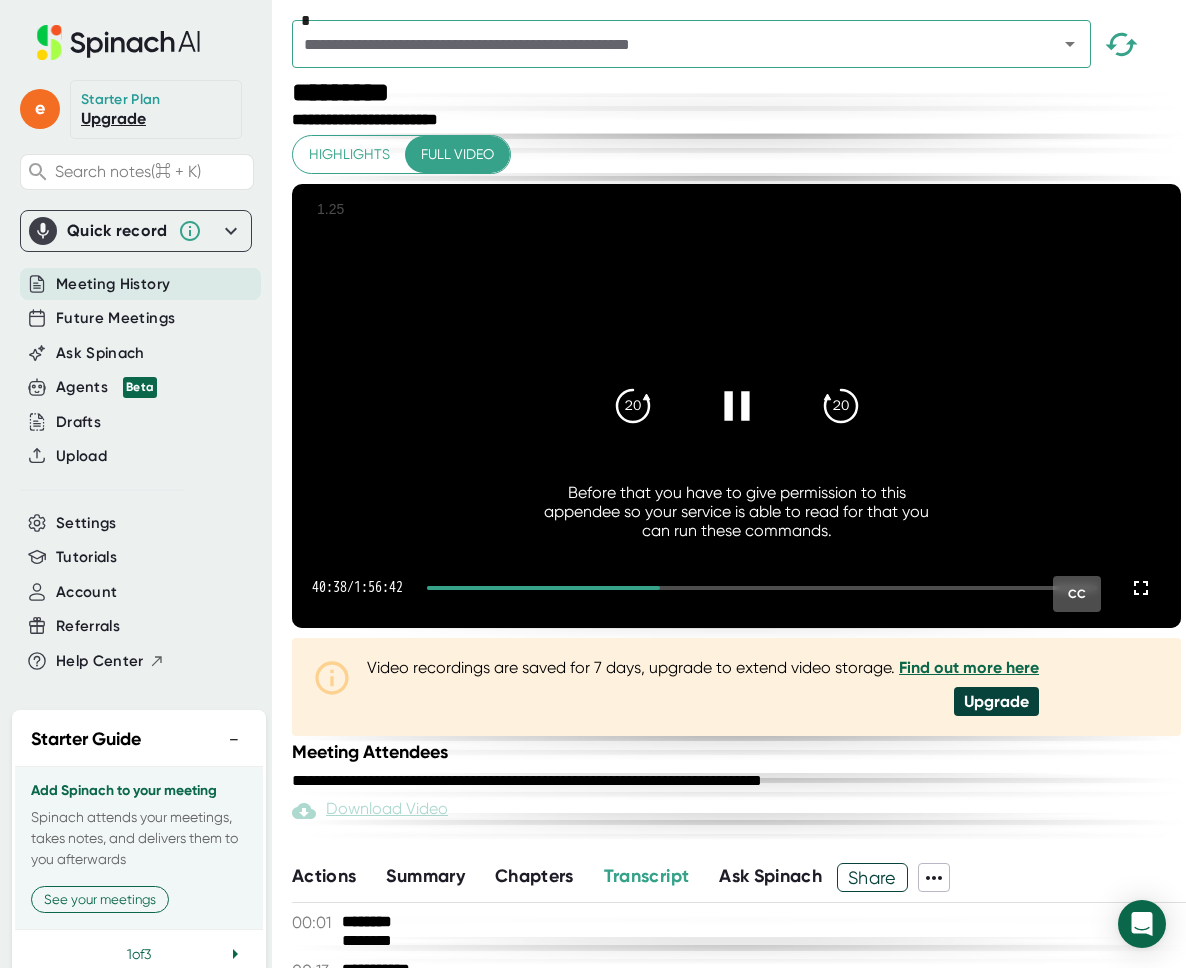 click at bounding box center (737, 406) 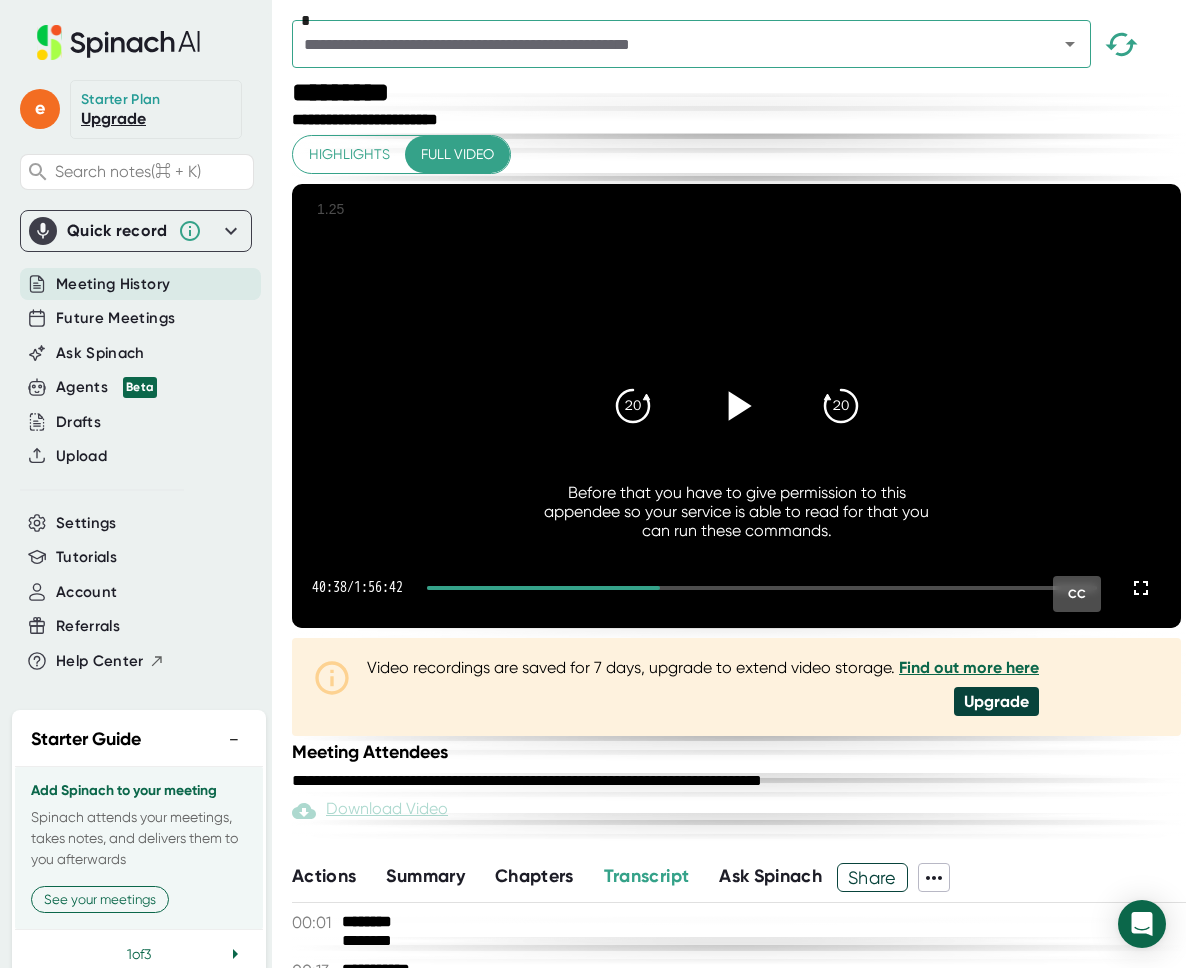 click 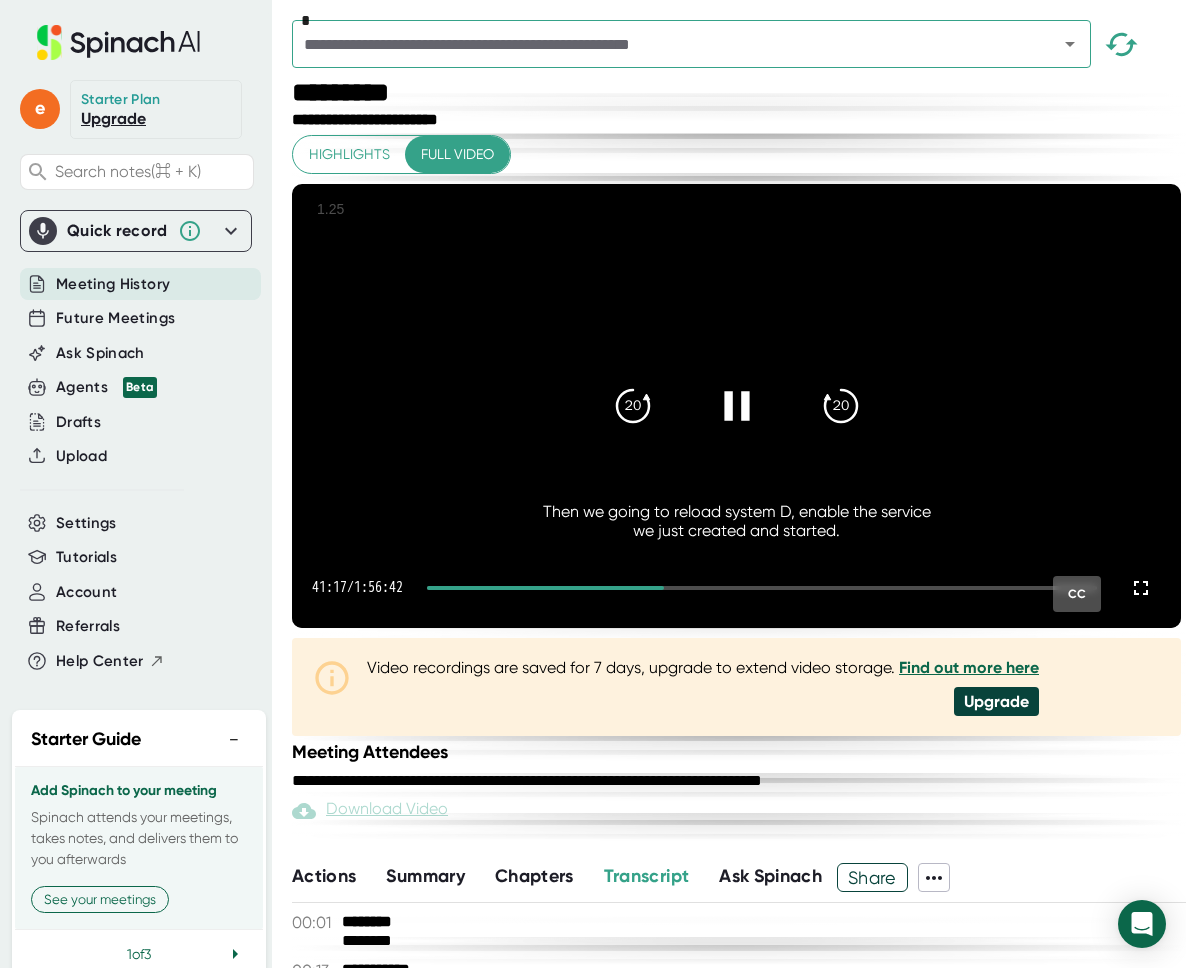 click 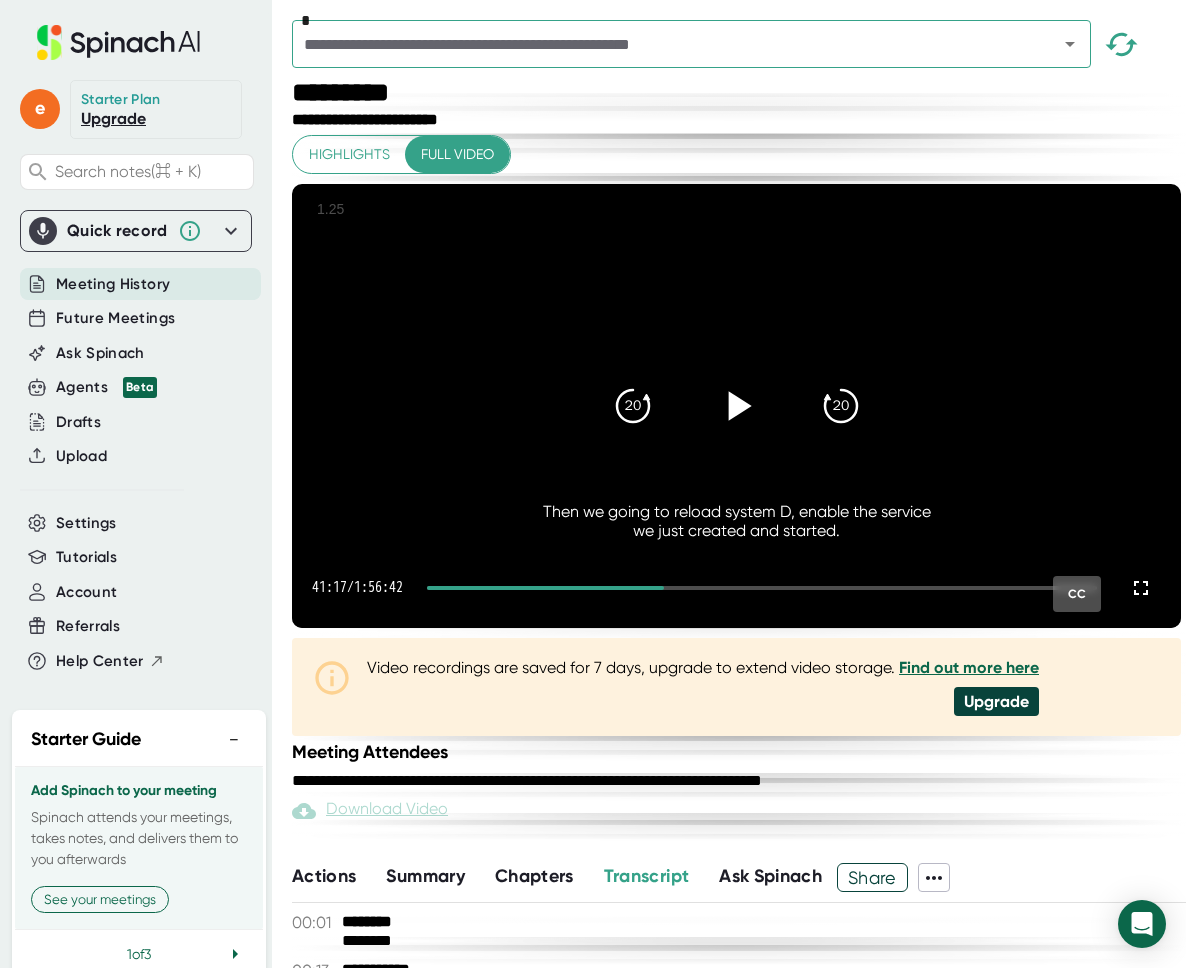 click 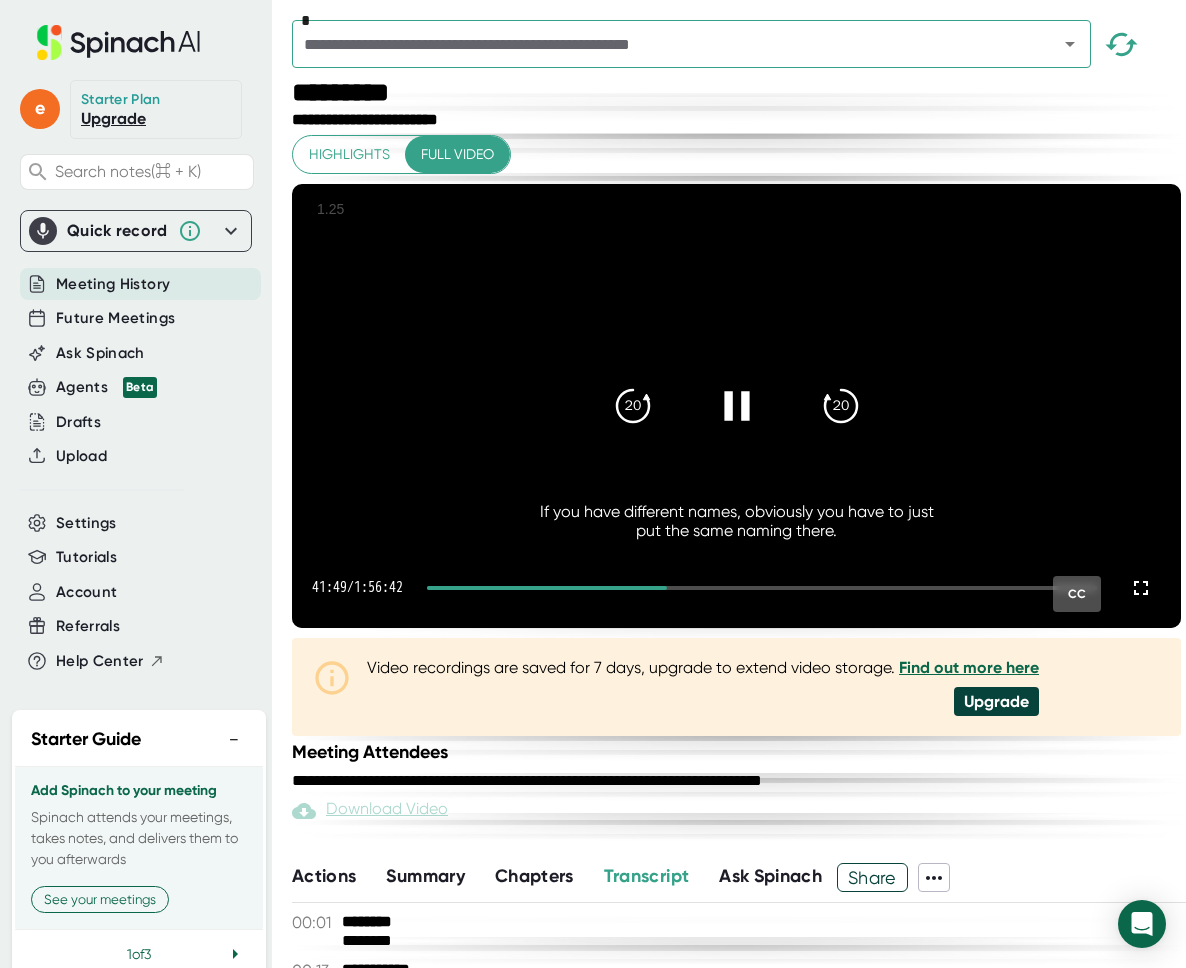 click 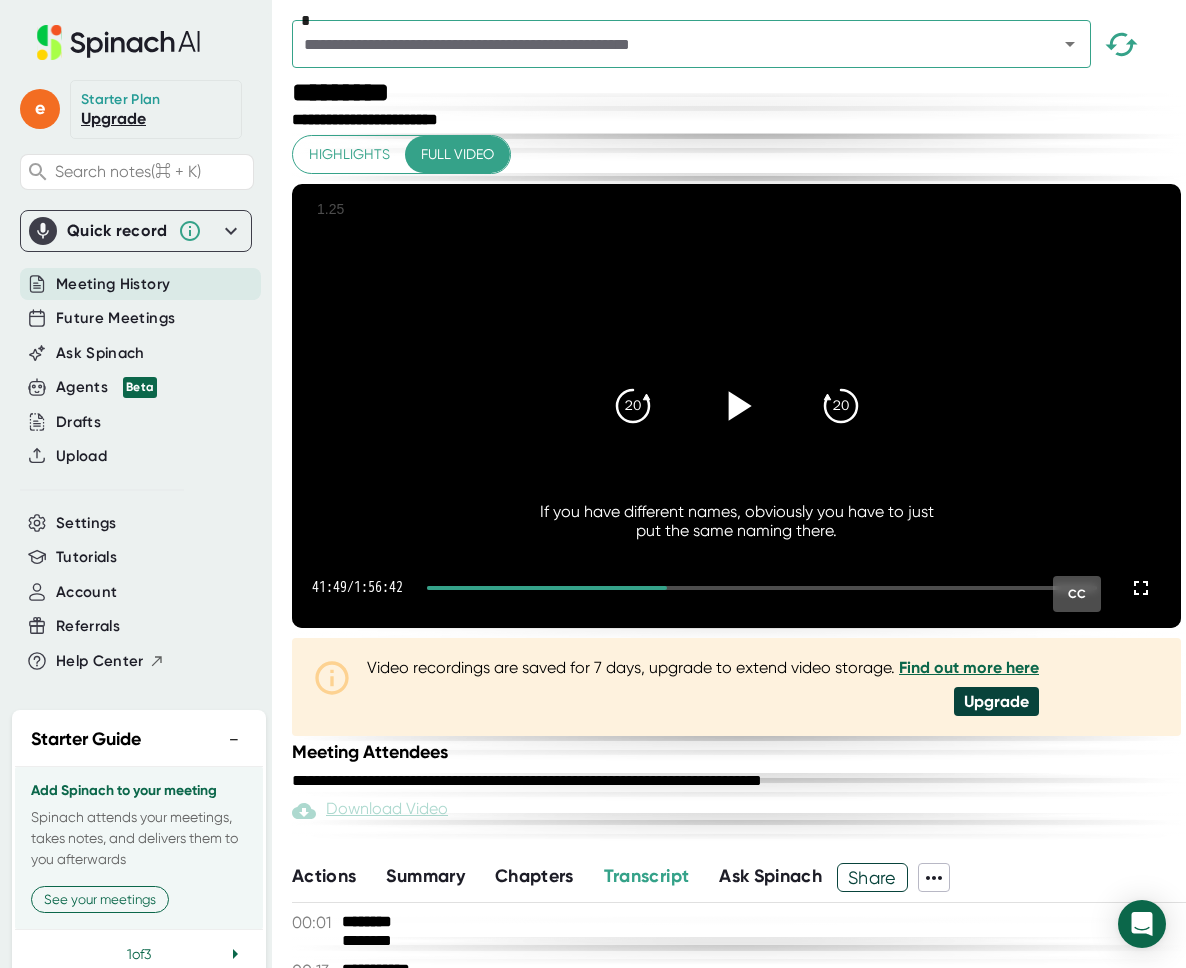 click at bounding box center (737, 406) 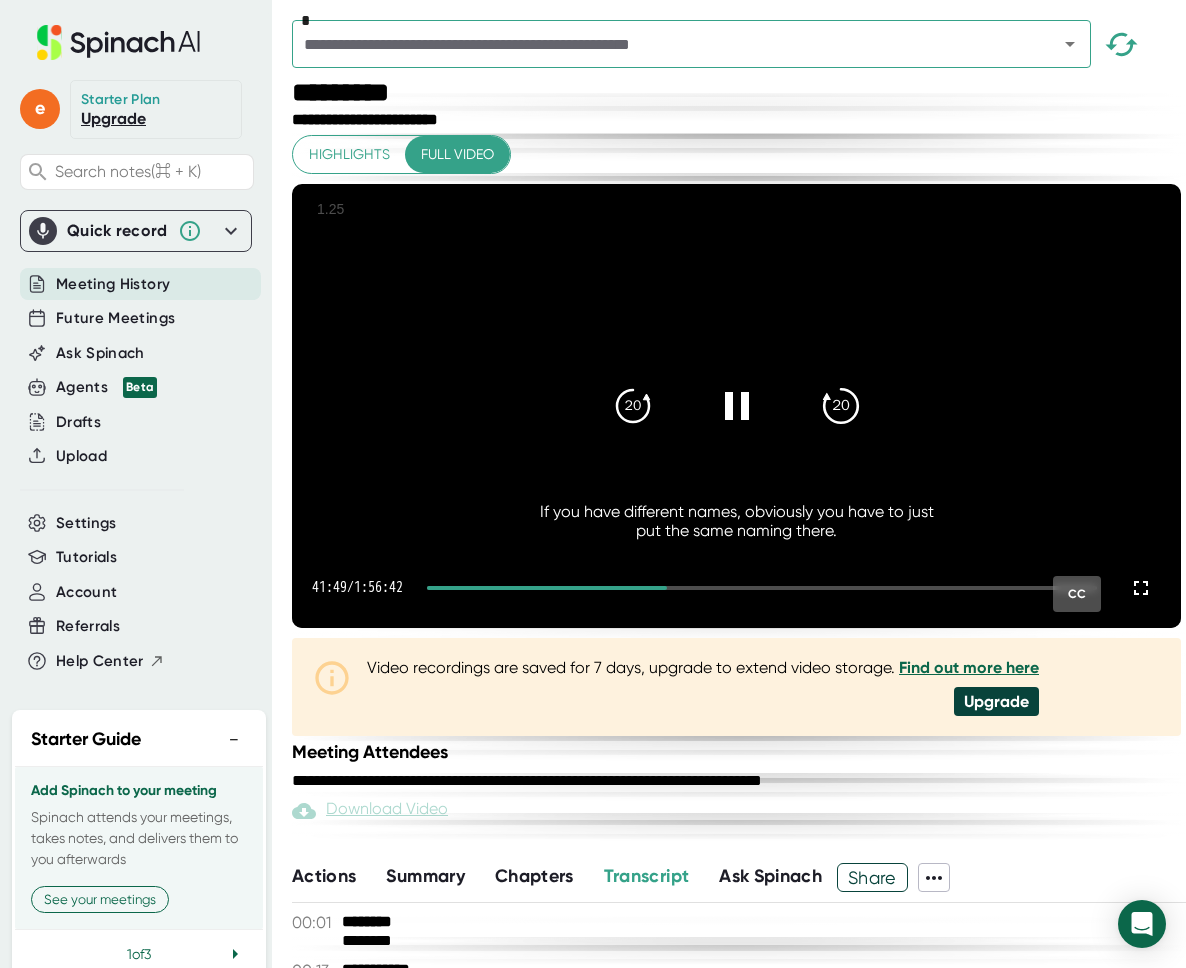 click on "20" 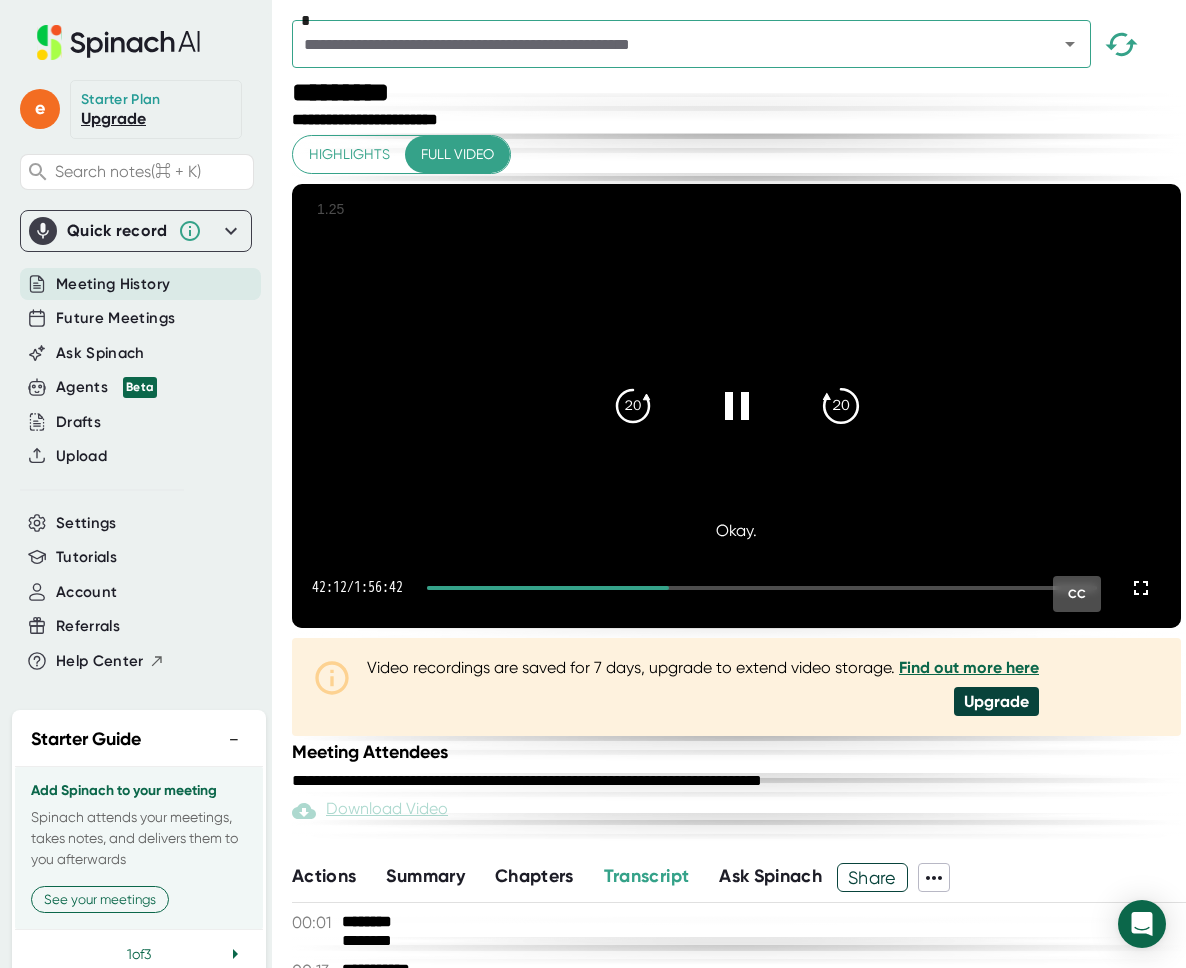 click on "20" 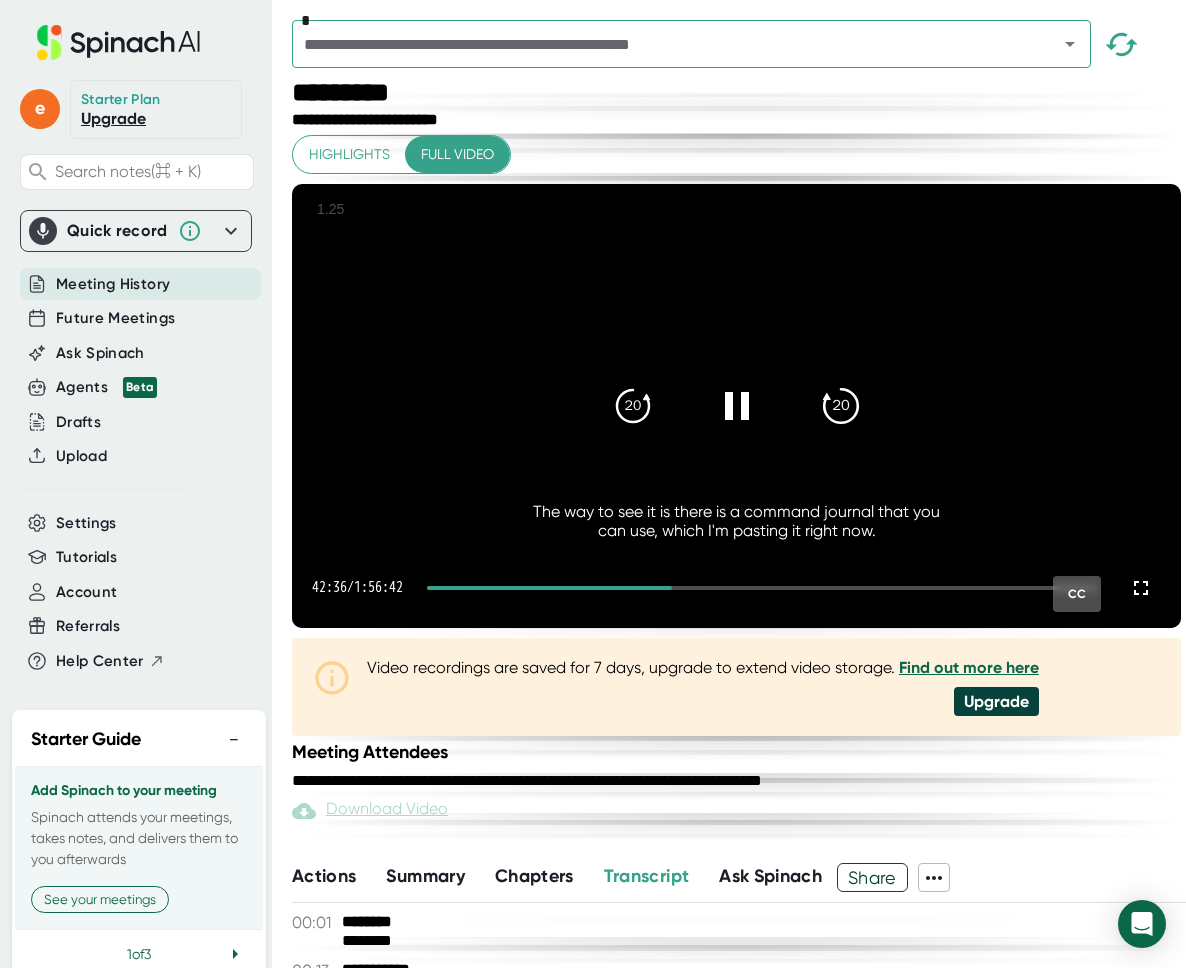 click on "20" 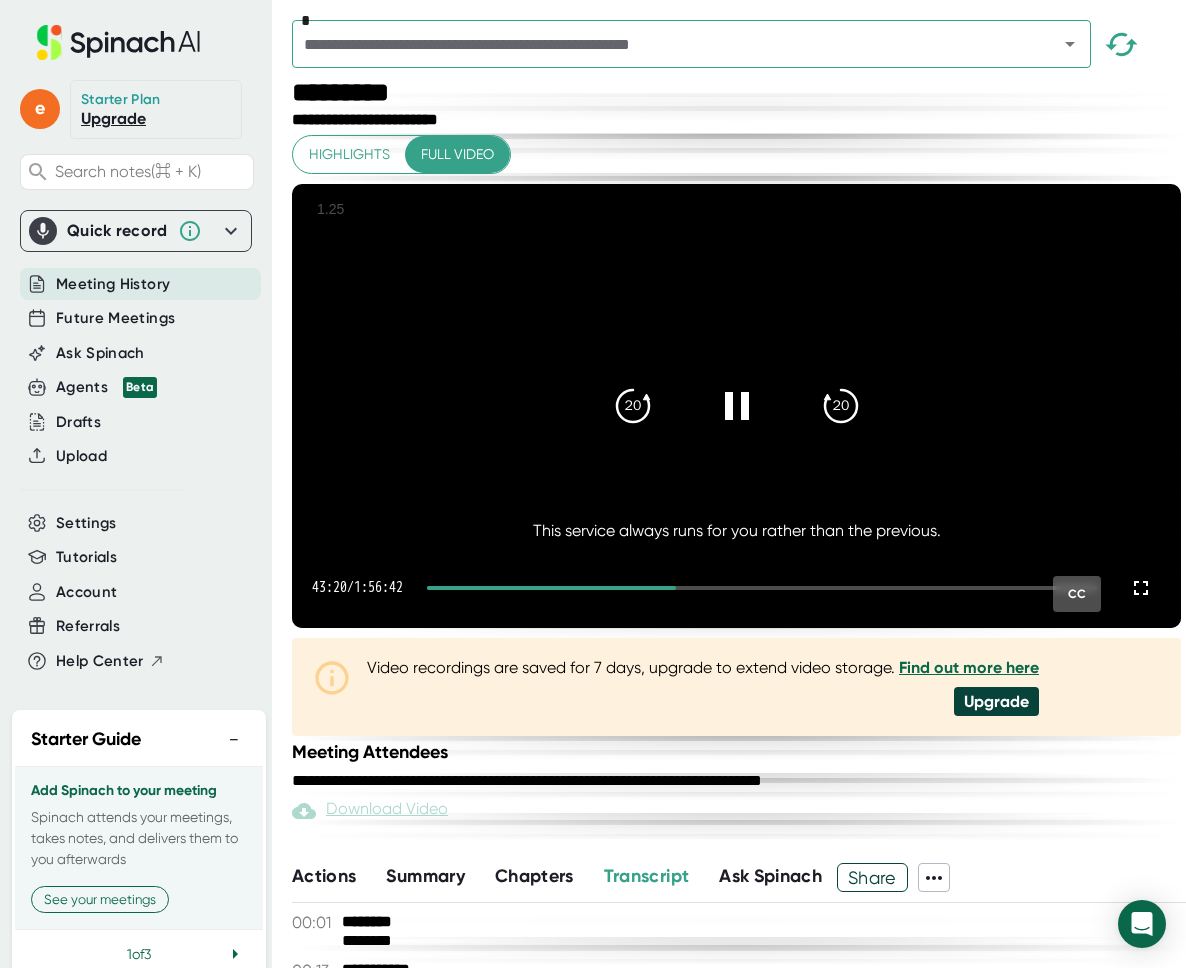 click at bounding box center (736, 406) 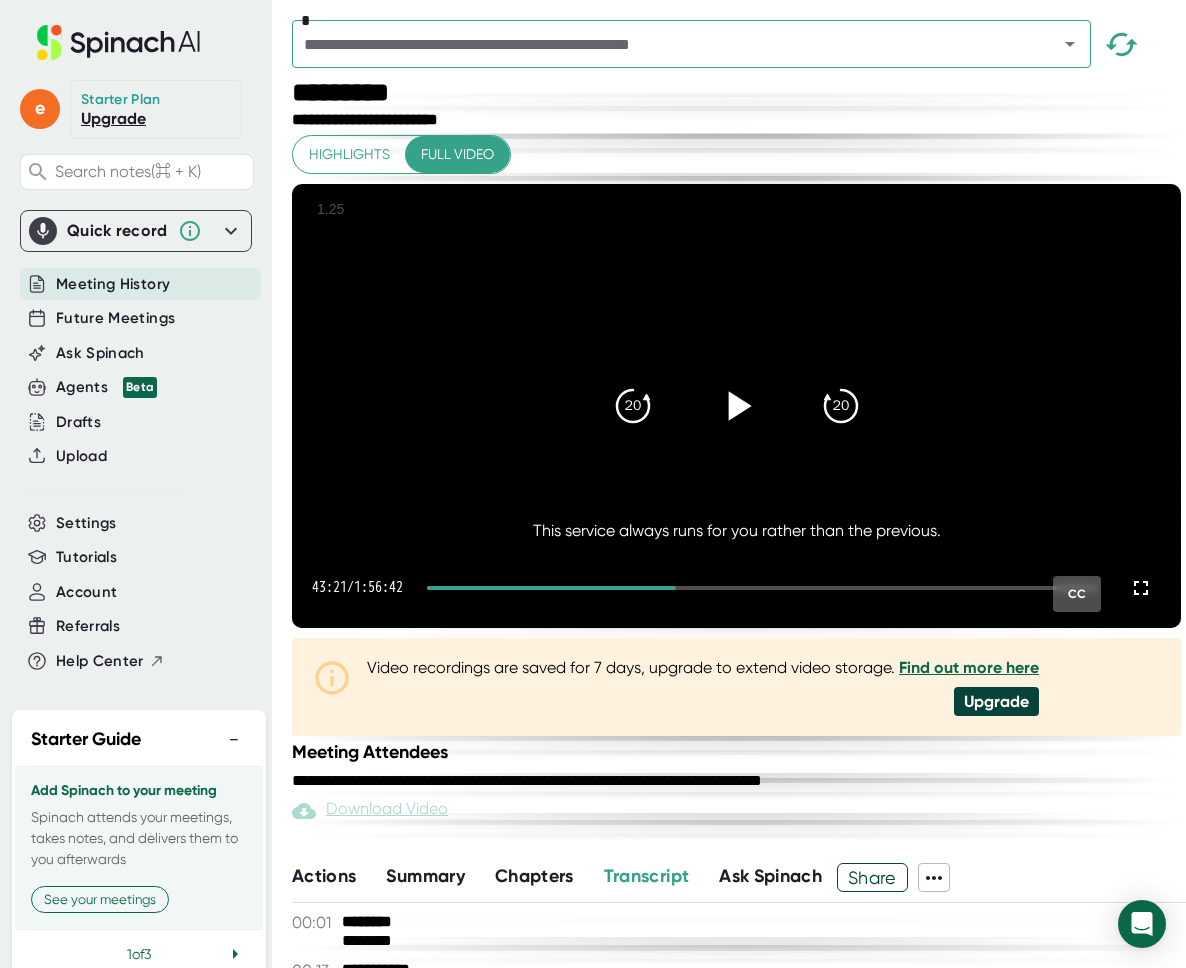 click 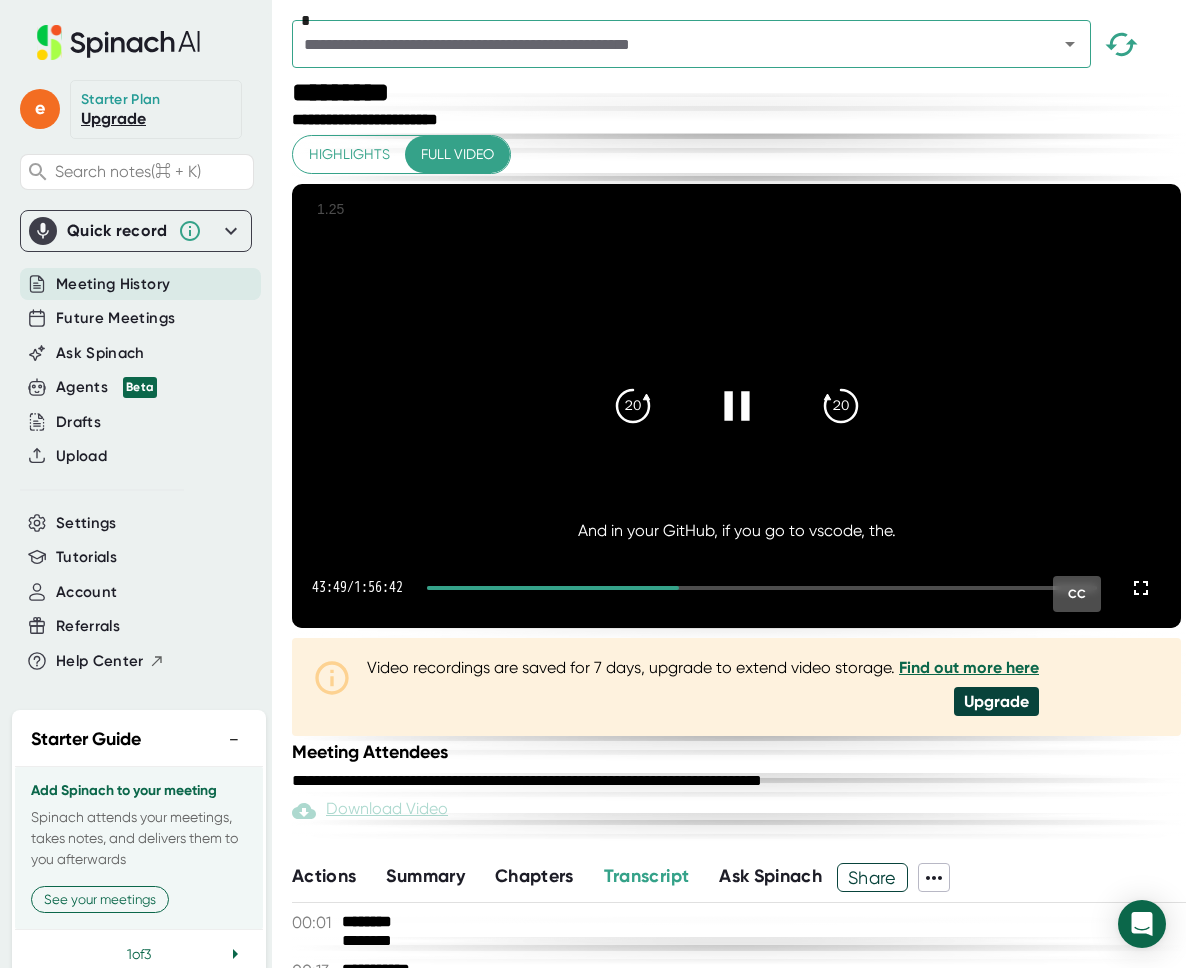 click 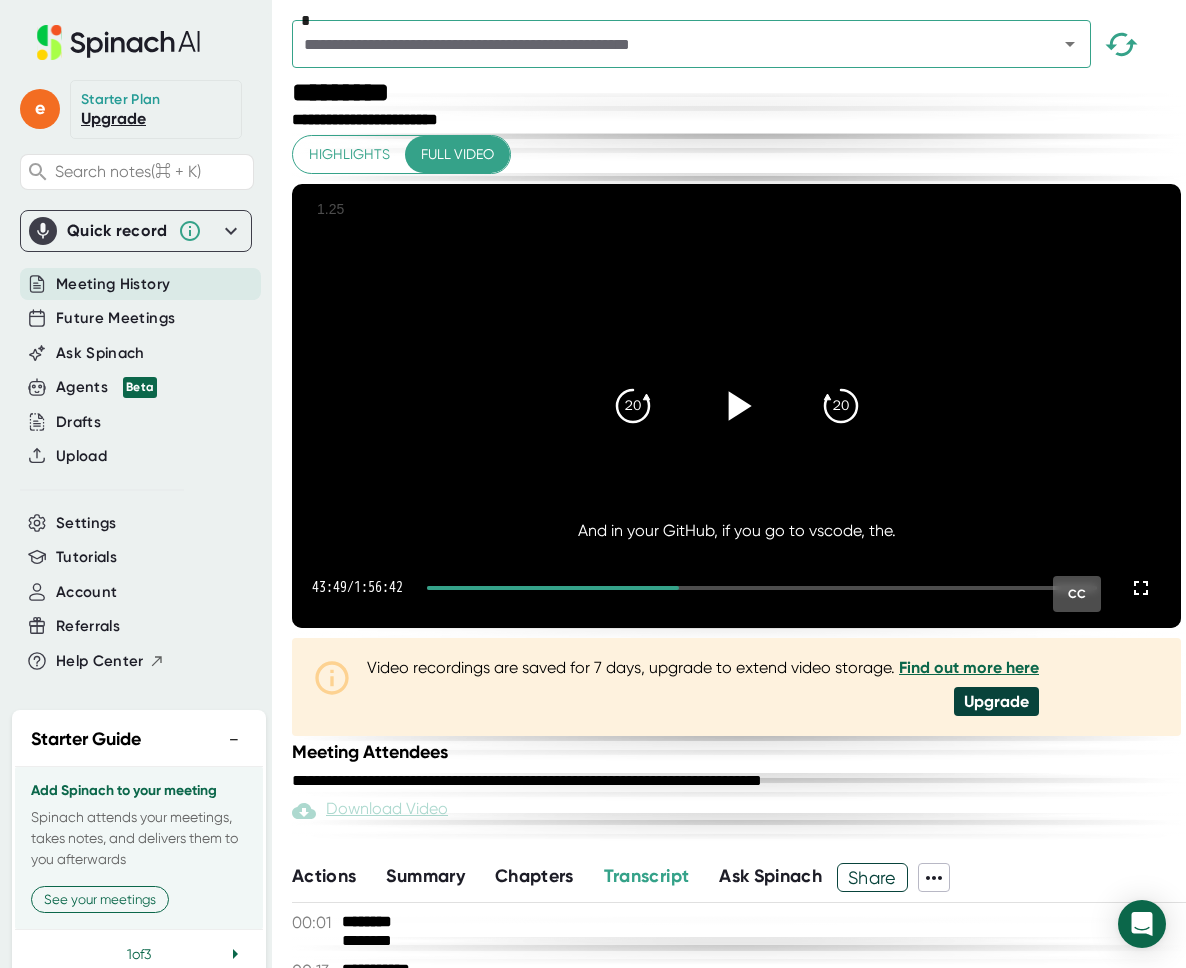 click 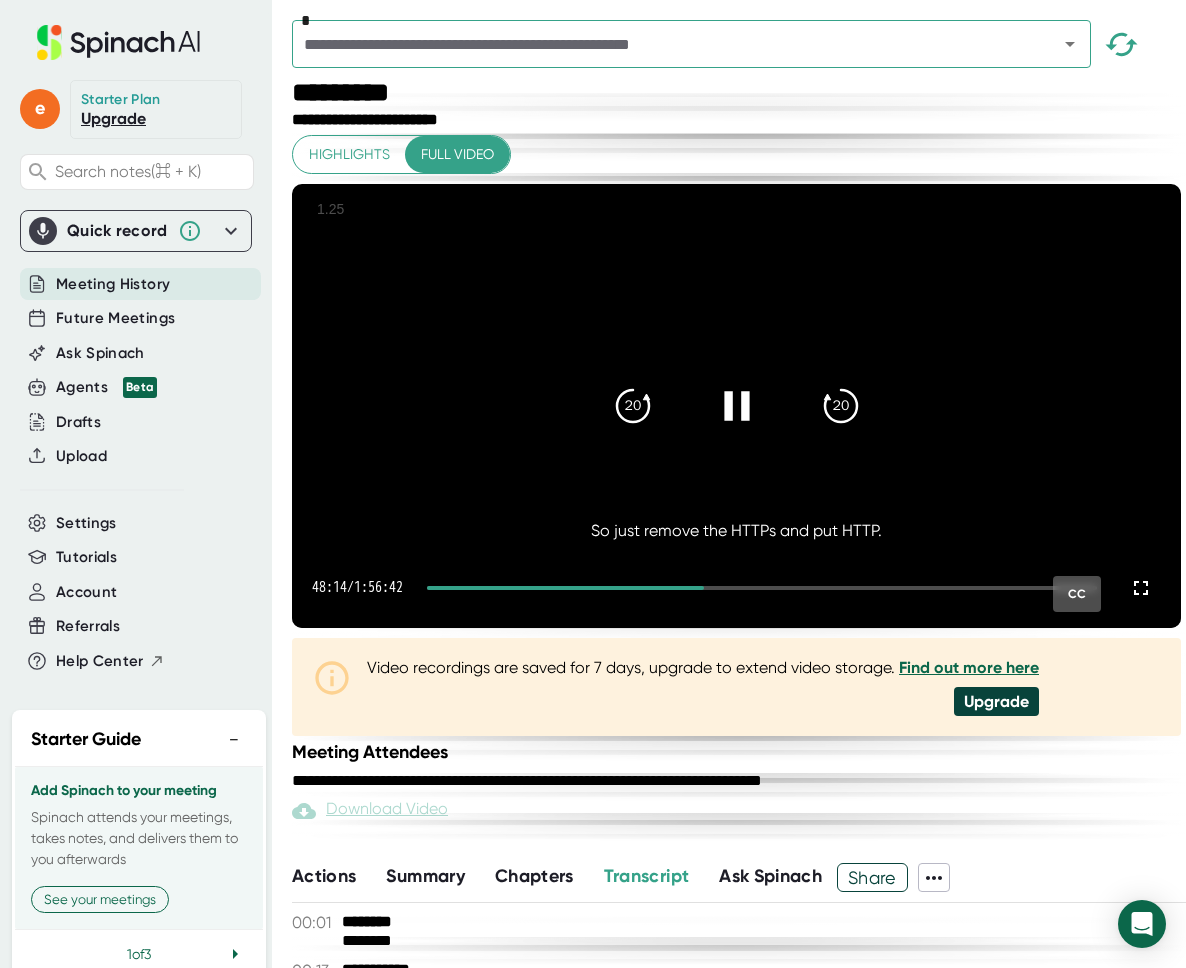 click at bounding box center (737, 406) 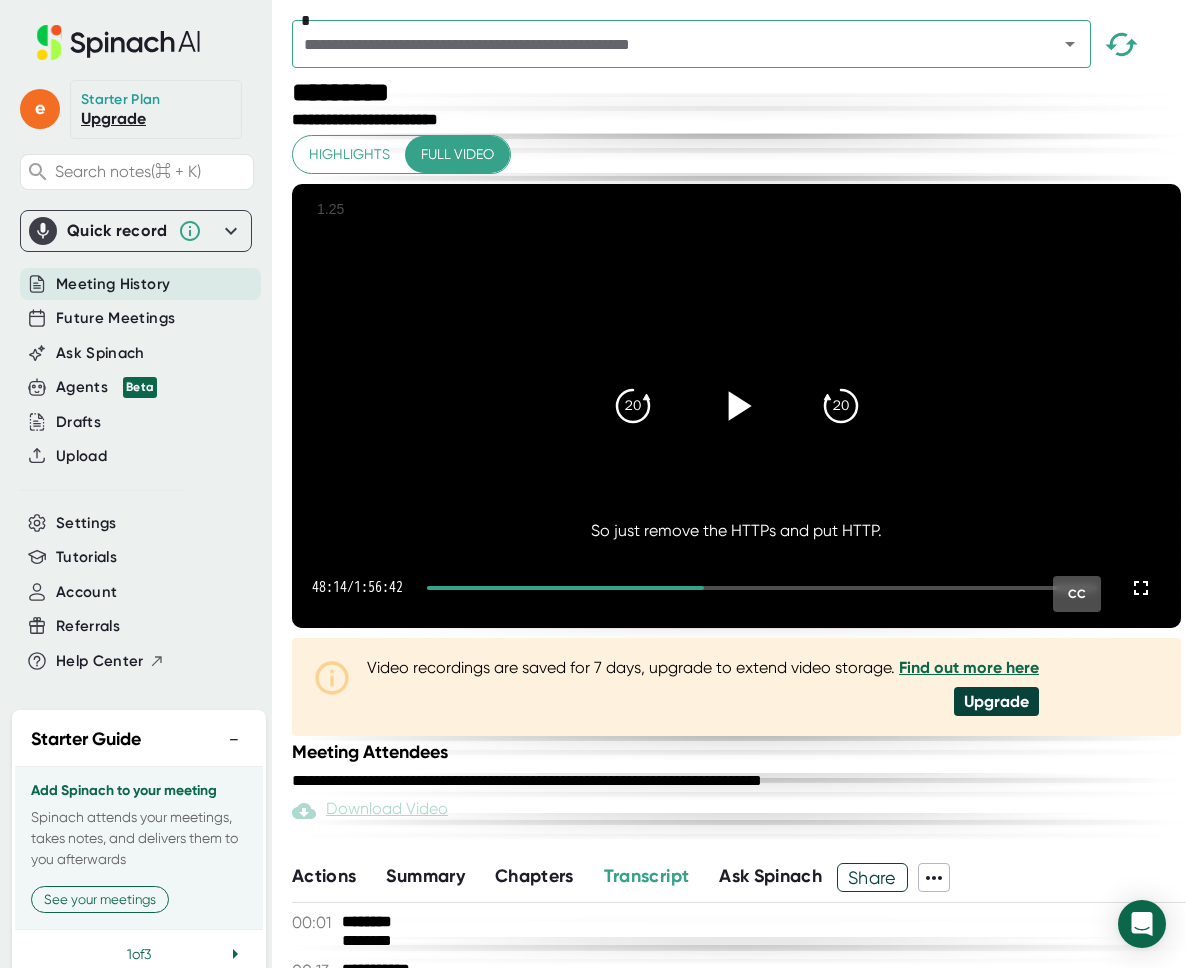 click 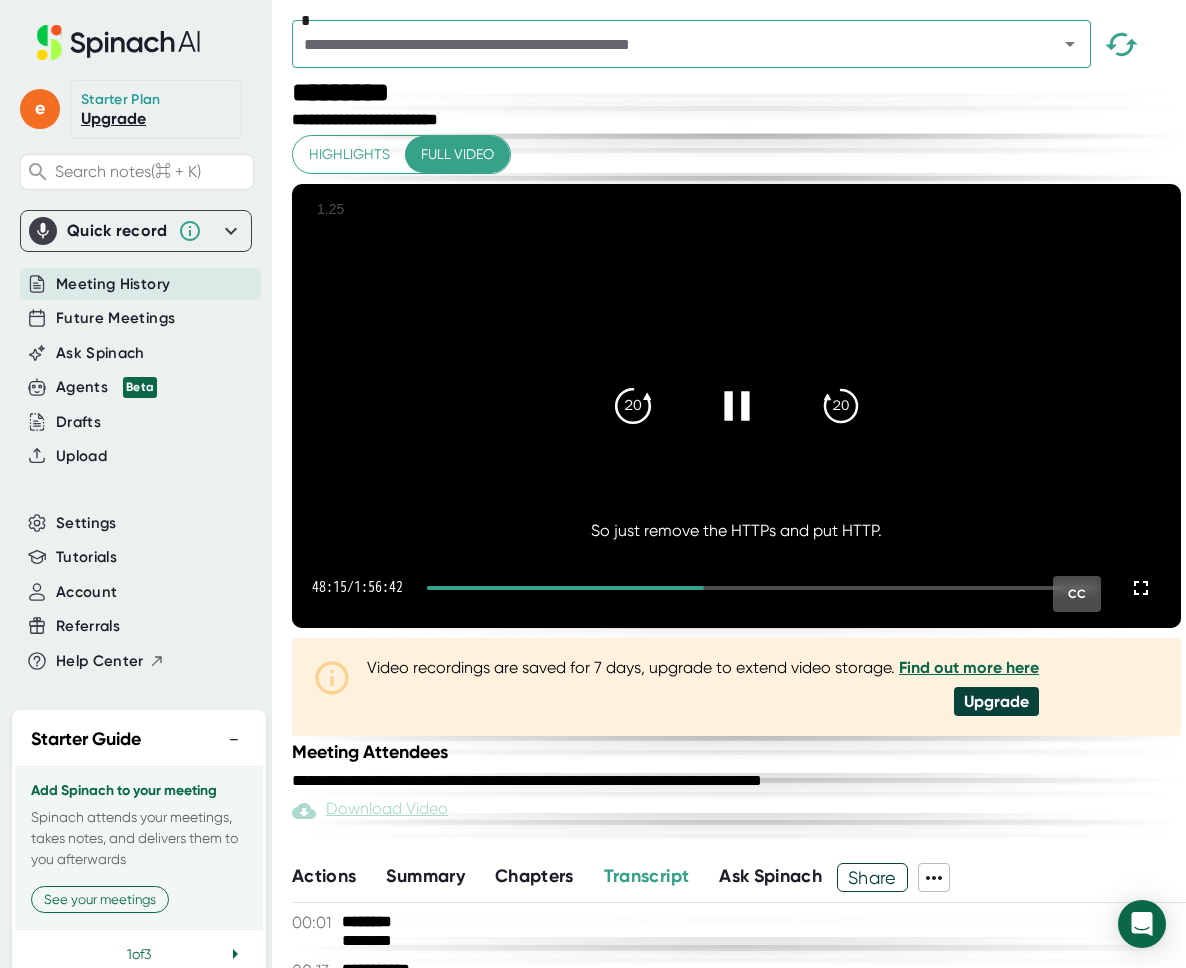 click on "20" 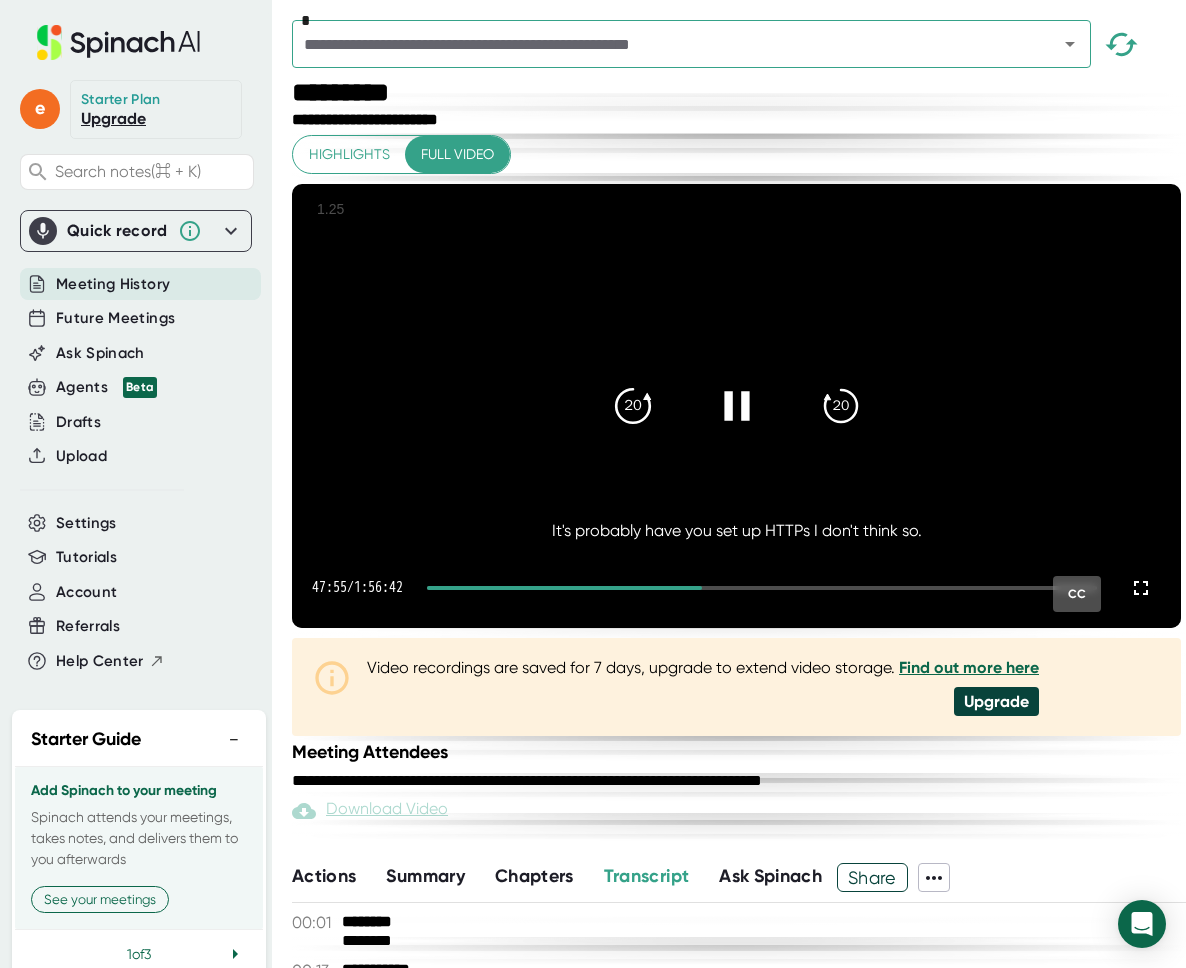 click on "20" 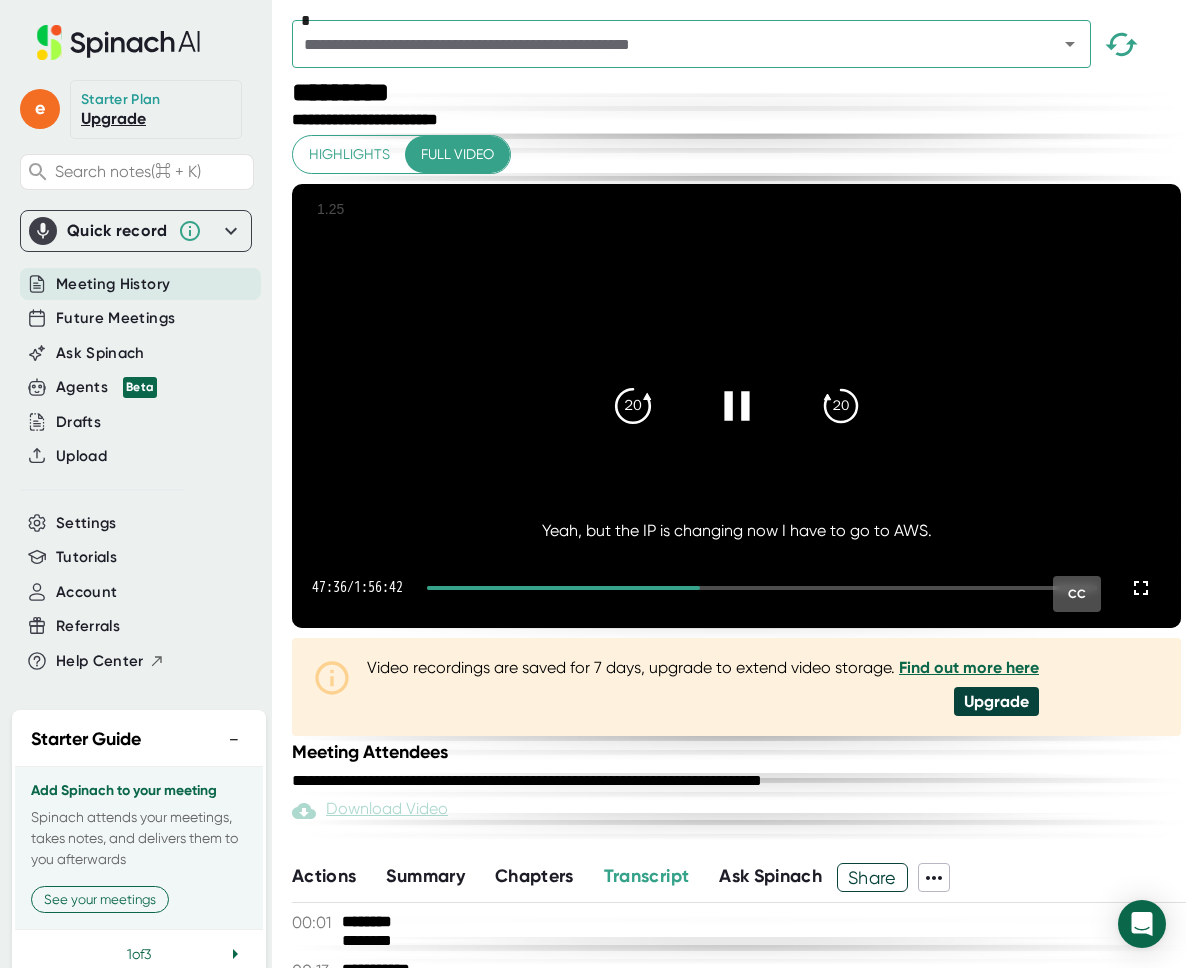 click on "20" 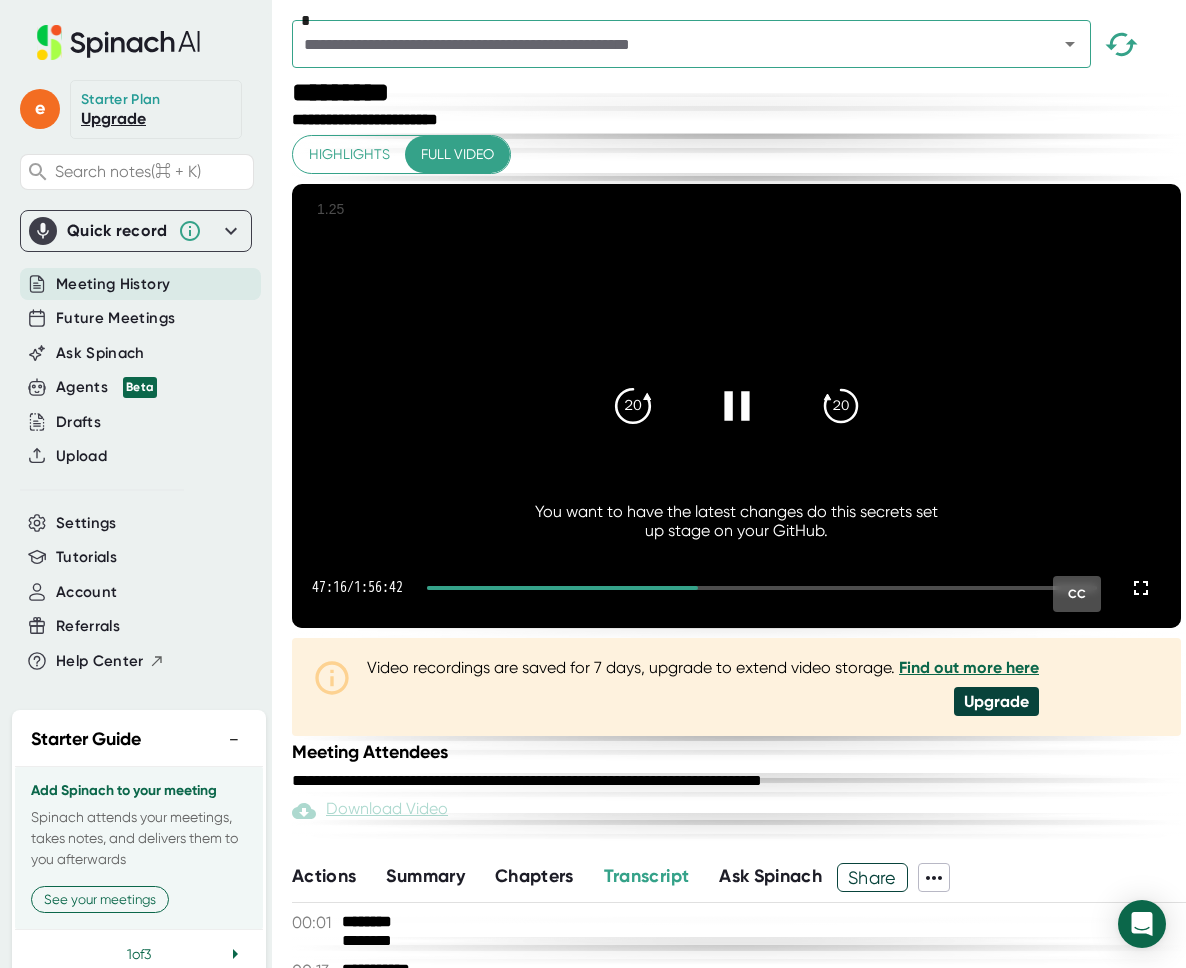 click on "20" 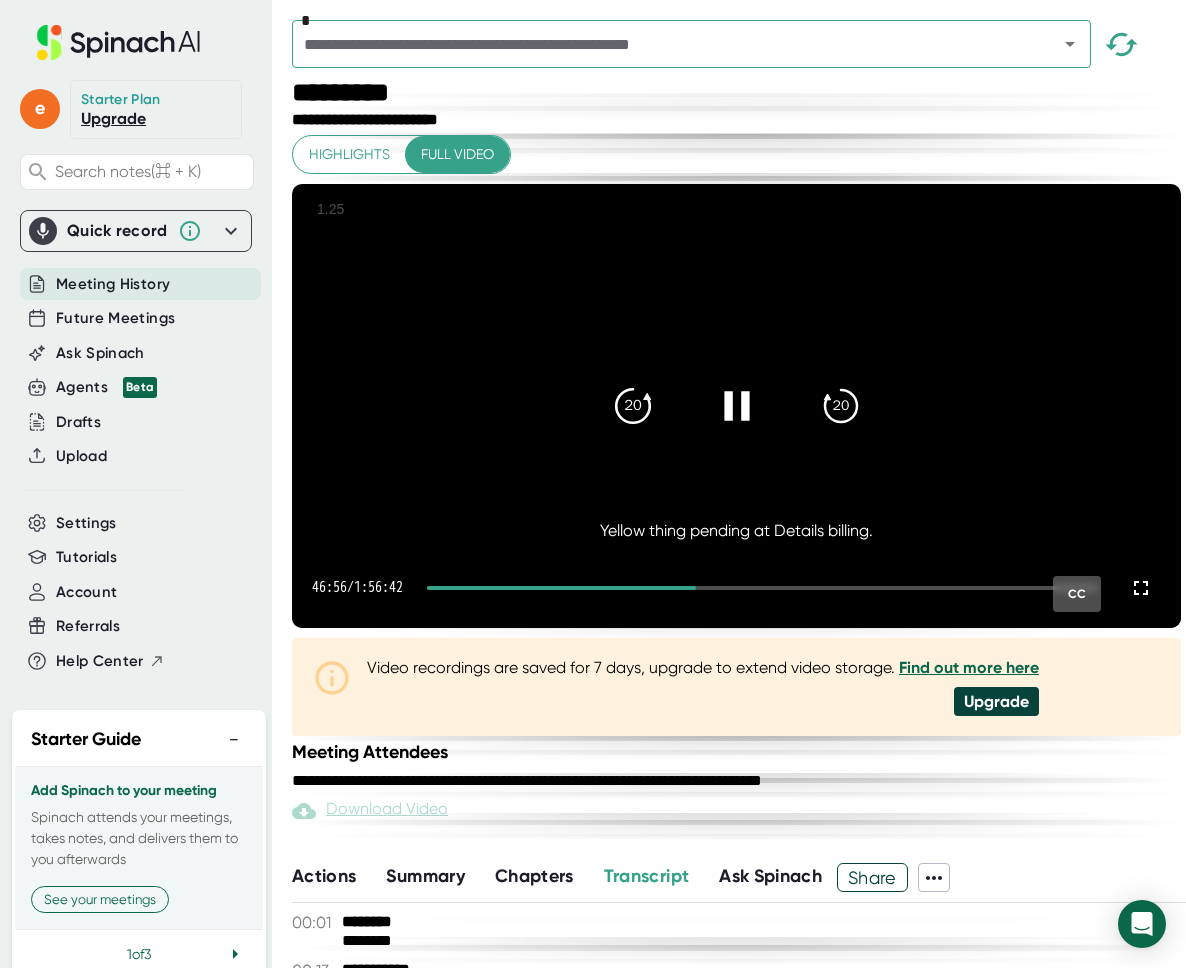 click on "20" 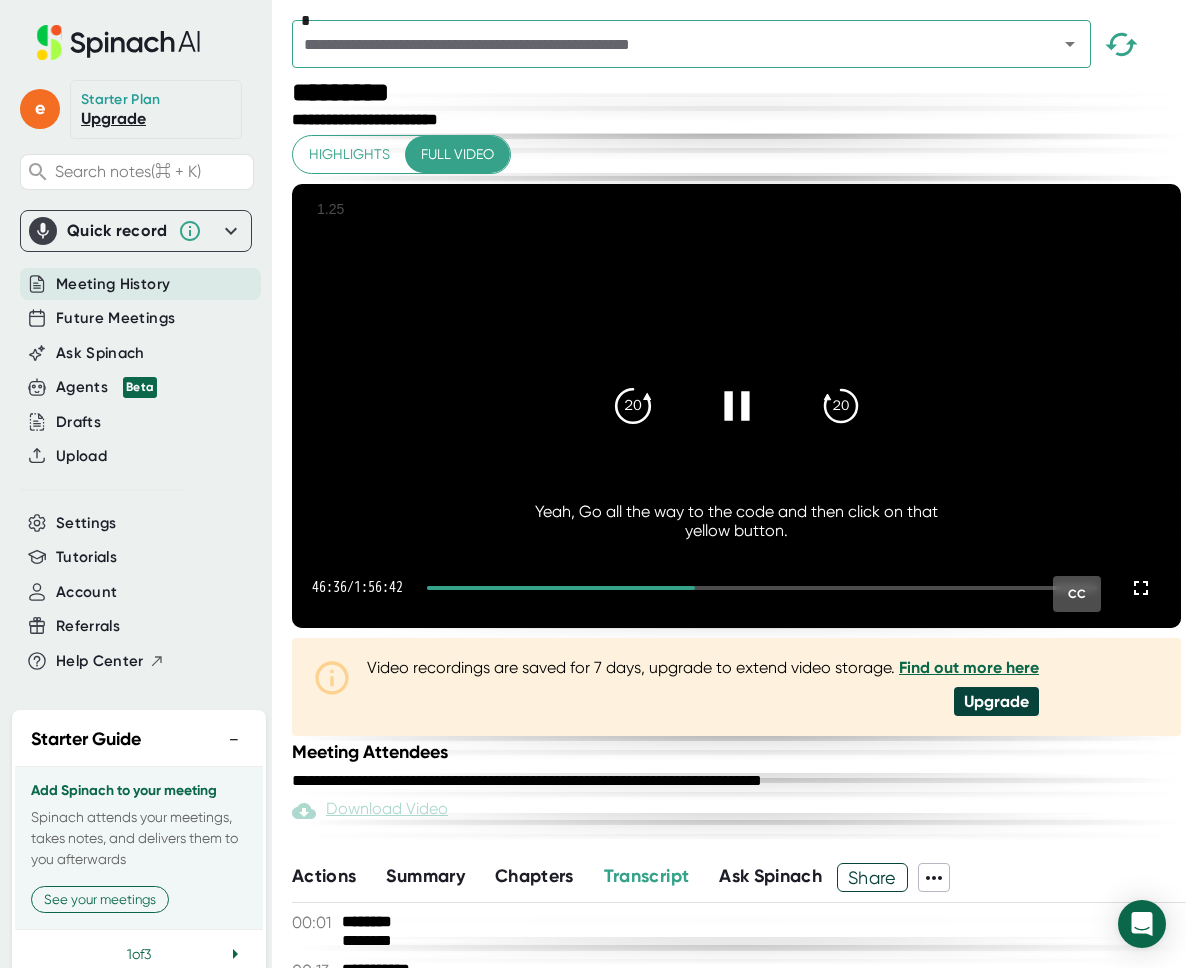 click on "20" 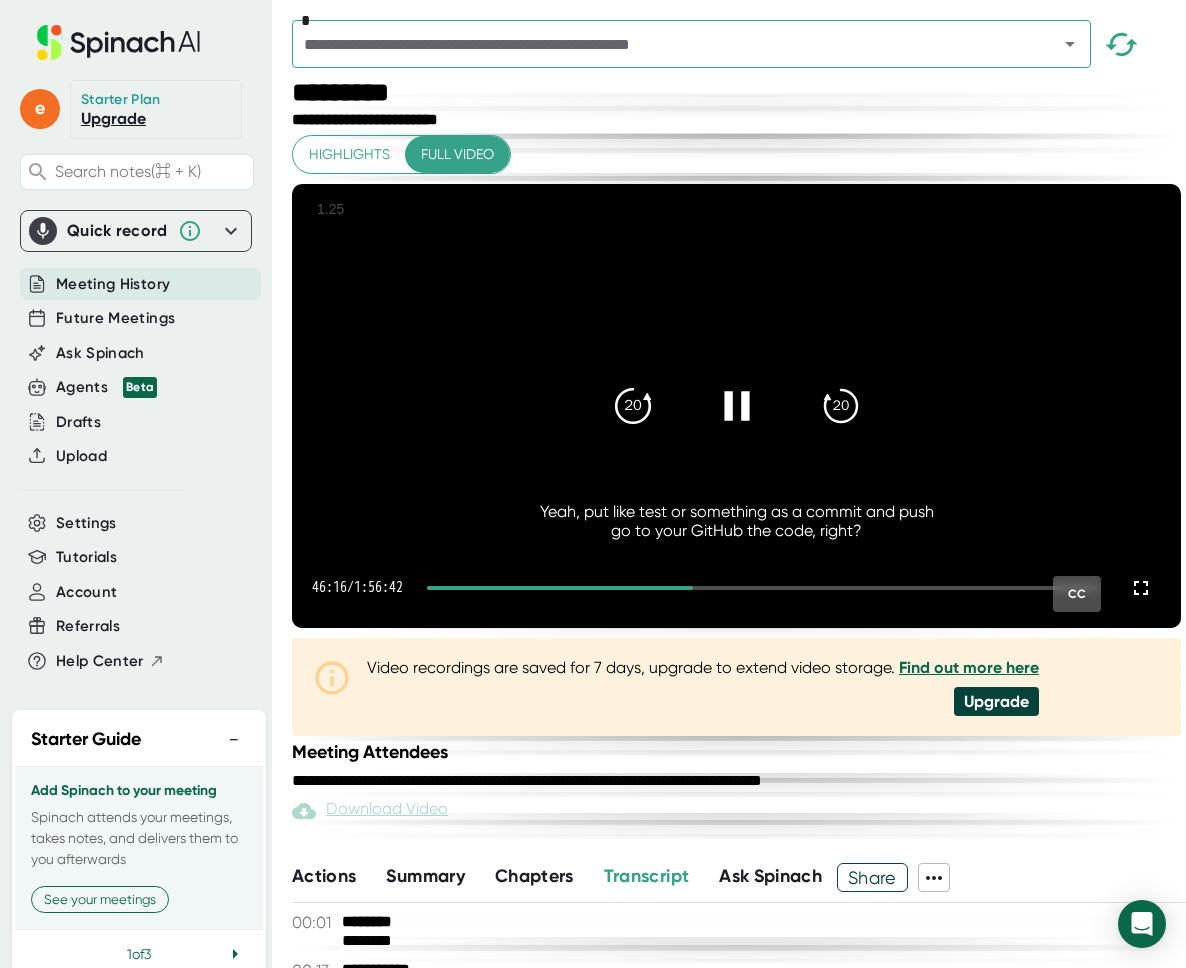 click on "20" 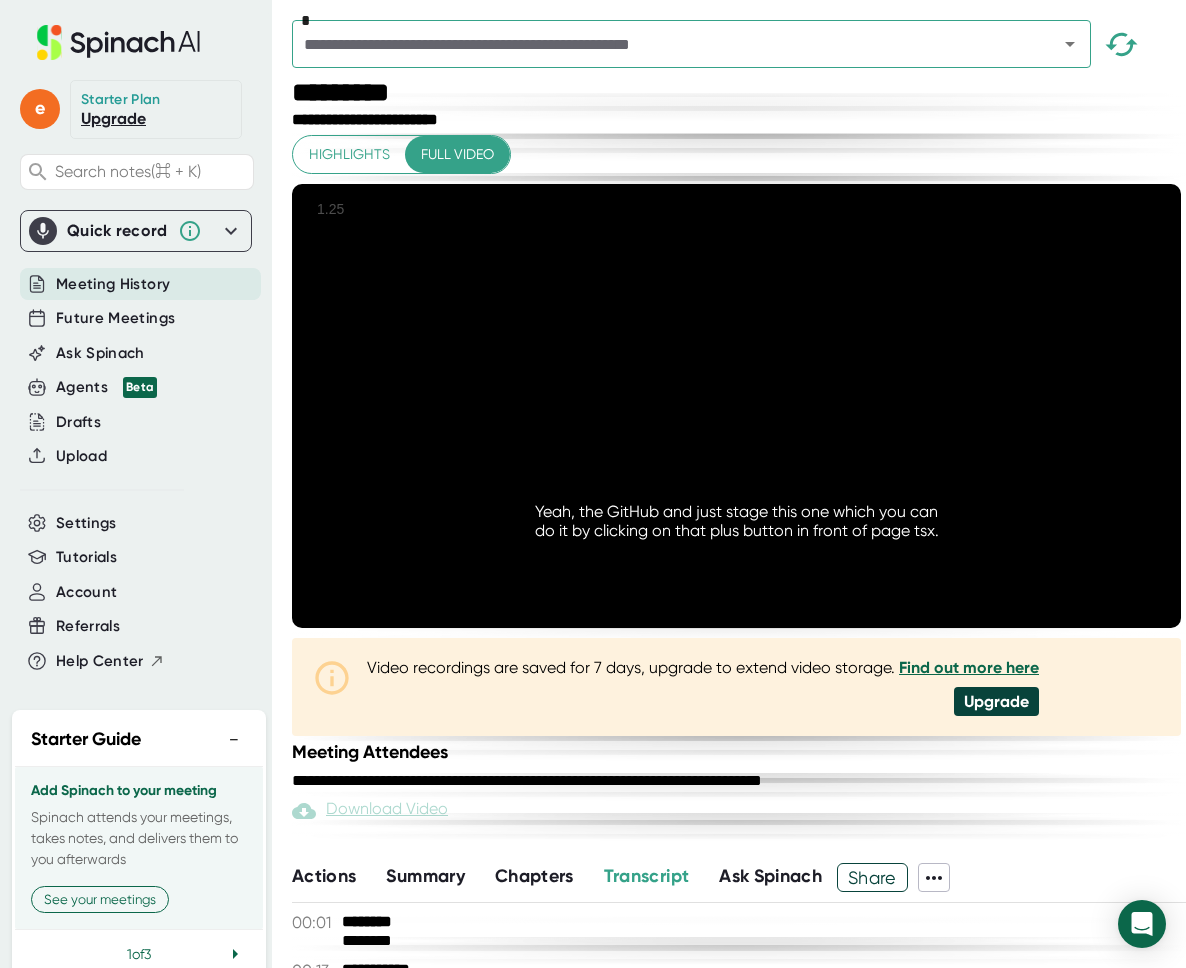click on "20" 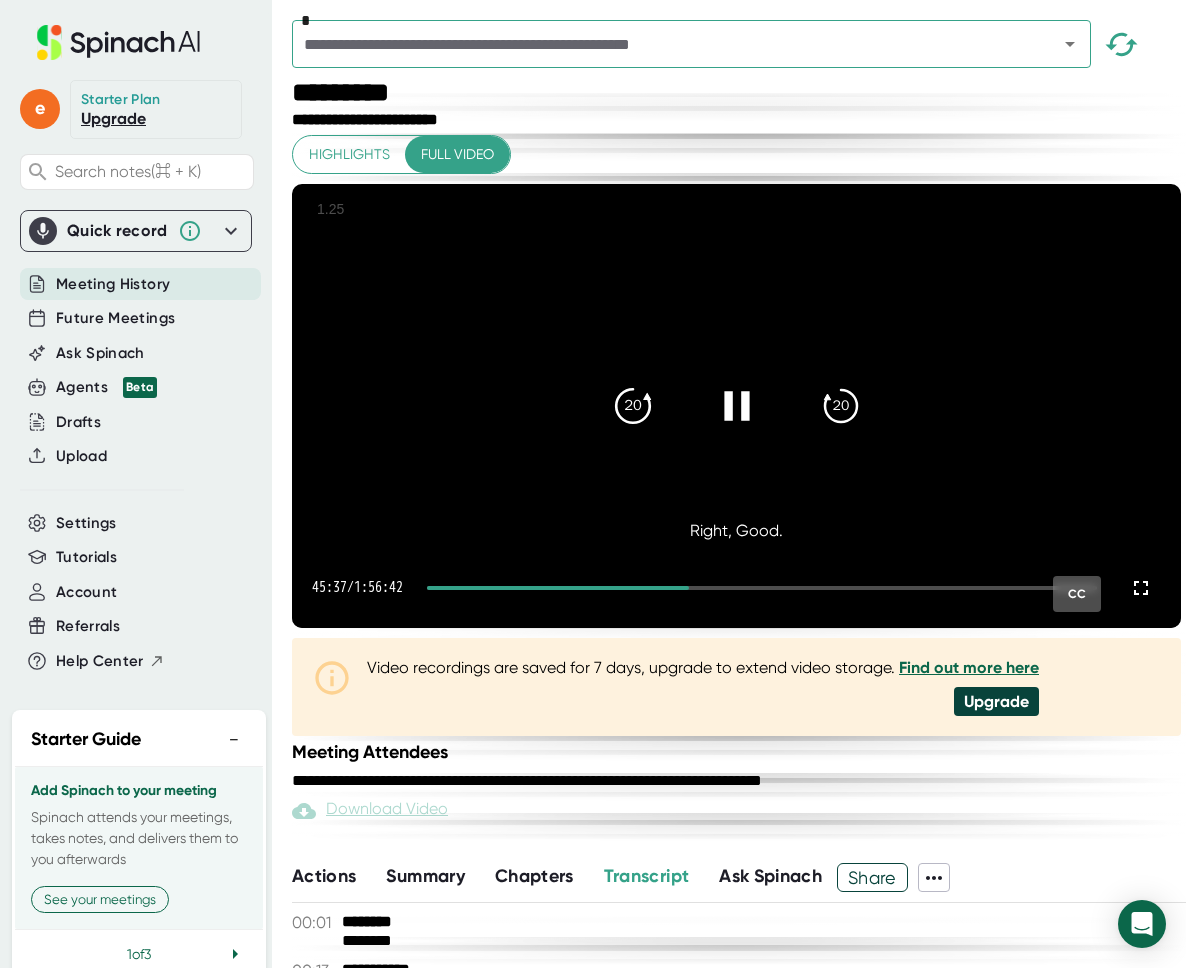 click on "20" 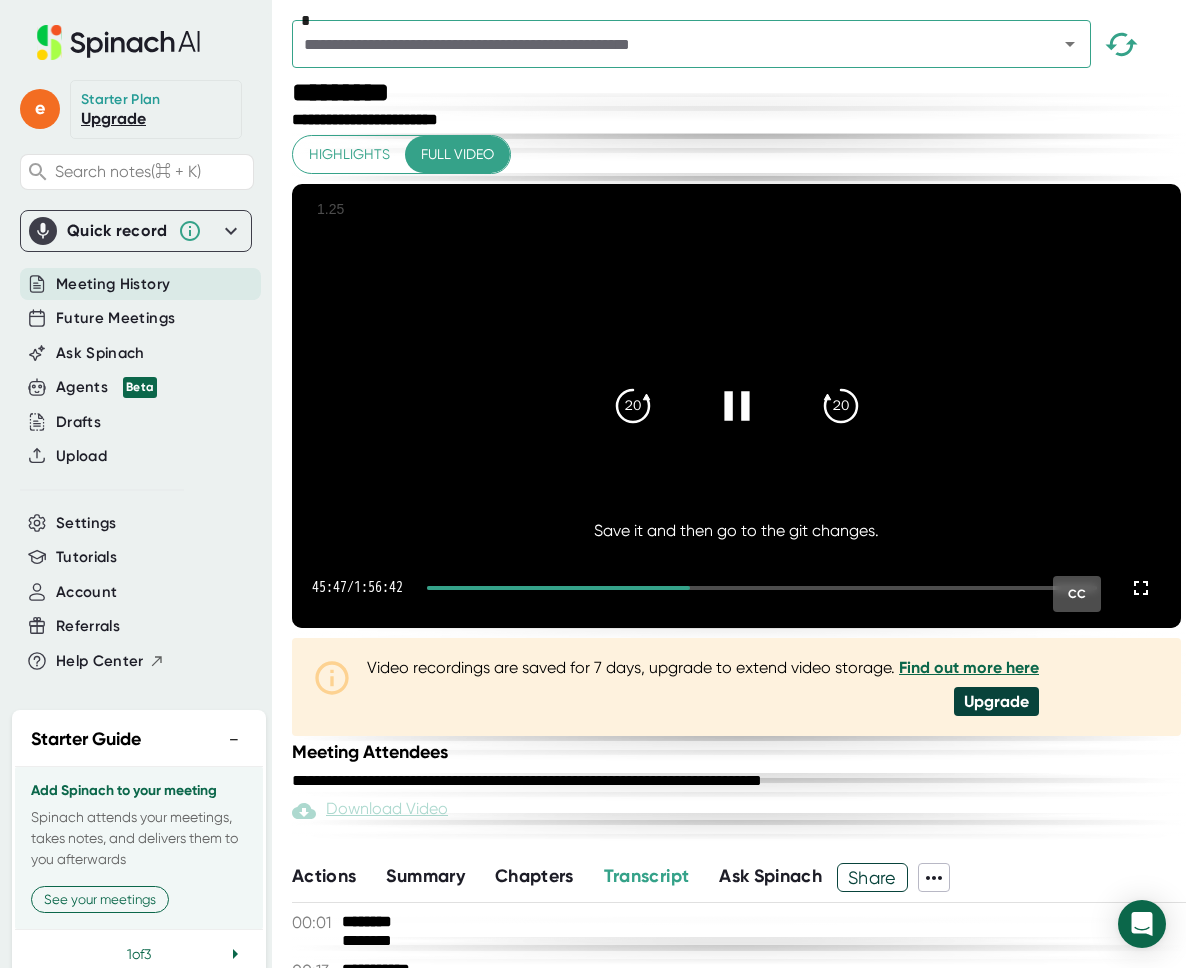 click 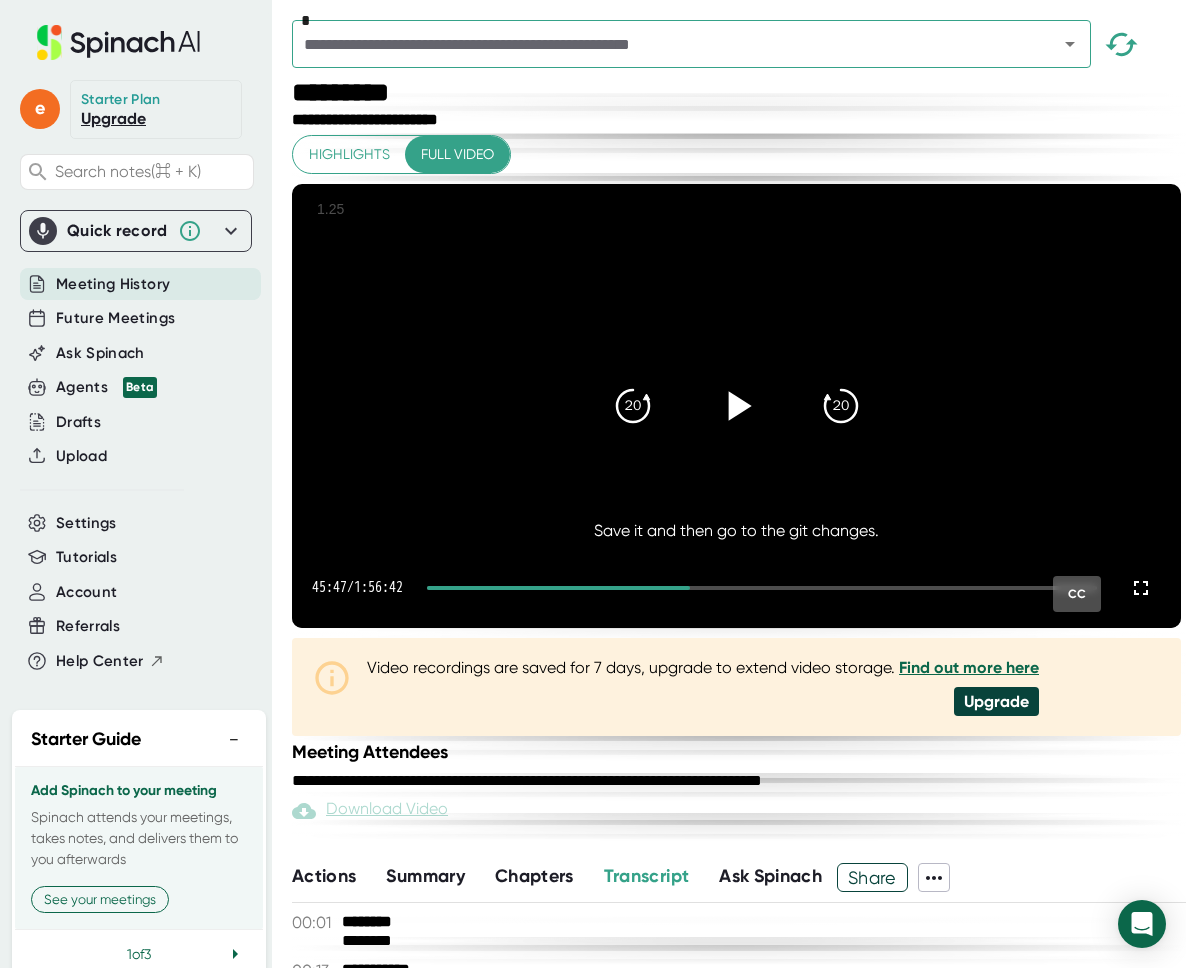 click 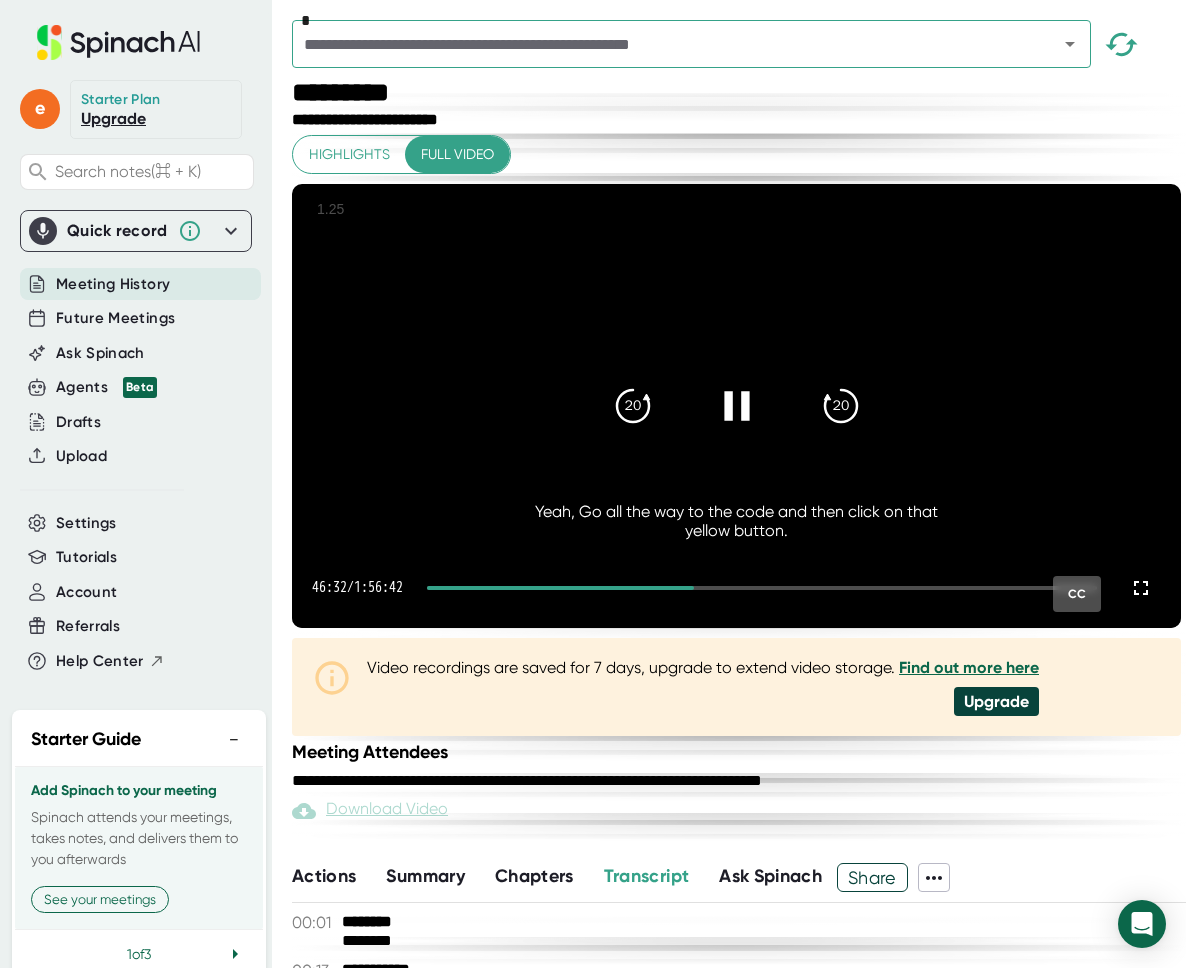click at bounding box center (737, 406) 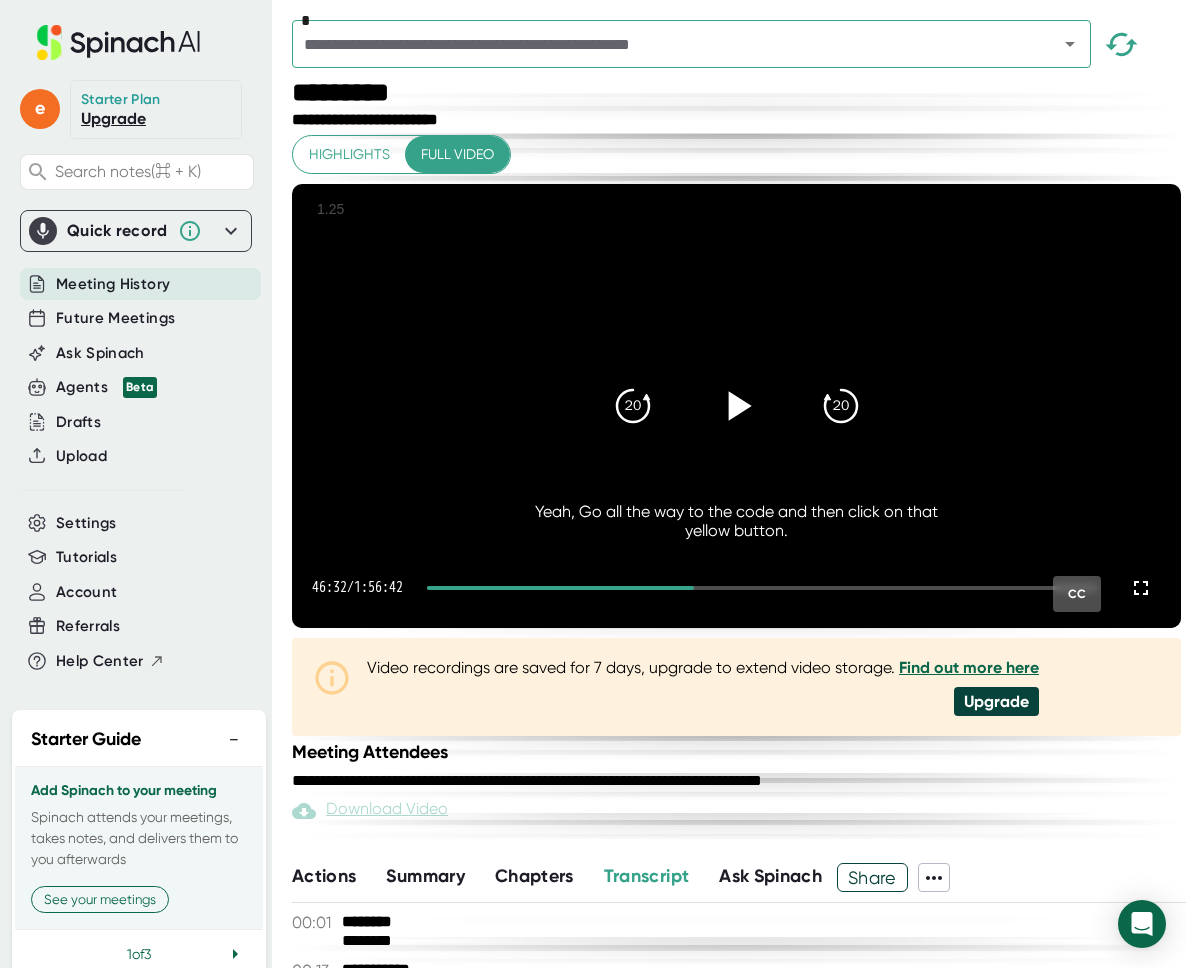 click 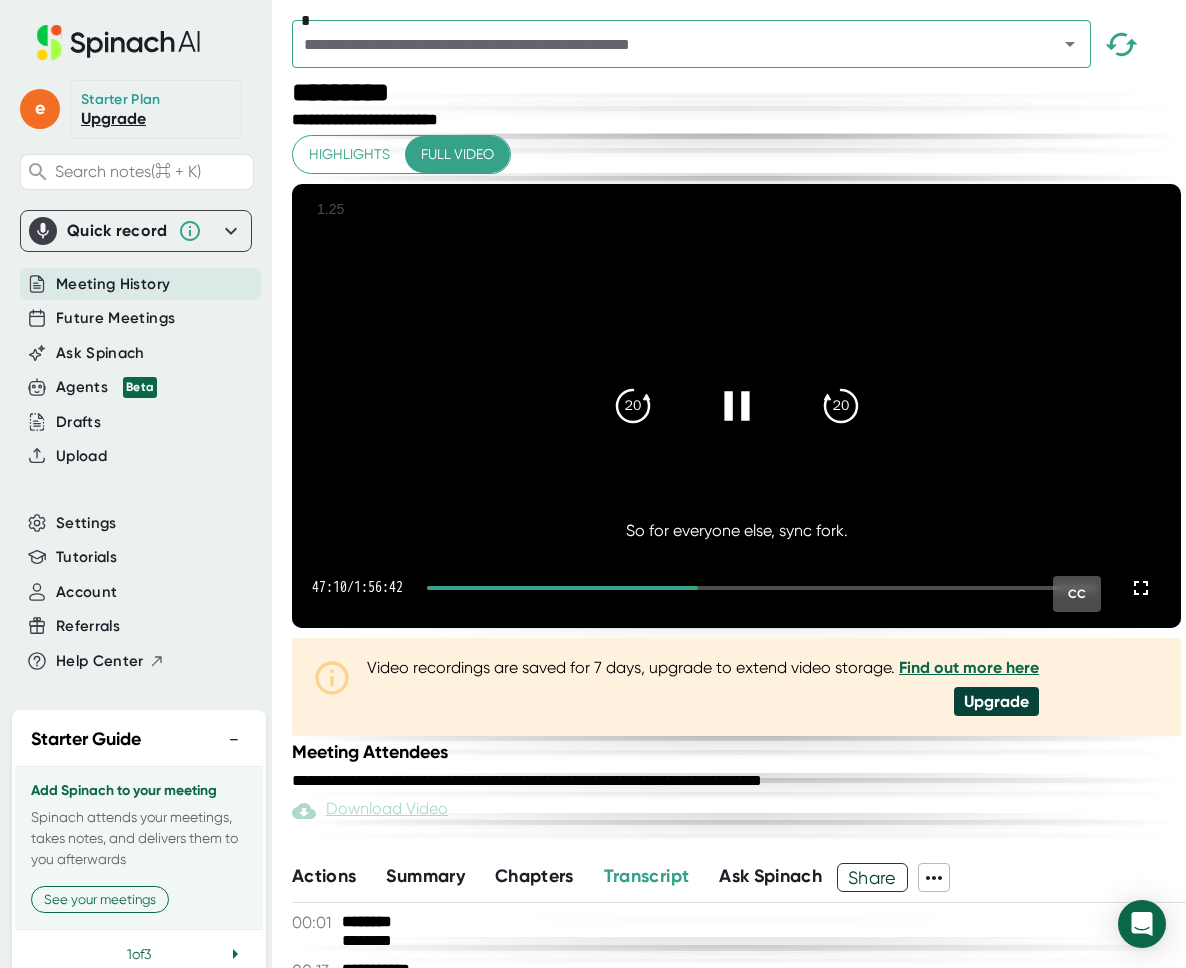 click on "47:10  /  1:56:42 CC" at bounding box center (736, 588) 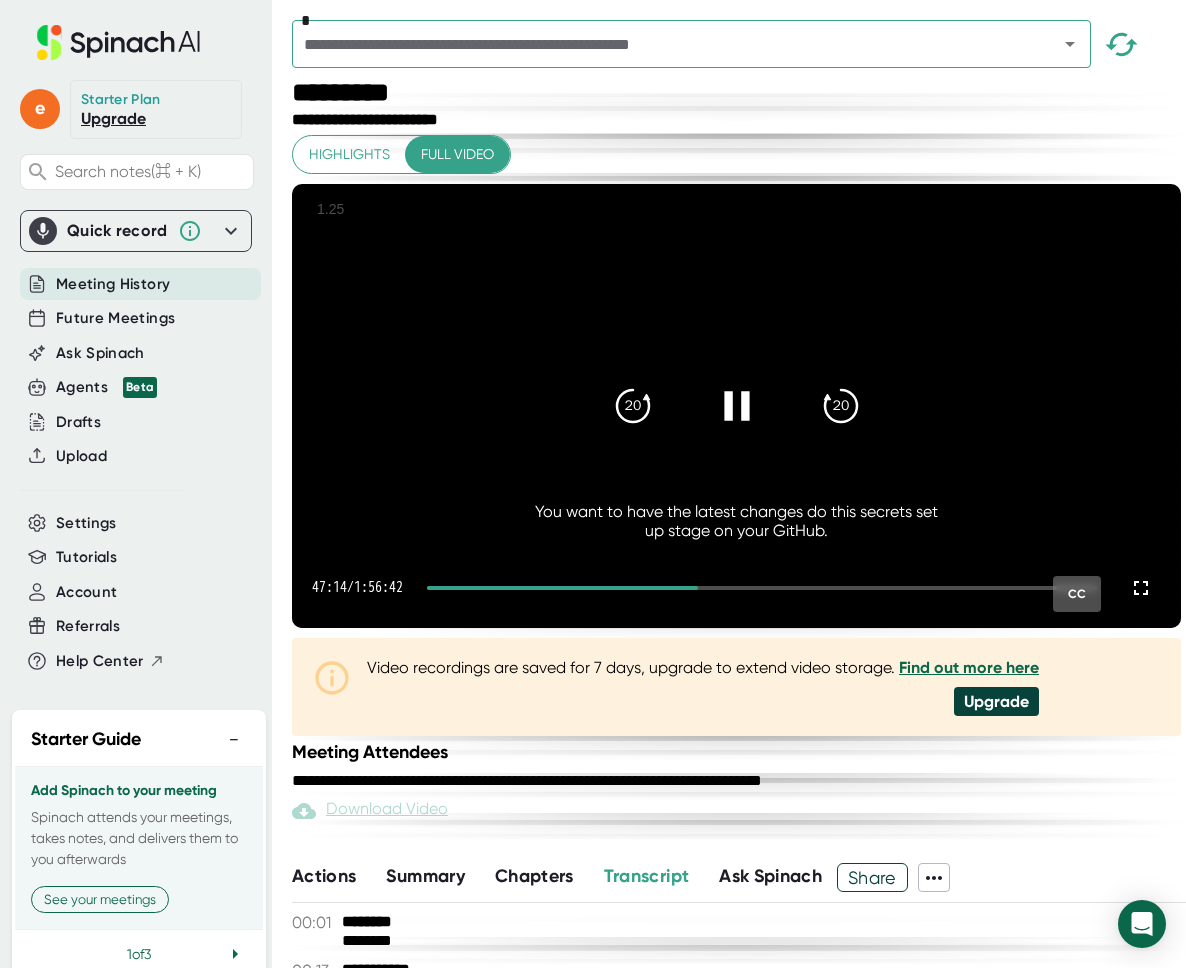 click at bounding box center (562, 588) 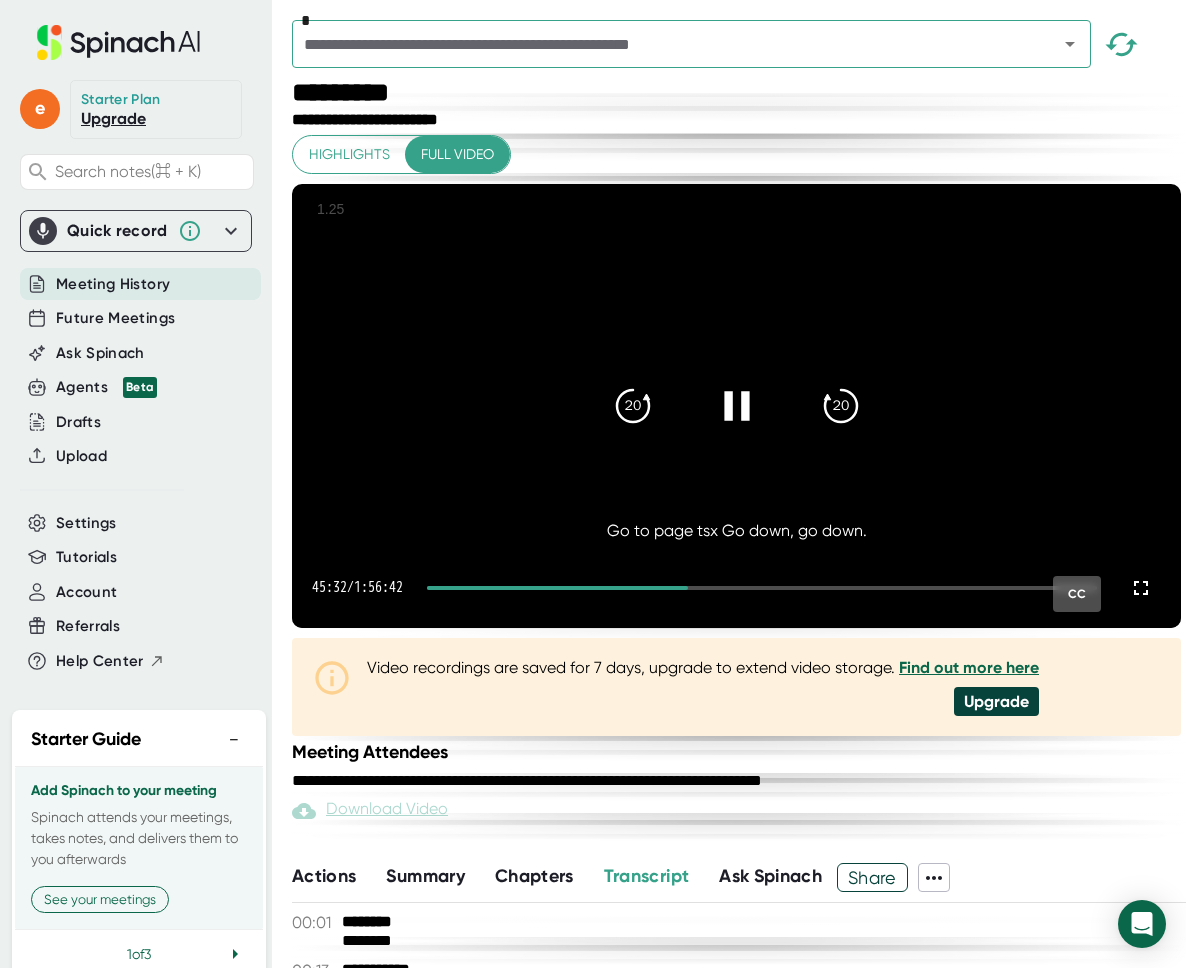 click on "45:32  /  1:56:42 CC" at bounding box center [736, 588] 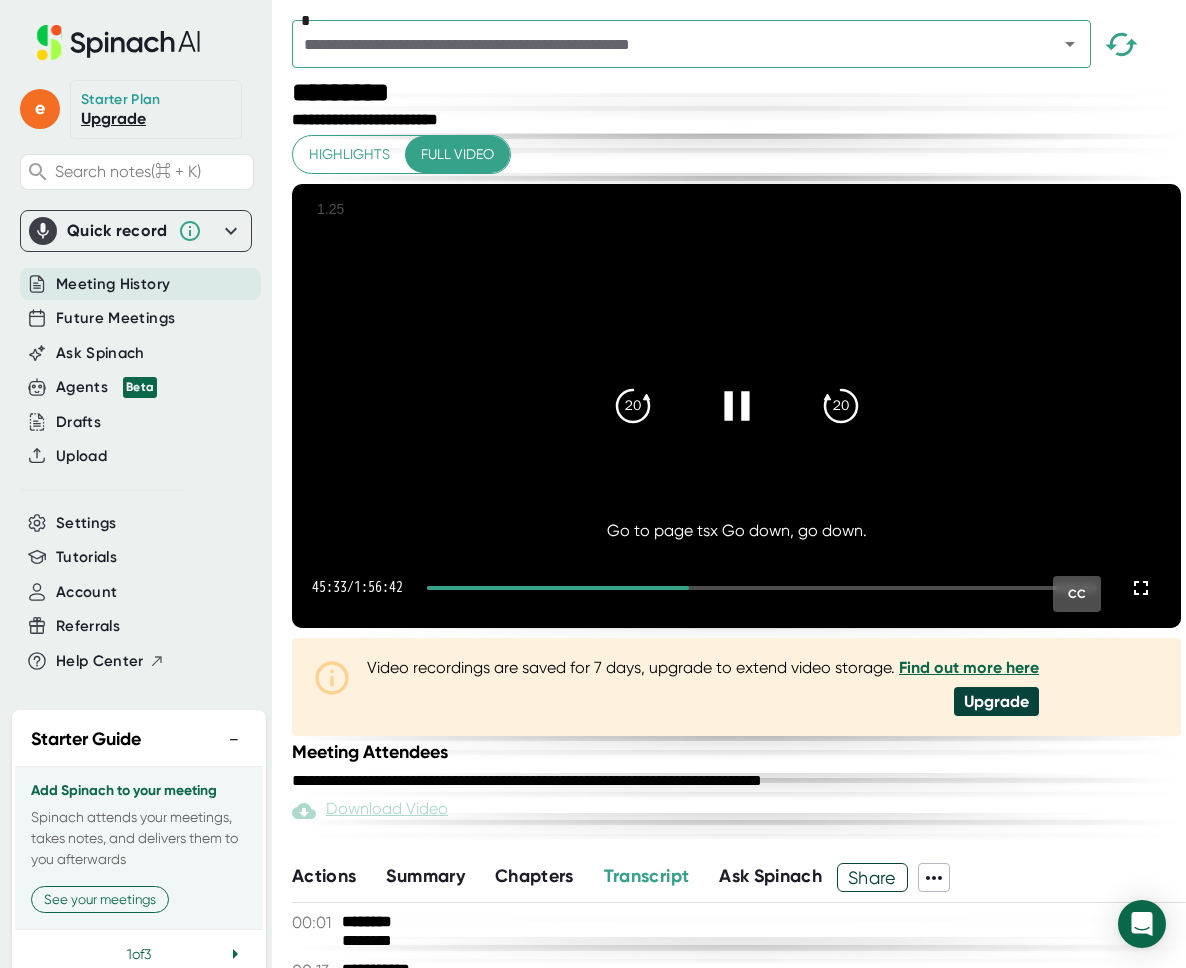 click at bounding box center (736, 406) 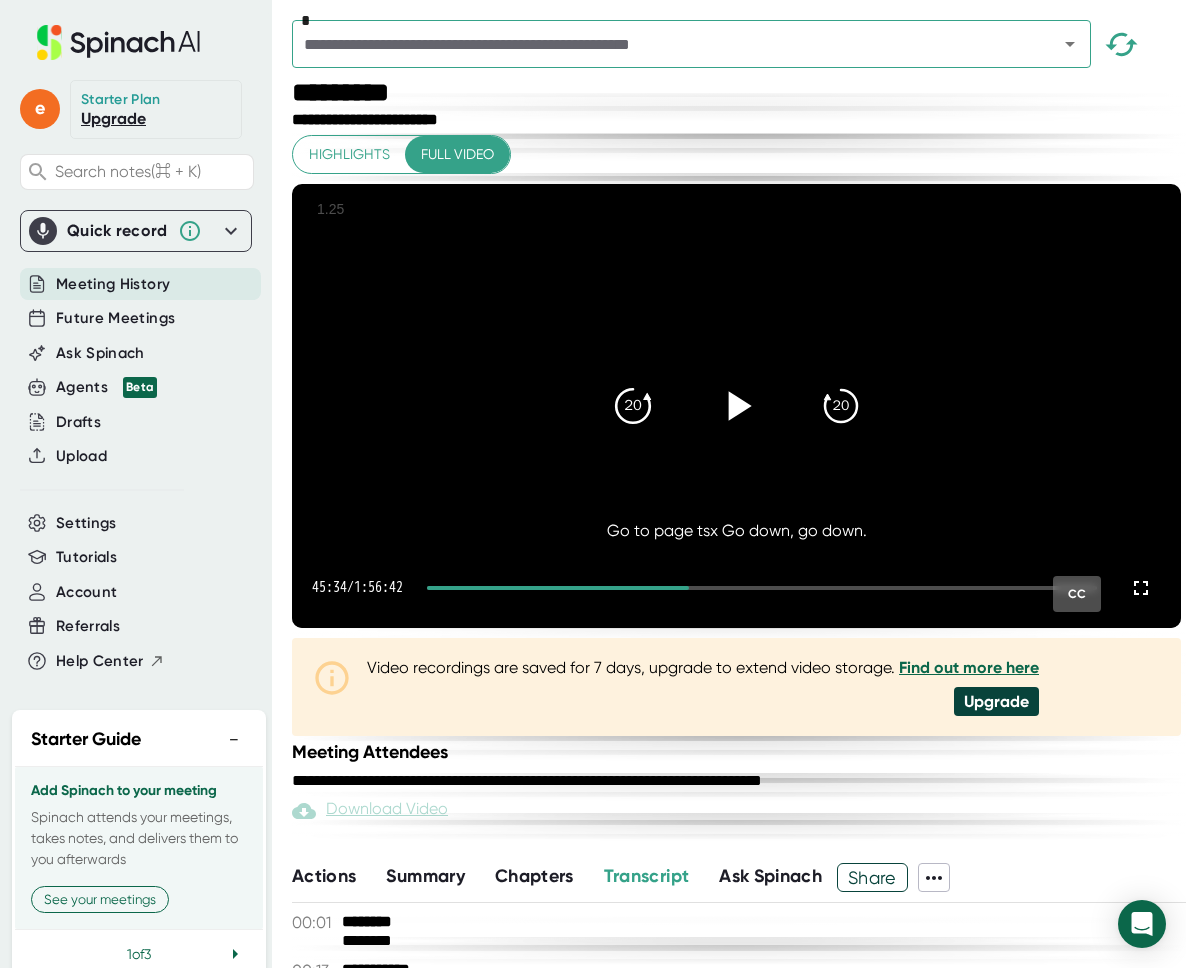 click 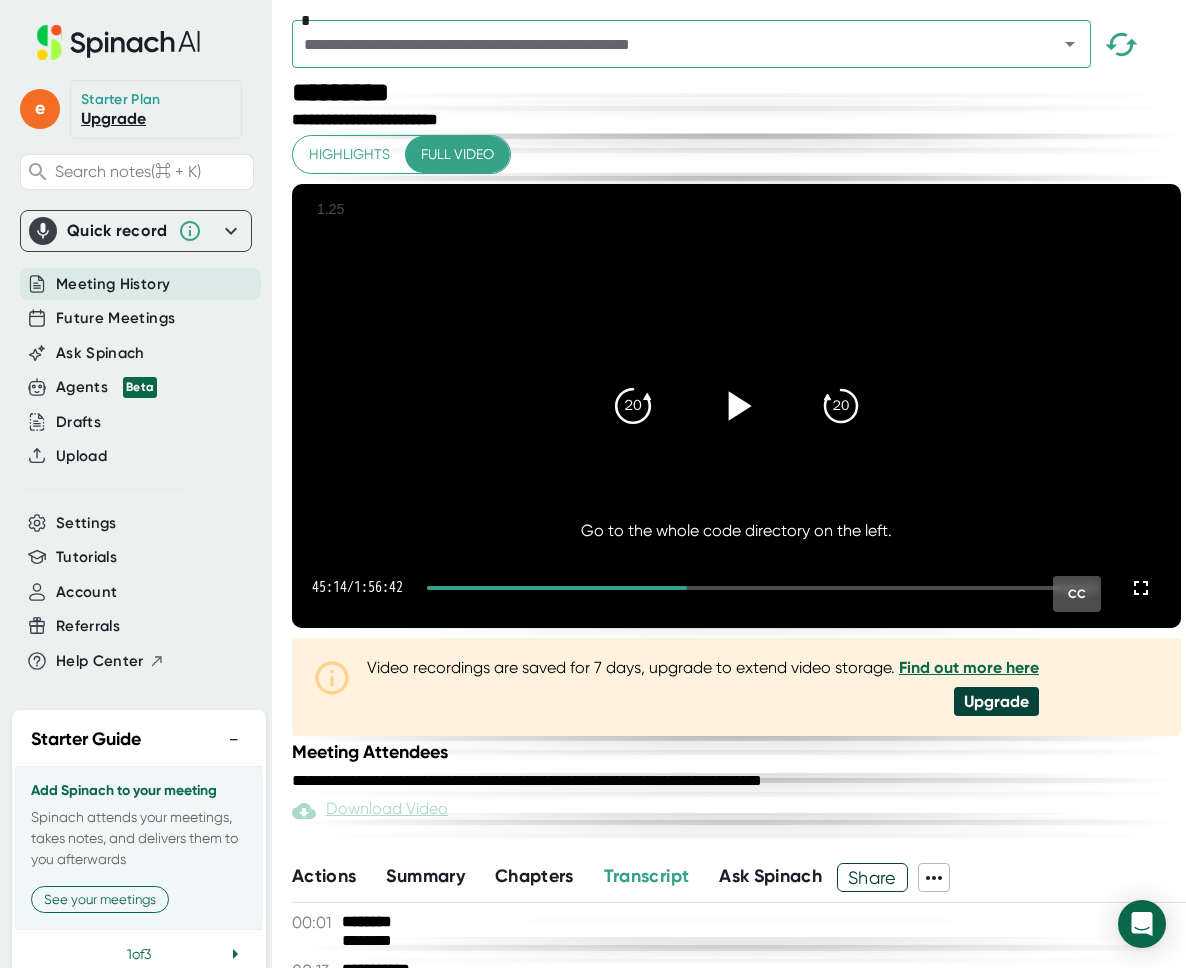 click on "20" 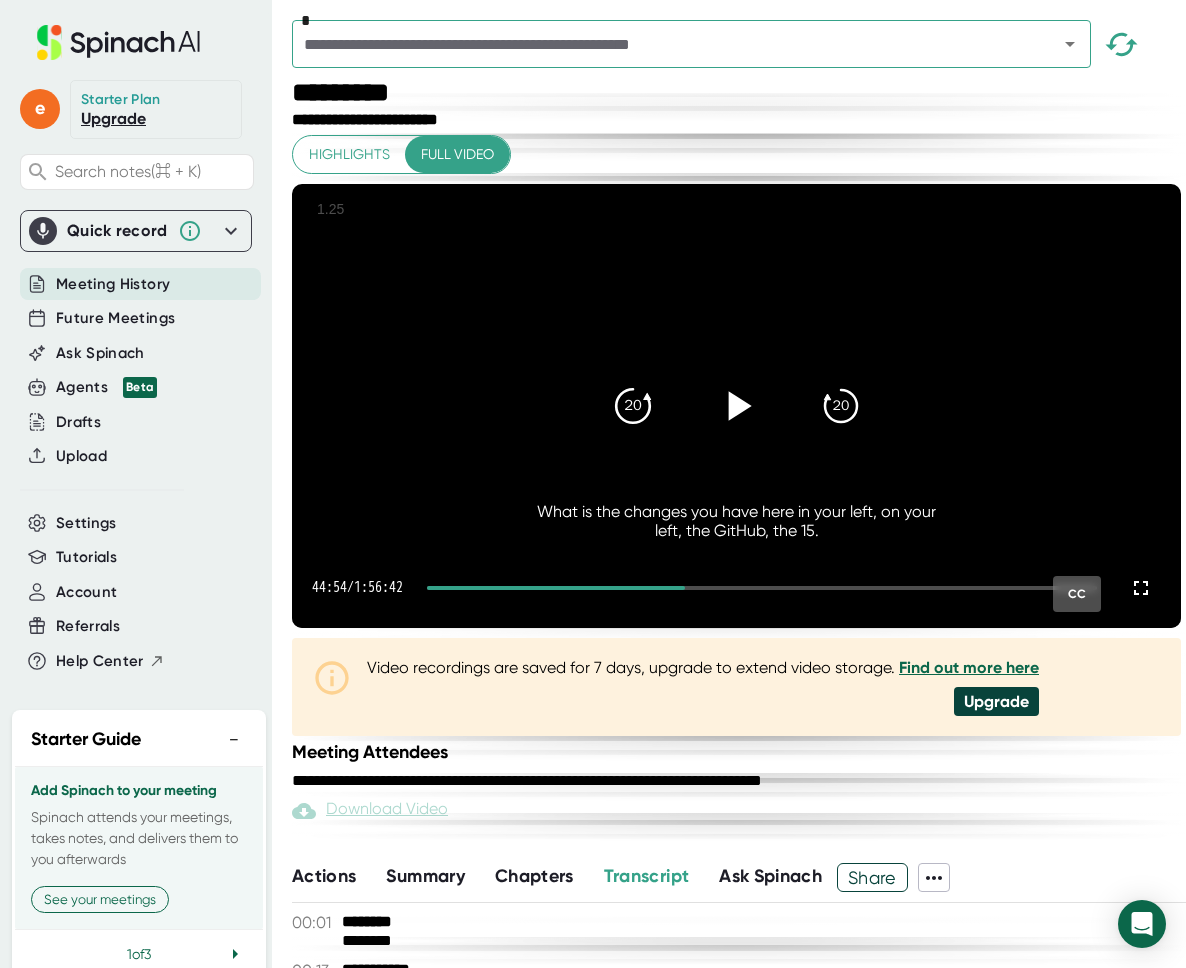 click on "20" 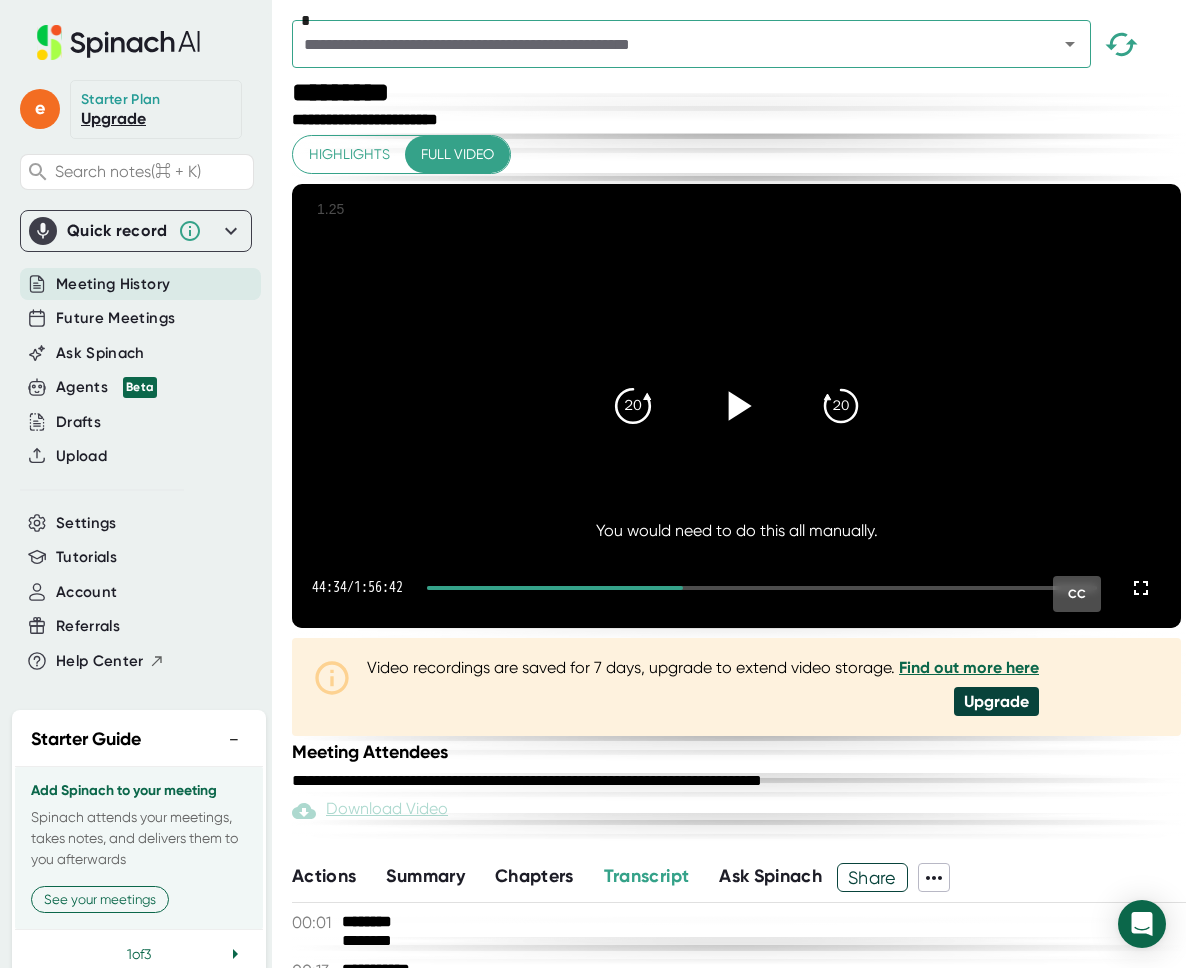 click on "20" 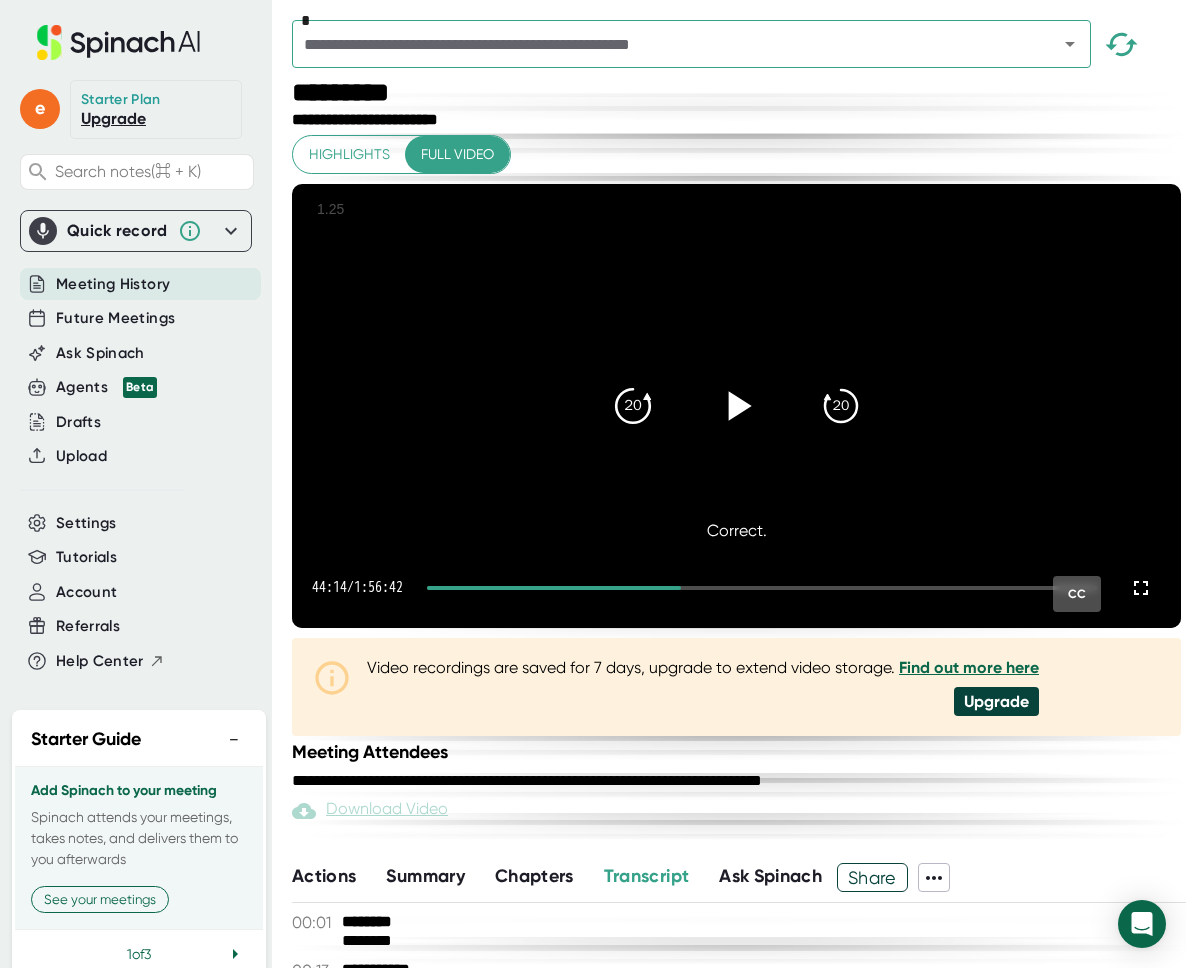 click on "20" 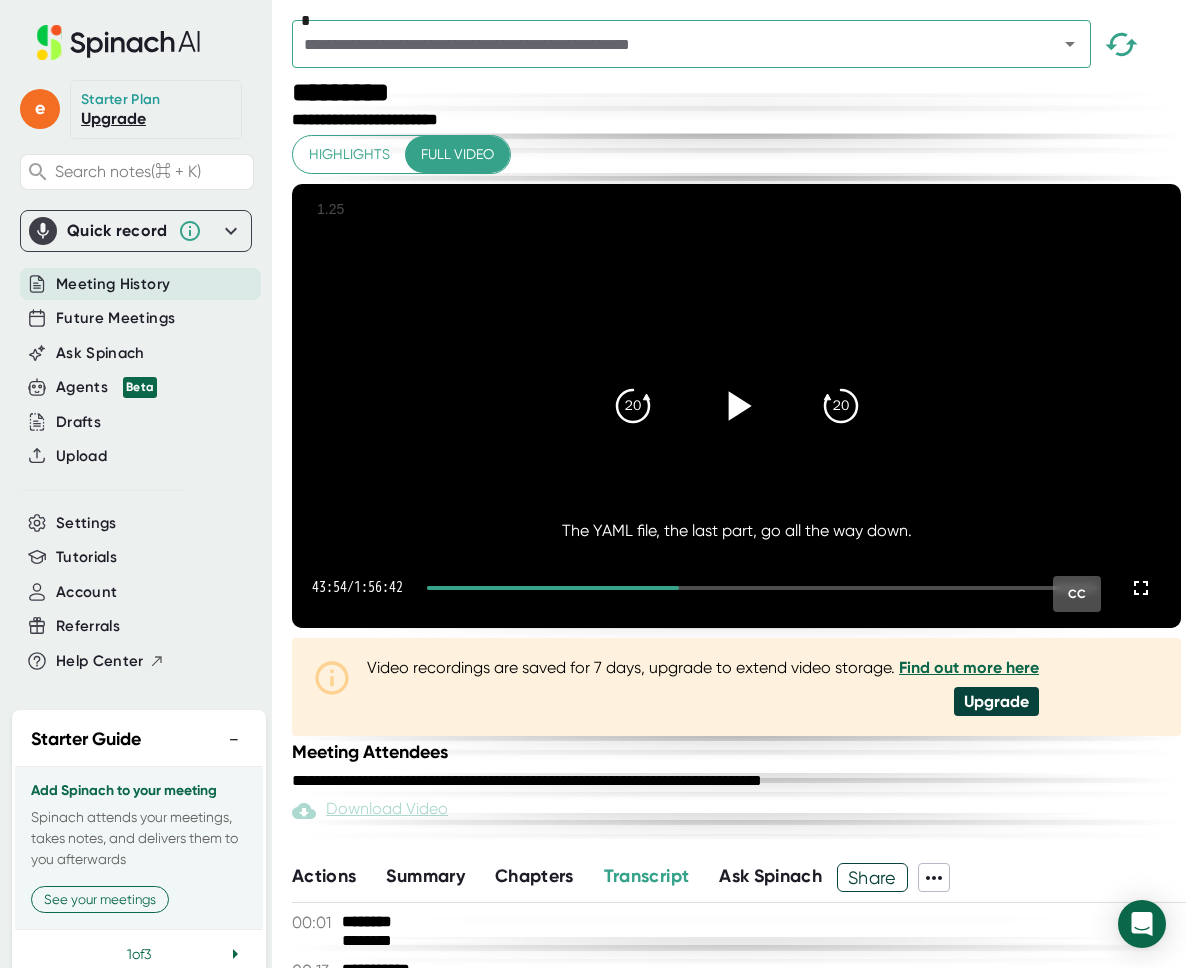 click 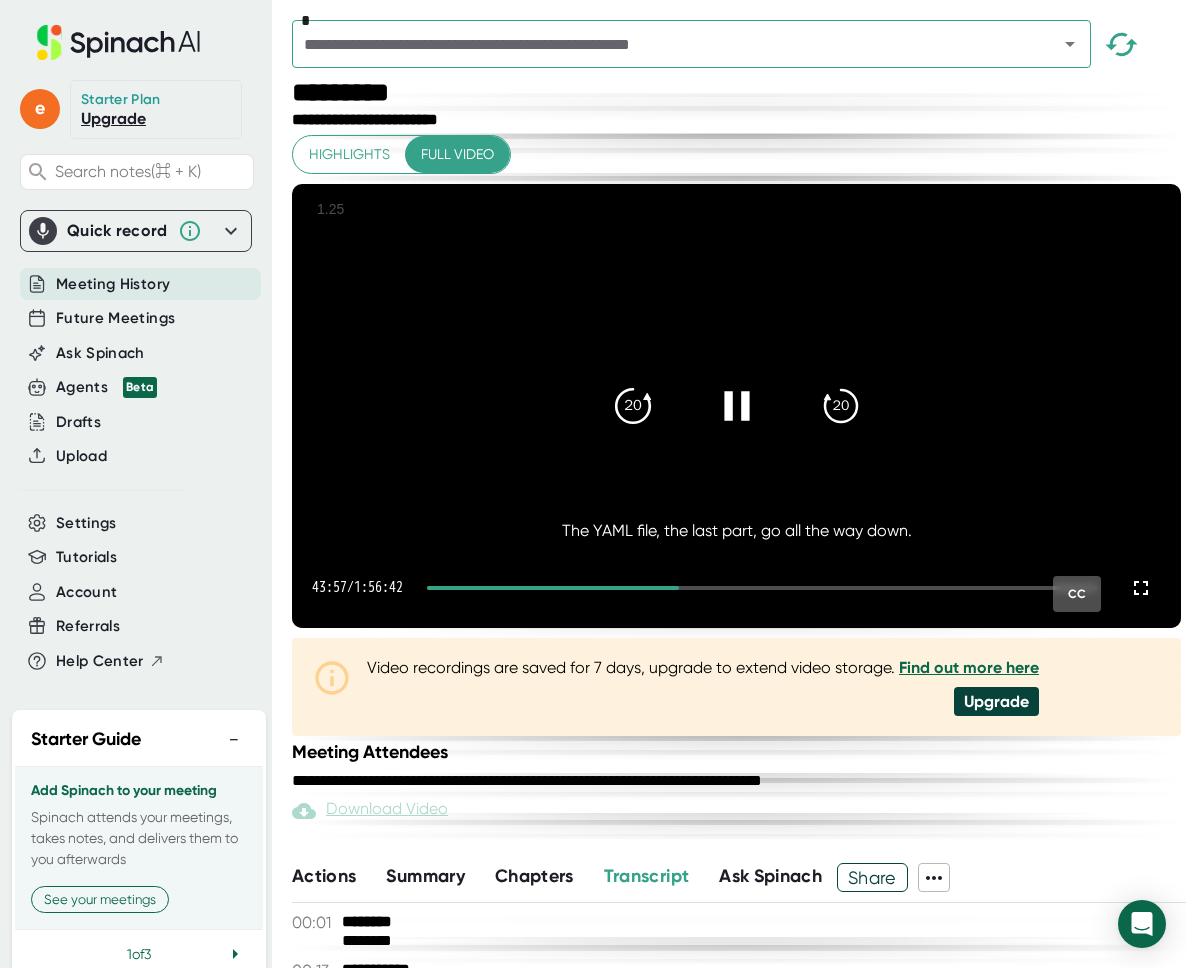 click on "20" 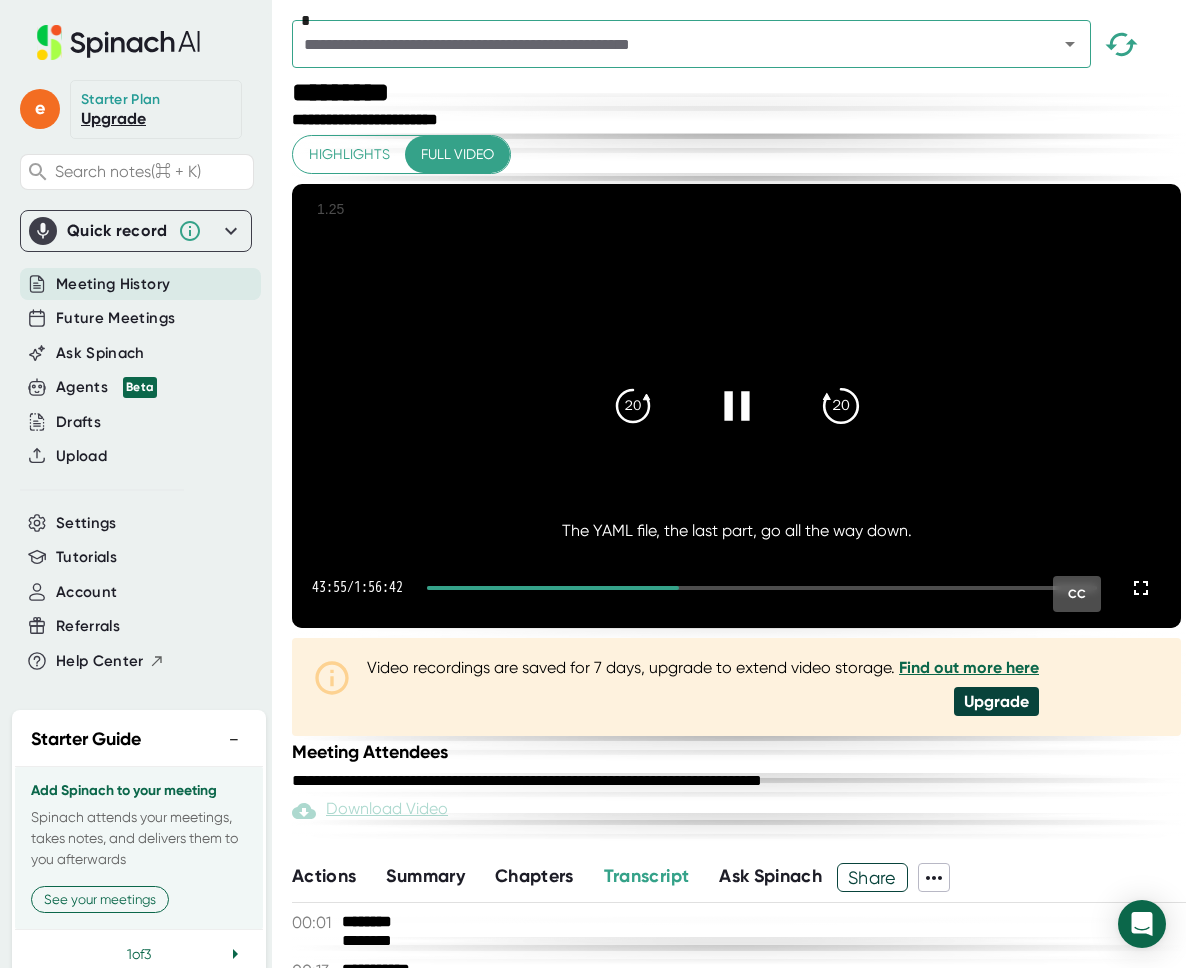 click on "20" 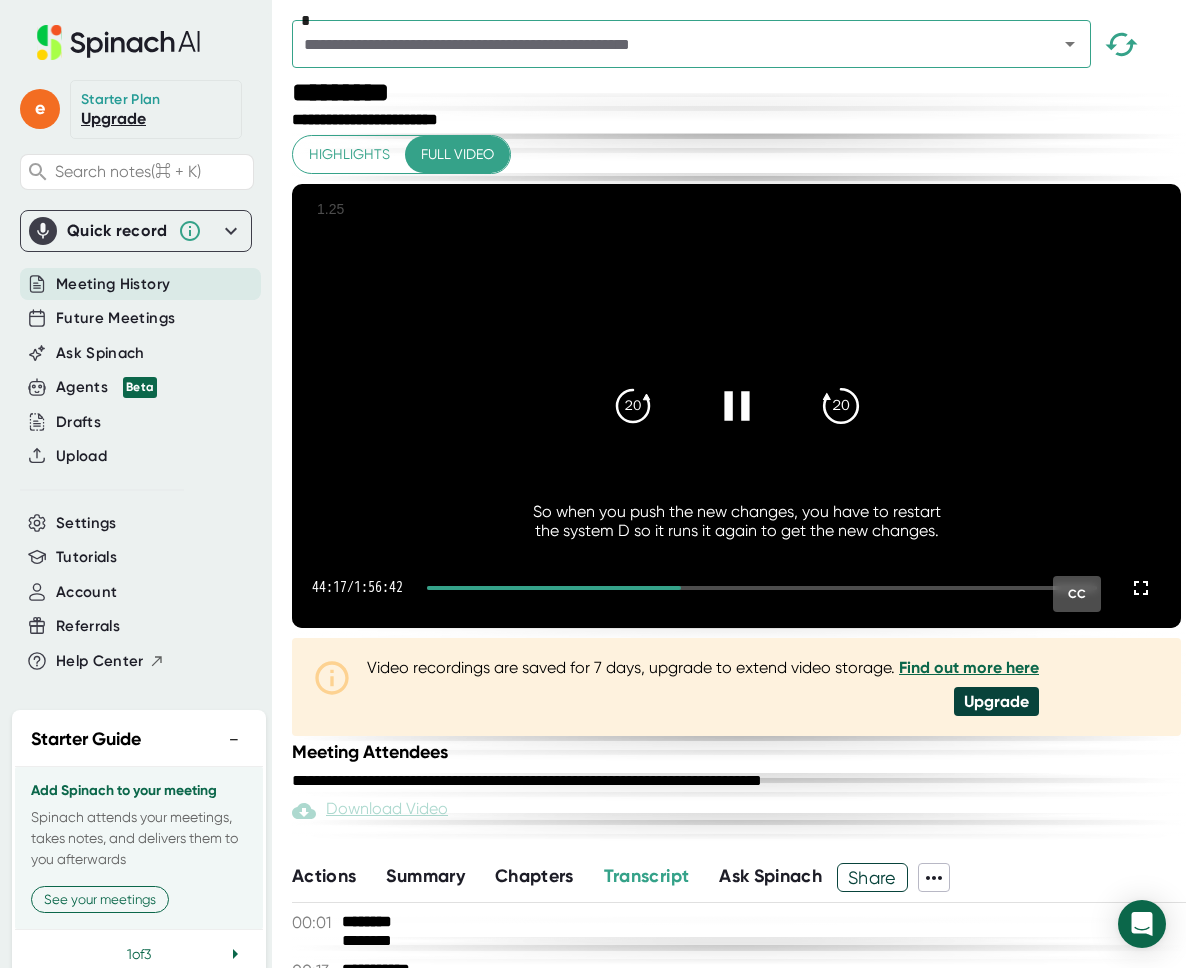 click on "20" 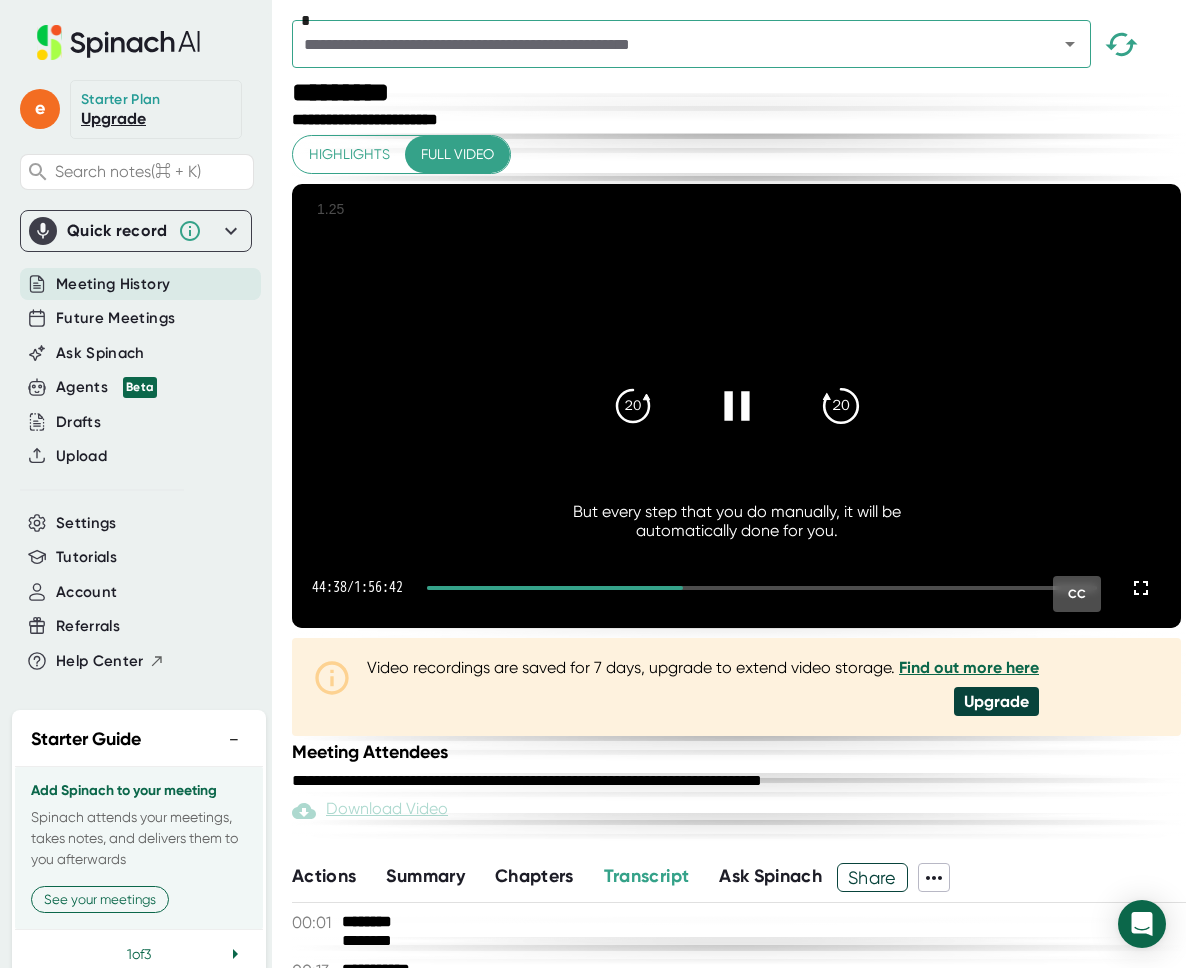 click on "20" 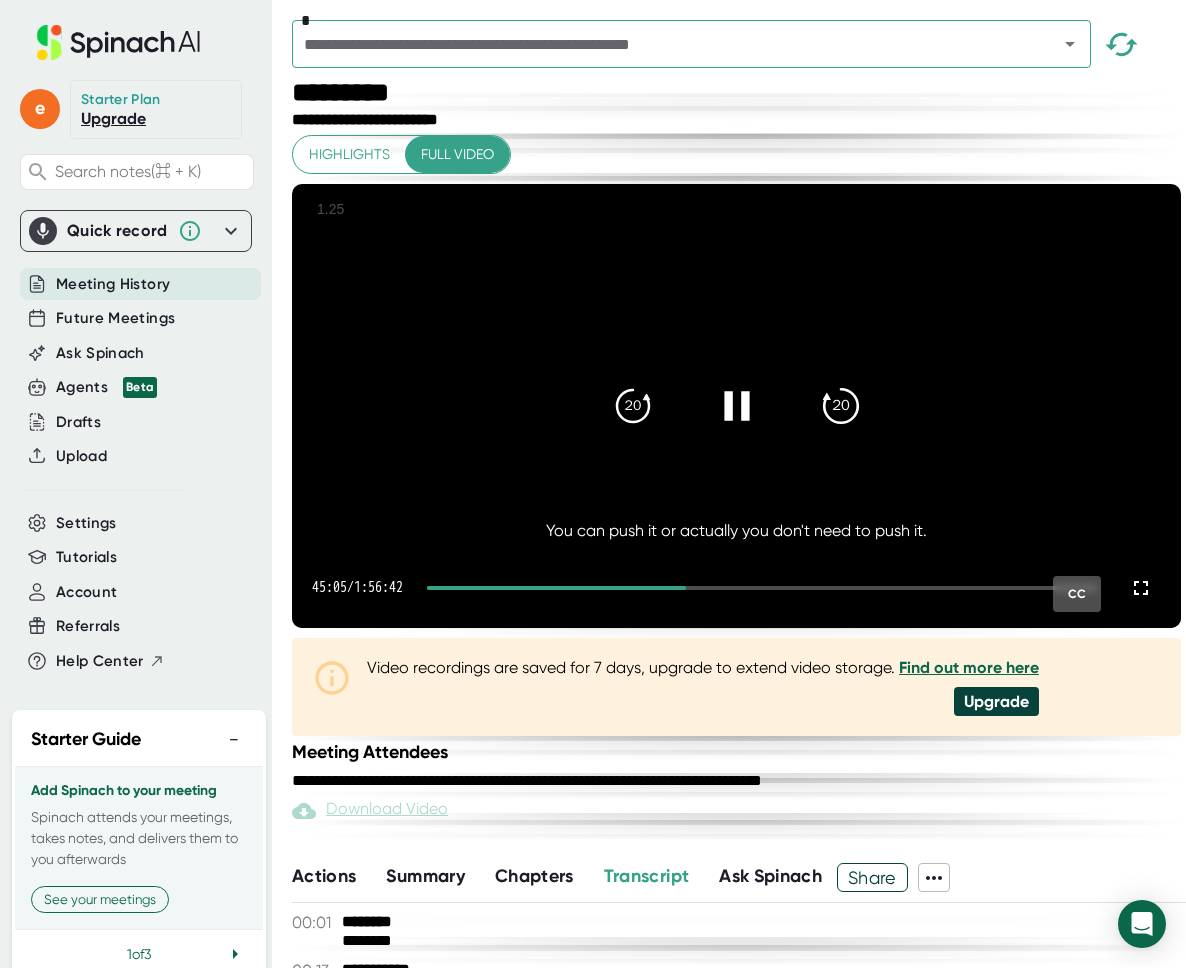 click on "20" 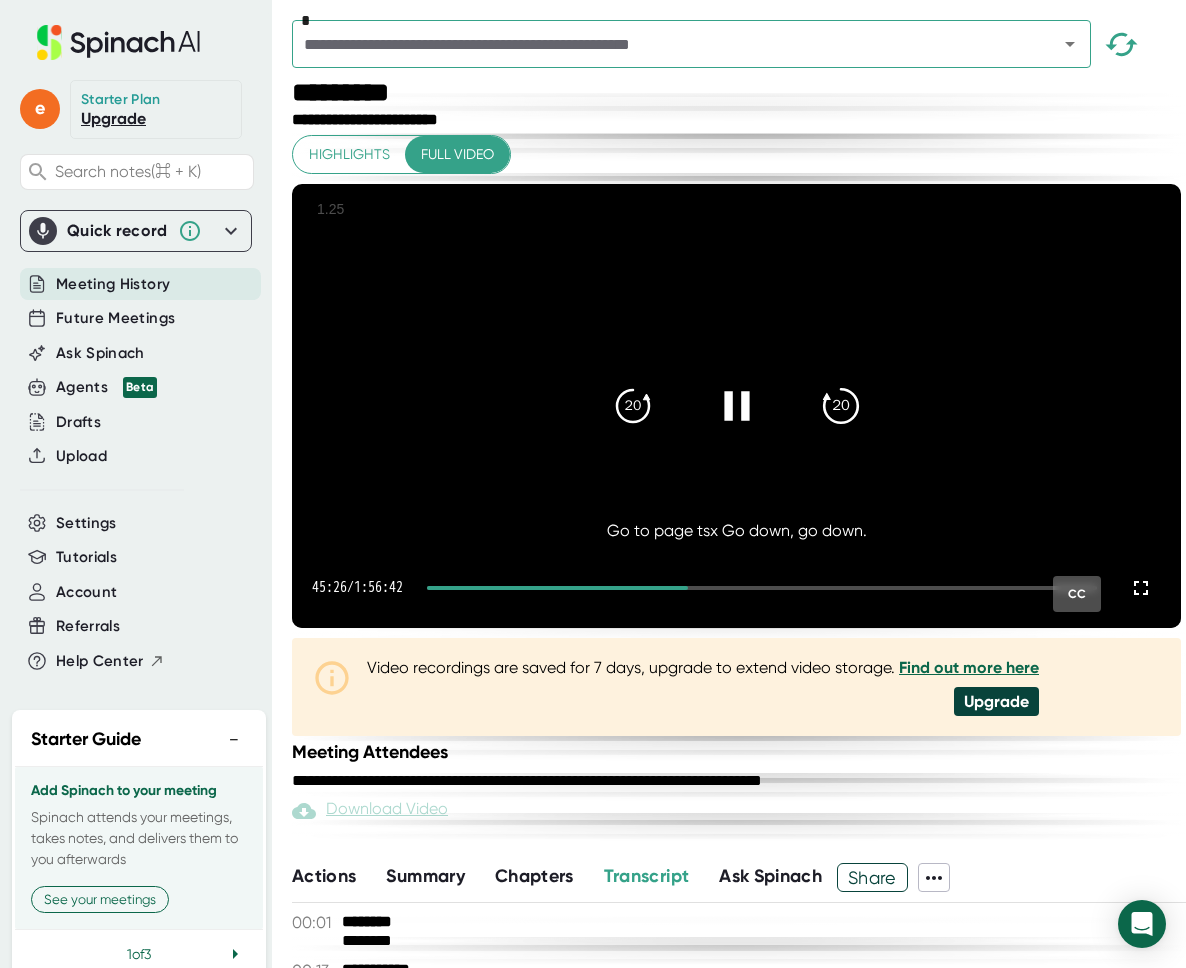 click on "20" 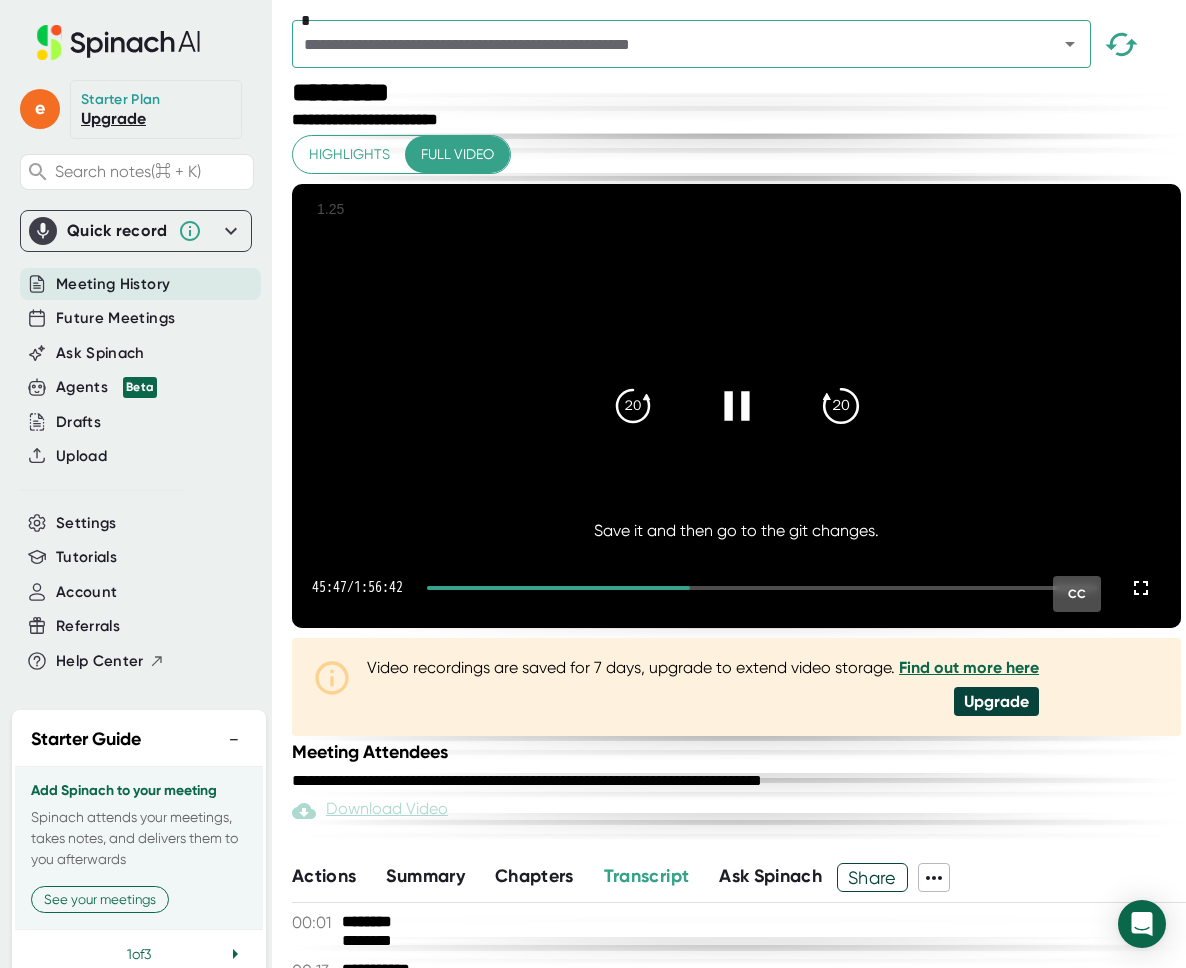 click on "20" 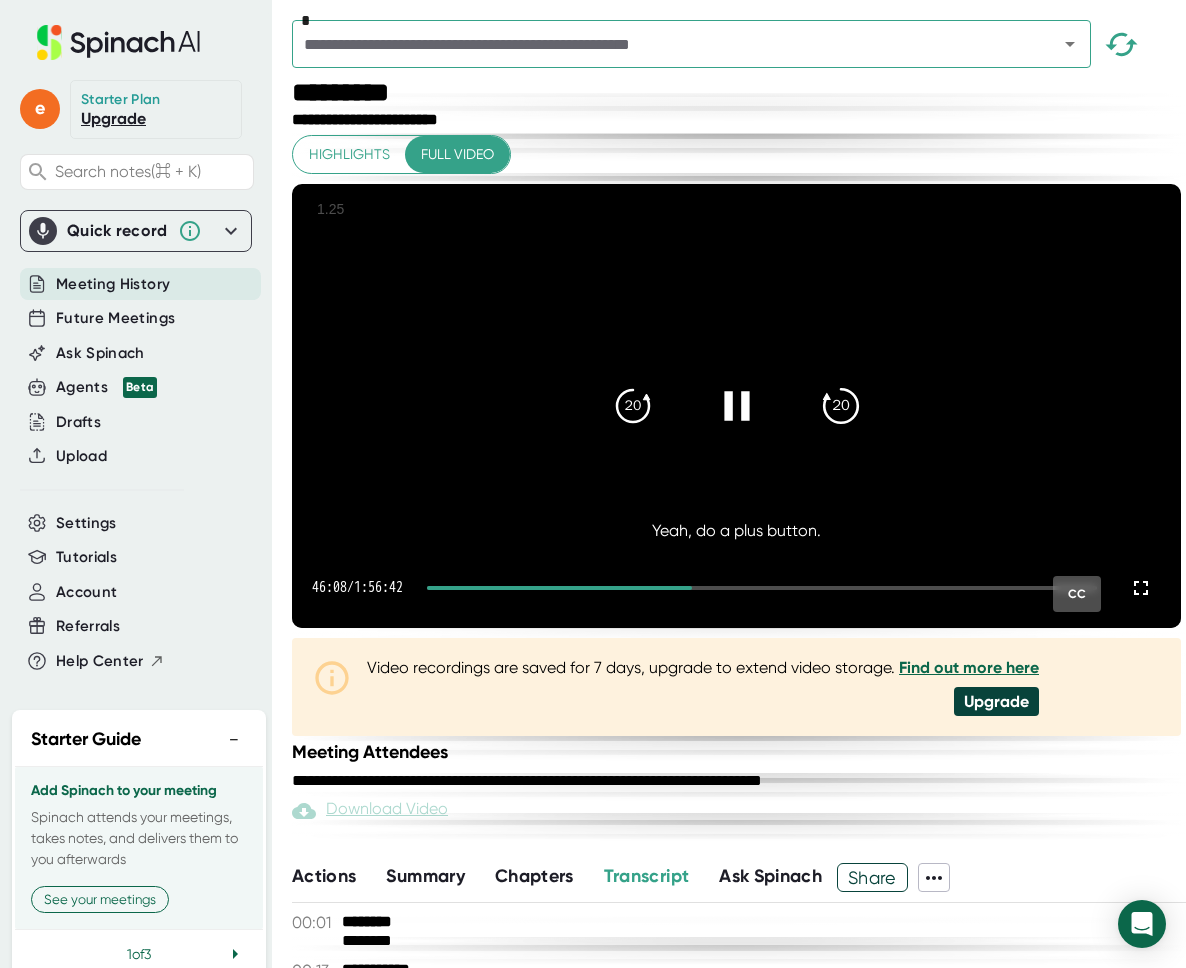 click on "20" 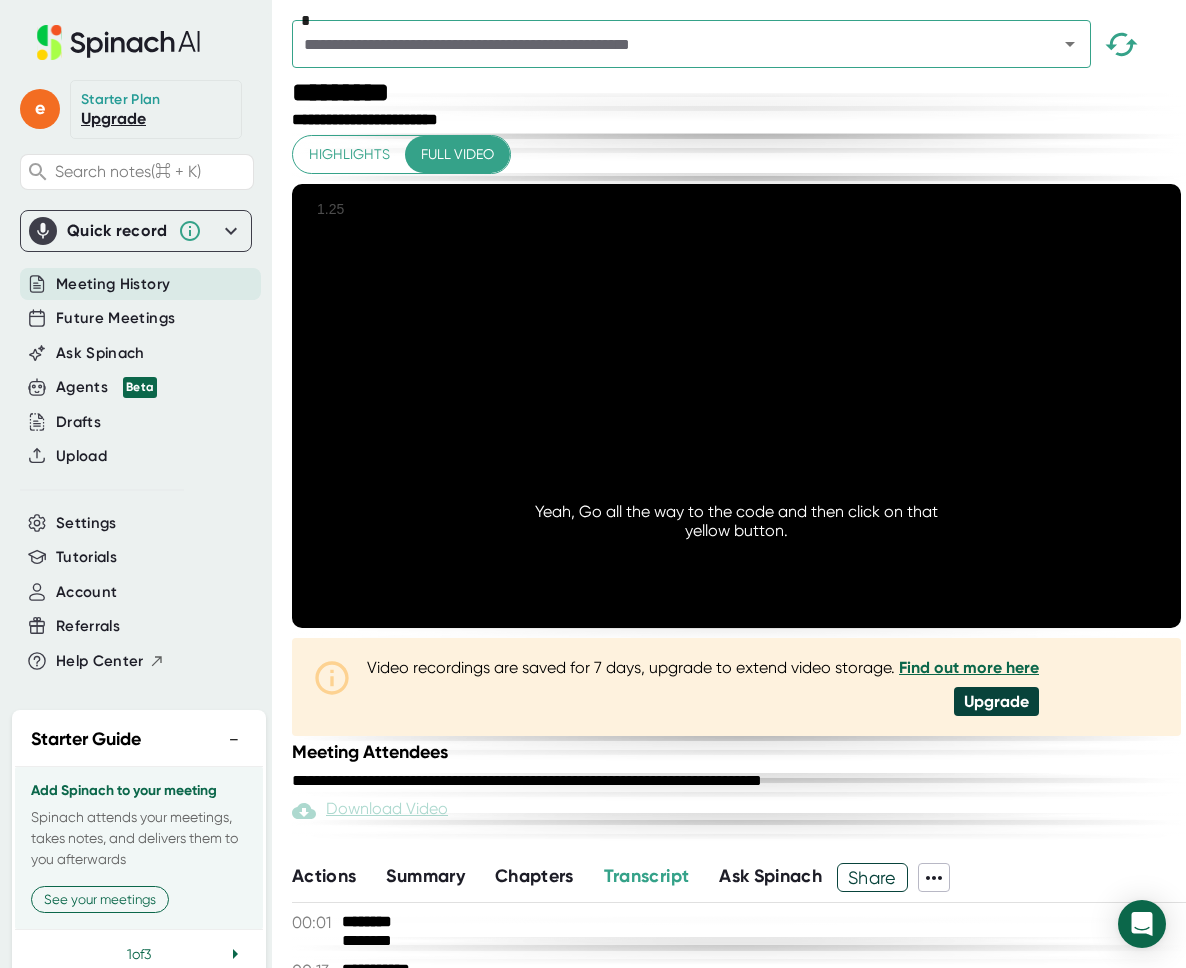 click on "20" 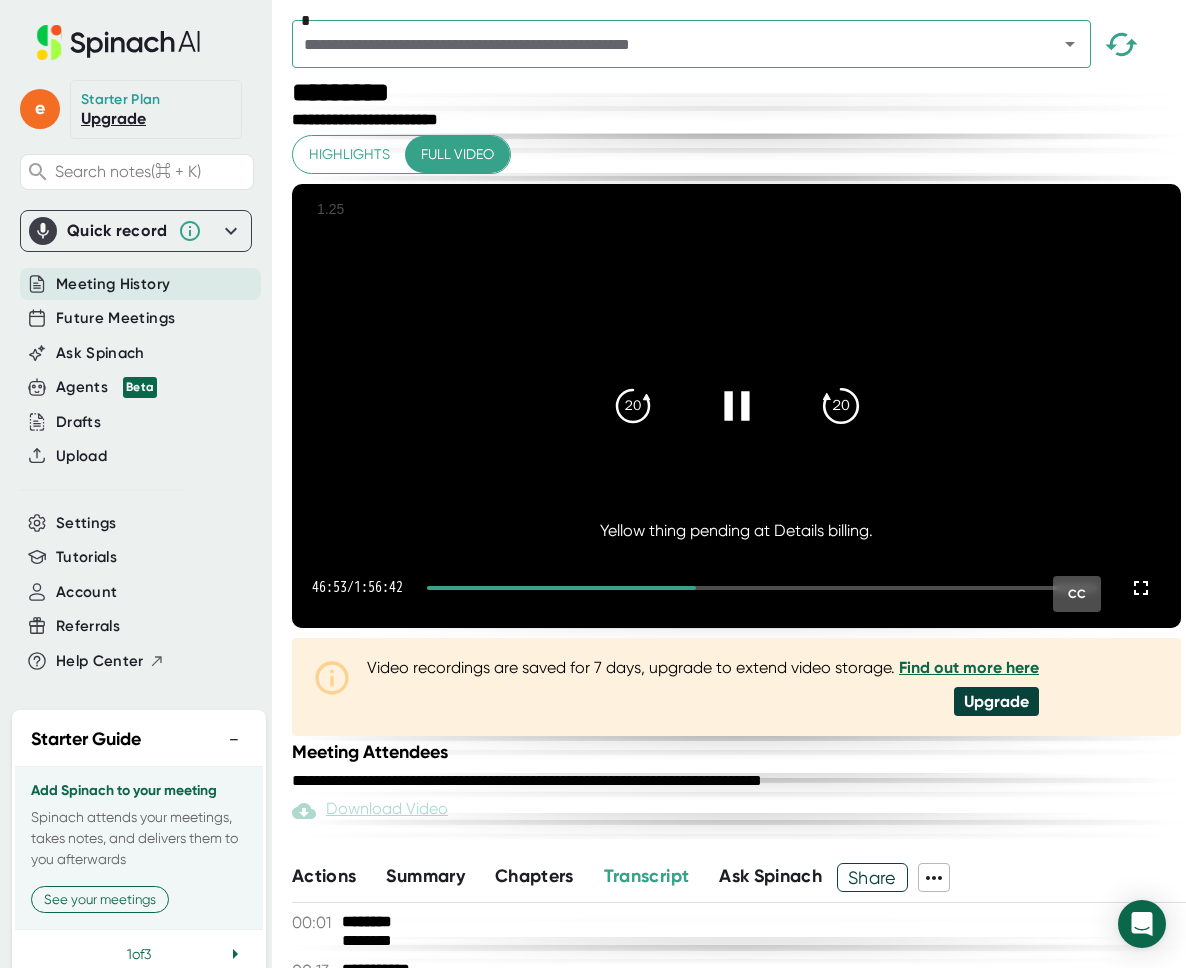 click on "20" 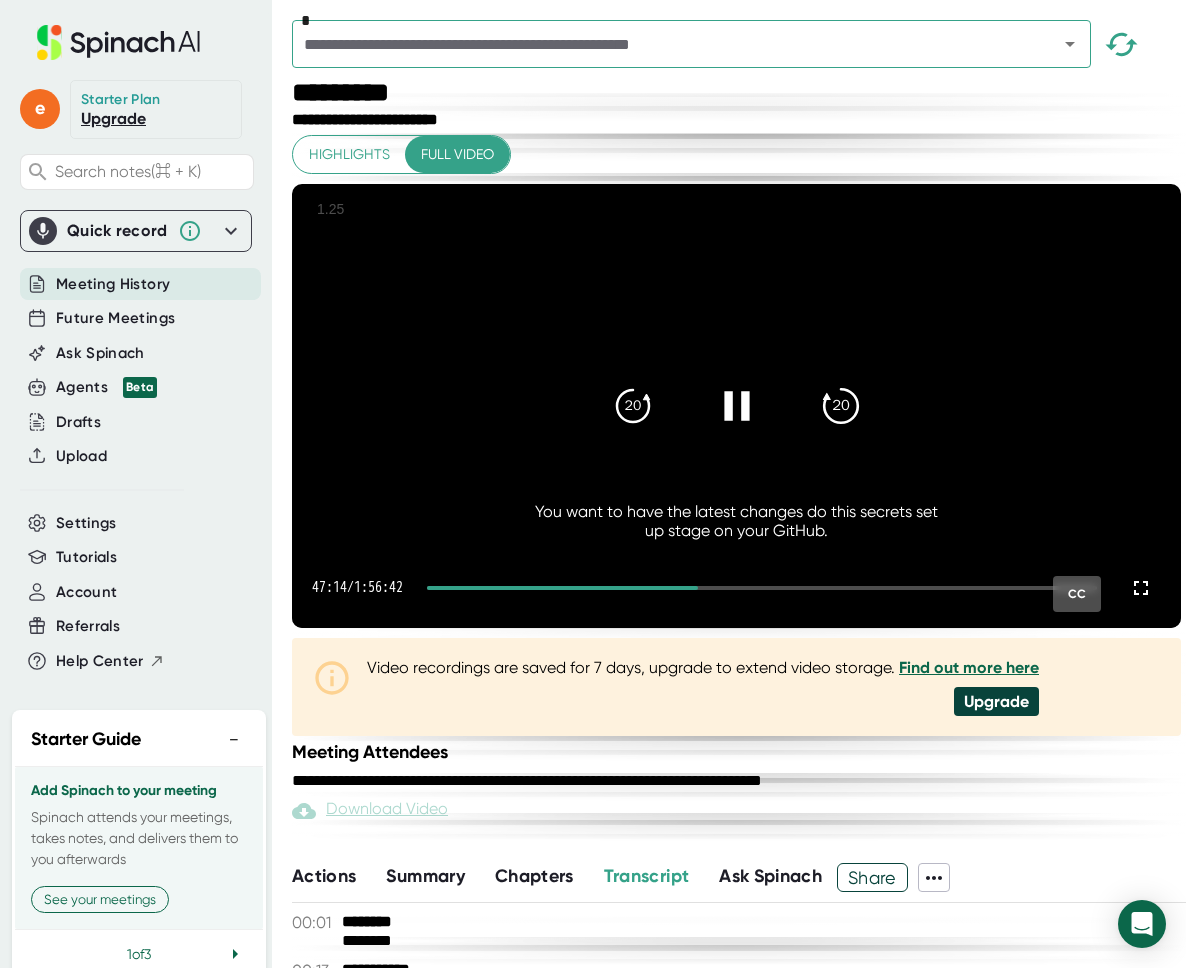 click on "20" 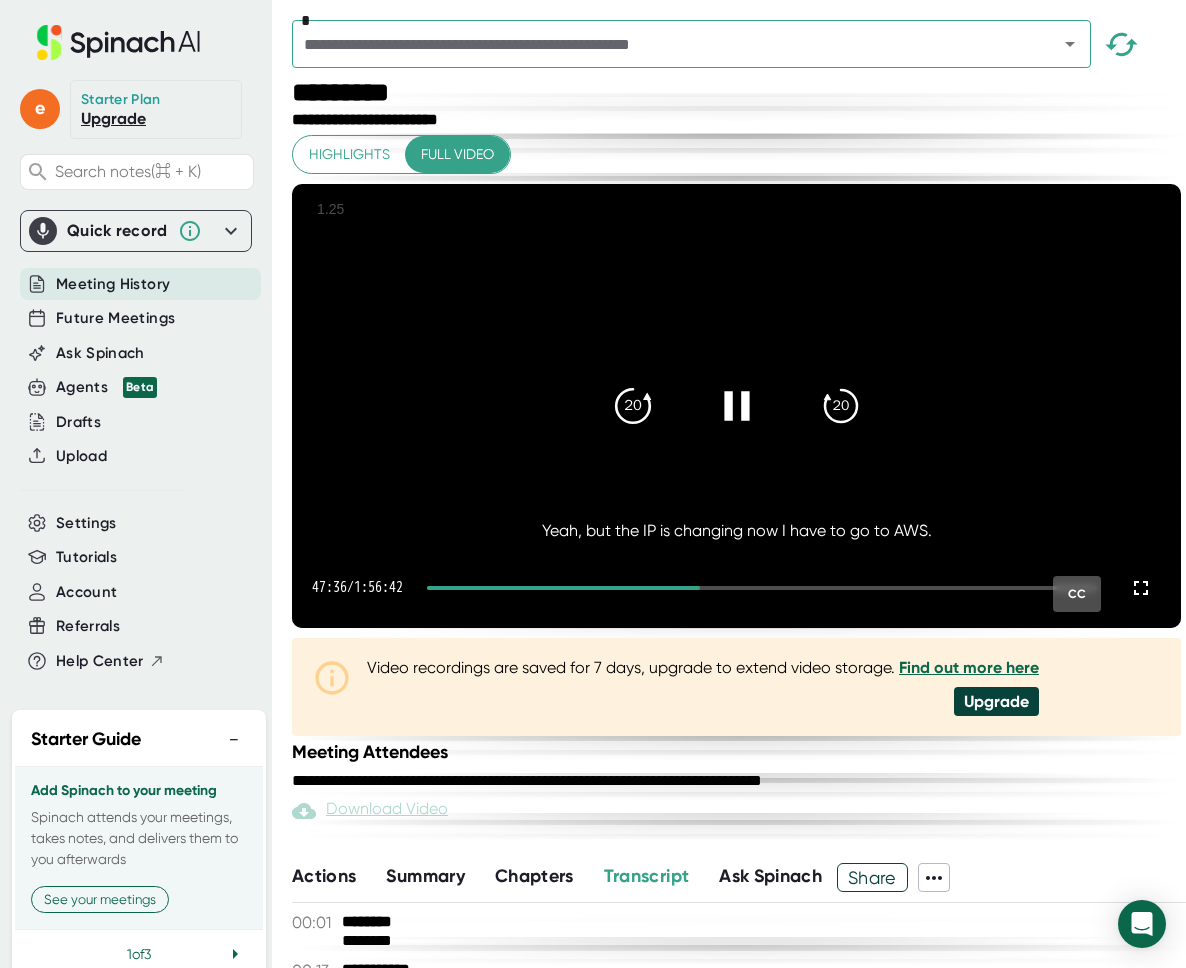 click on "20" 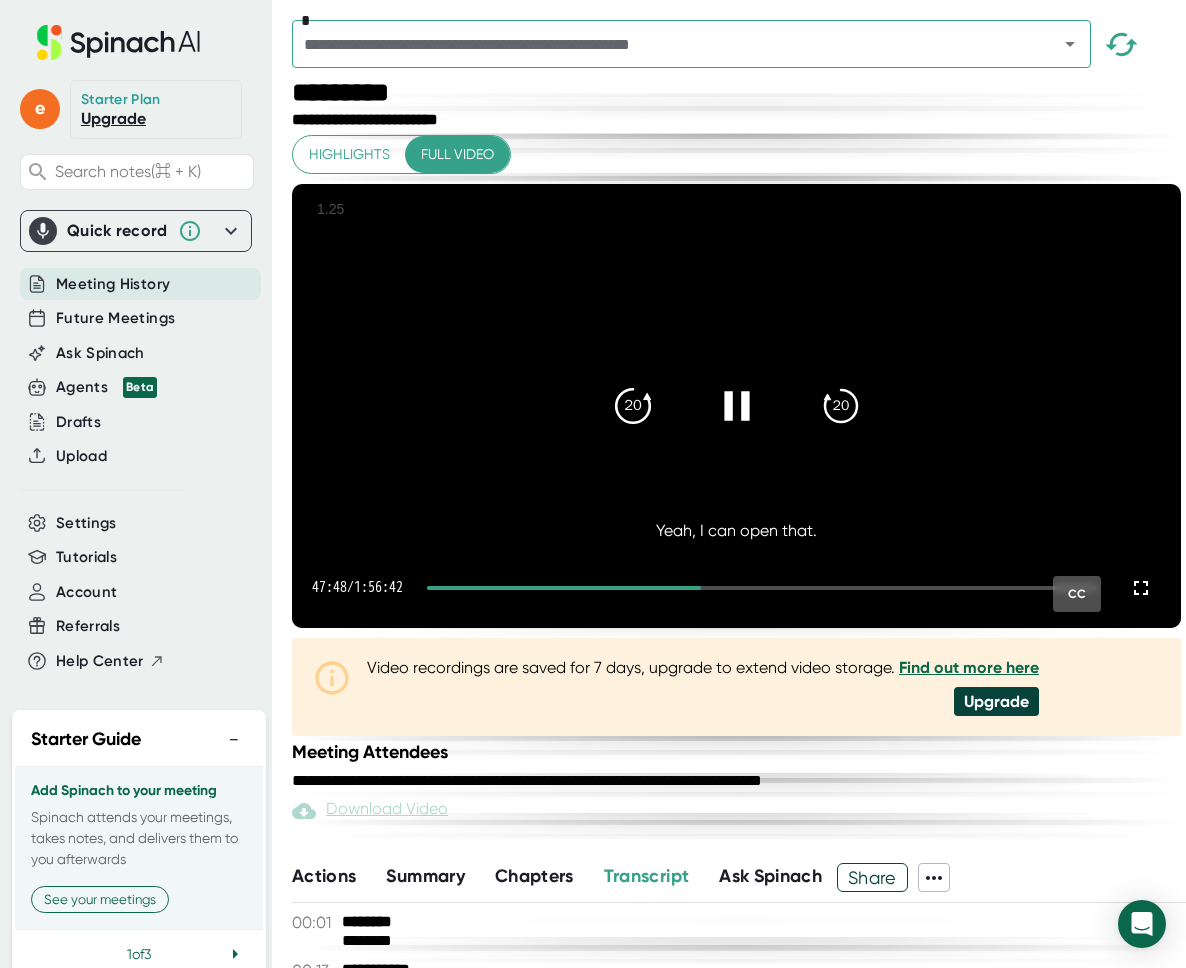 click on "20" 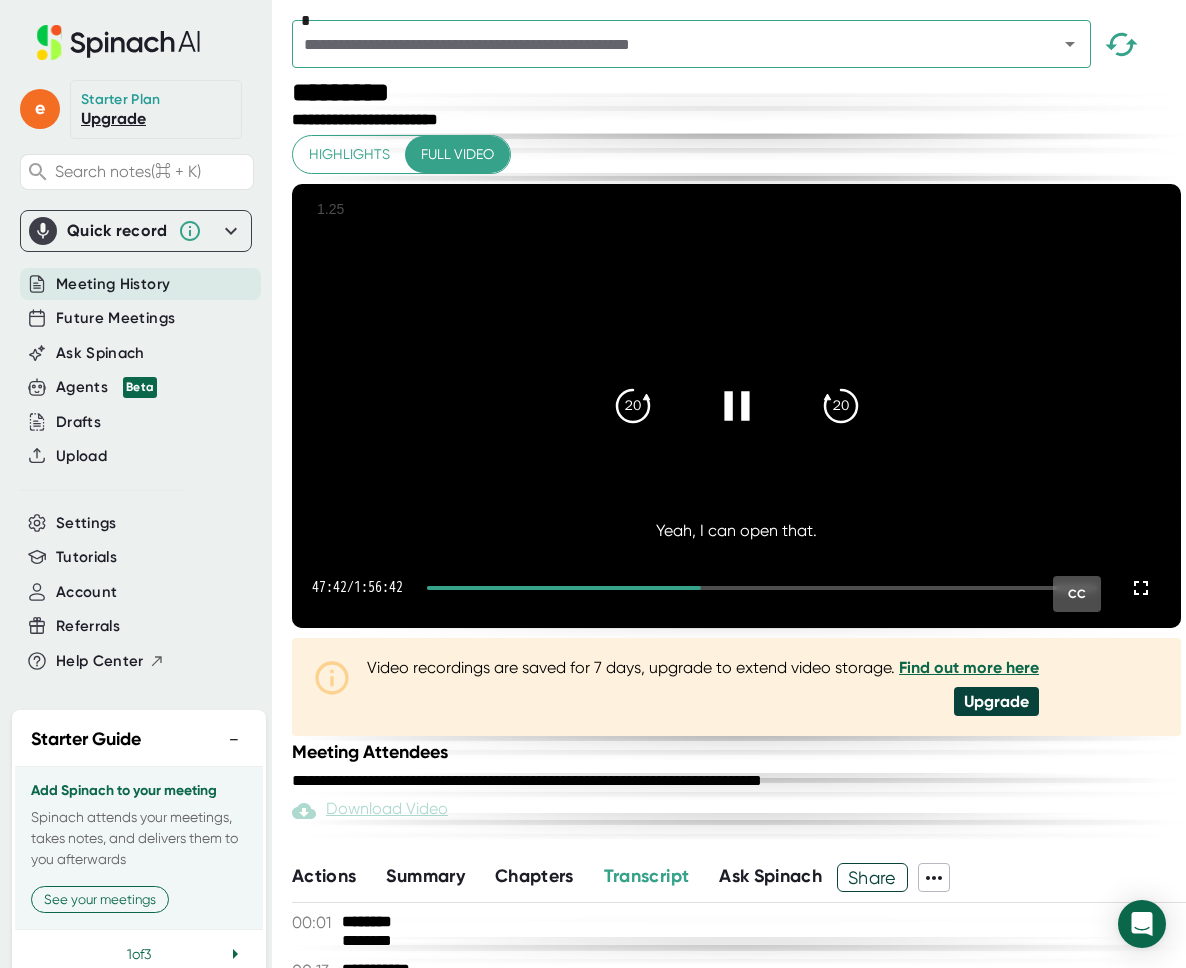 click 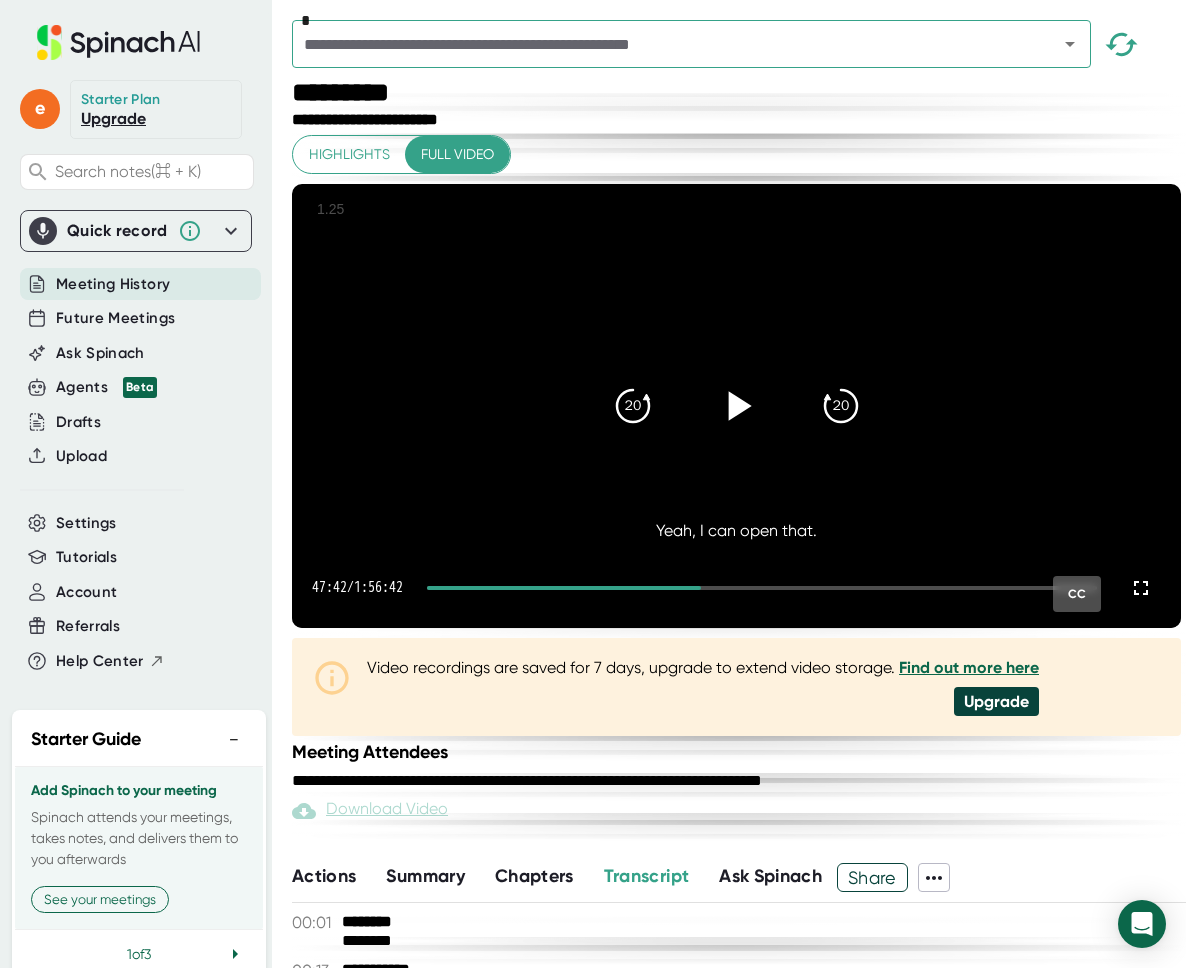click on "**********" at bounding box center [739, 465] 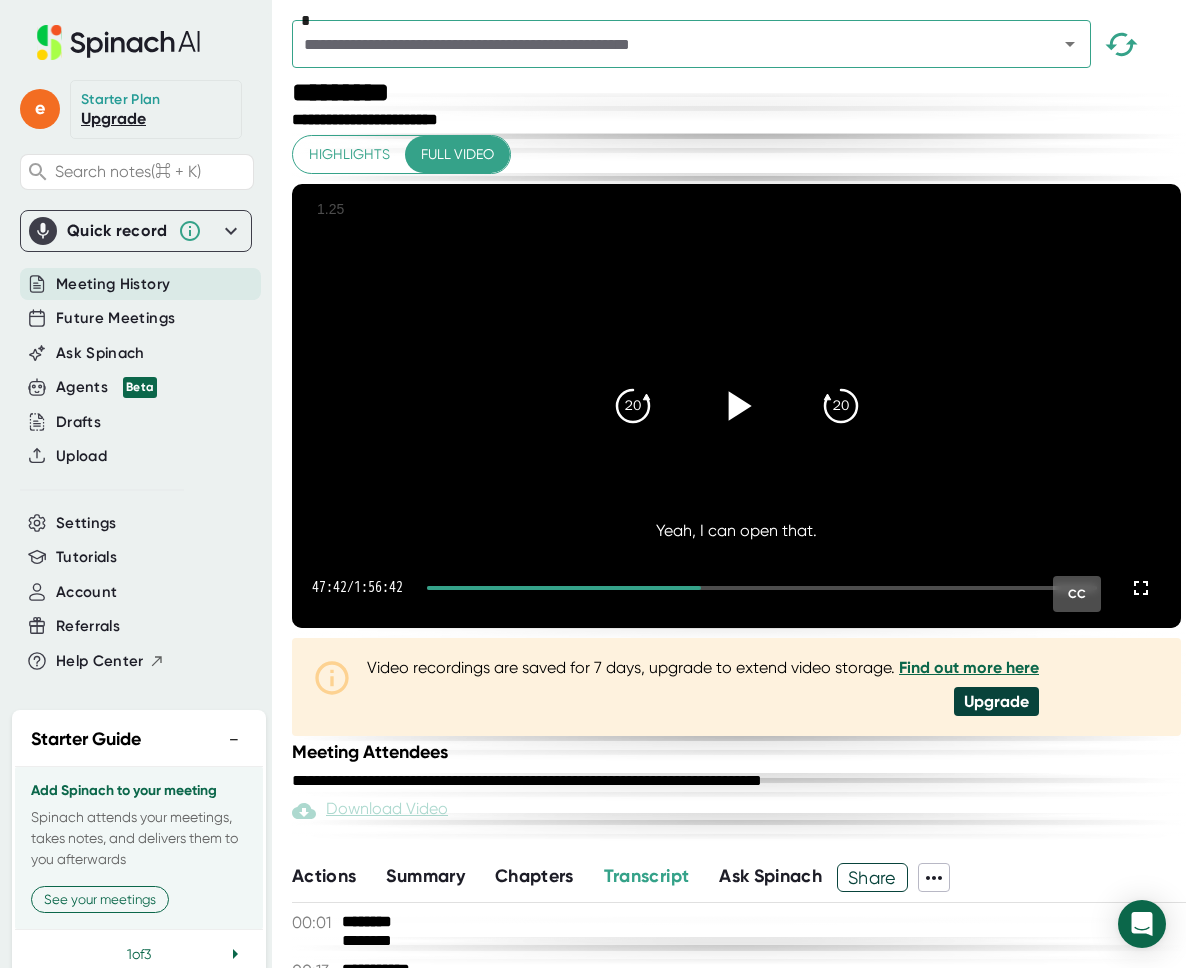 click at bounding box center (736, 406) 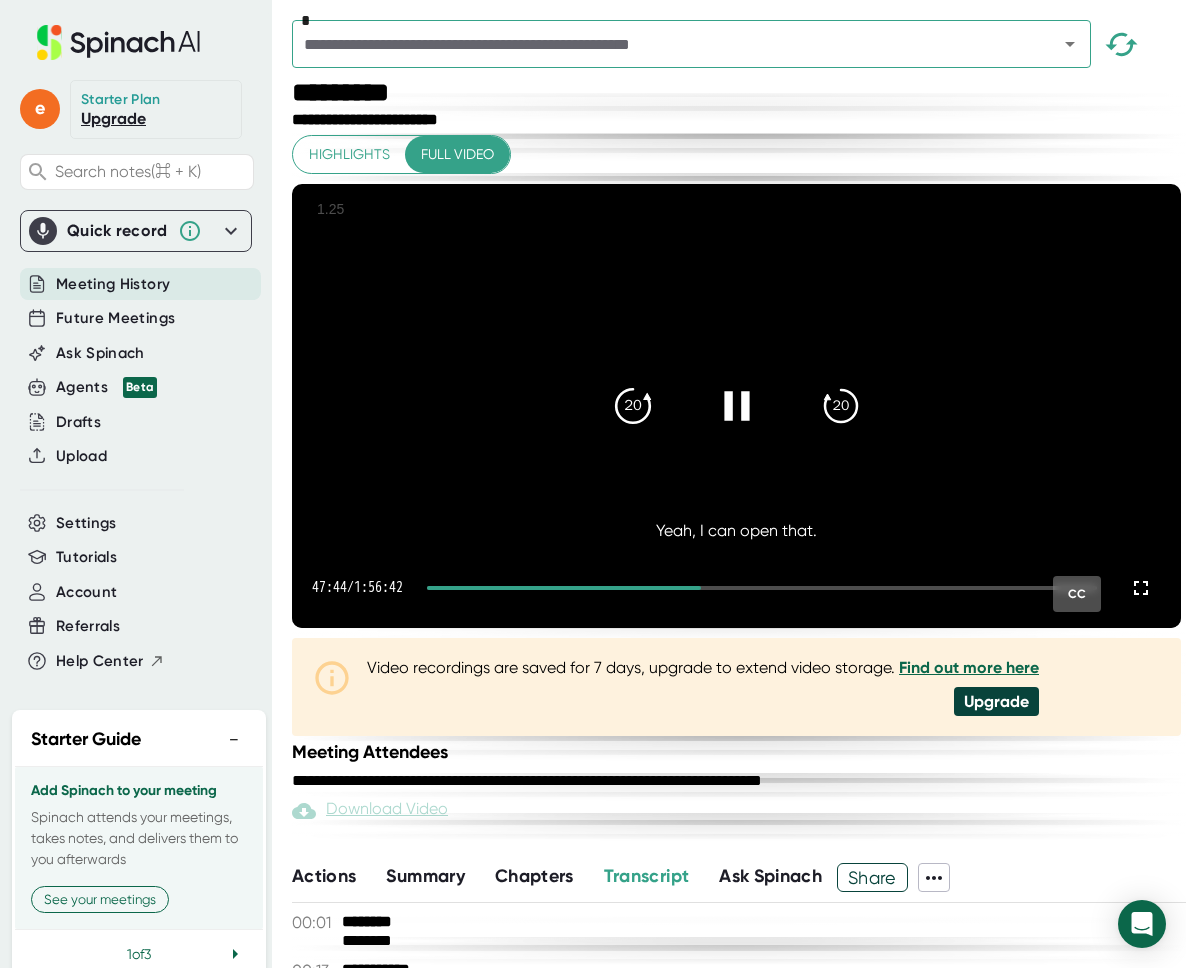 click on "20" 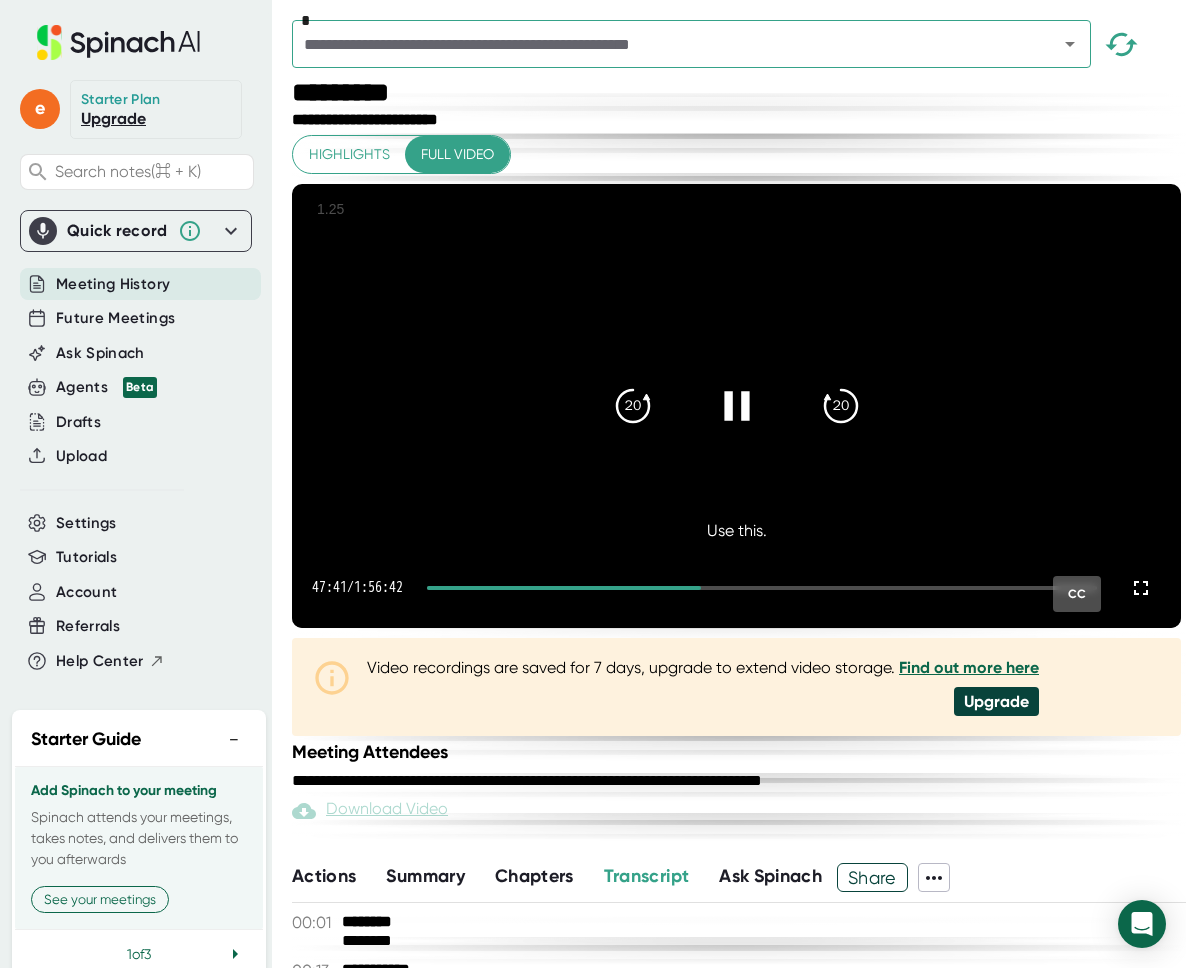 click 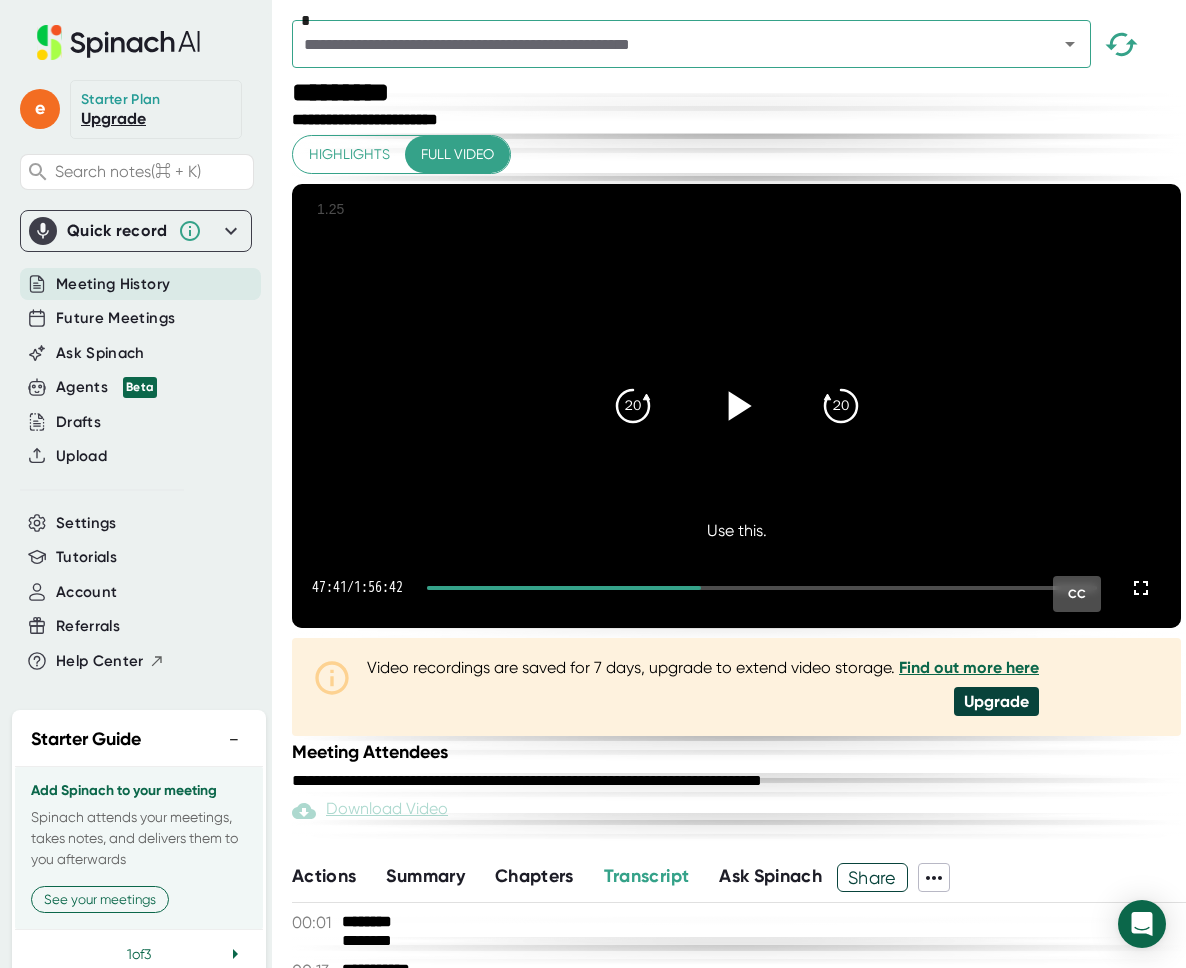 click at bounding box center (737, 406) 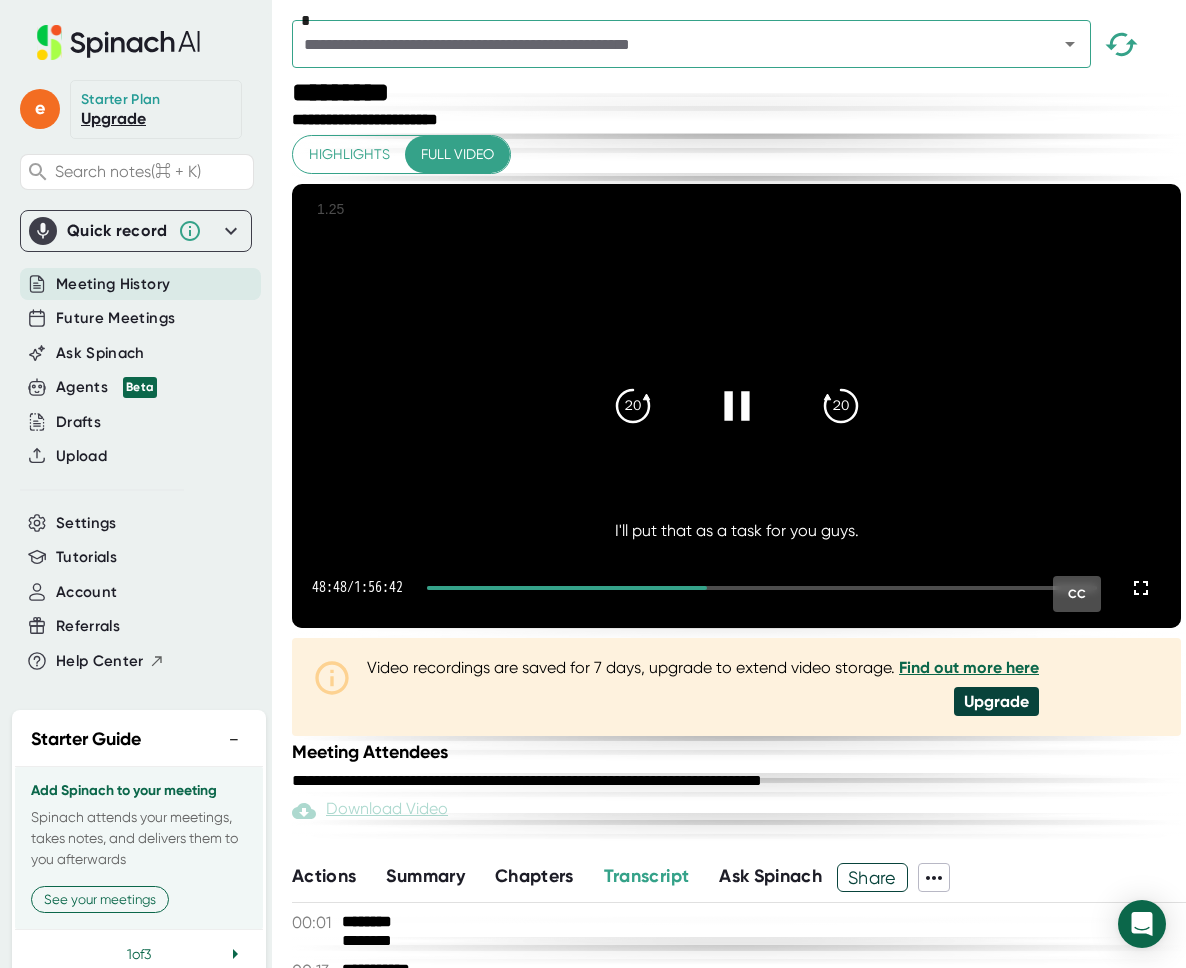 click 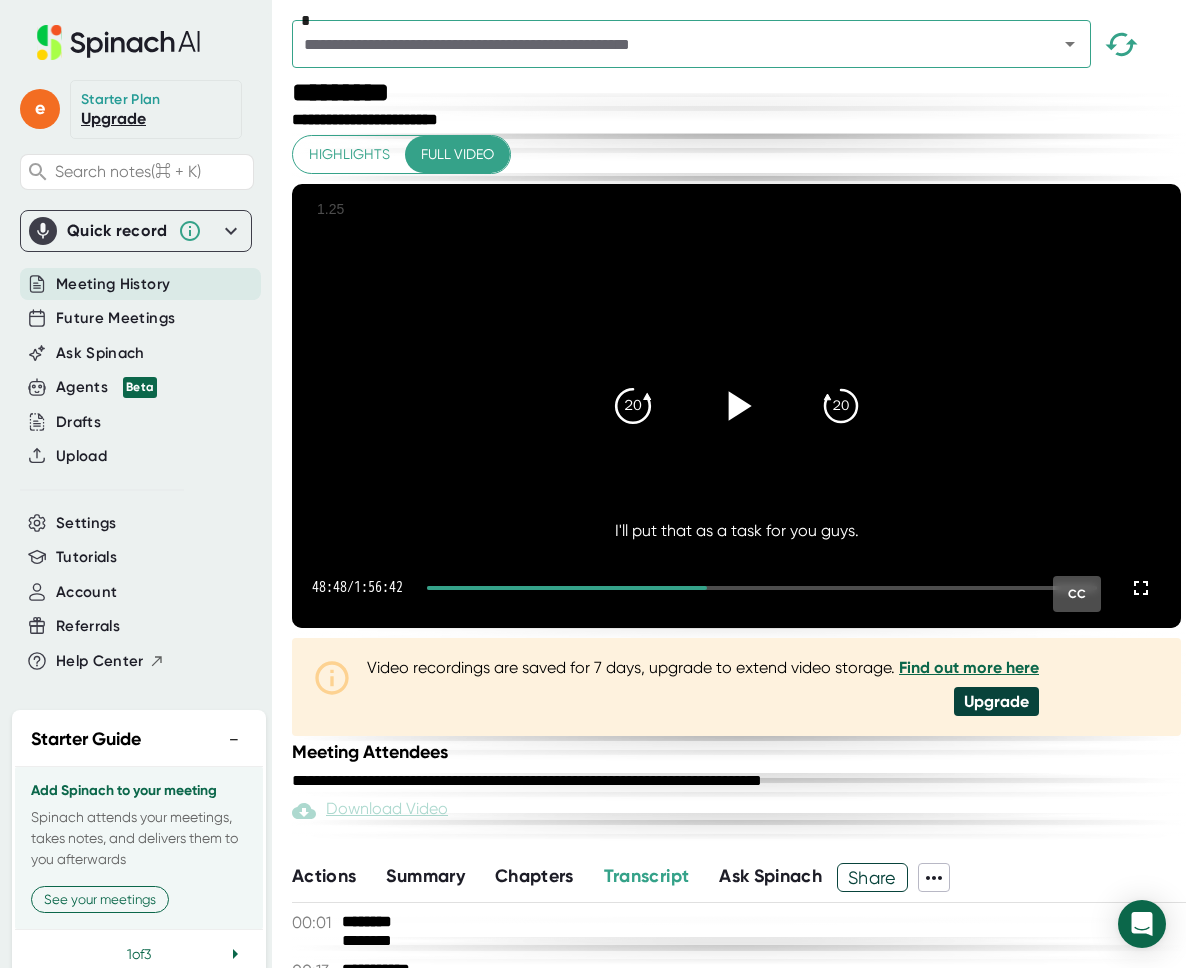 click on "20" 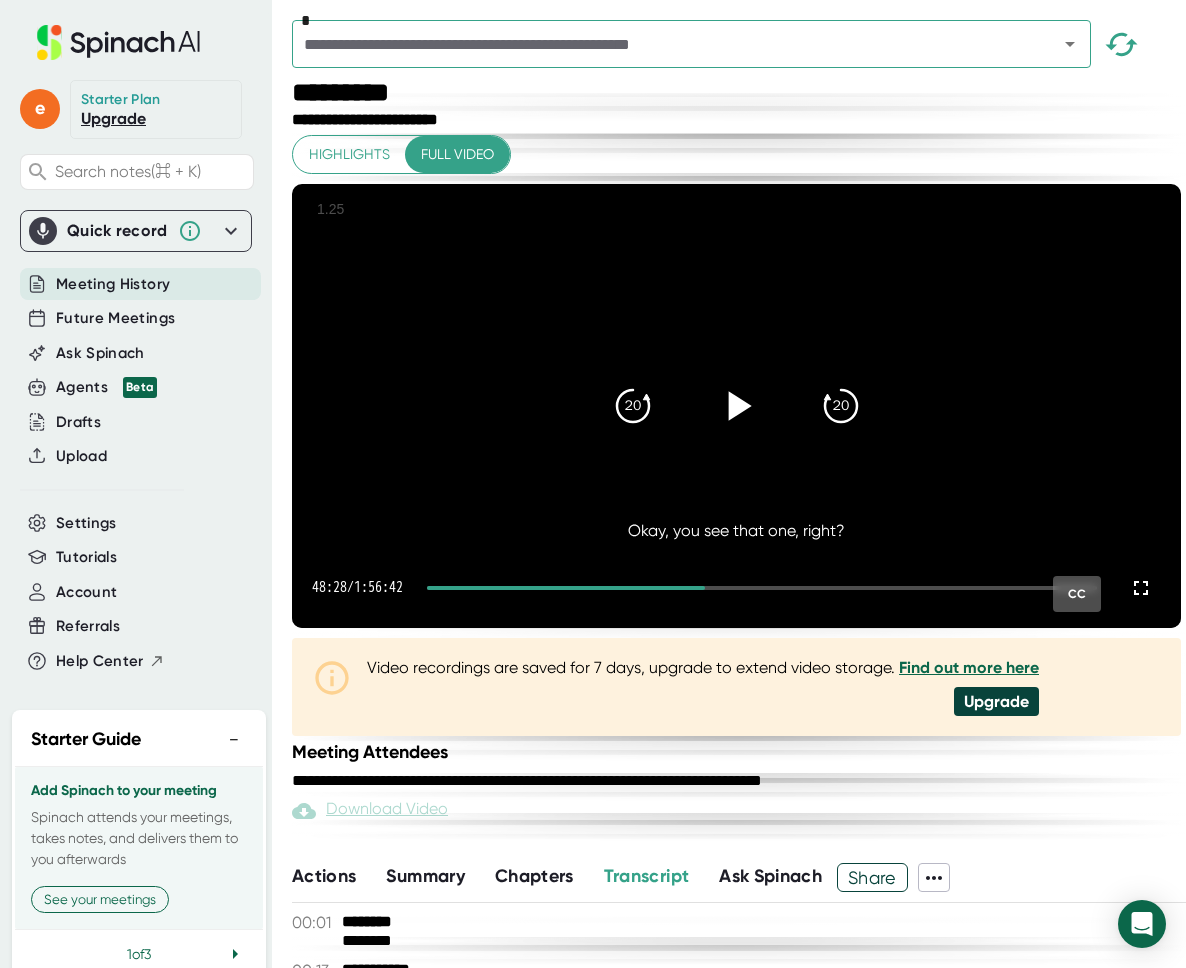 click 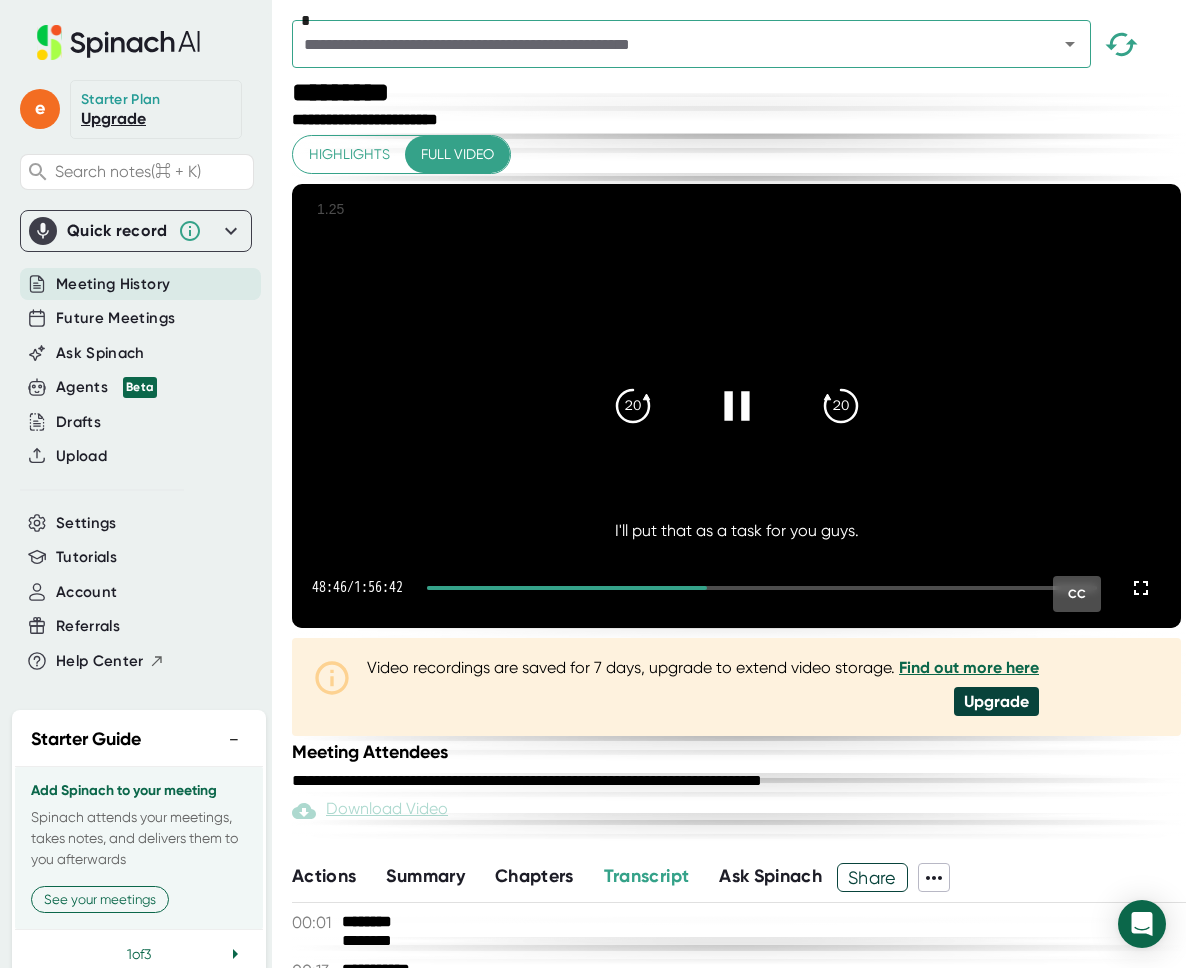 click 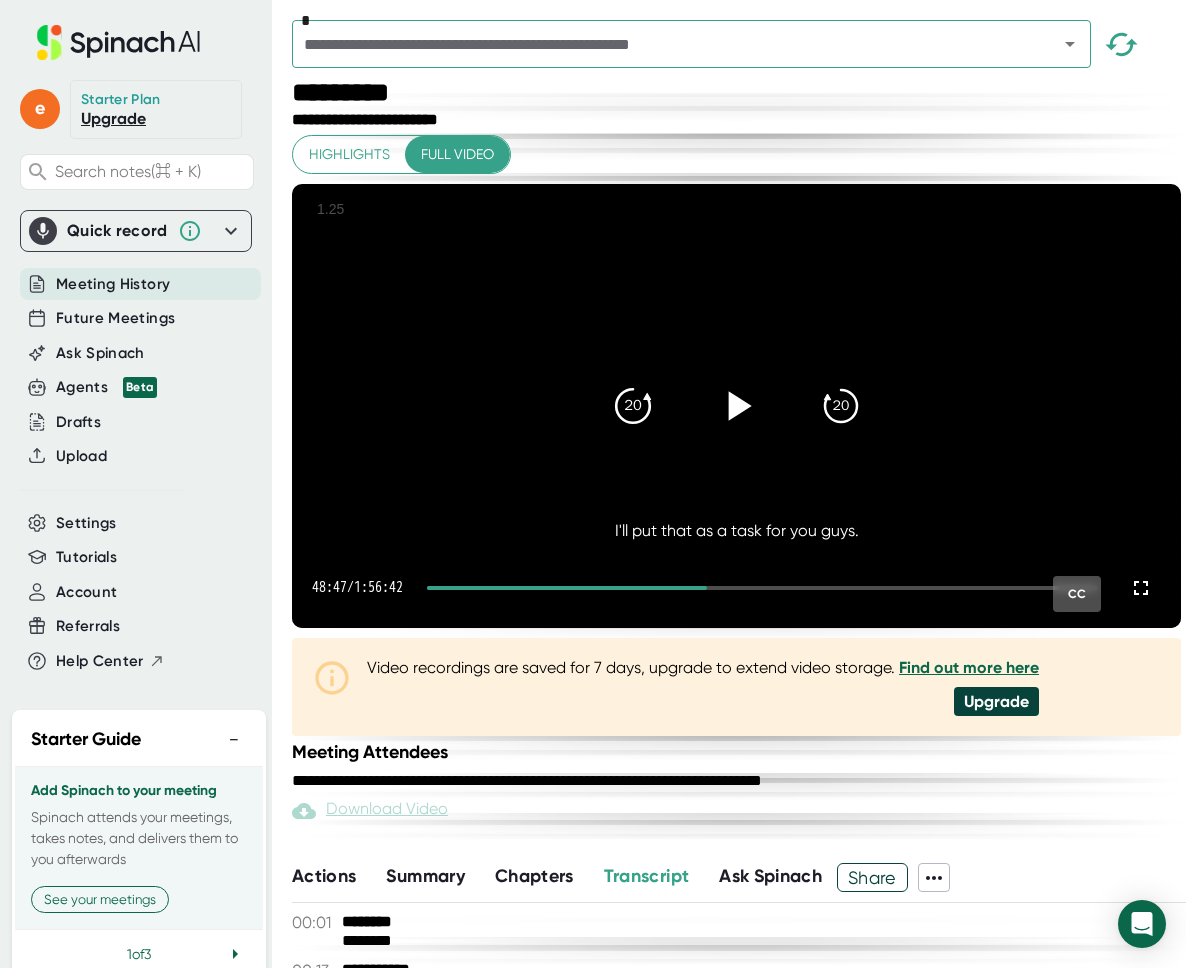 click on "20" 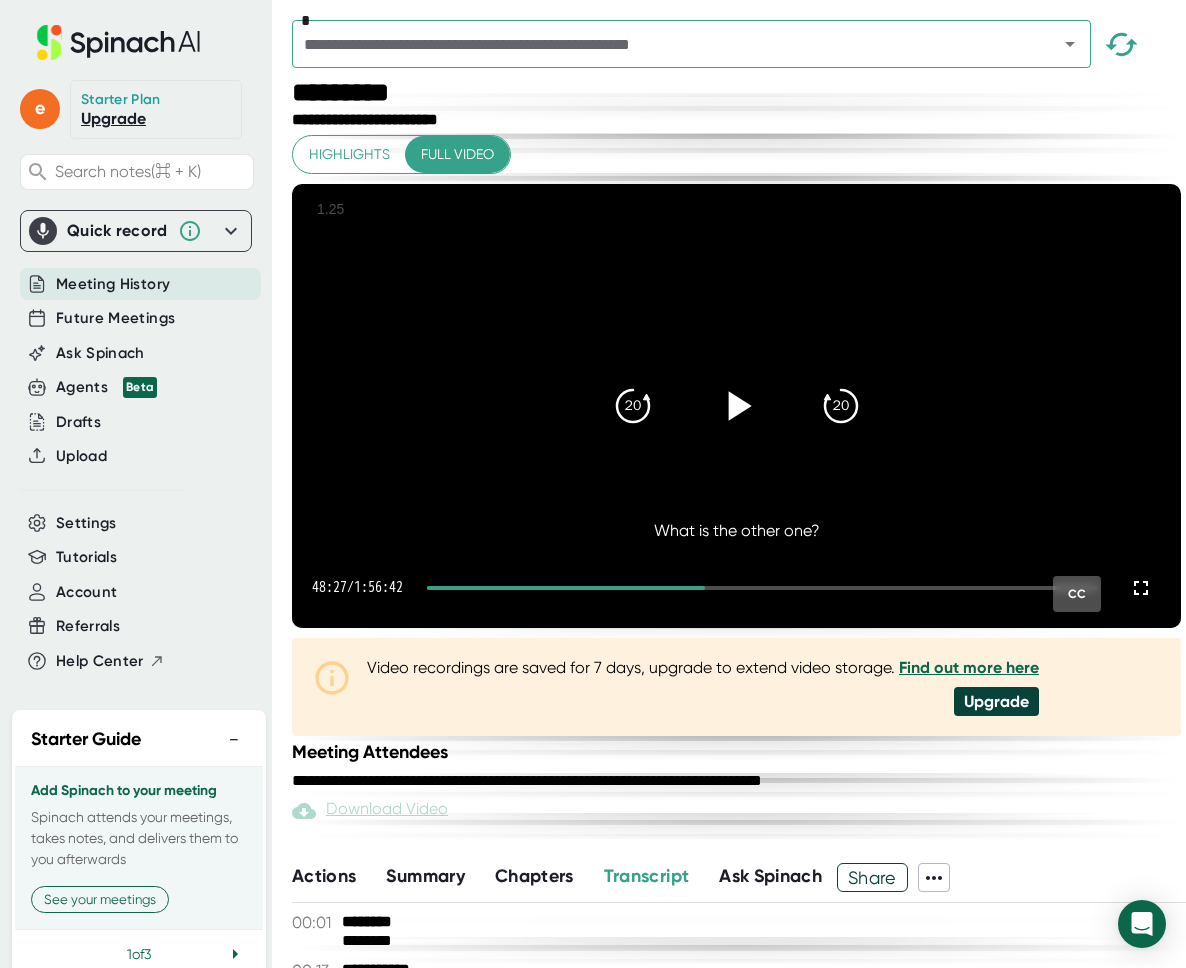 click 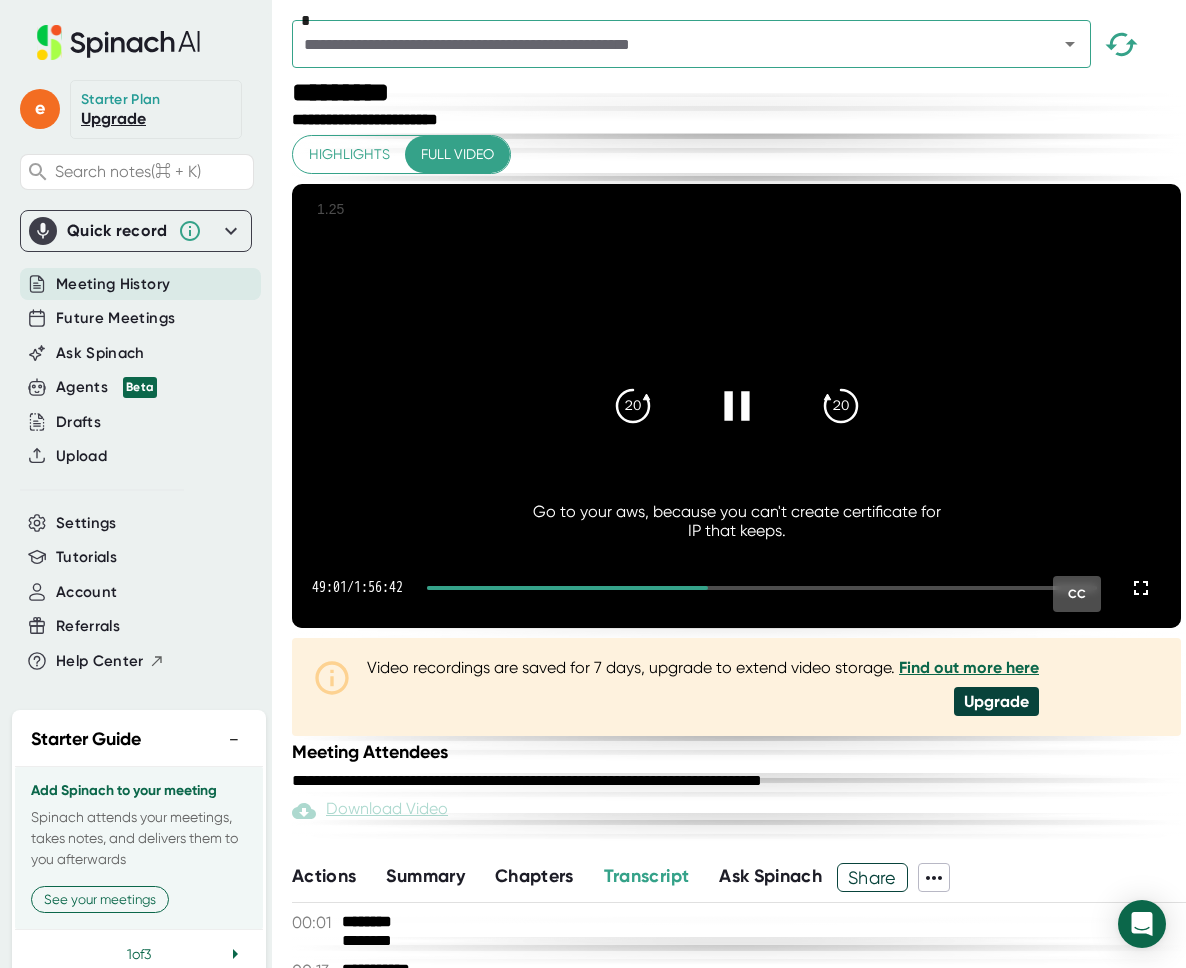 click 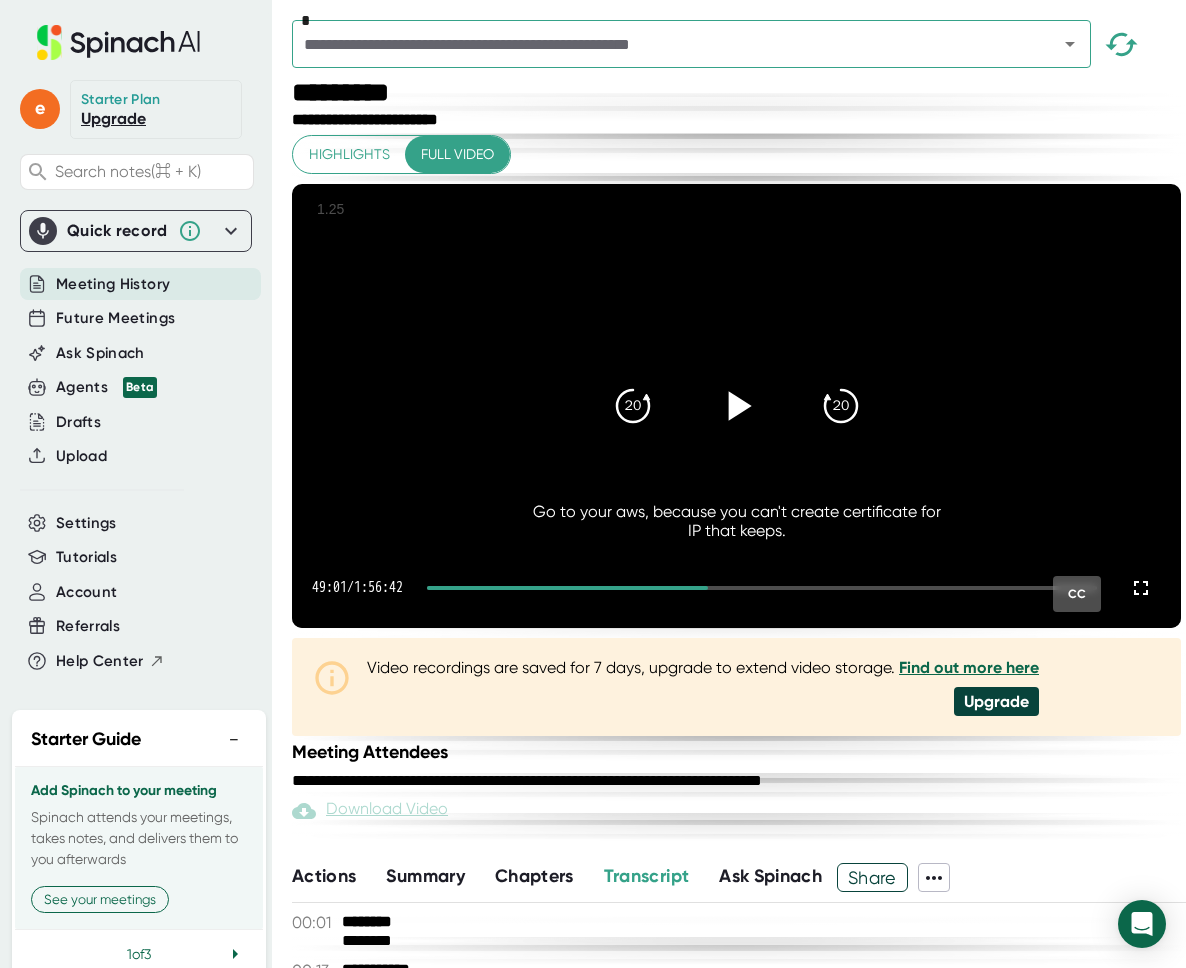 click 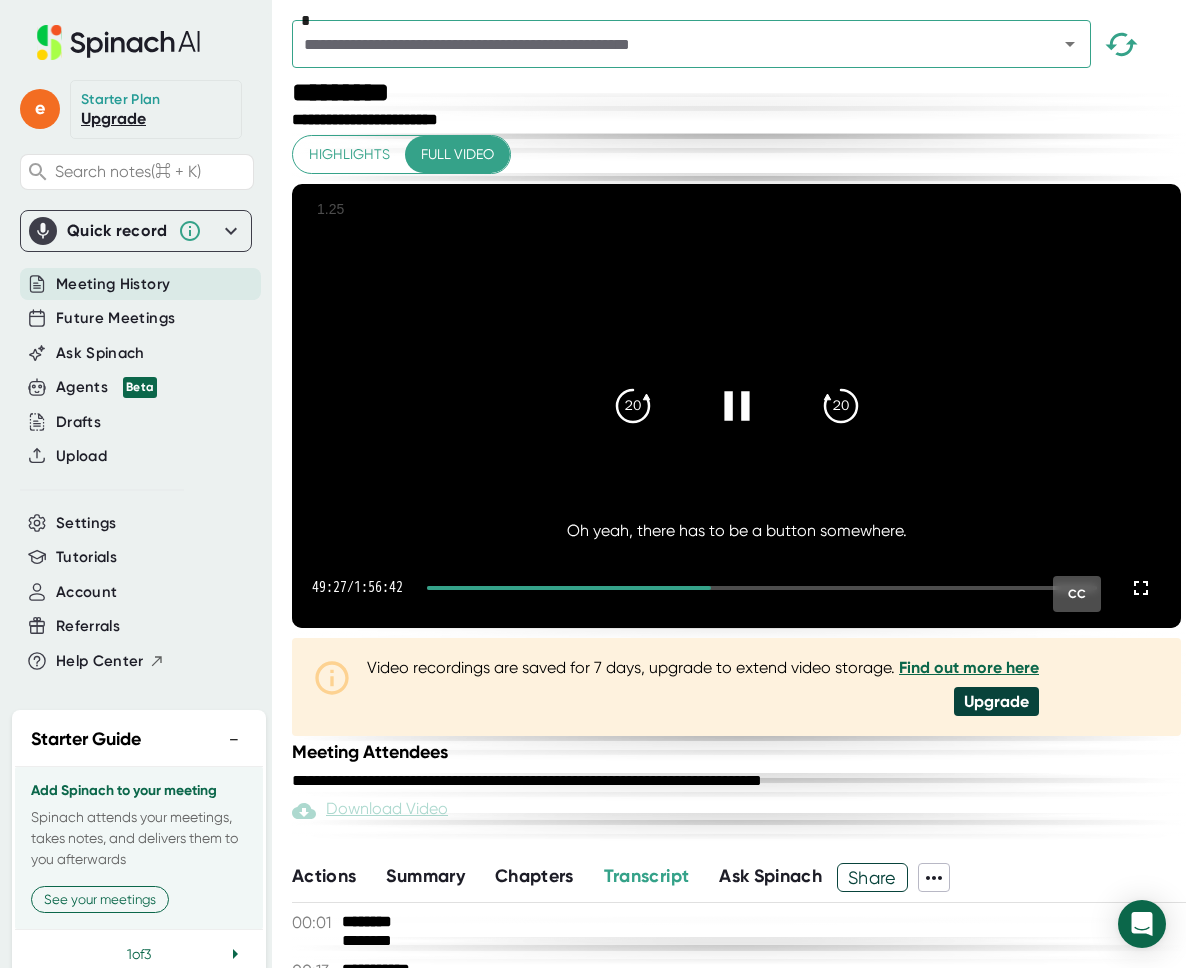click 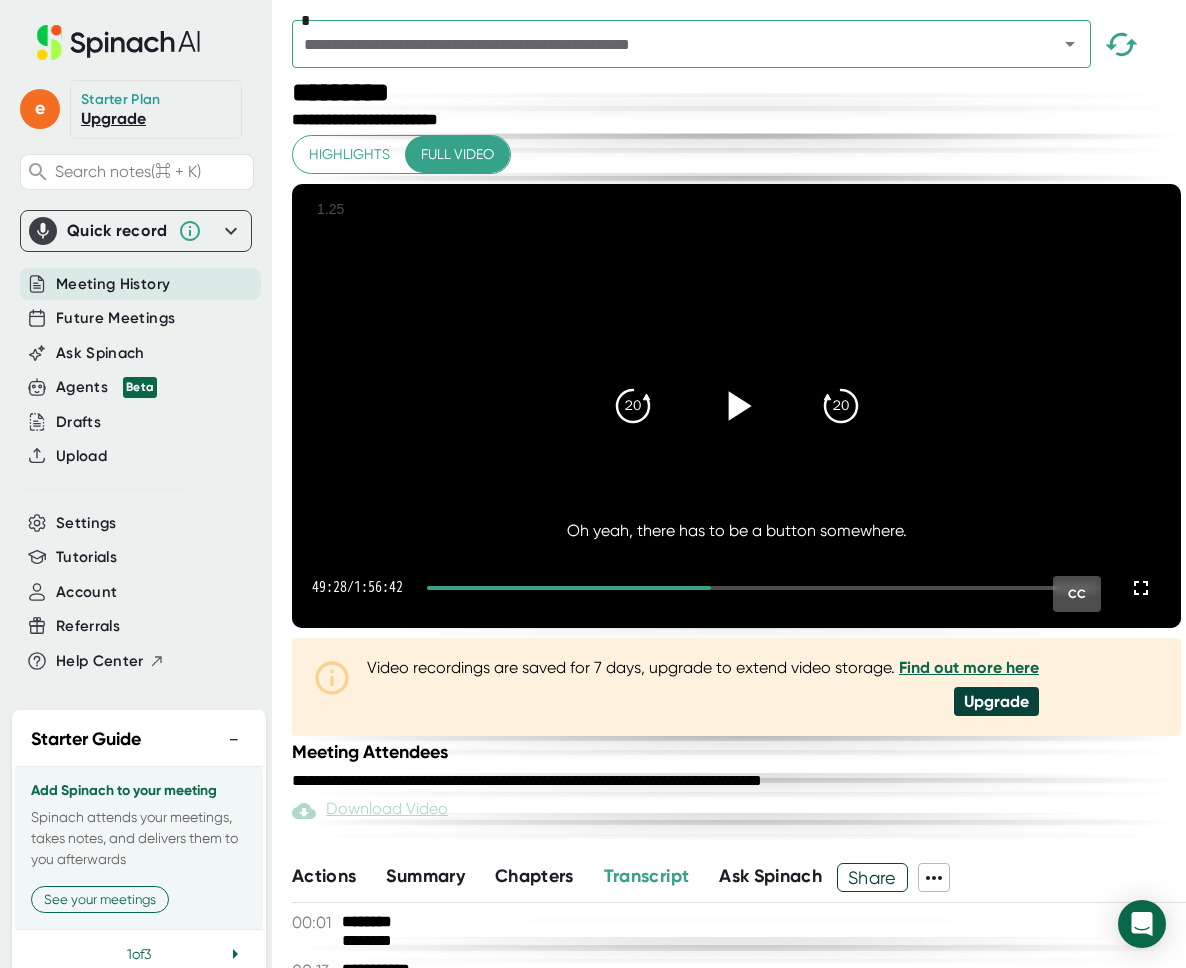 click 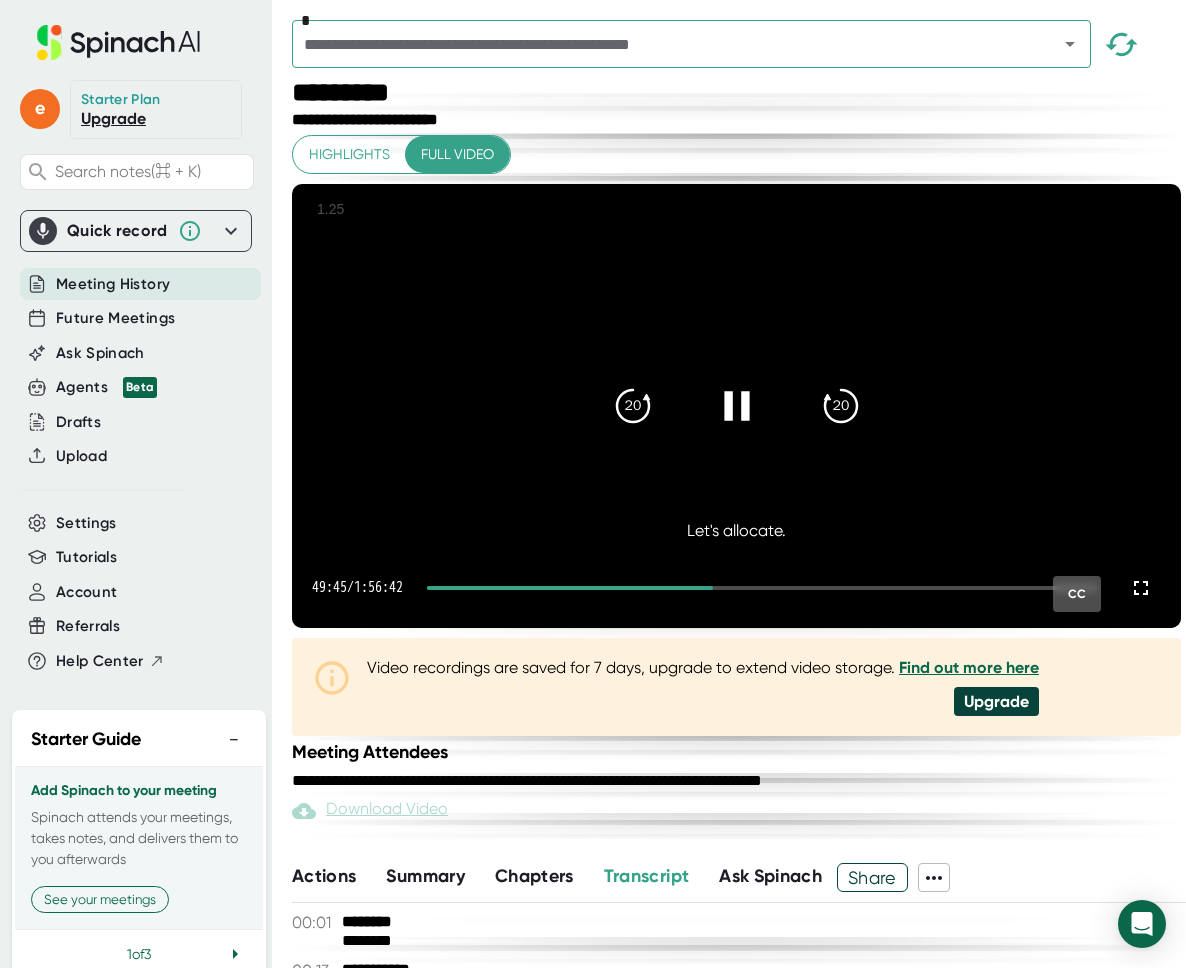 click 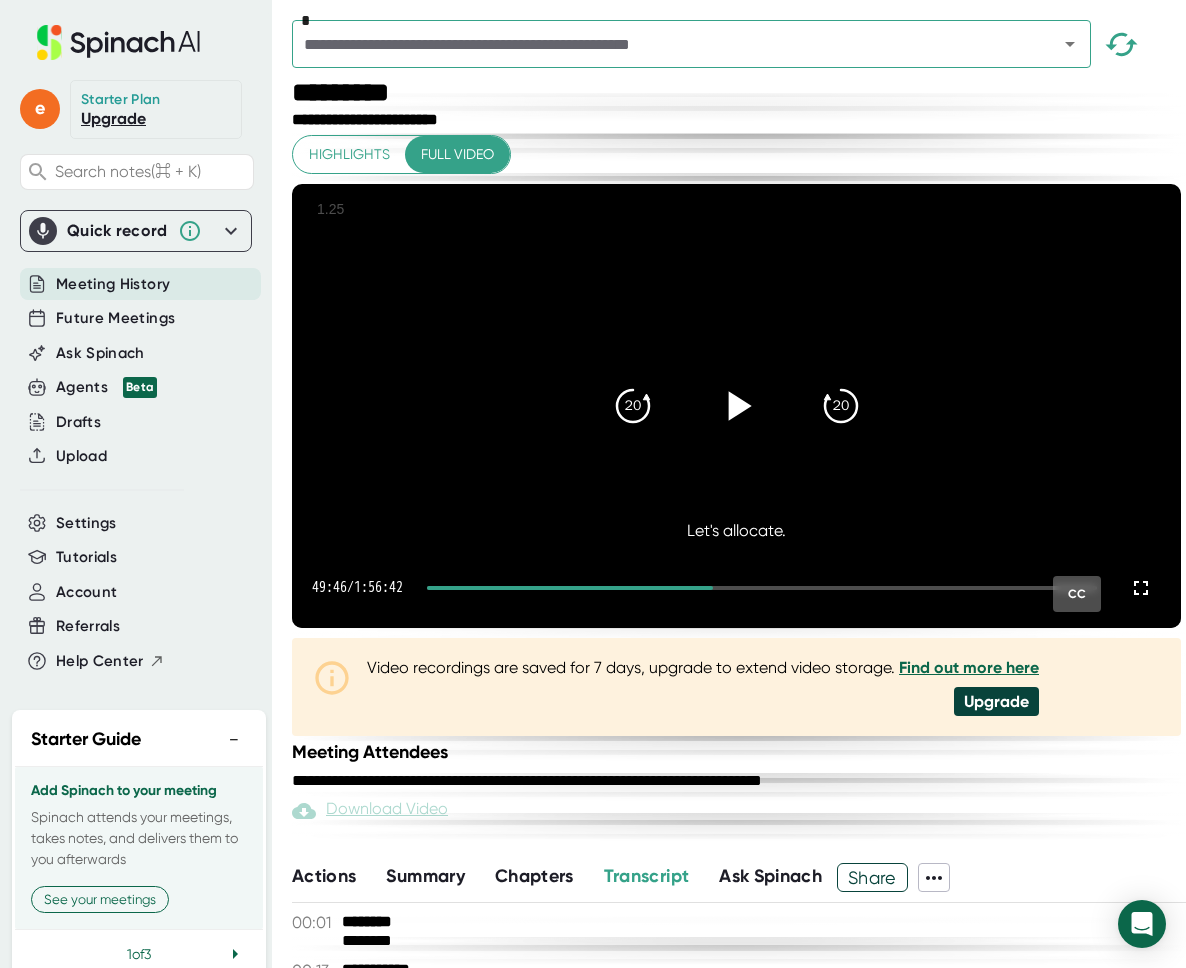 click 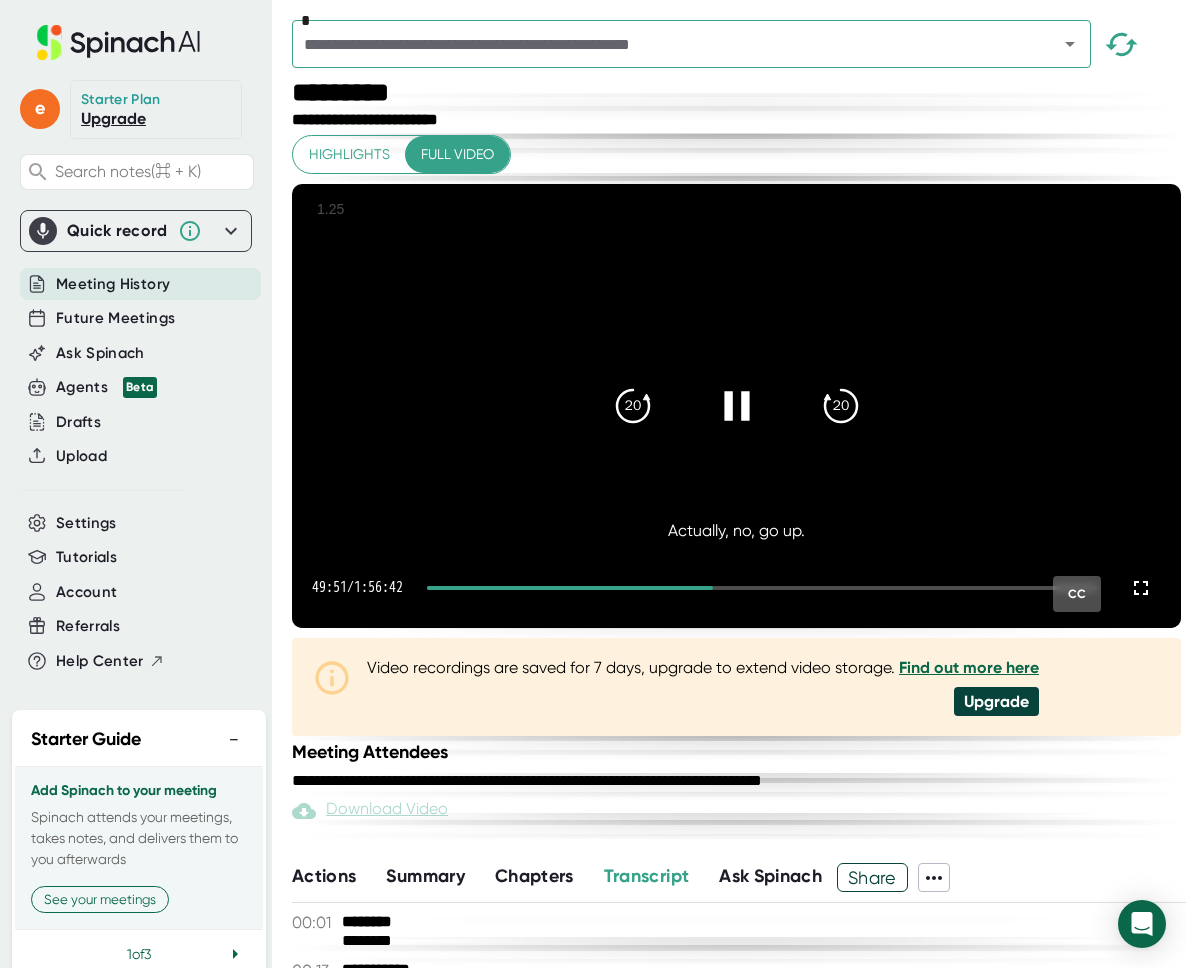 click 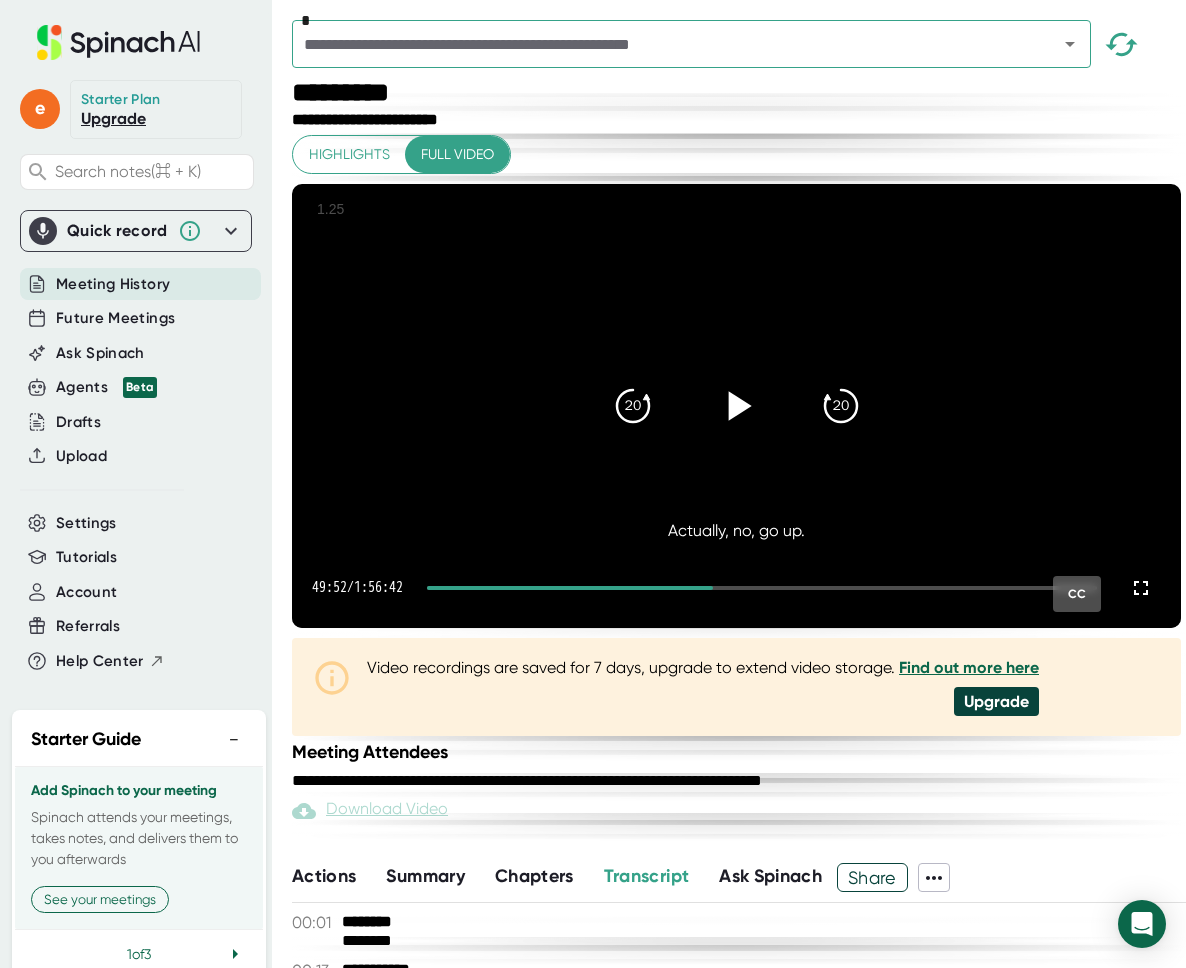 click 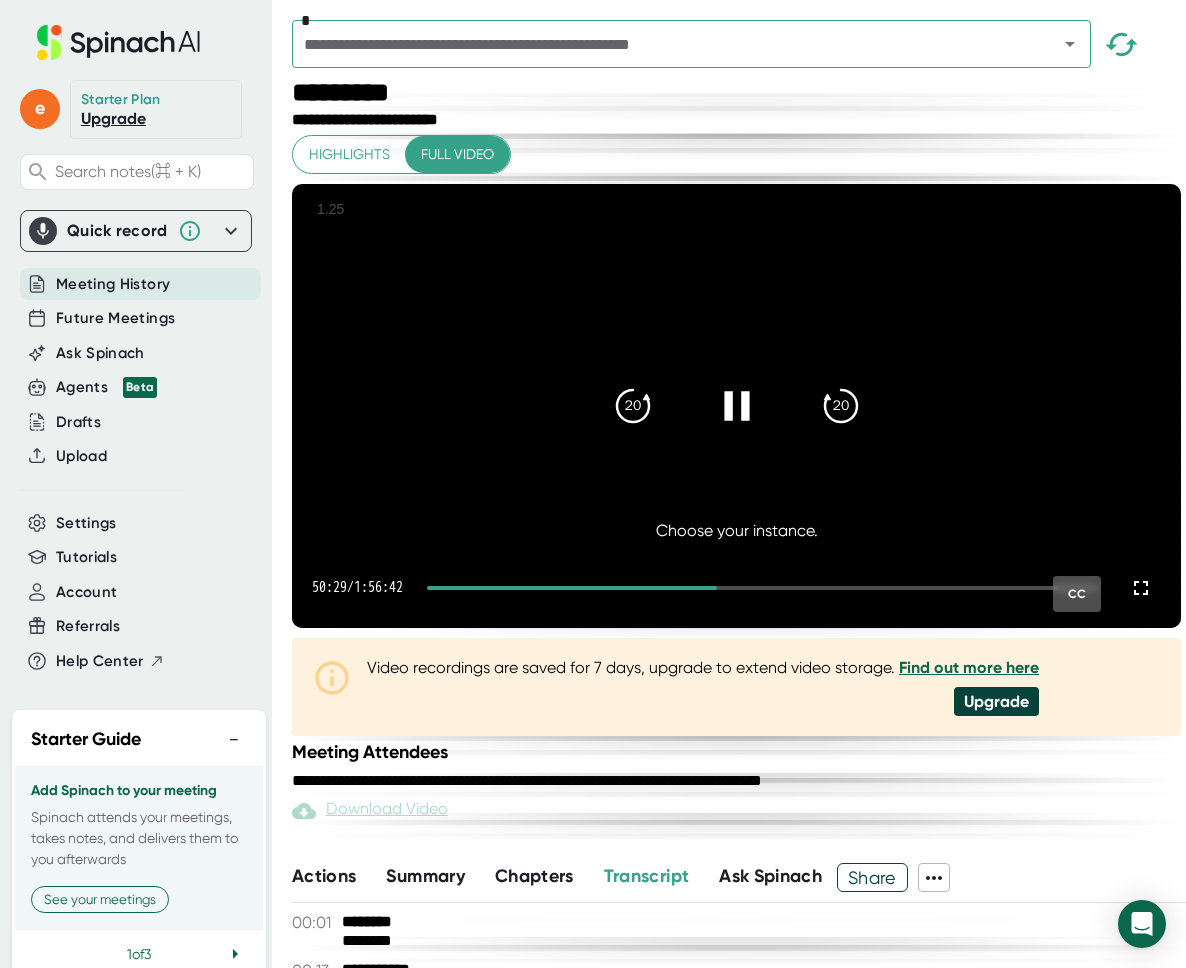 click 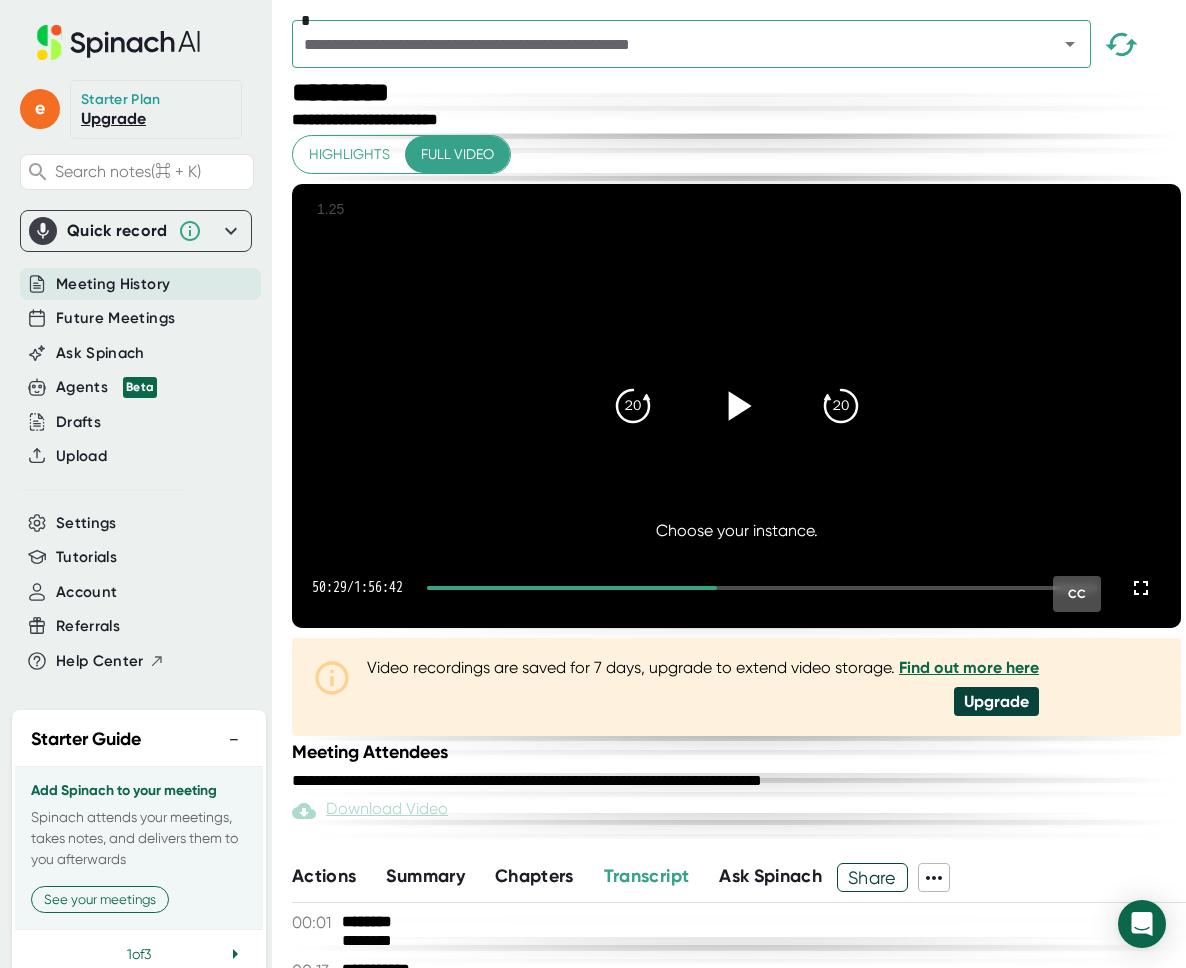 click 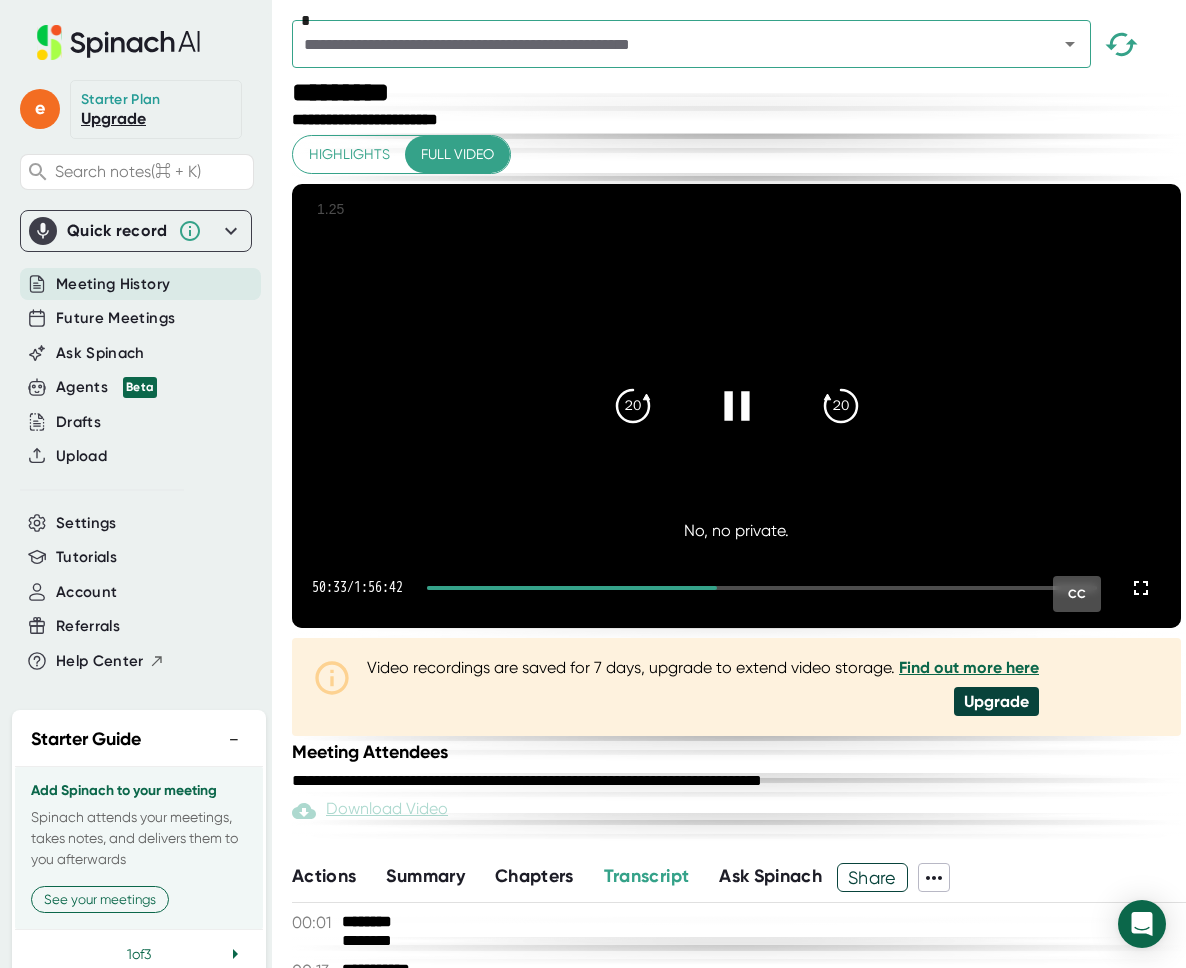 click 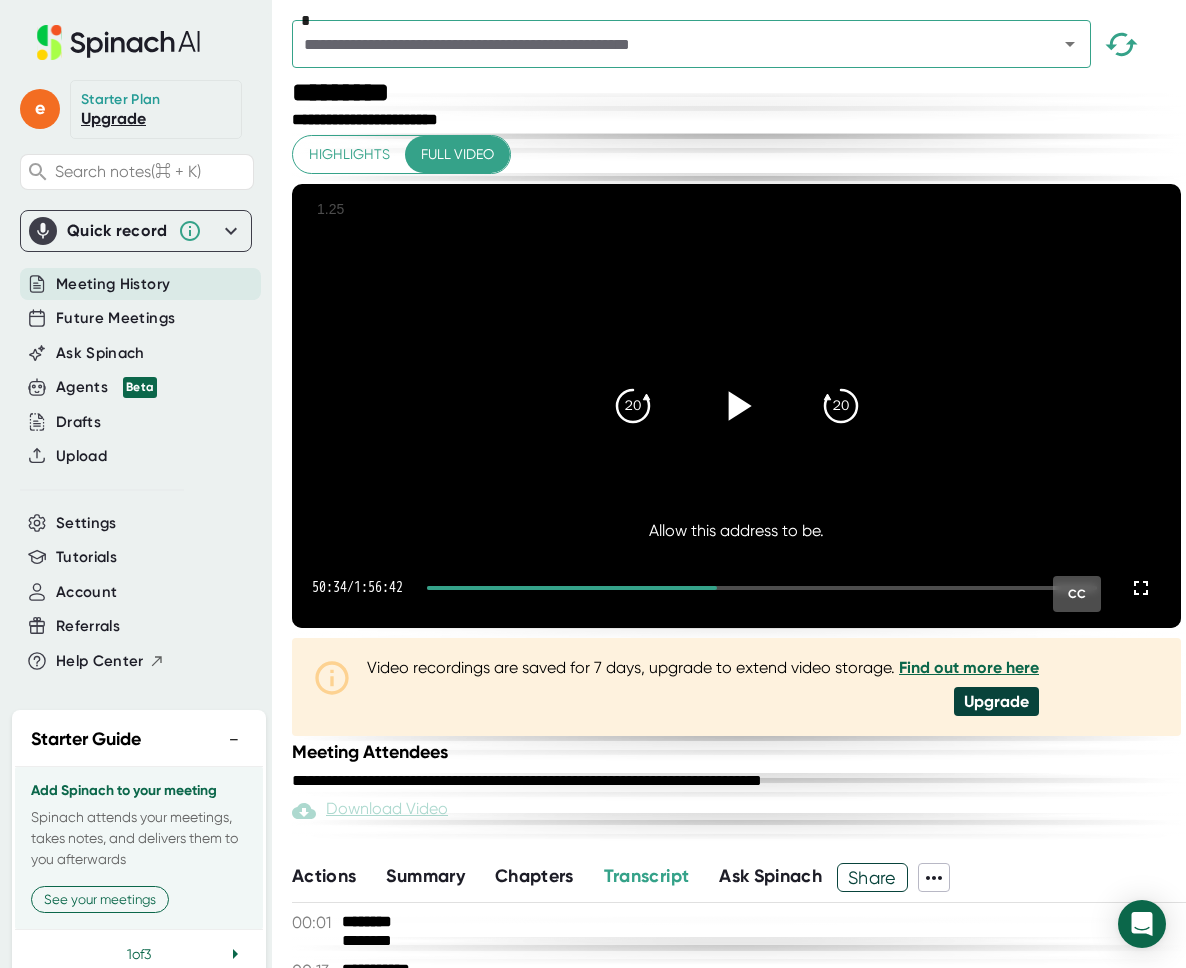 click 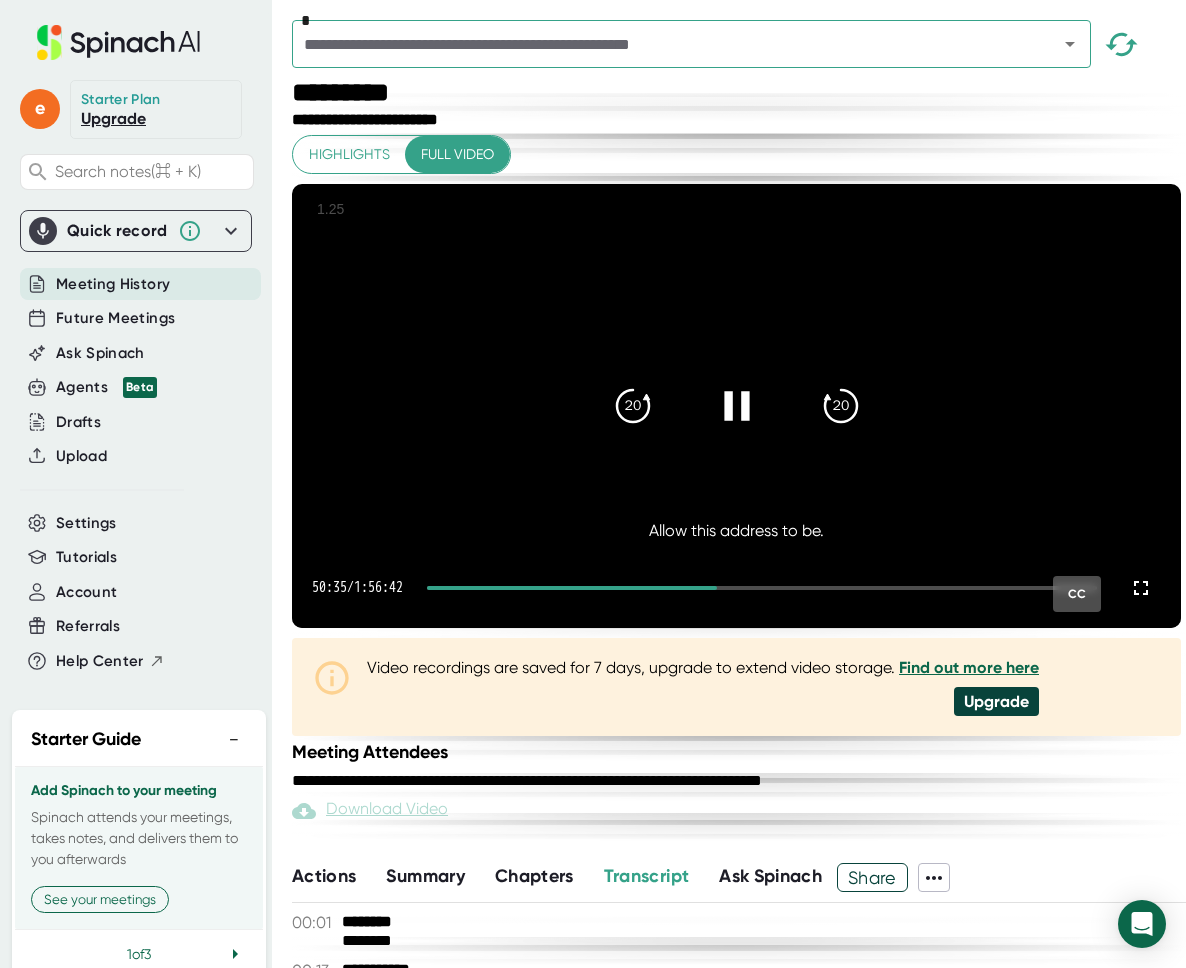 click 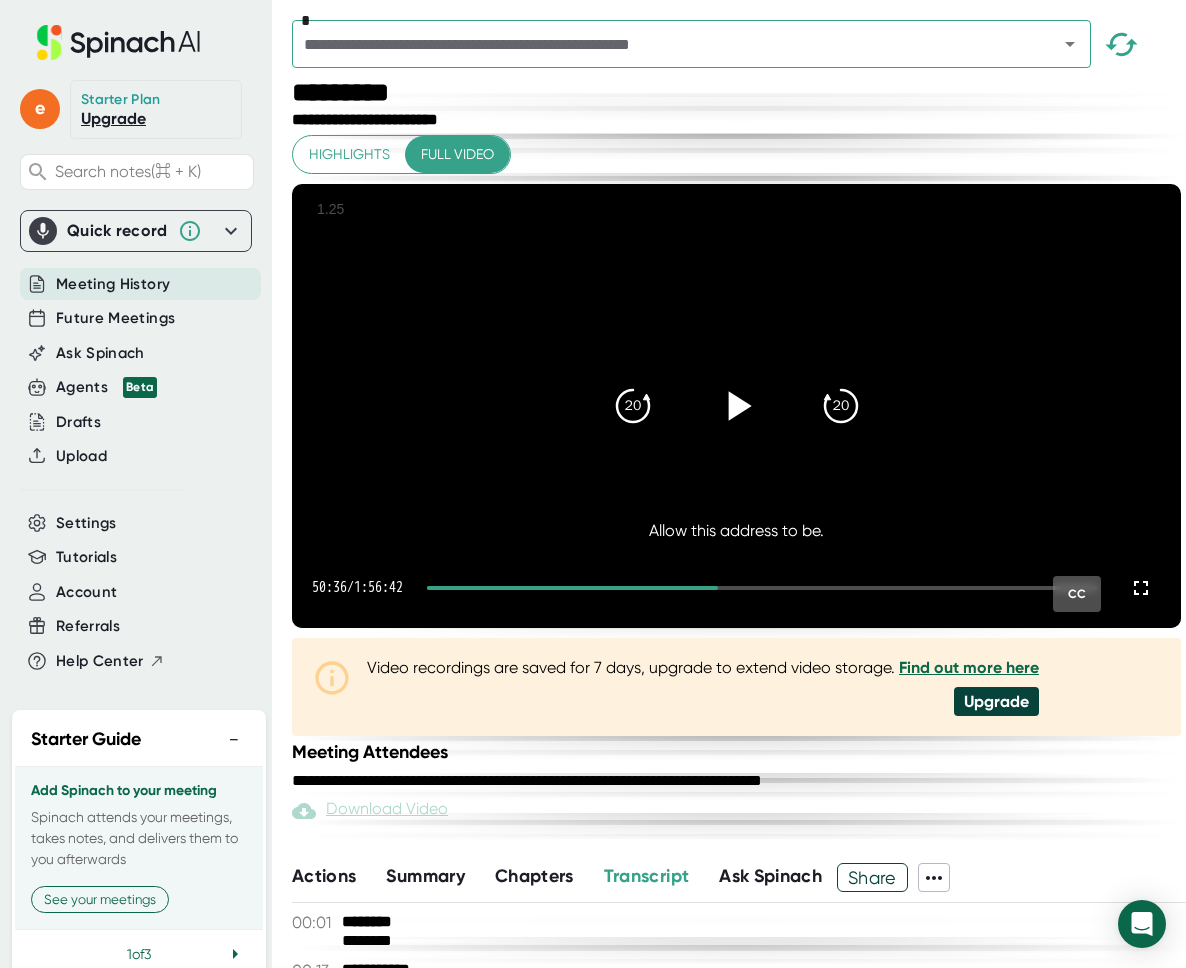 click at bounding box center (737, 406) 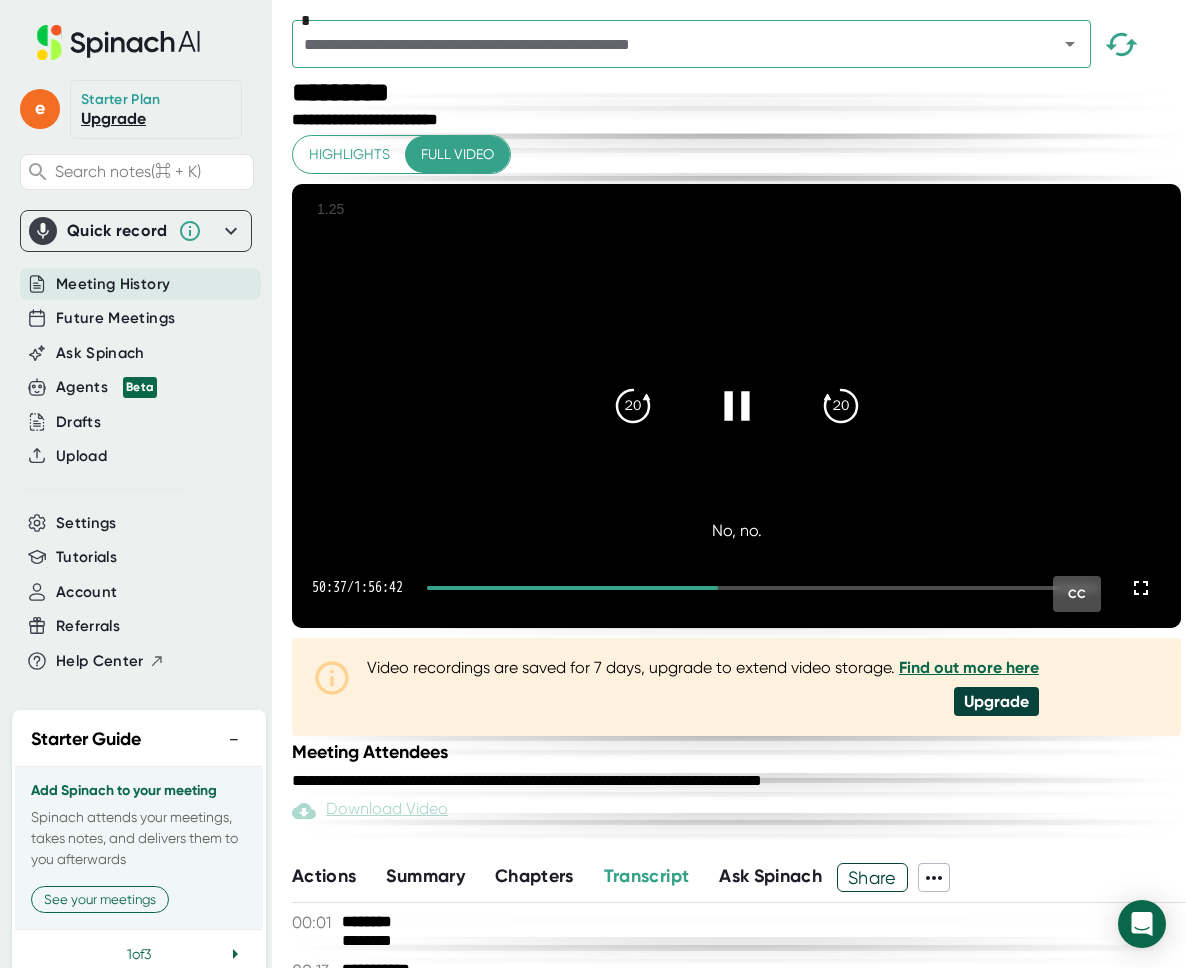 click at bounding box center (737, 406) 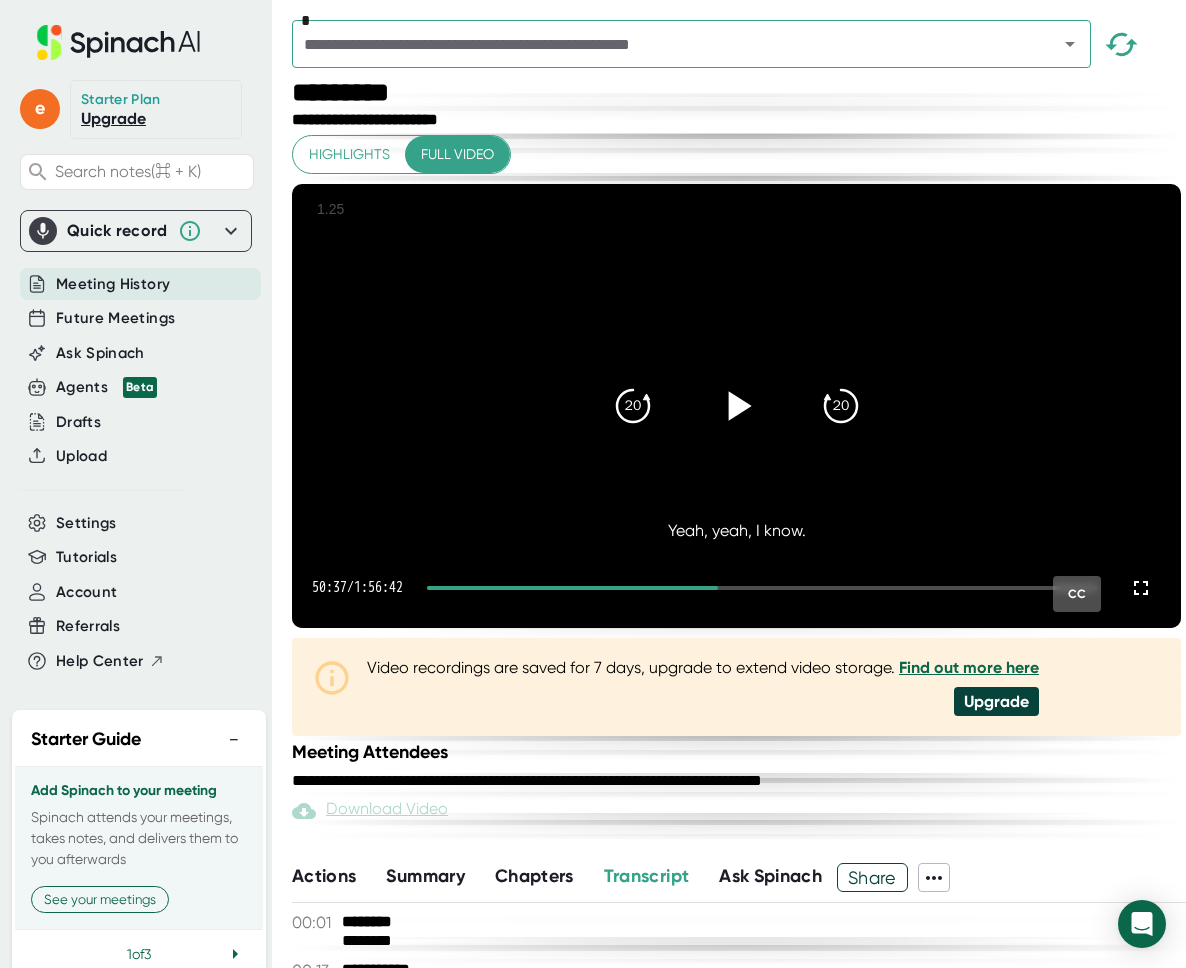 click on "20 20" at bounding box center [737, 406] 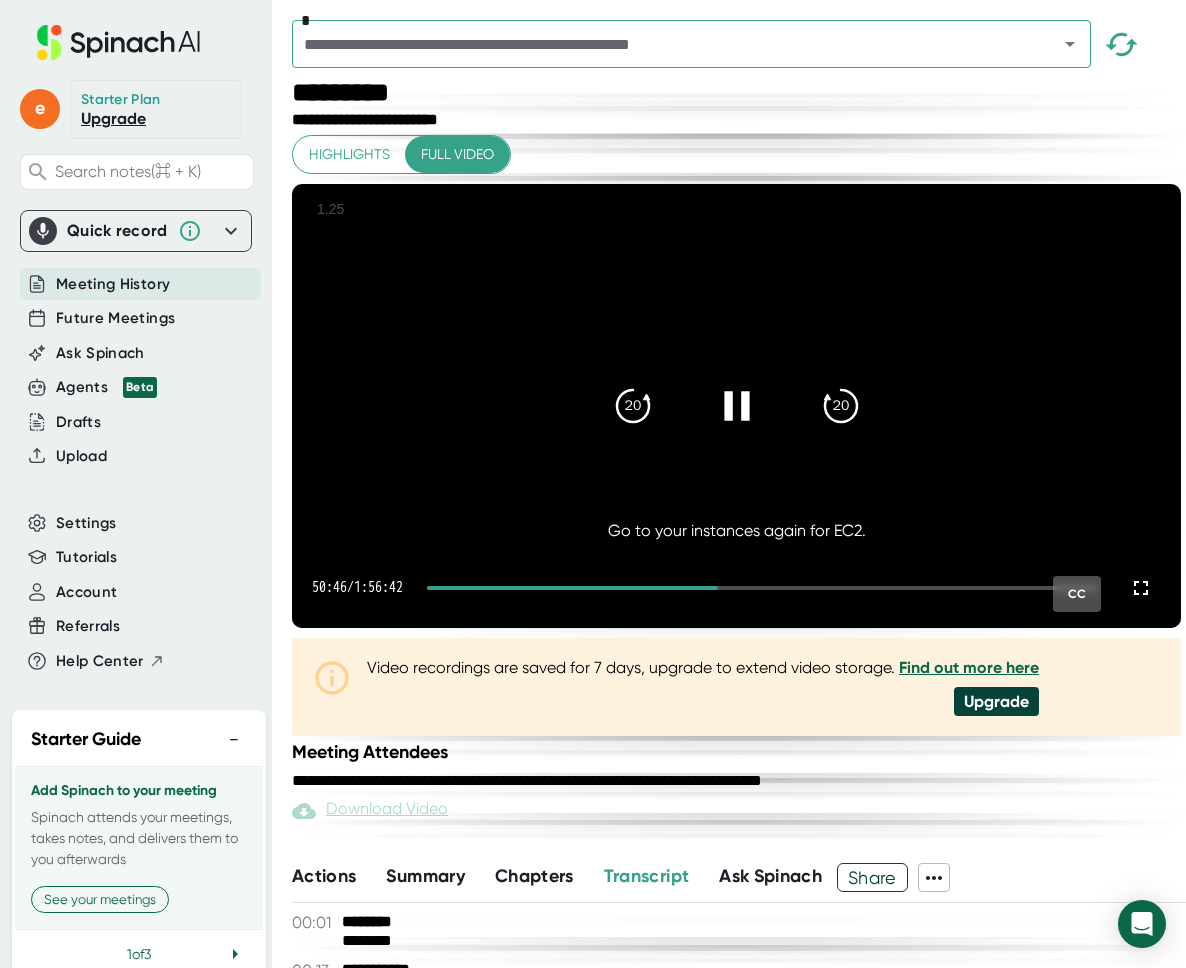 click 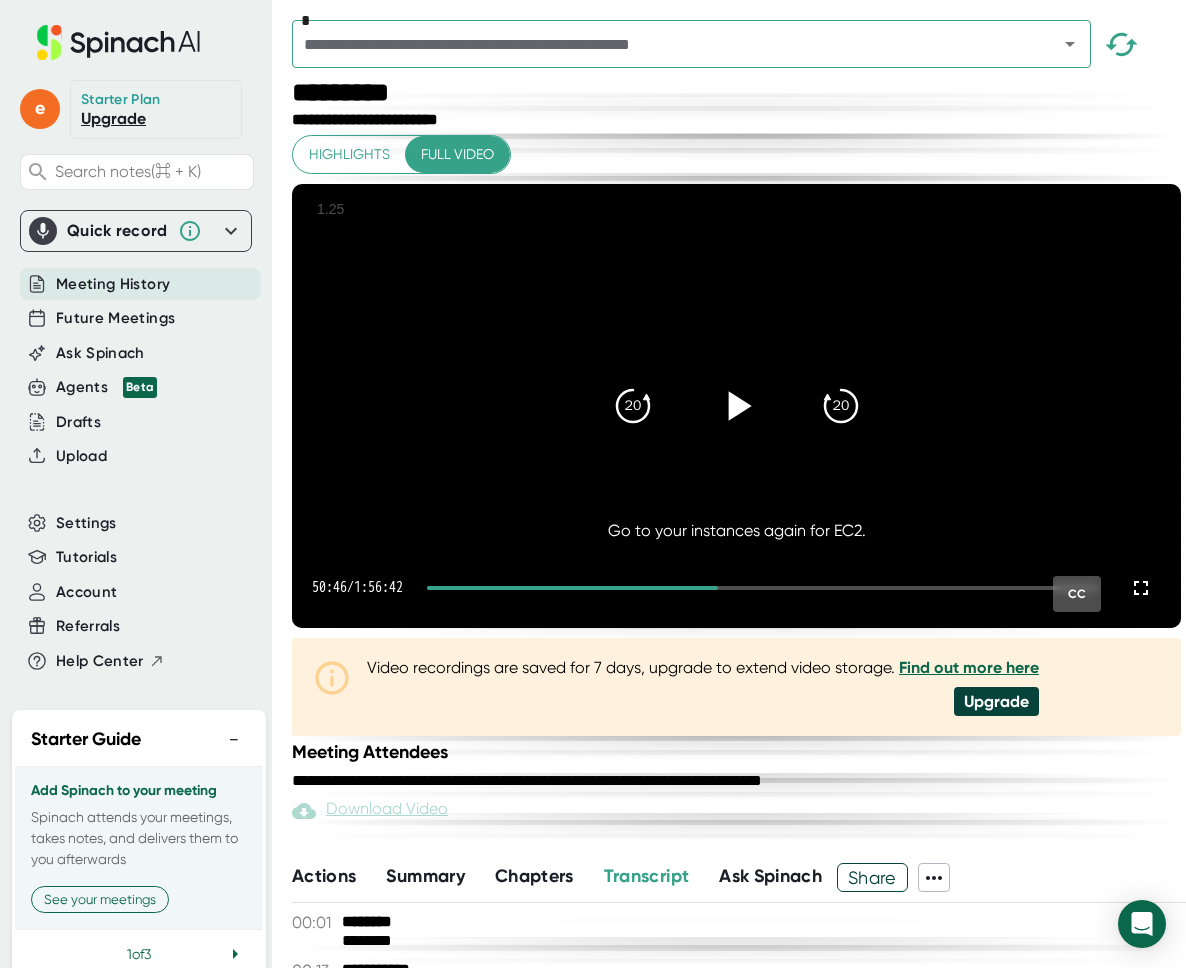 click 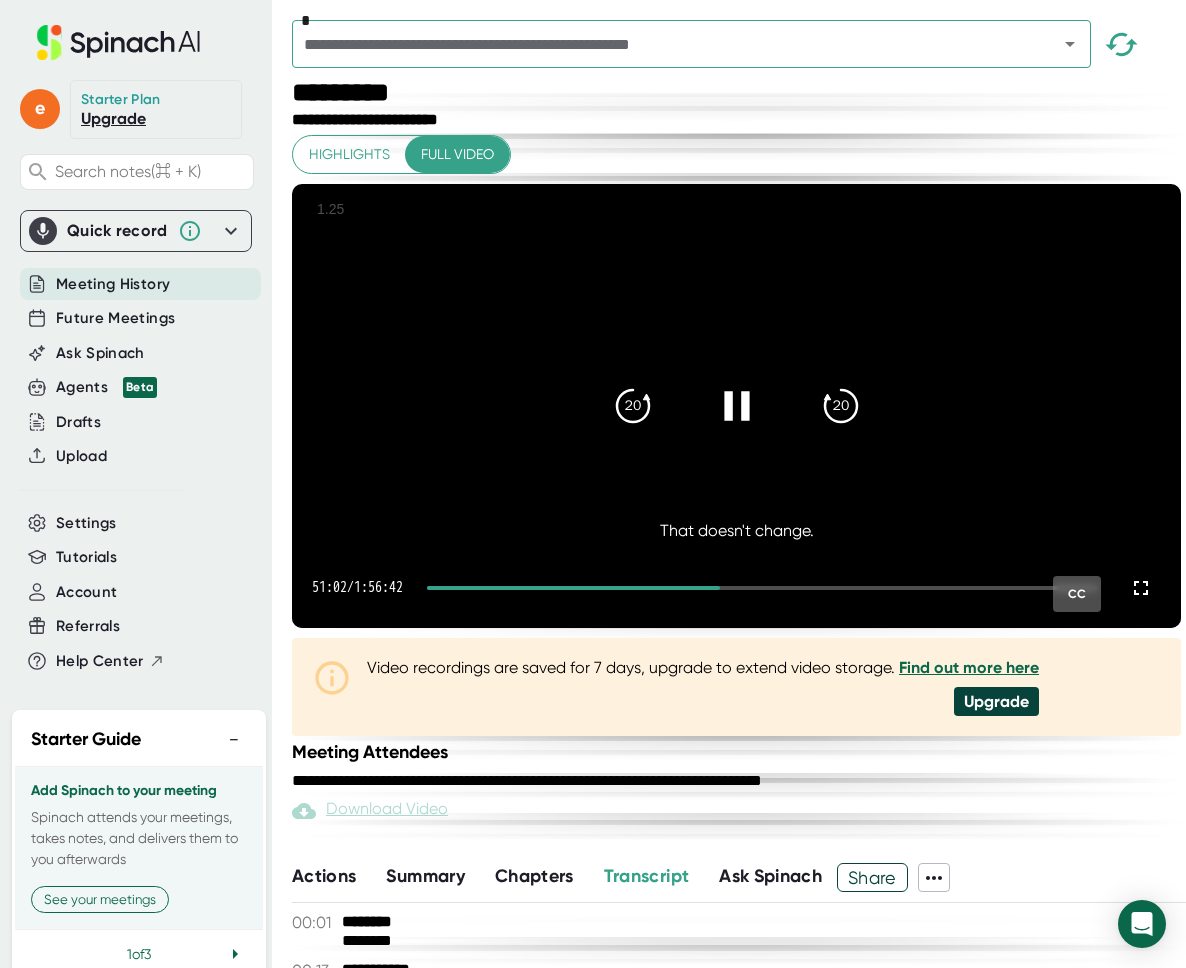 click at bounding box center [737, 406] 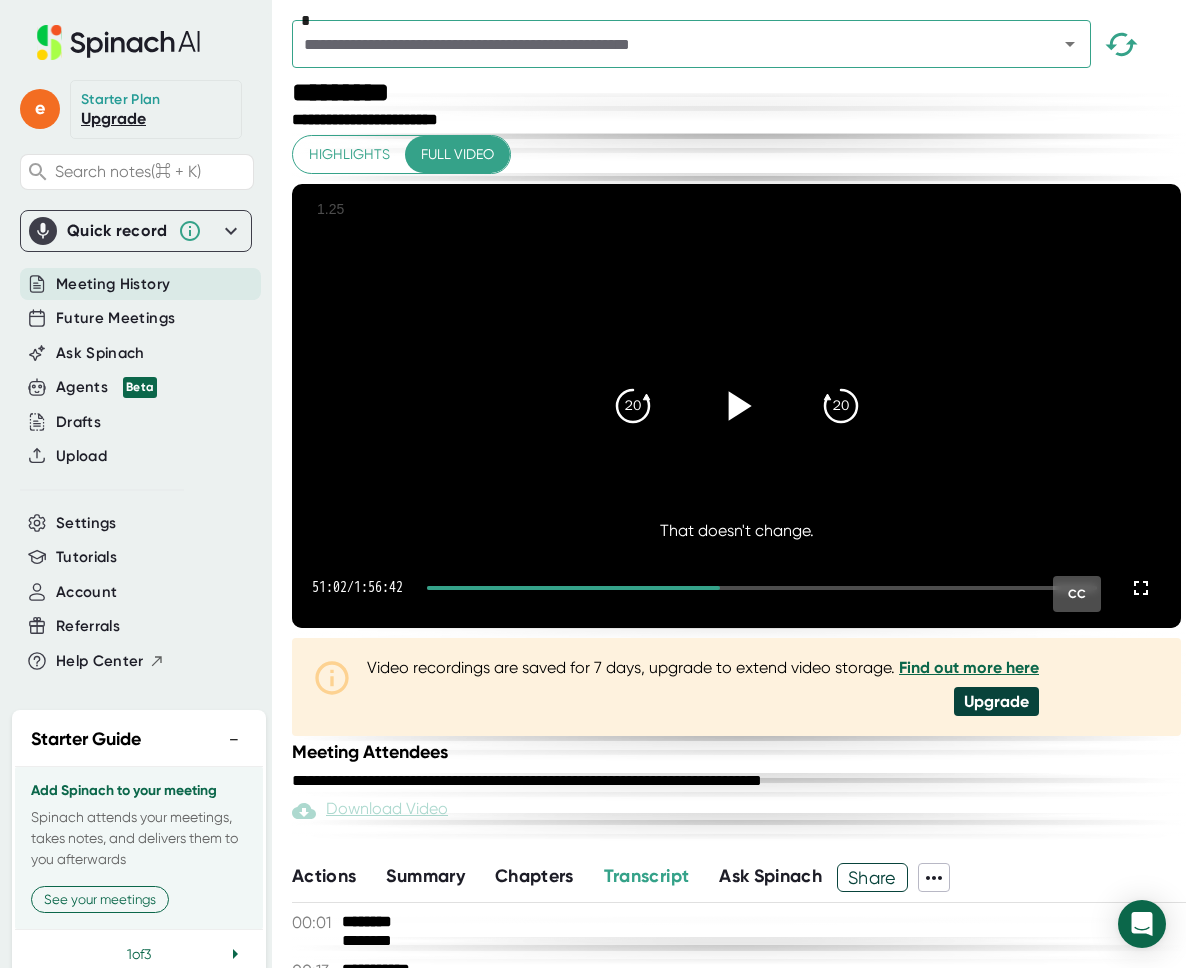 click 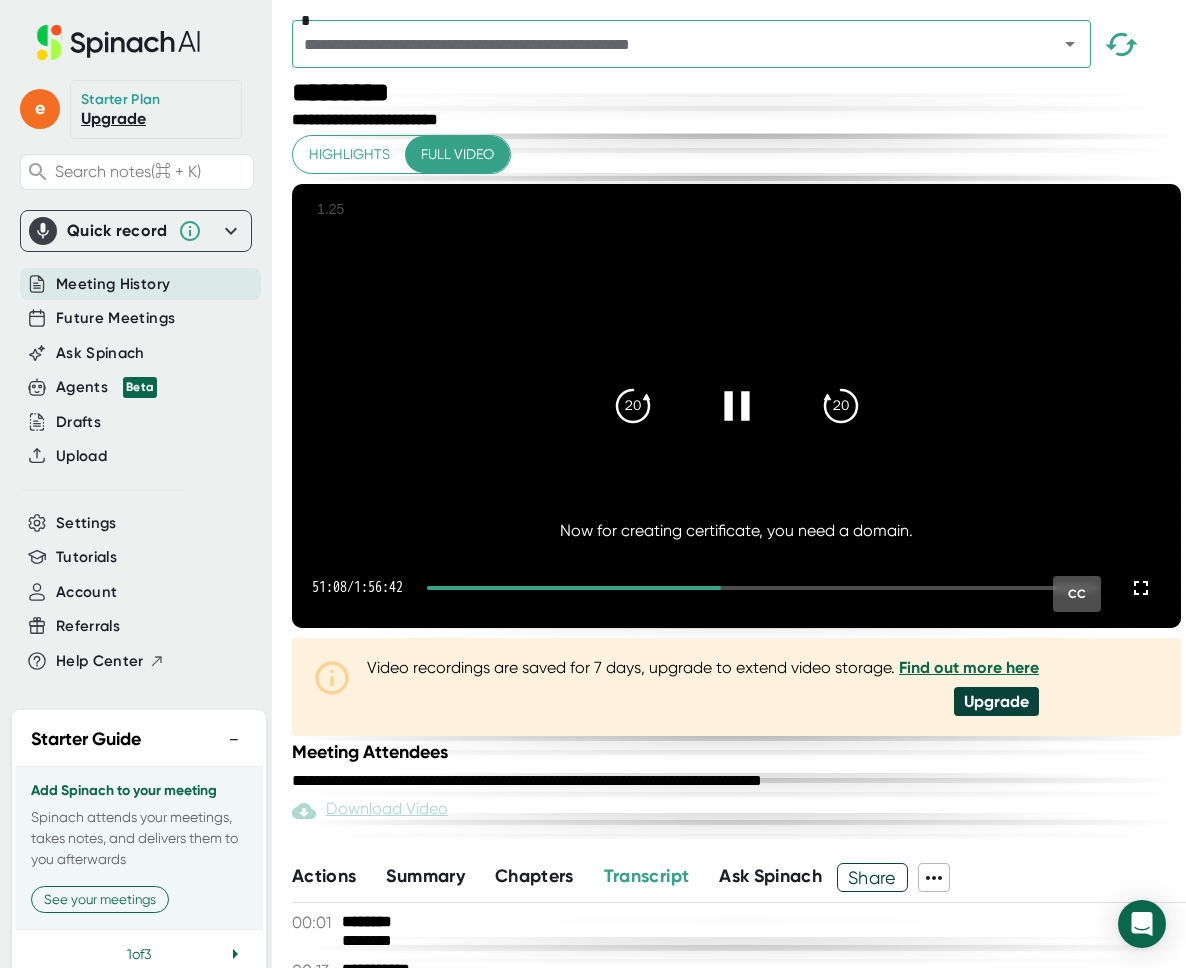 click at bounding box center (737, 406) 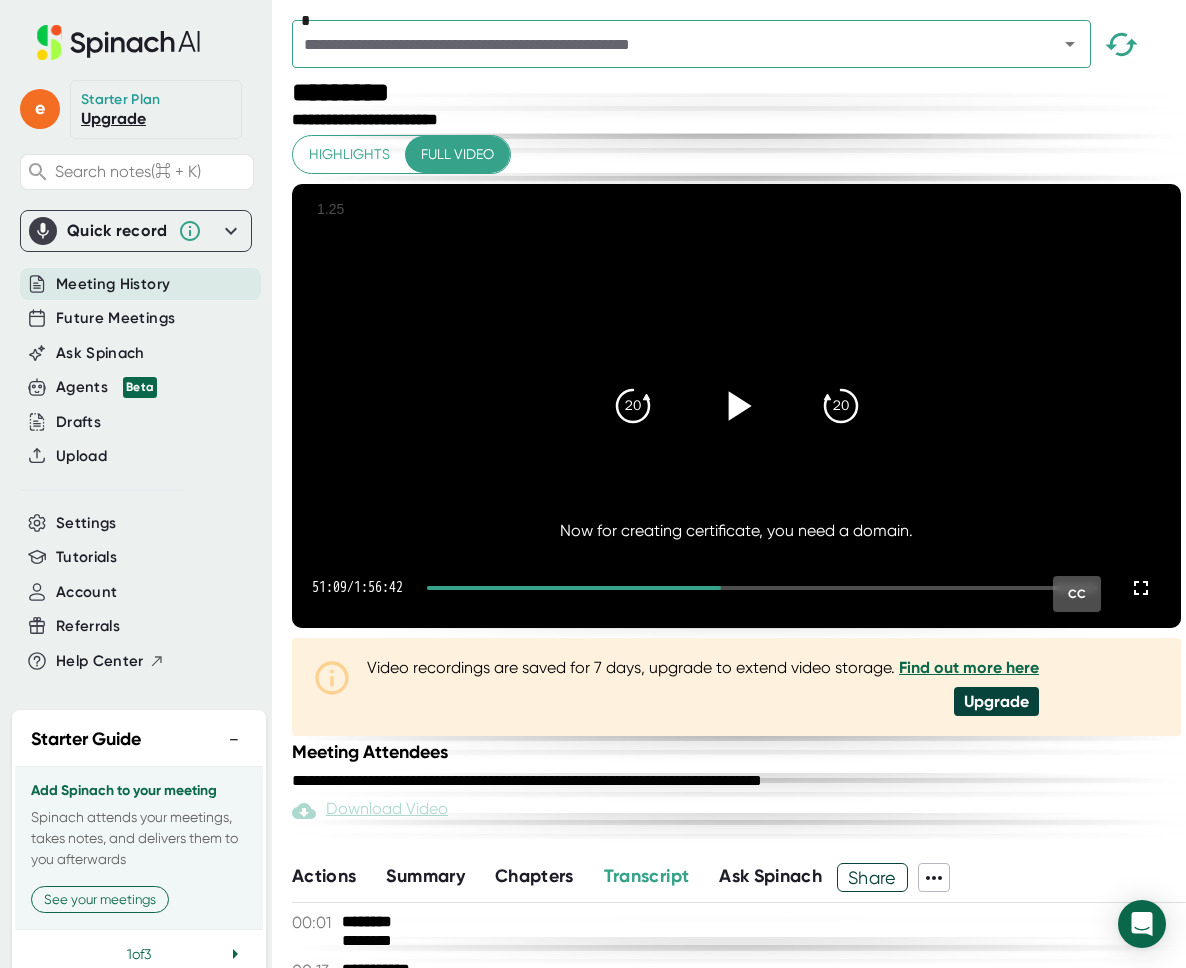 click 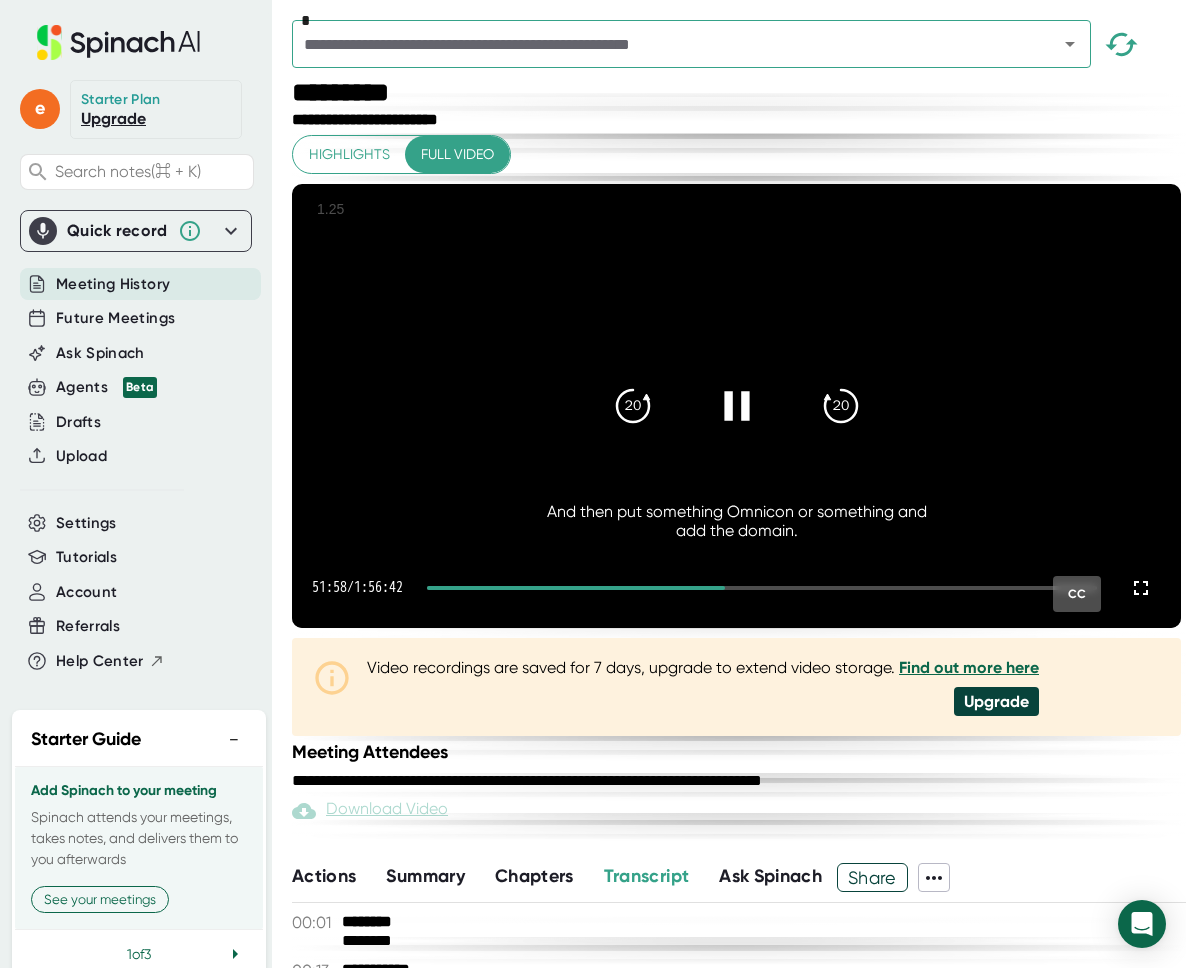 click 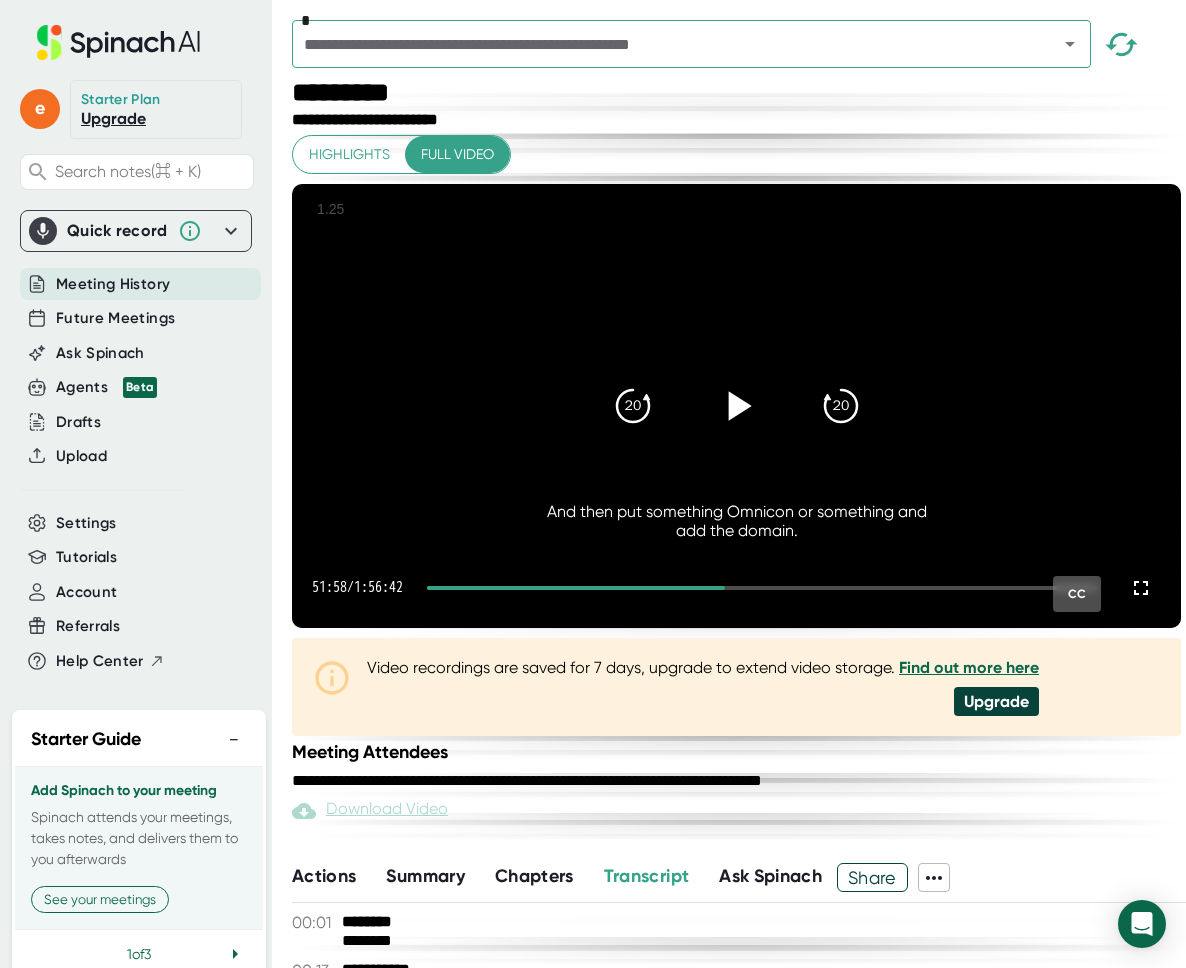 click 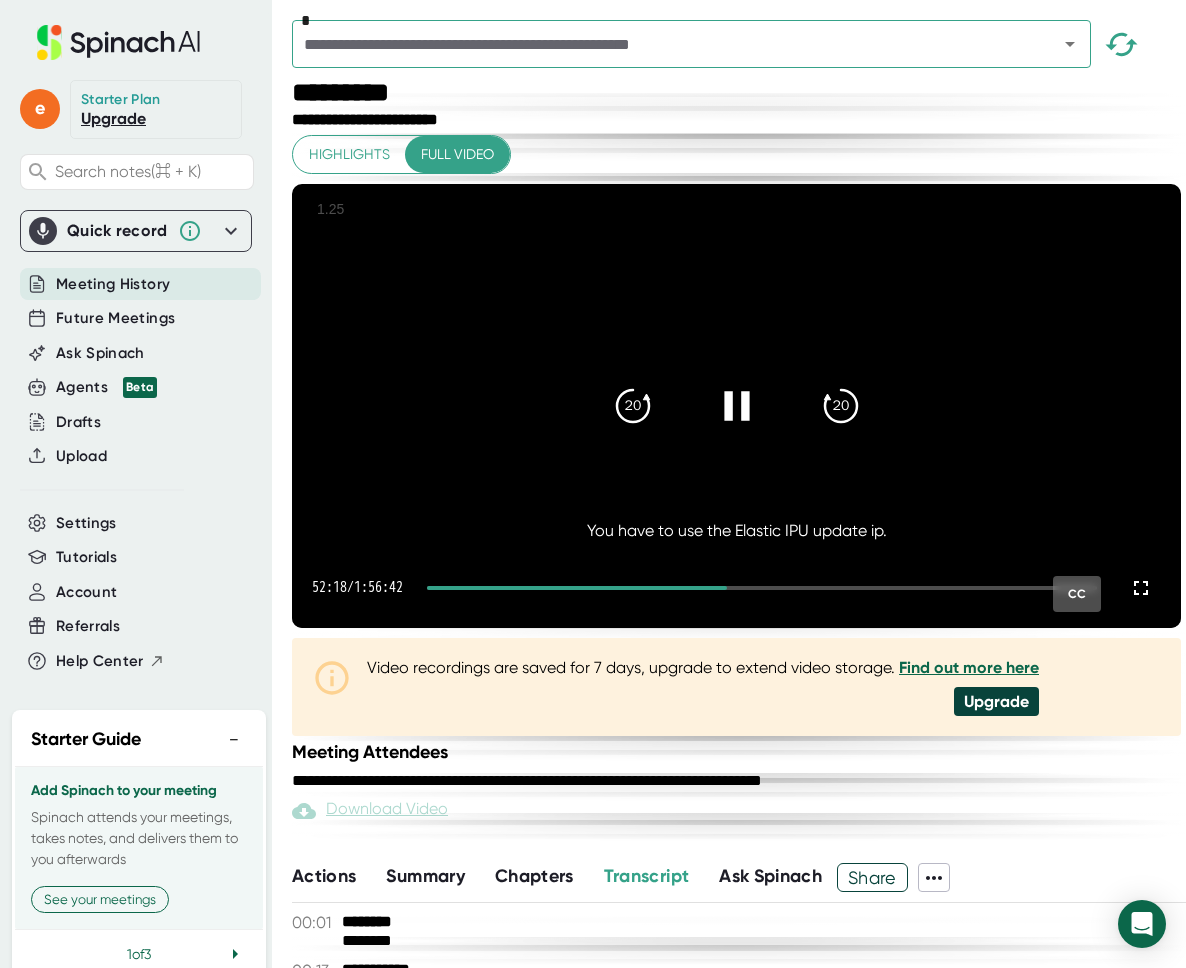 click 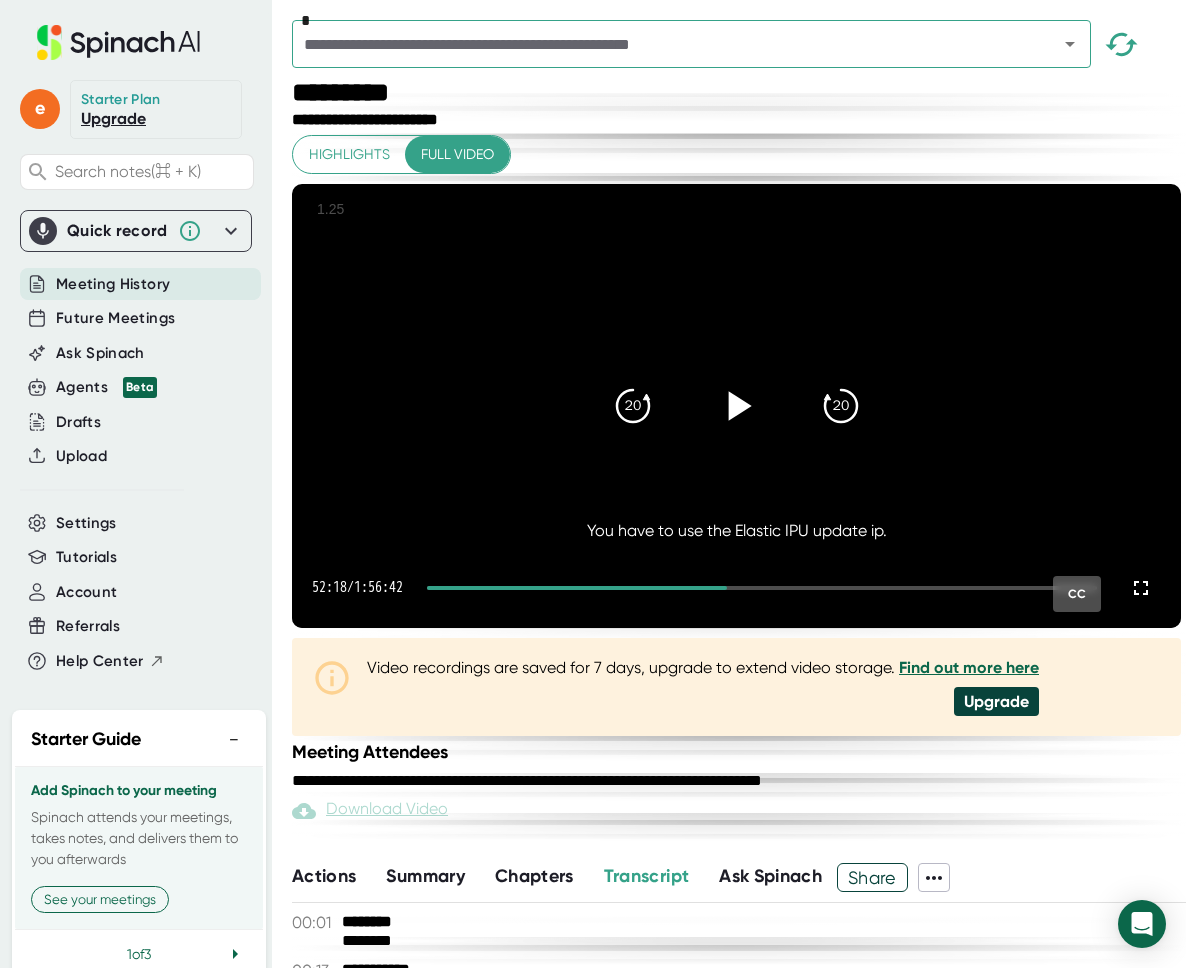 click 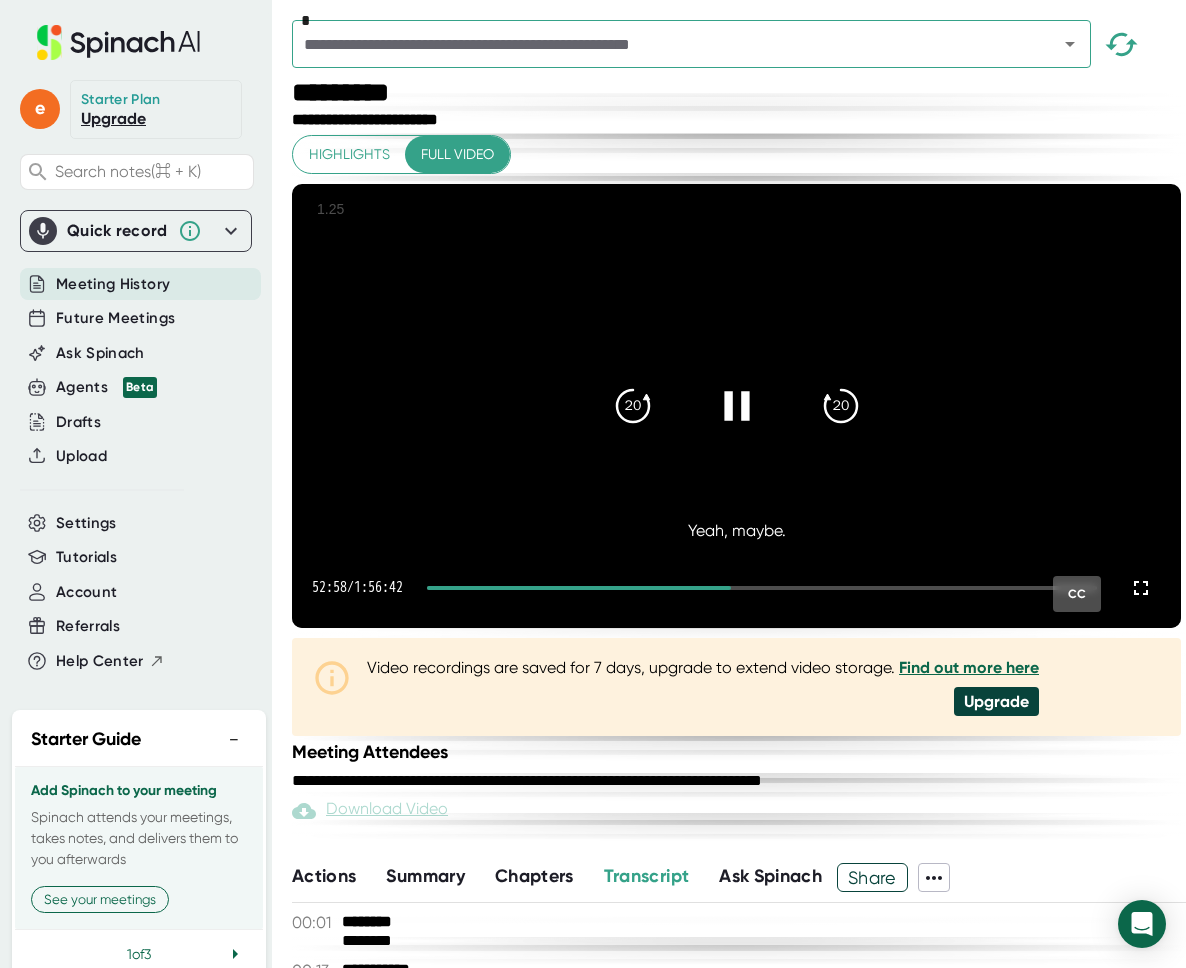 click at bounding box center [737, 406] 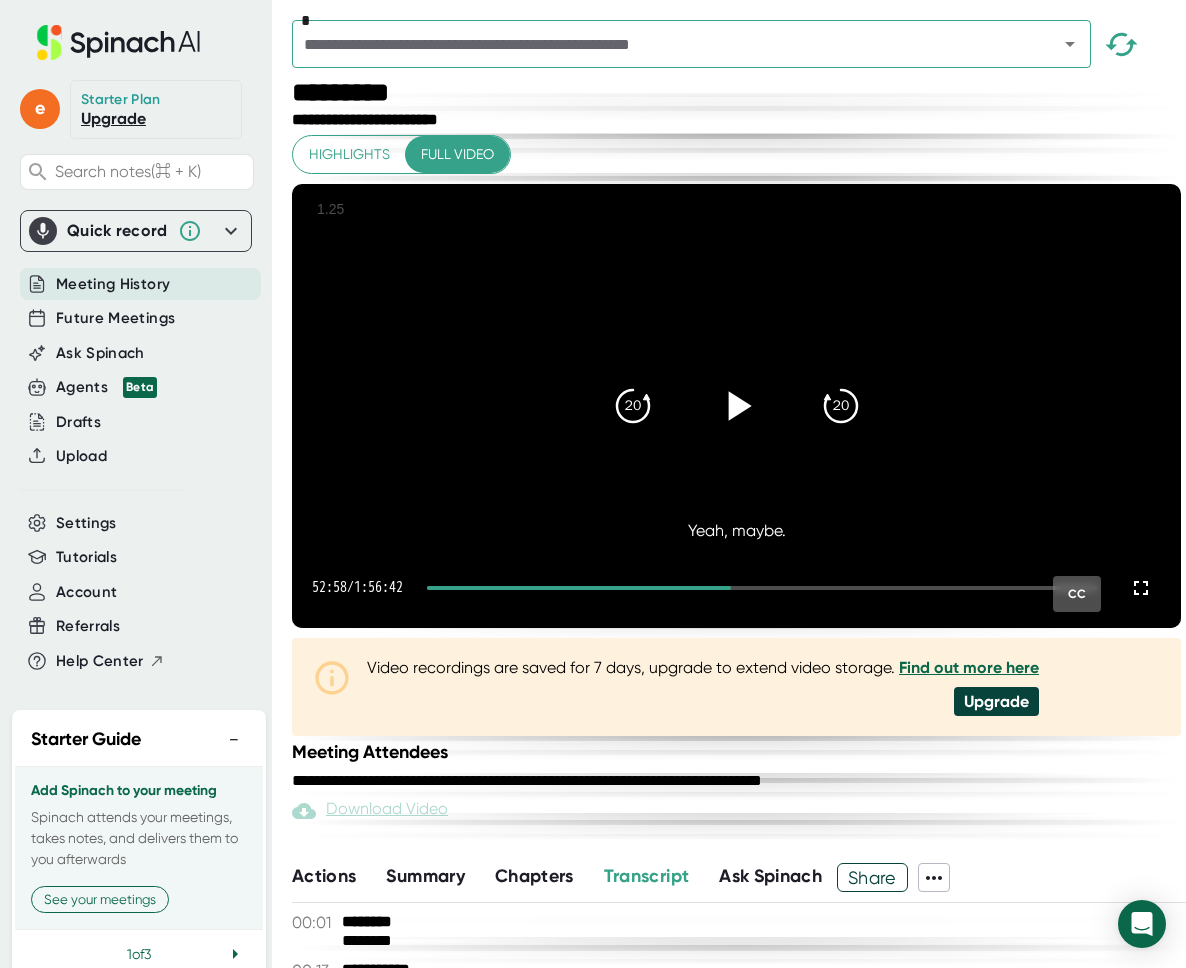 click at bounding box center [737, 406] 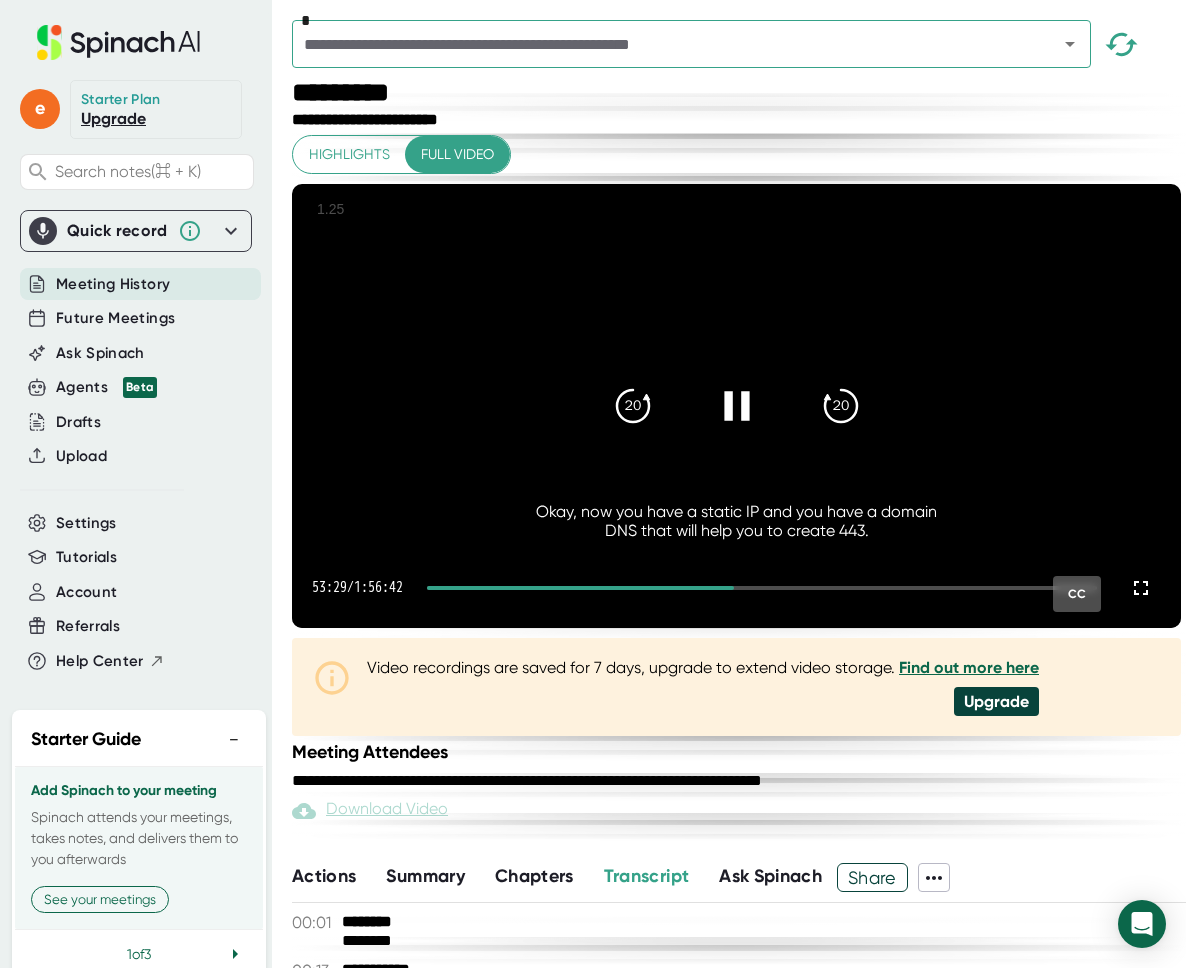 click at bounding box center (737, 406) 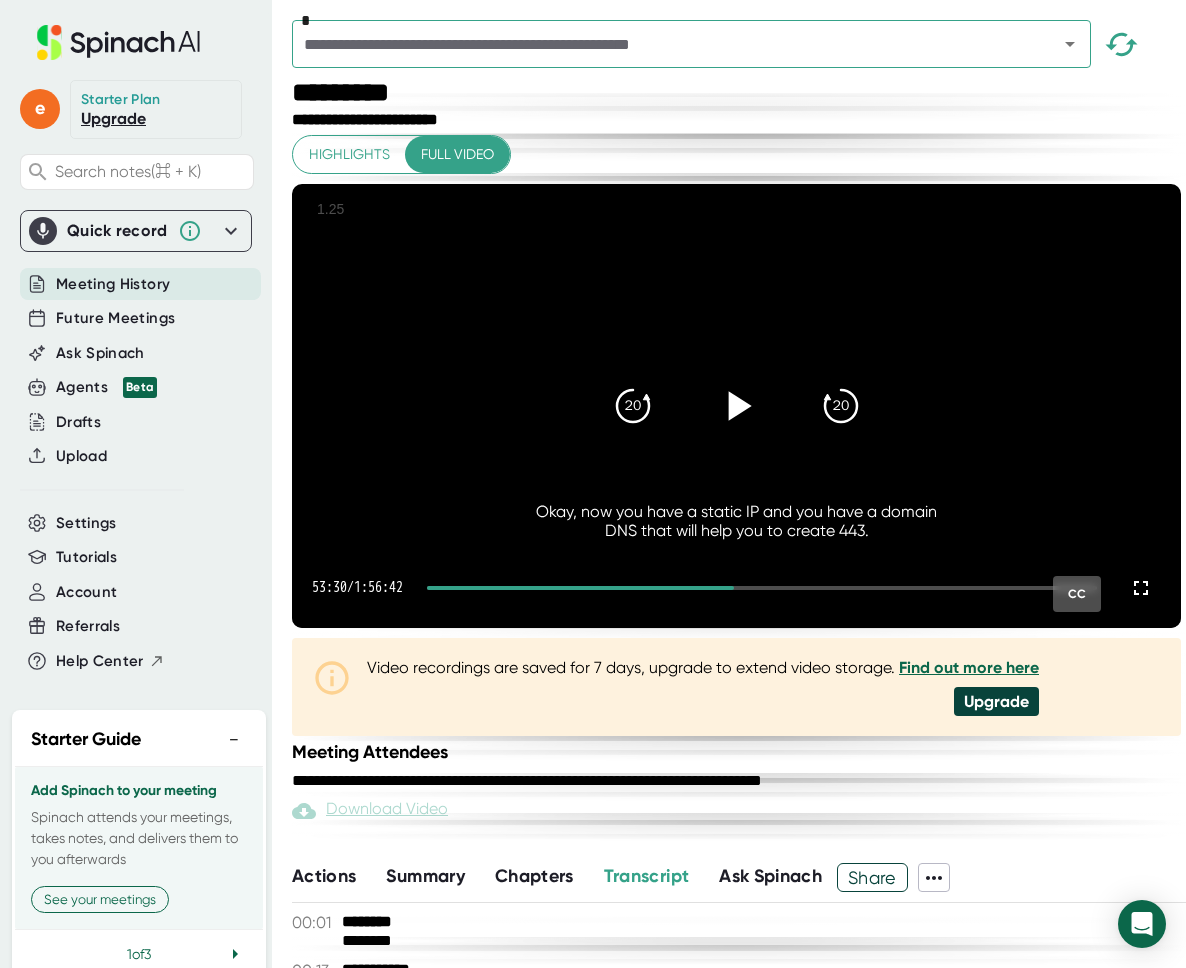 click 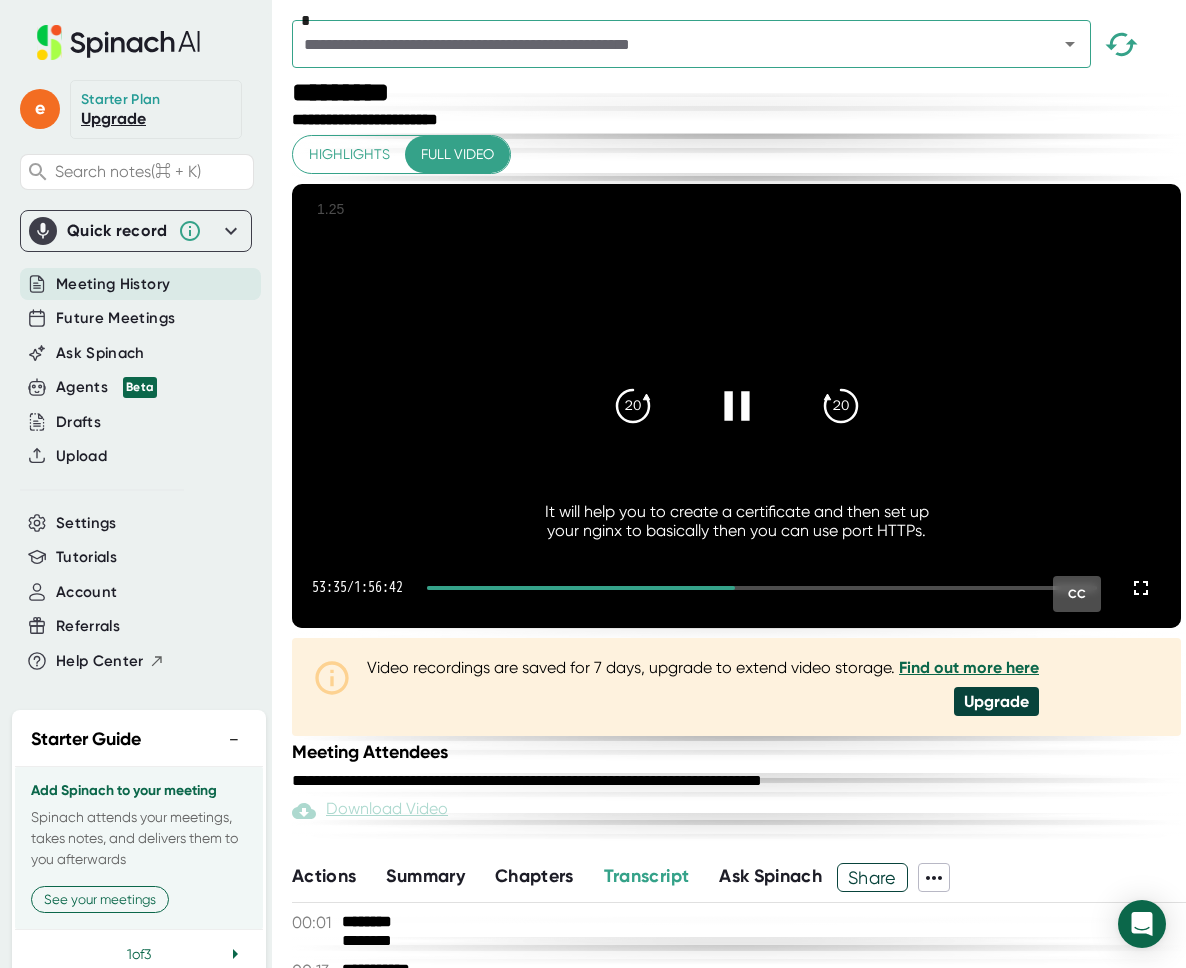 click 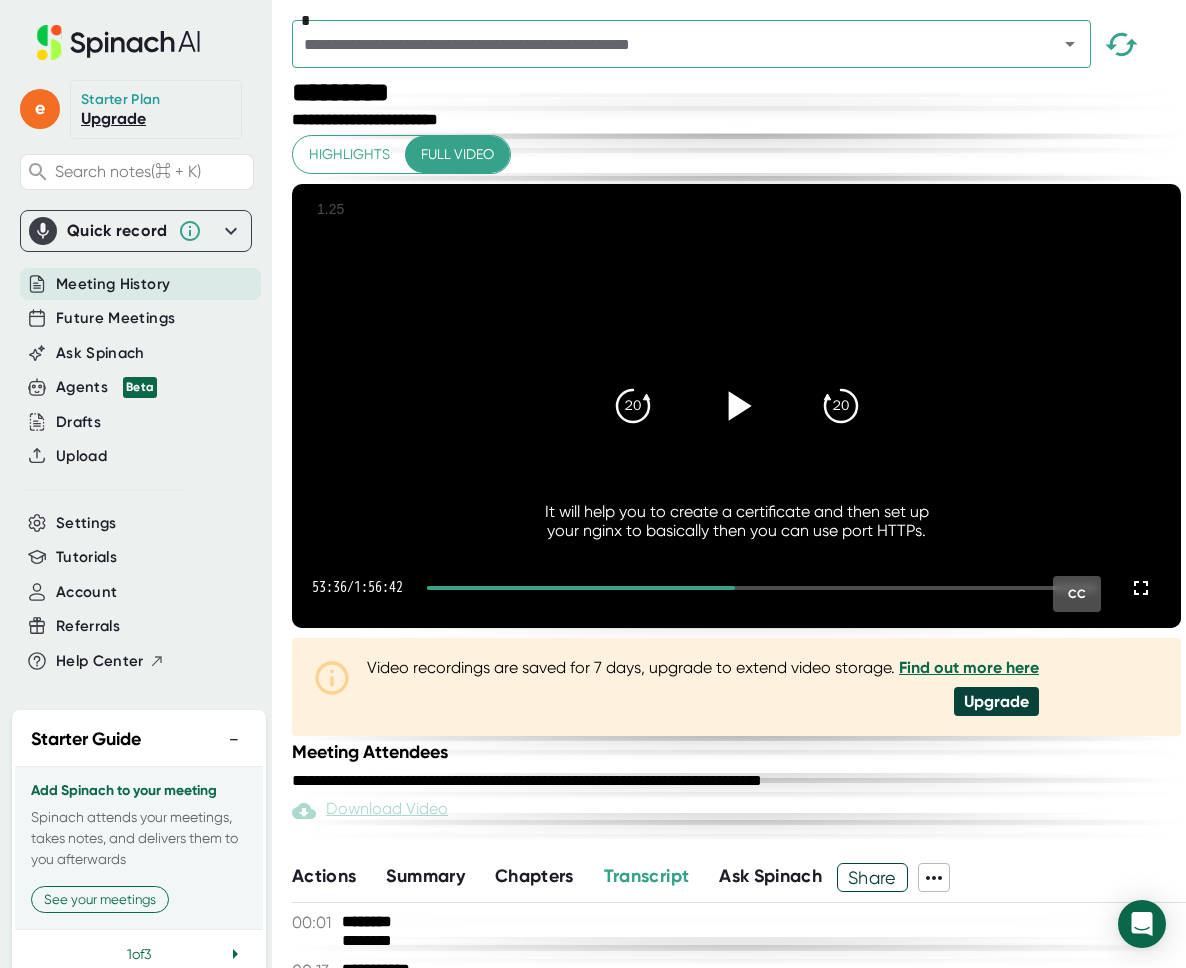 click 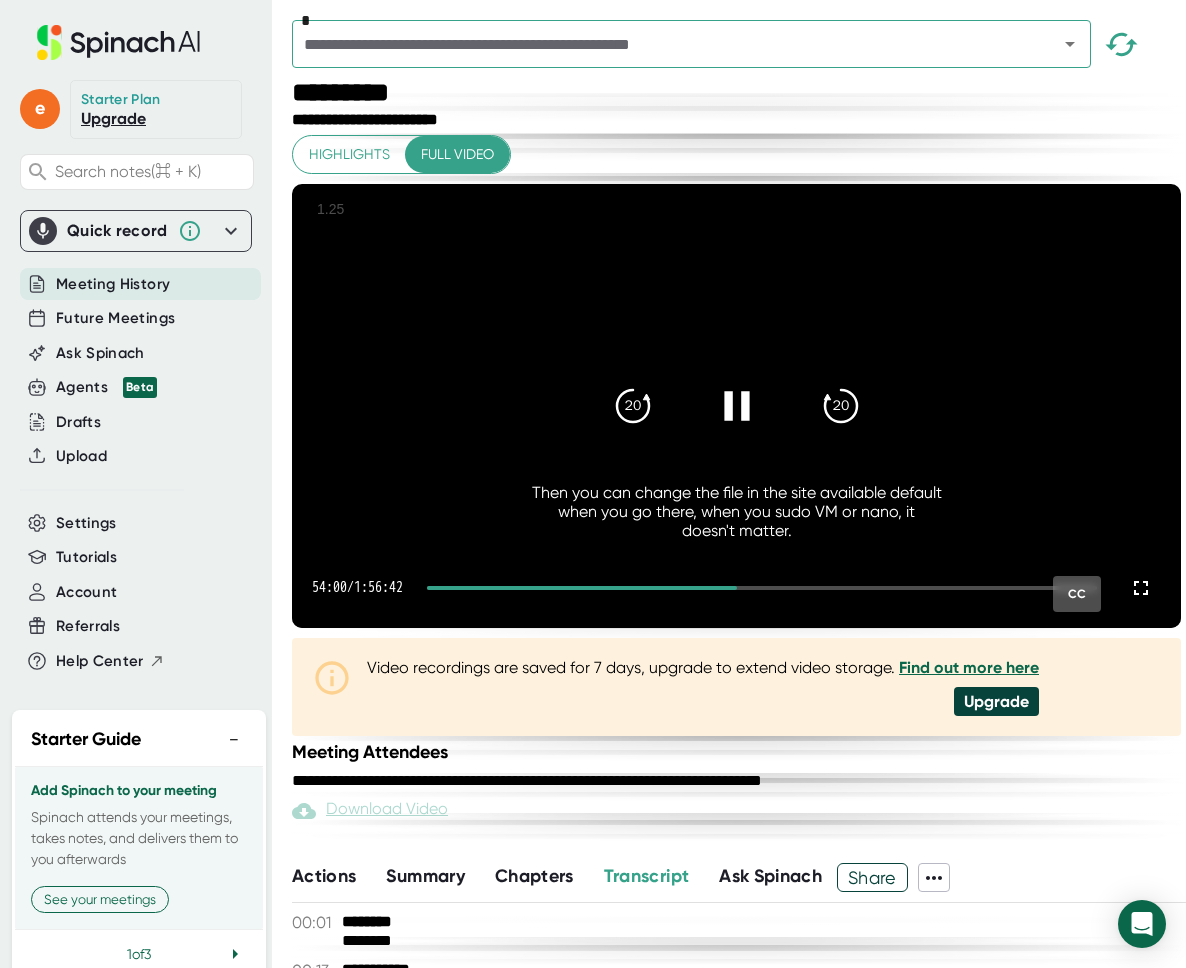 click at bounding box center (737, 406) 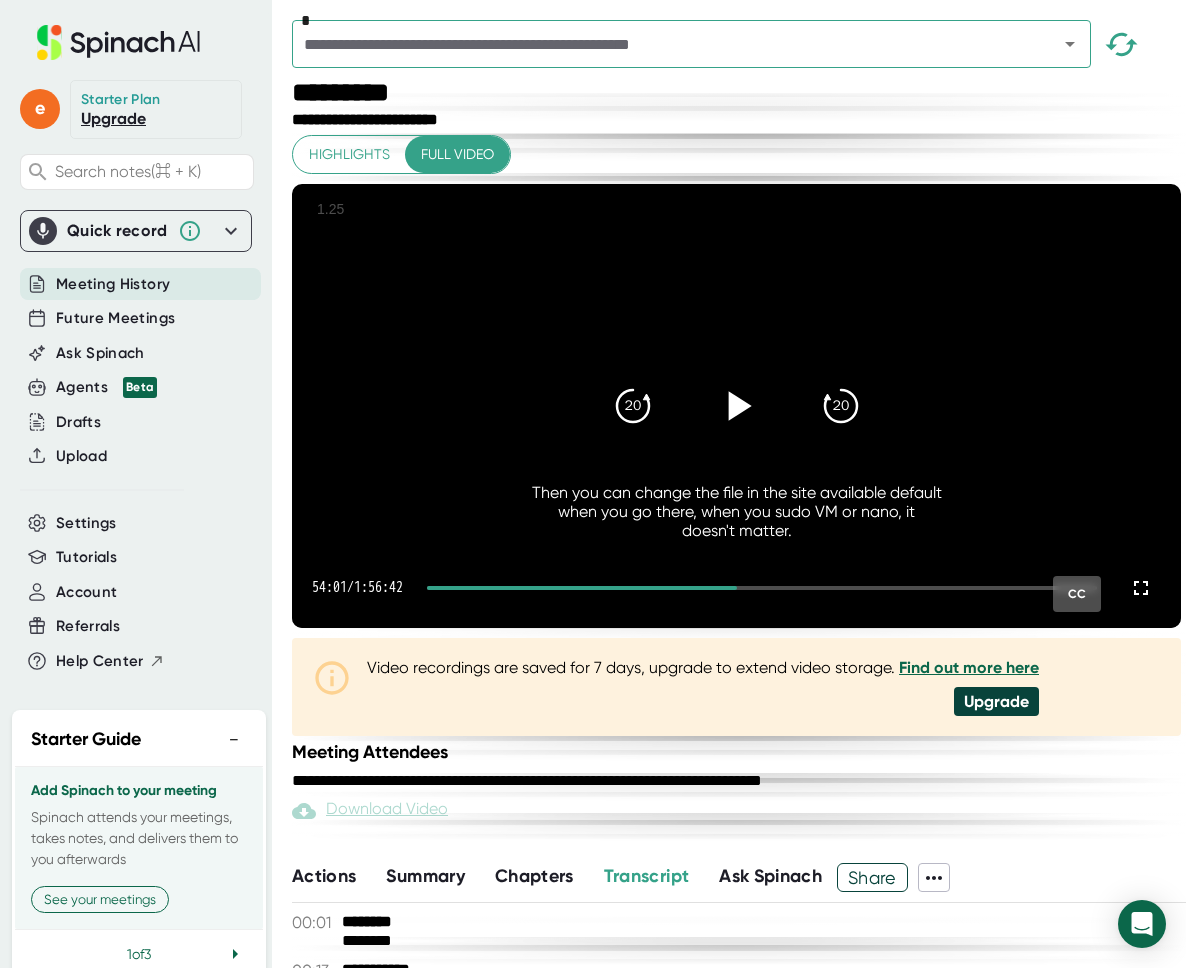 click at bounding box center (737, 406) 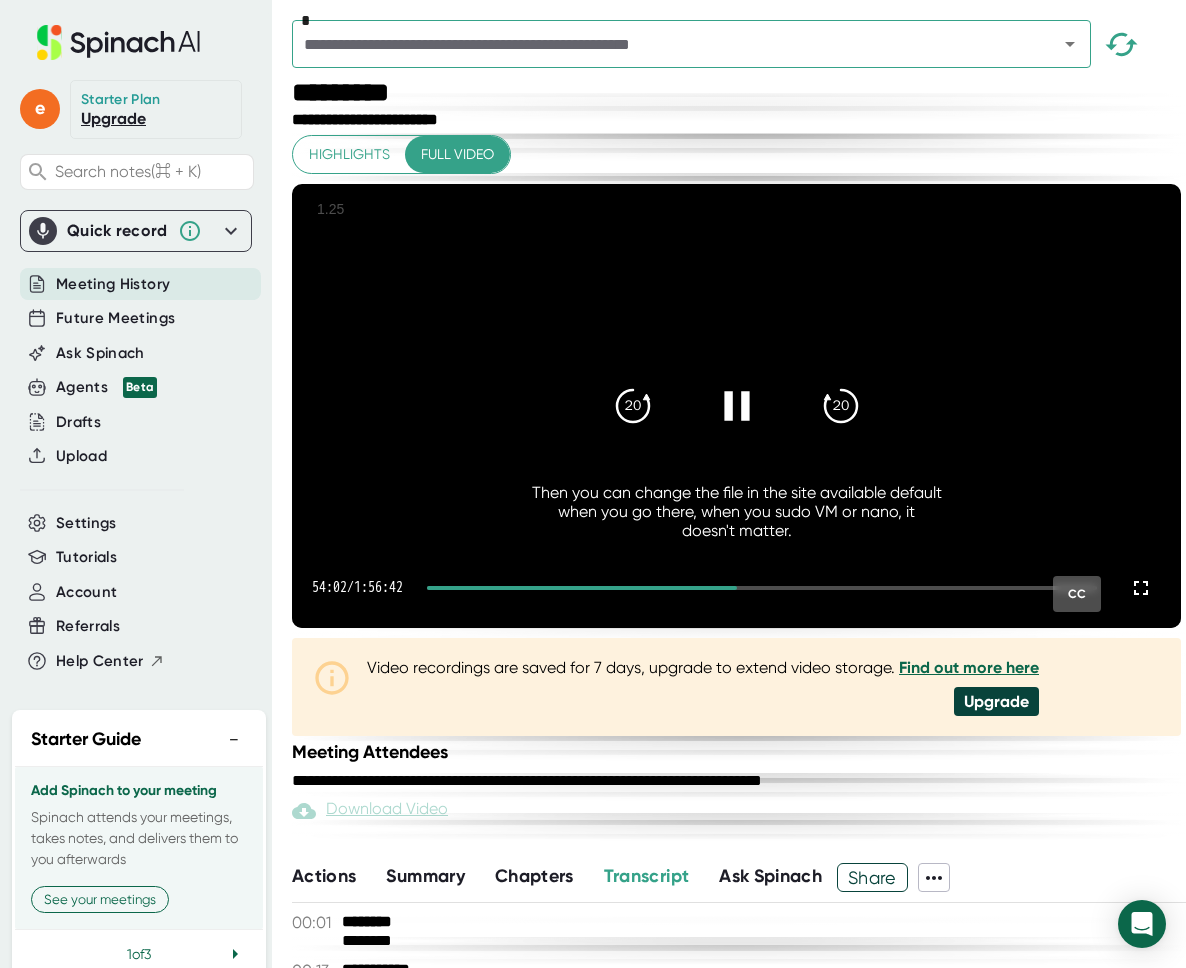 click at bounding box center (737, 406) 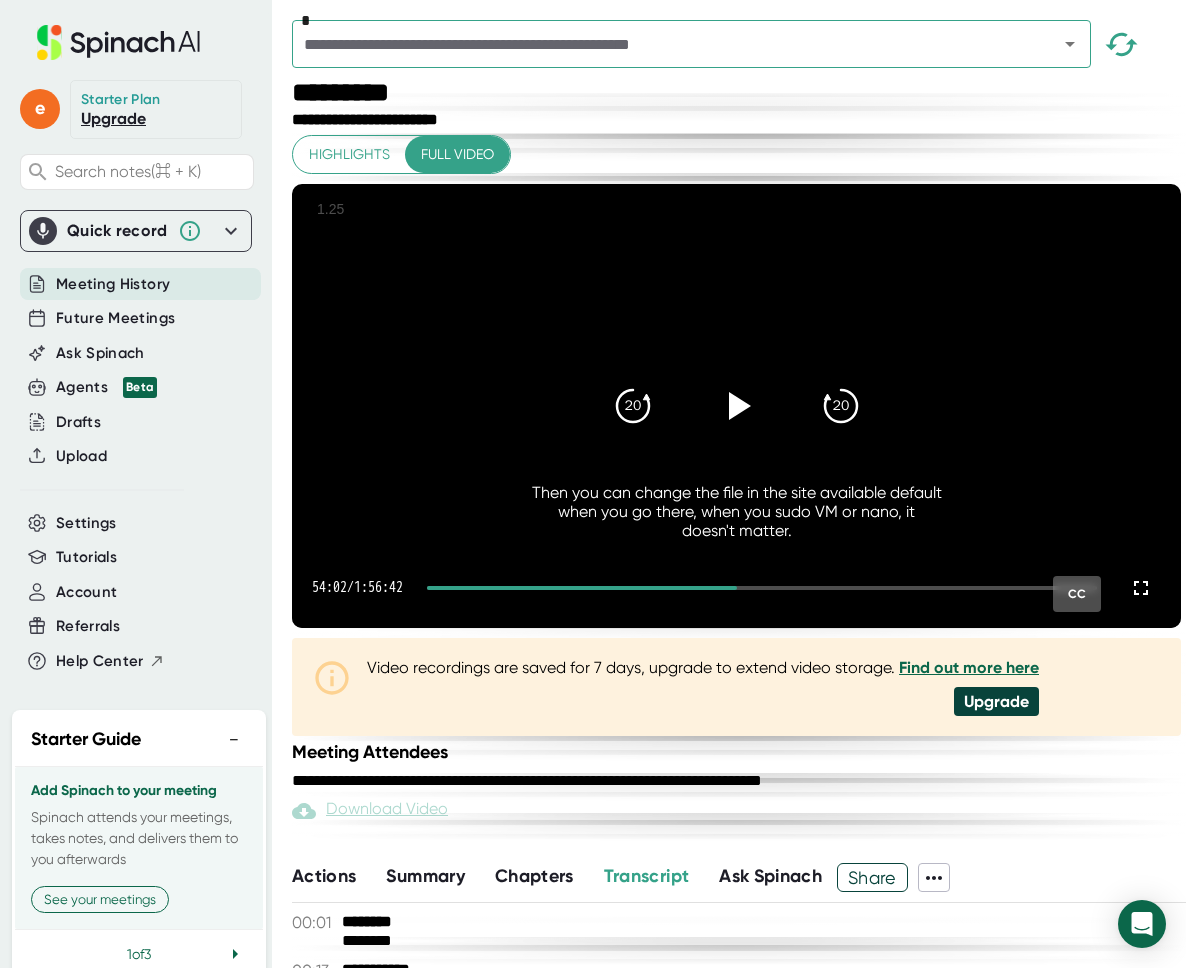 click on "20 20" at bounding box center (737, 406) 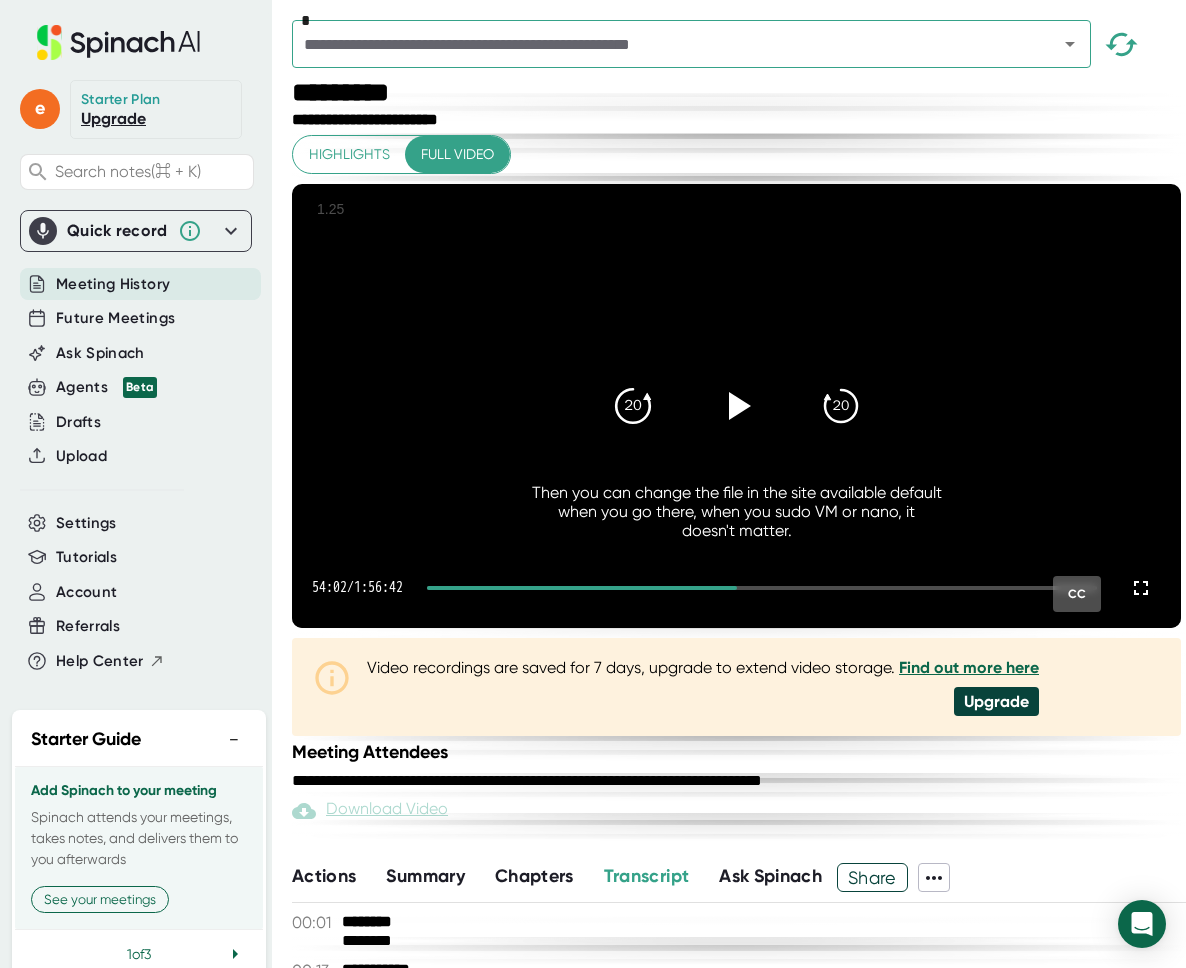 click on "20" 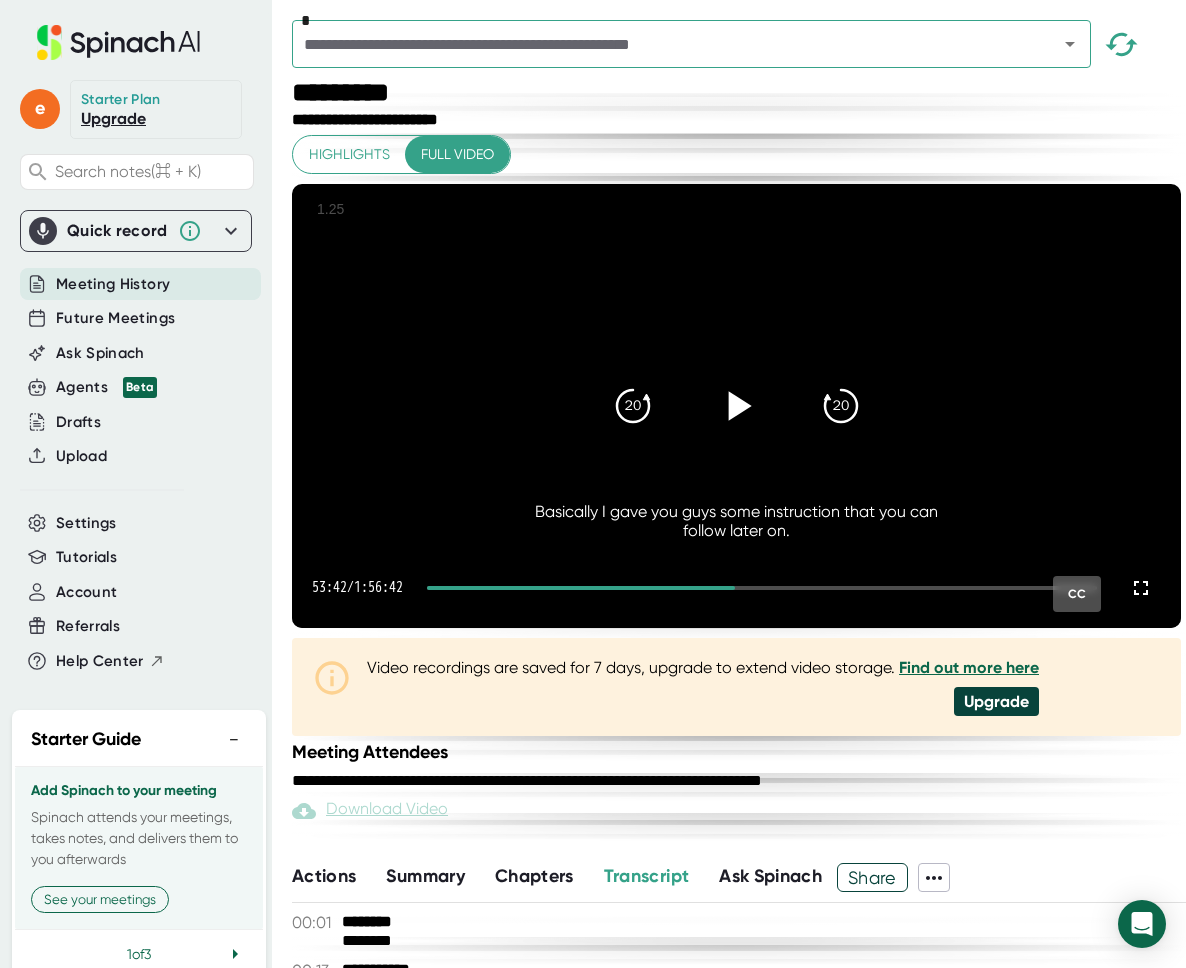 click 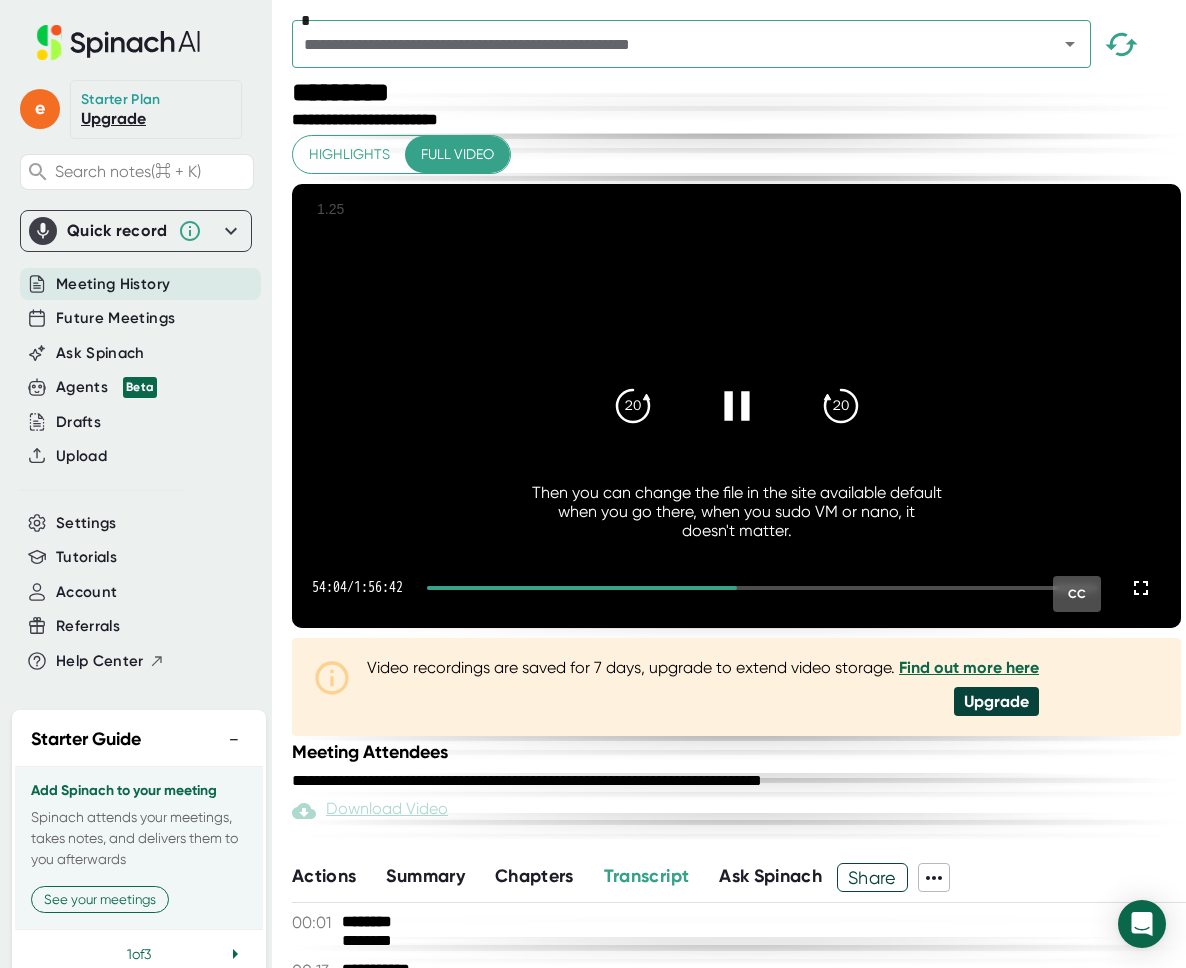 click at bounding box center (737, 406) 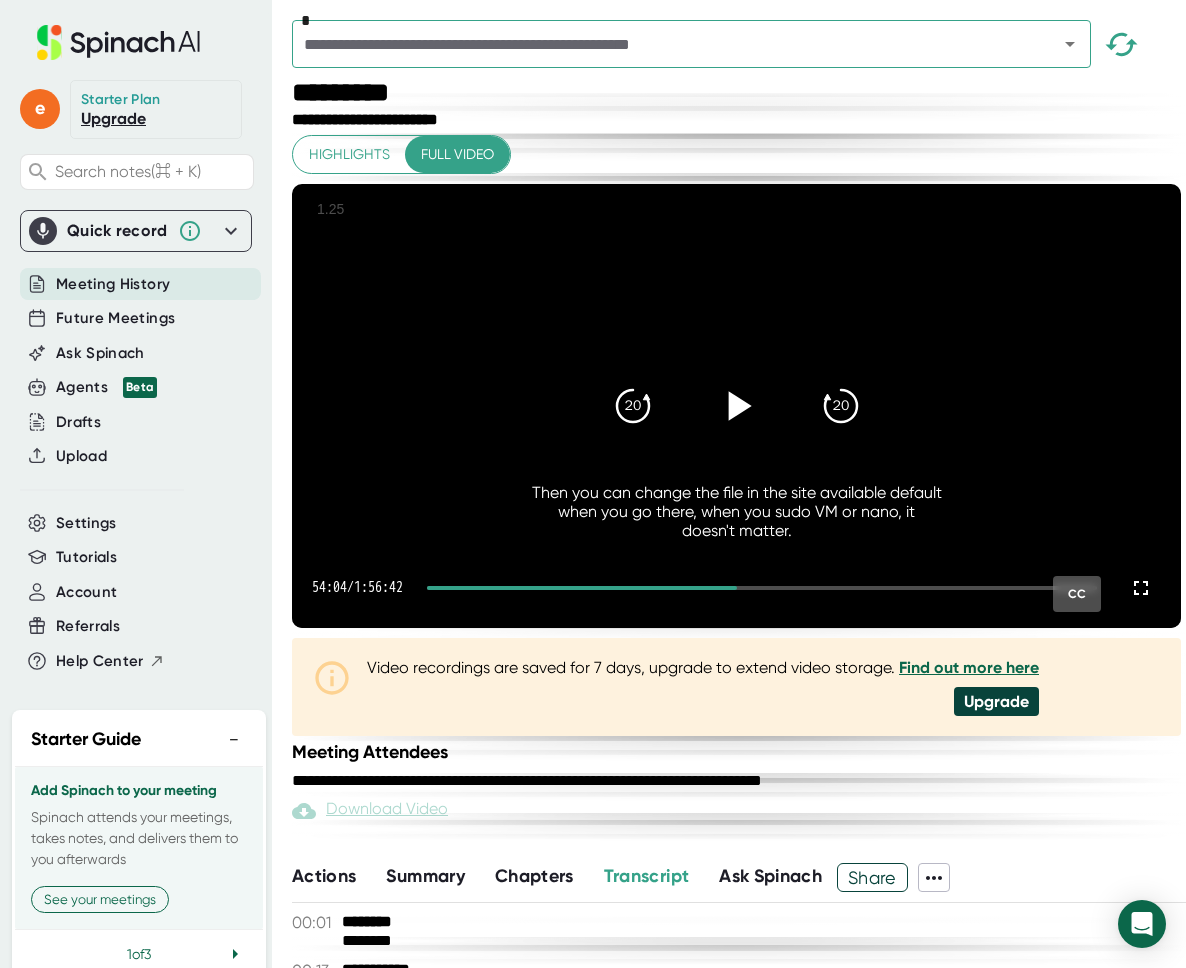 click at bounding box center [737, 406] 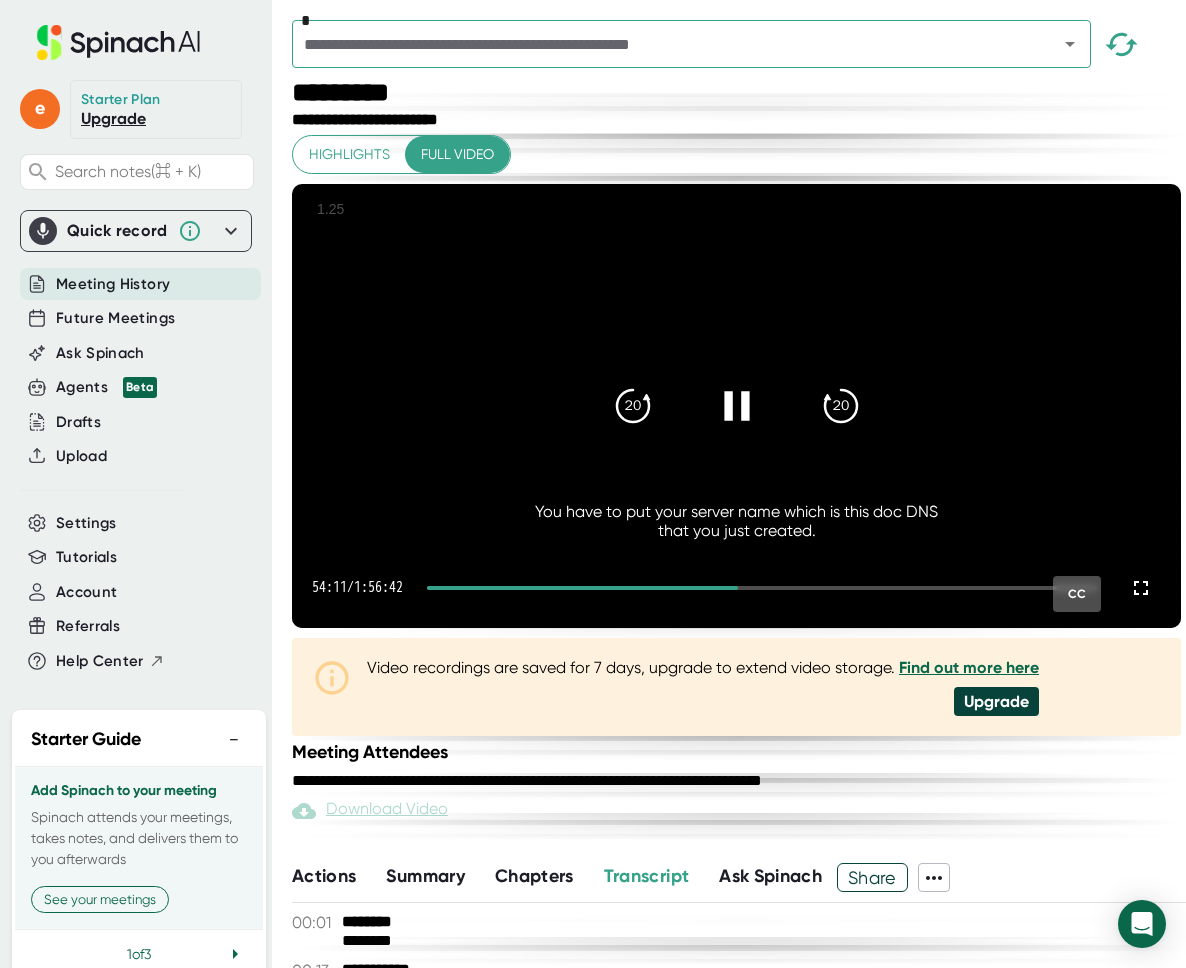 click on "20 20" at bounding box center (737, 406) 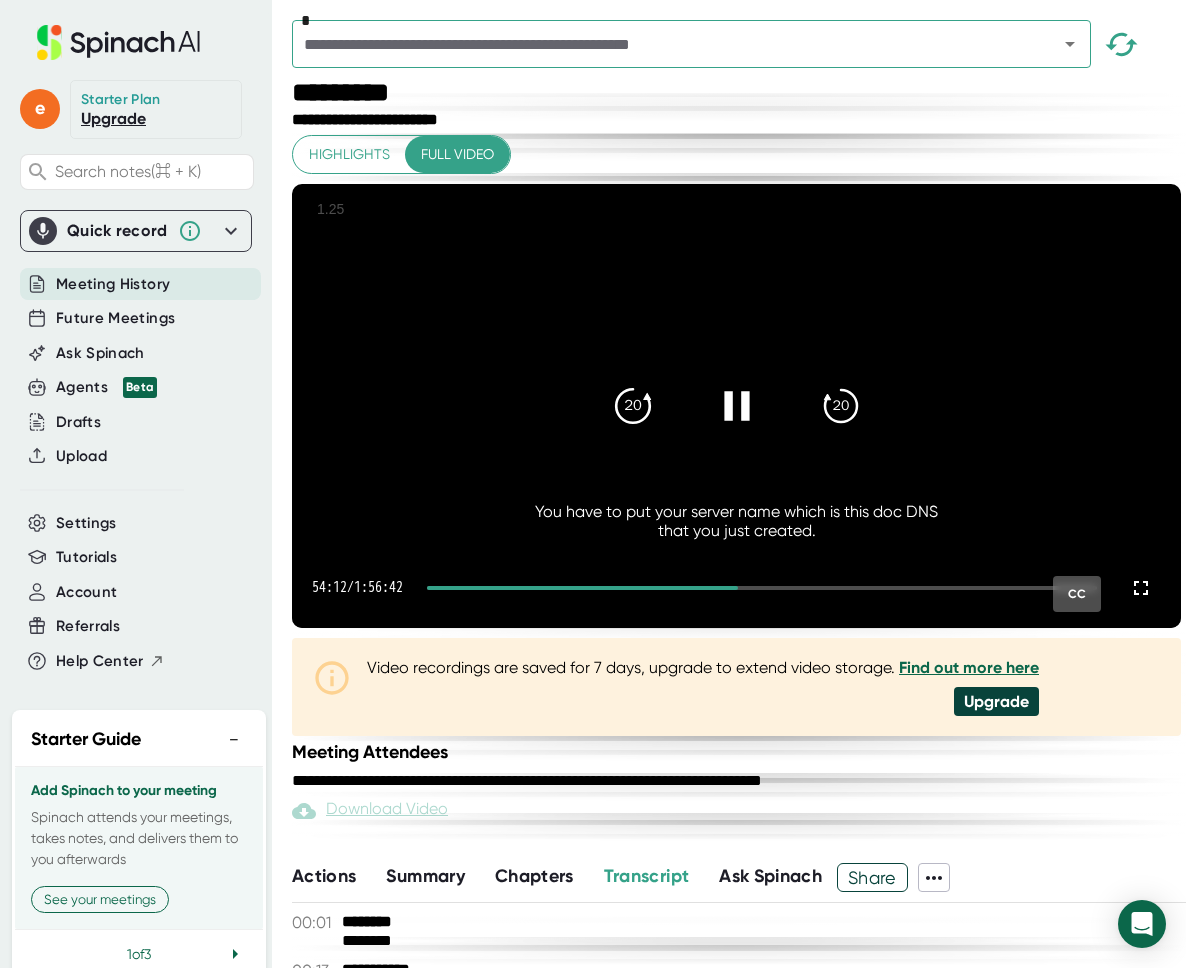 click on "20" 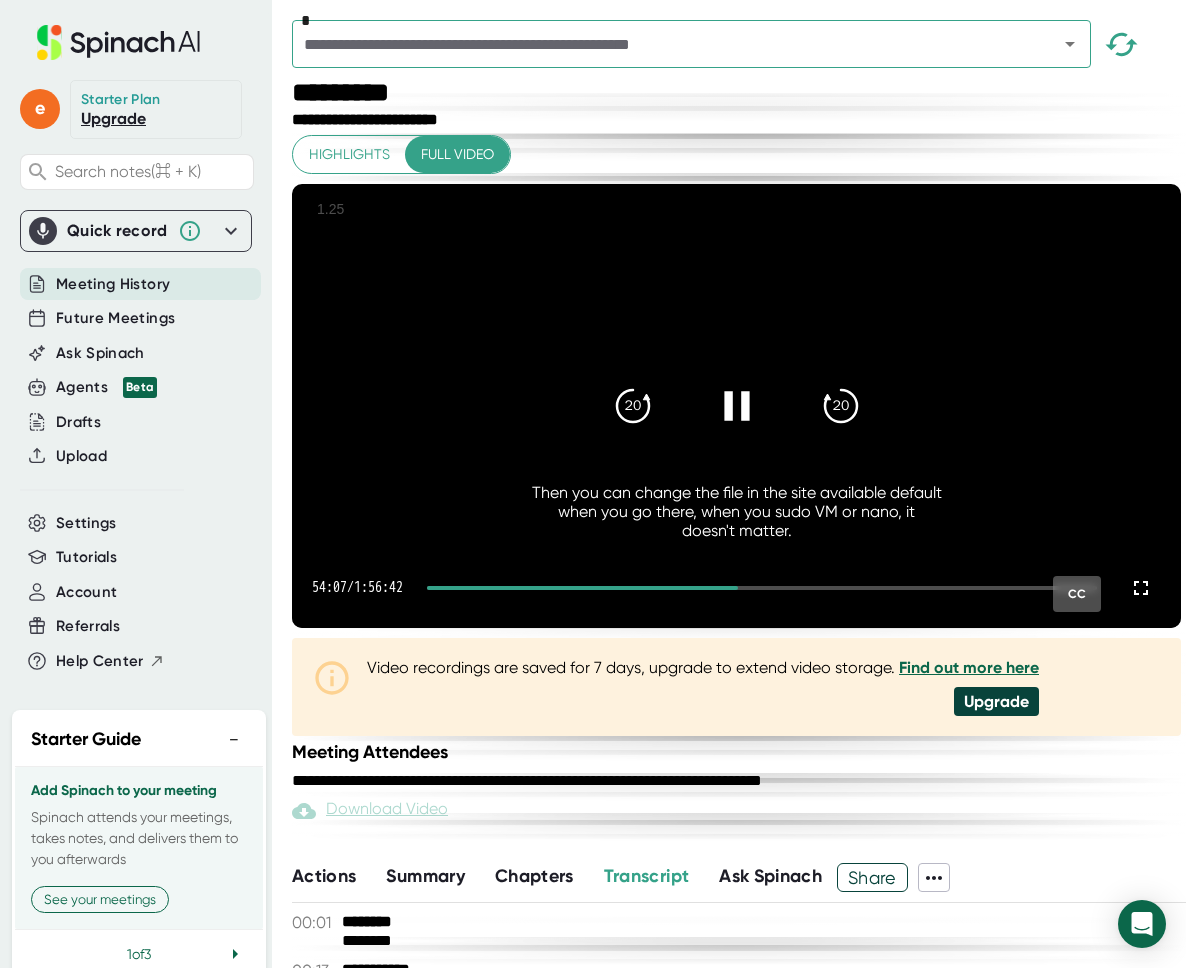click 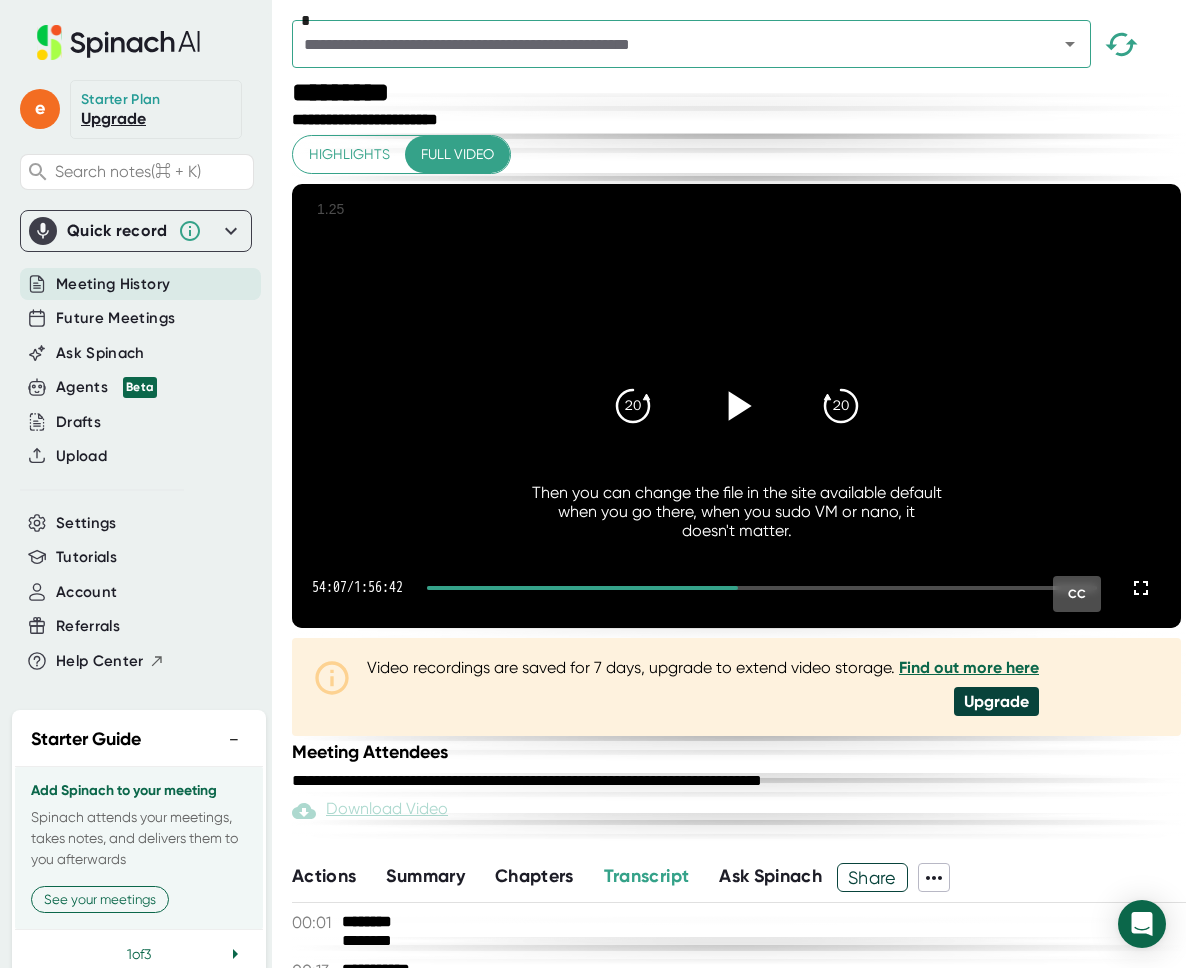 click 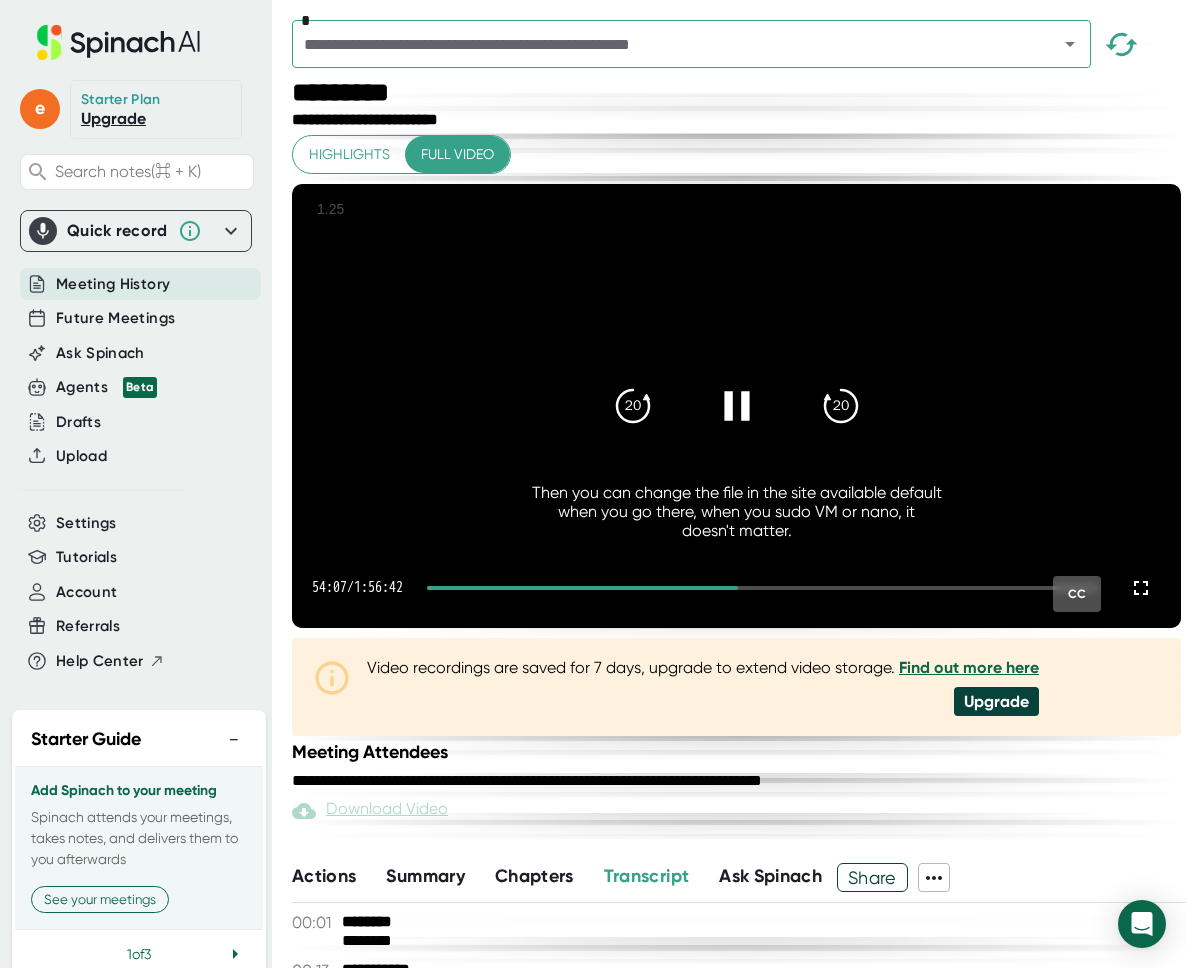 click 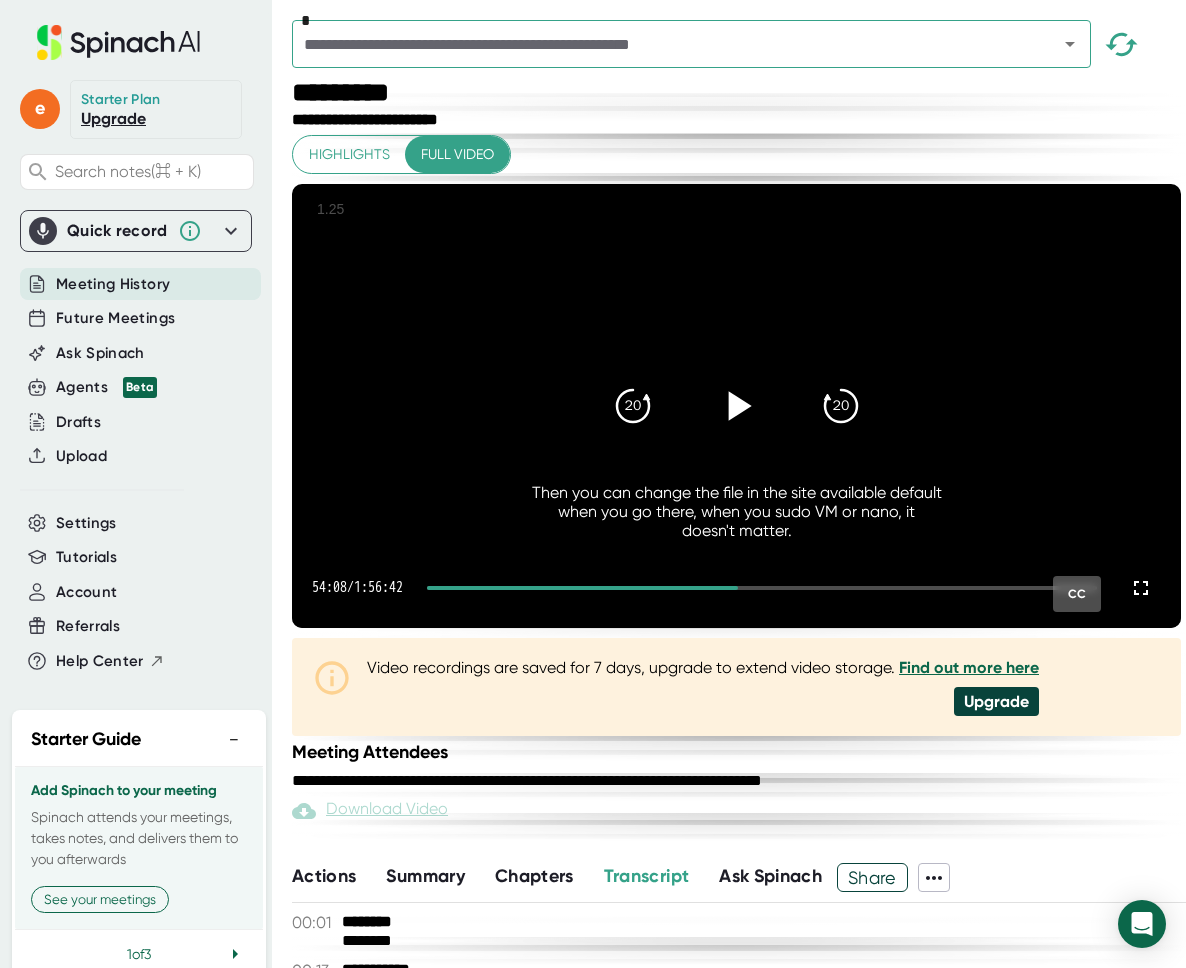 click 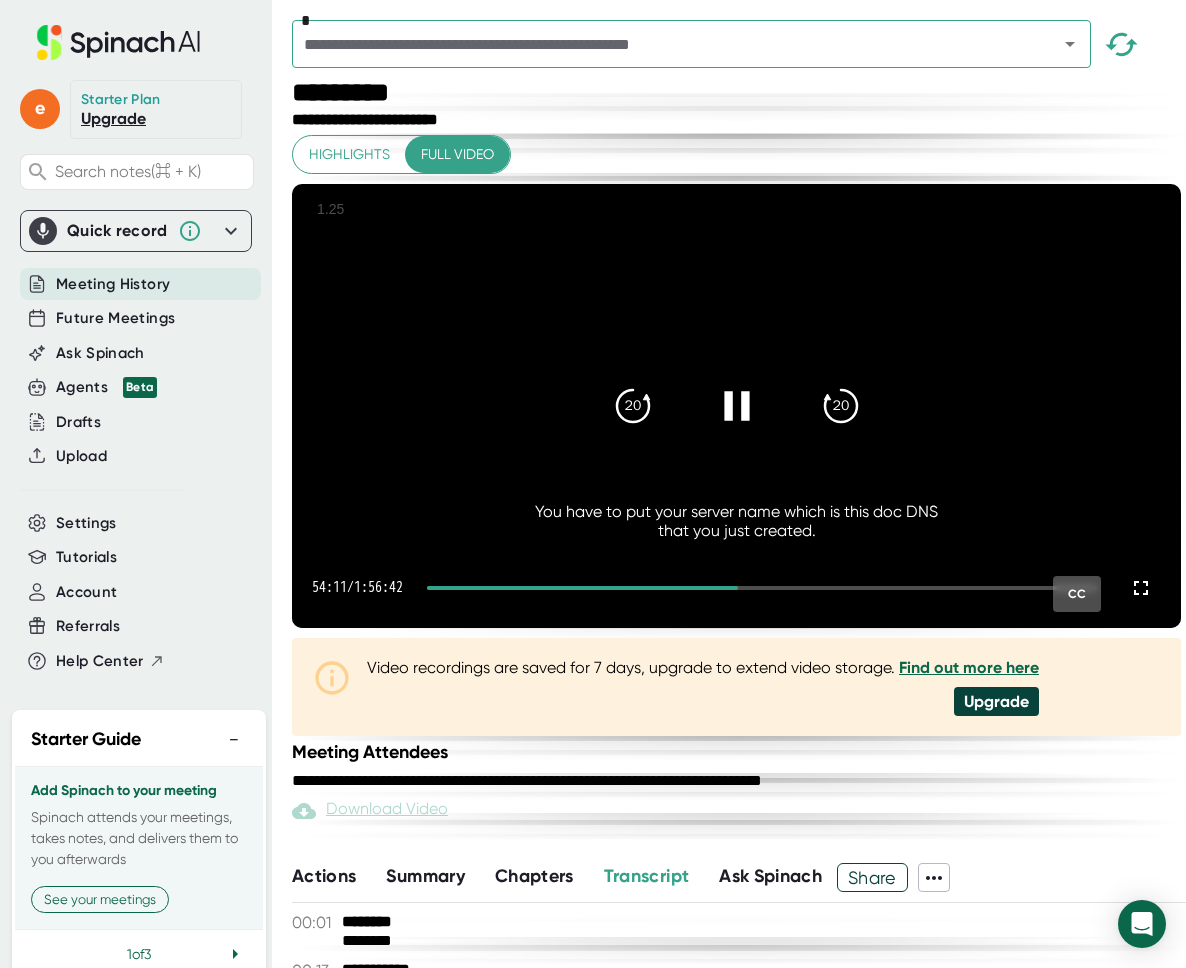 click 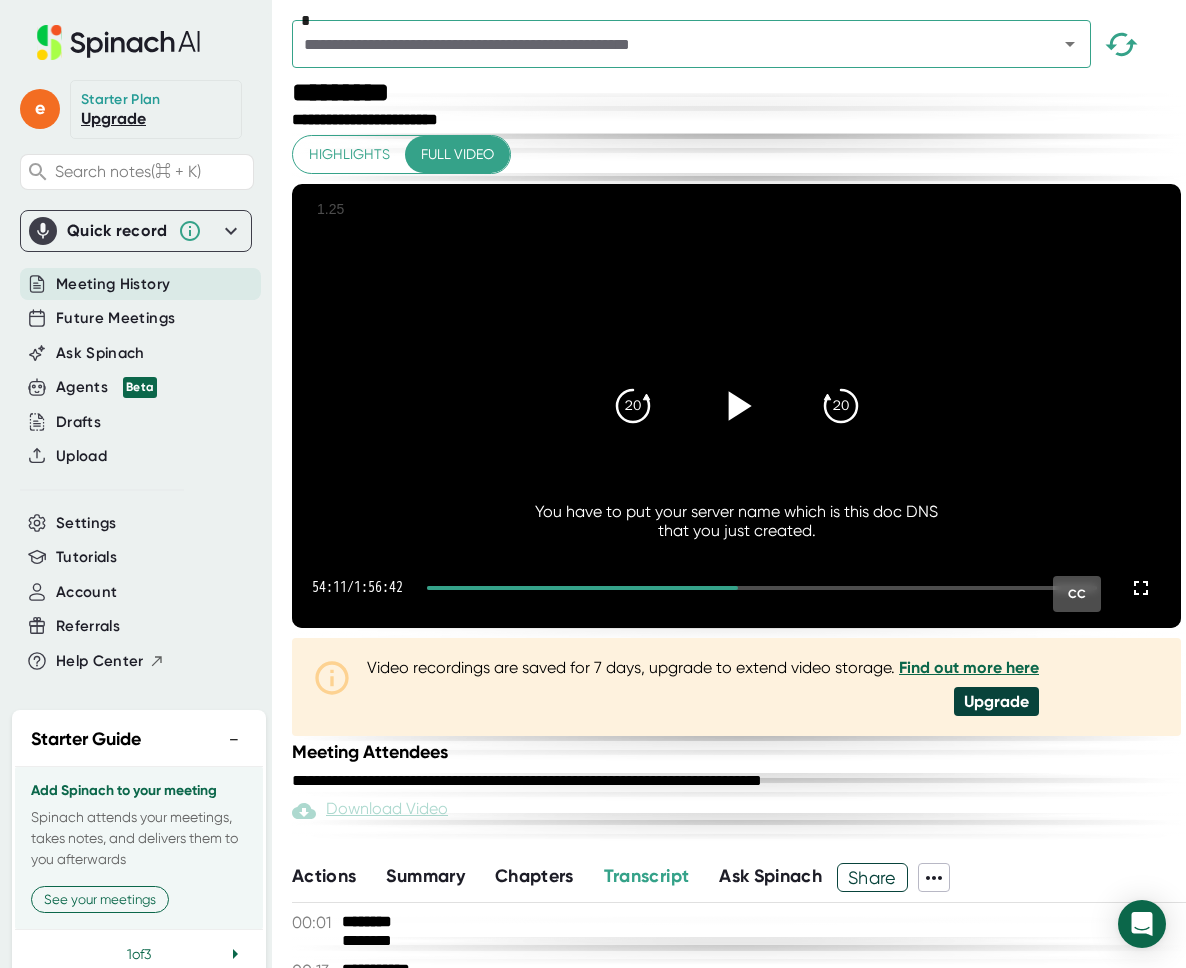 click at bounding box center [737, 406] 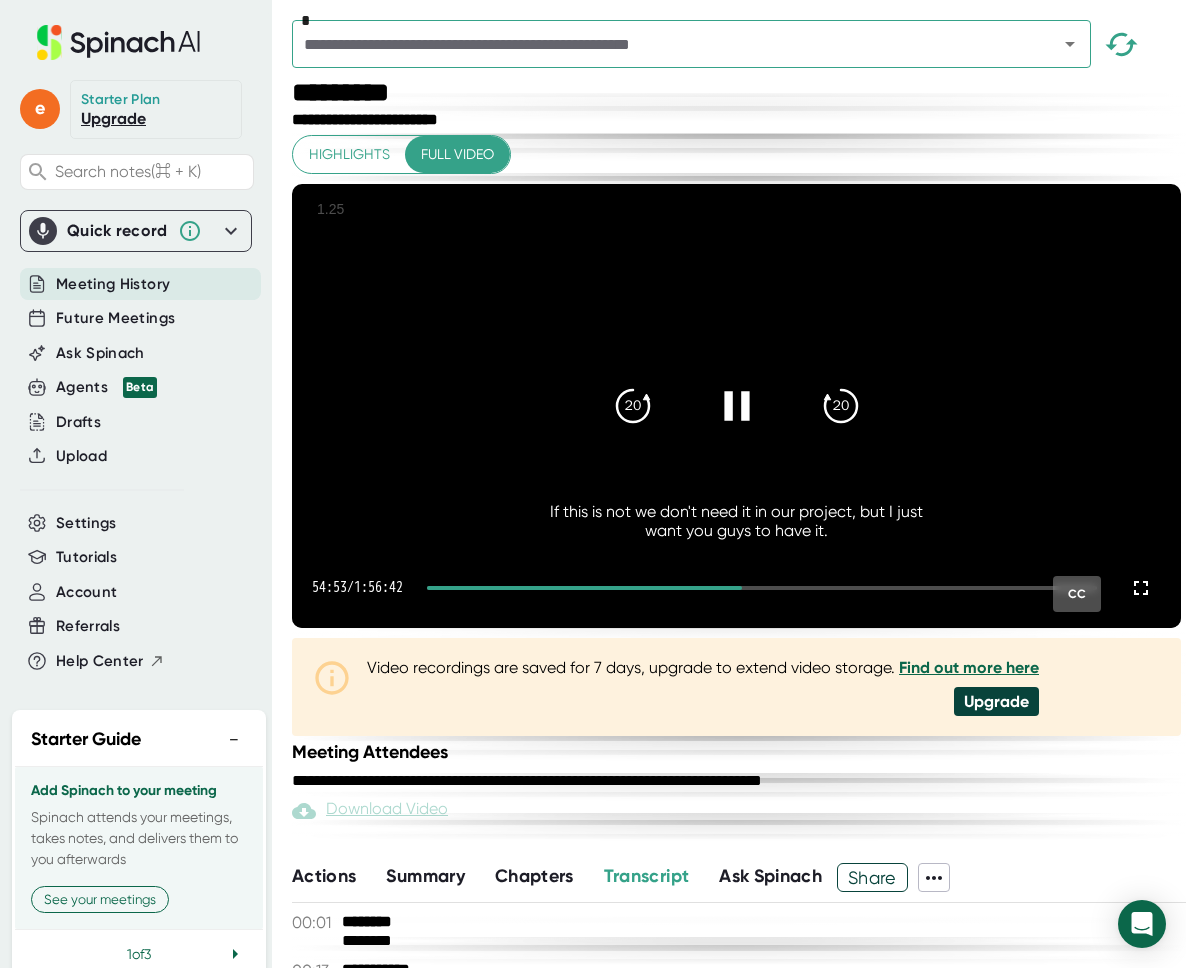 click at bounding box center (736, 406) 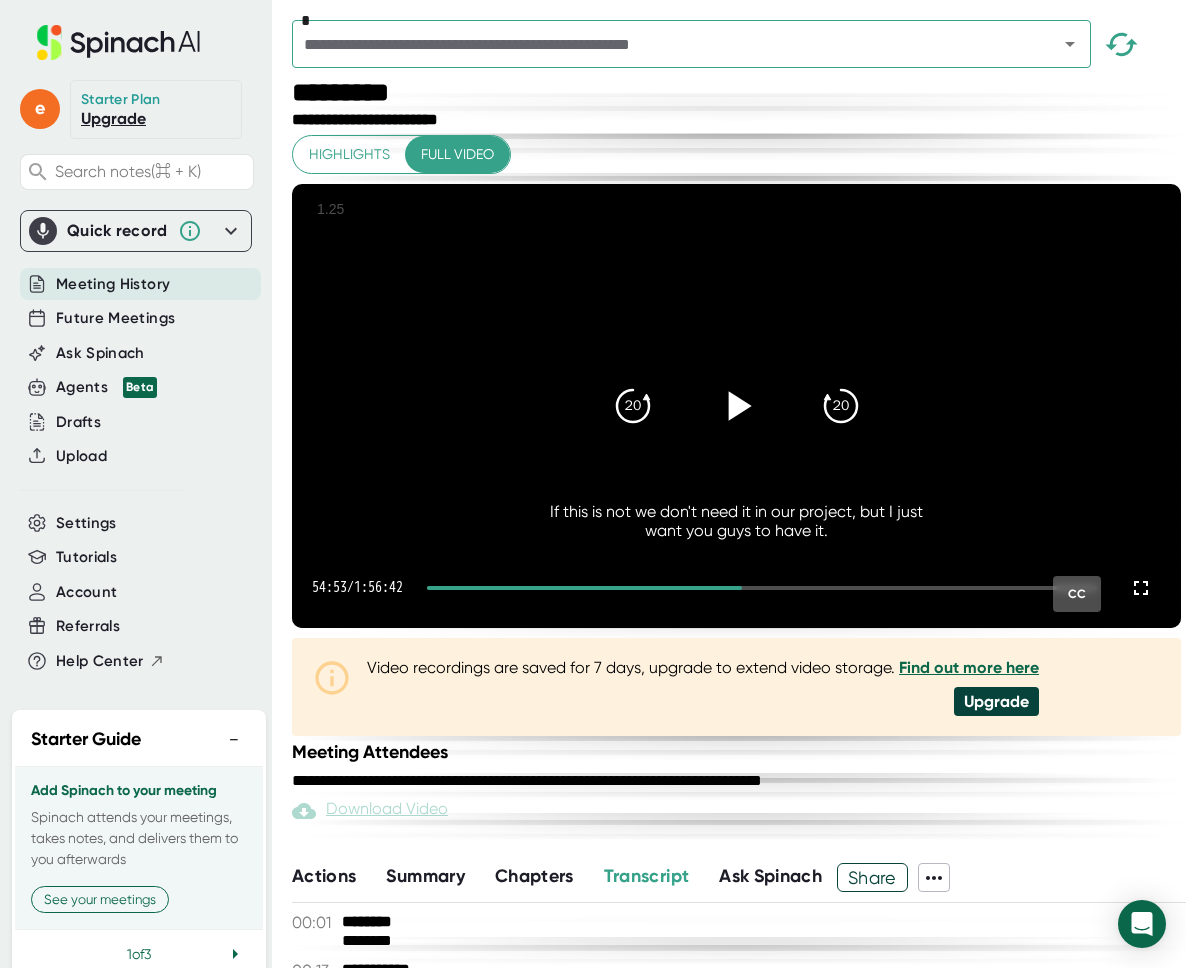 click 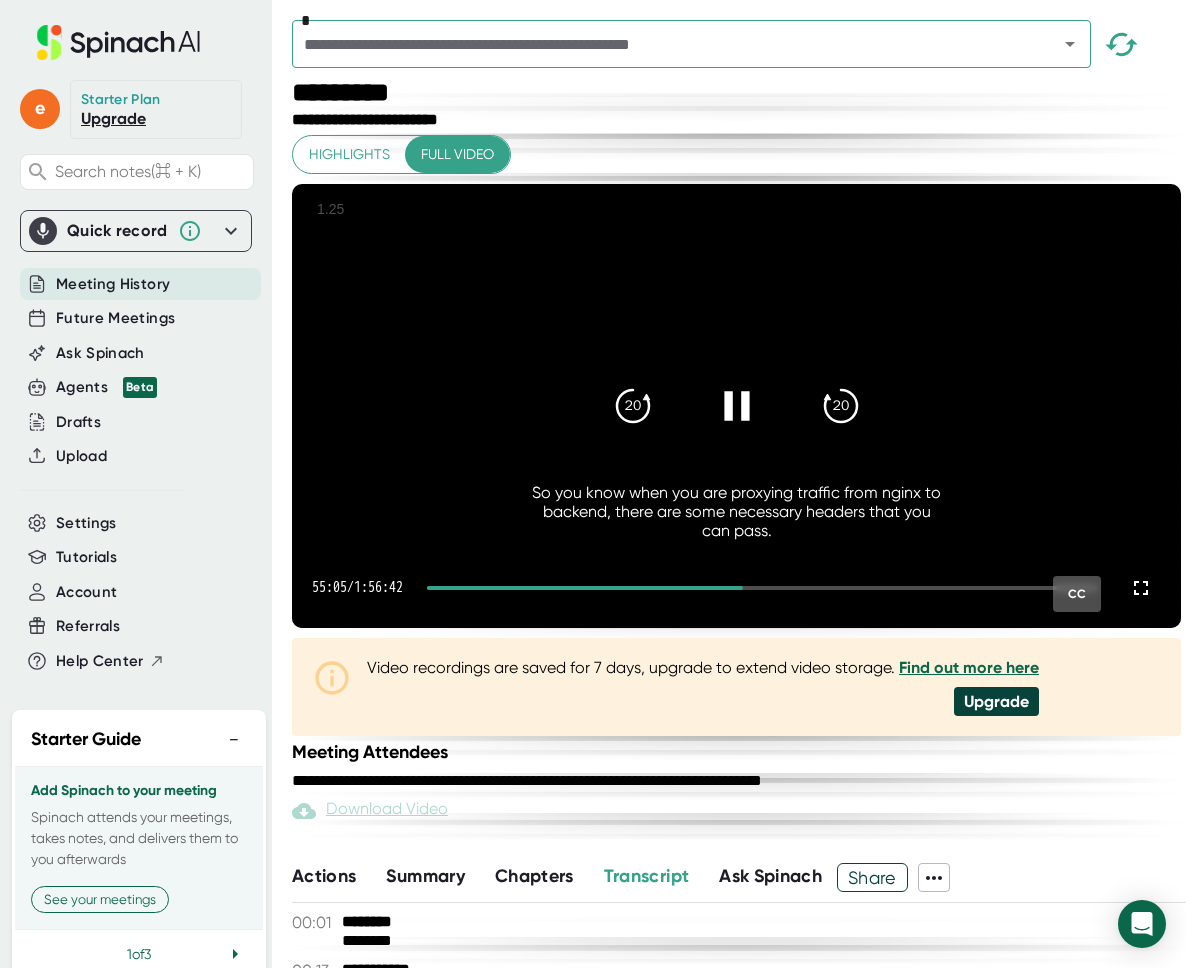 click 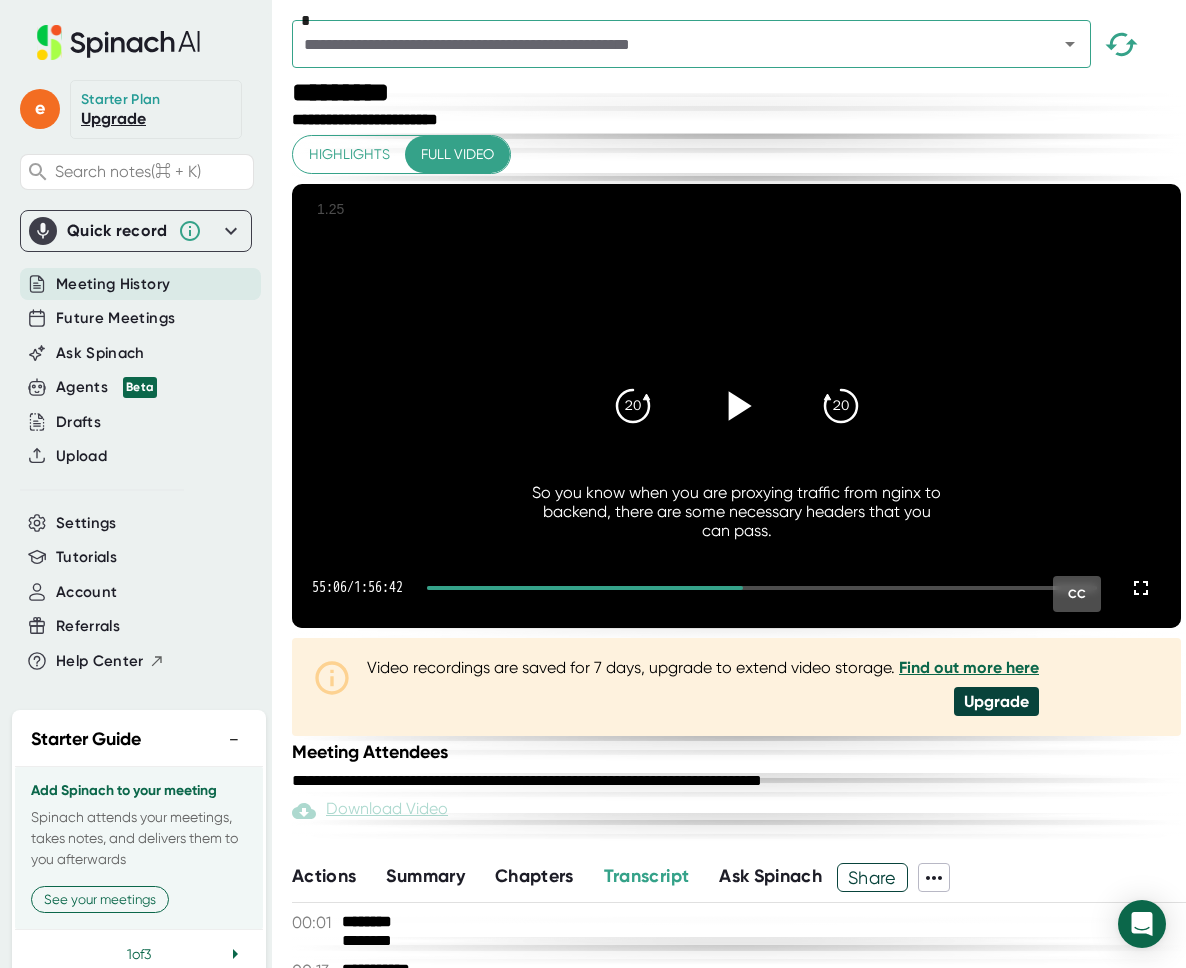 click 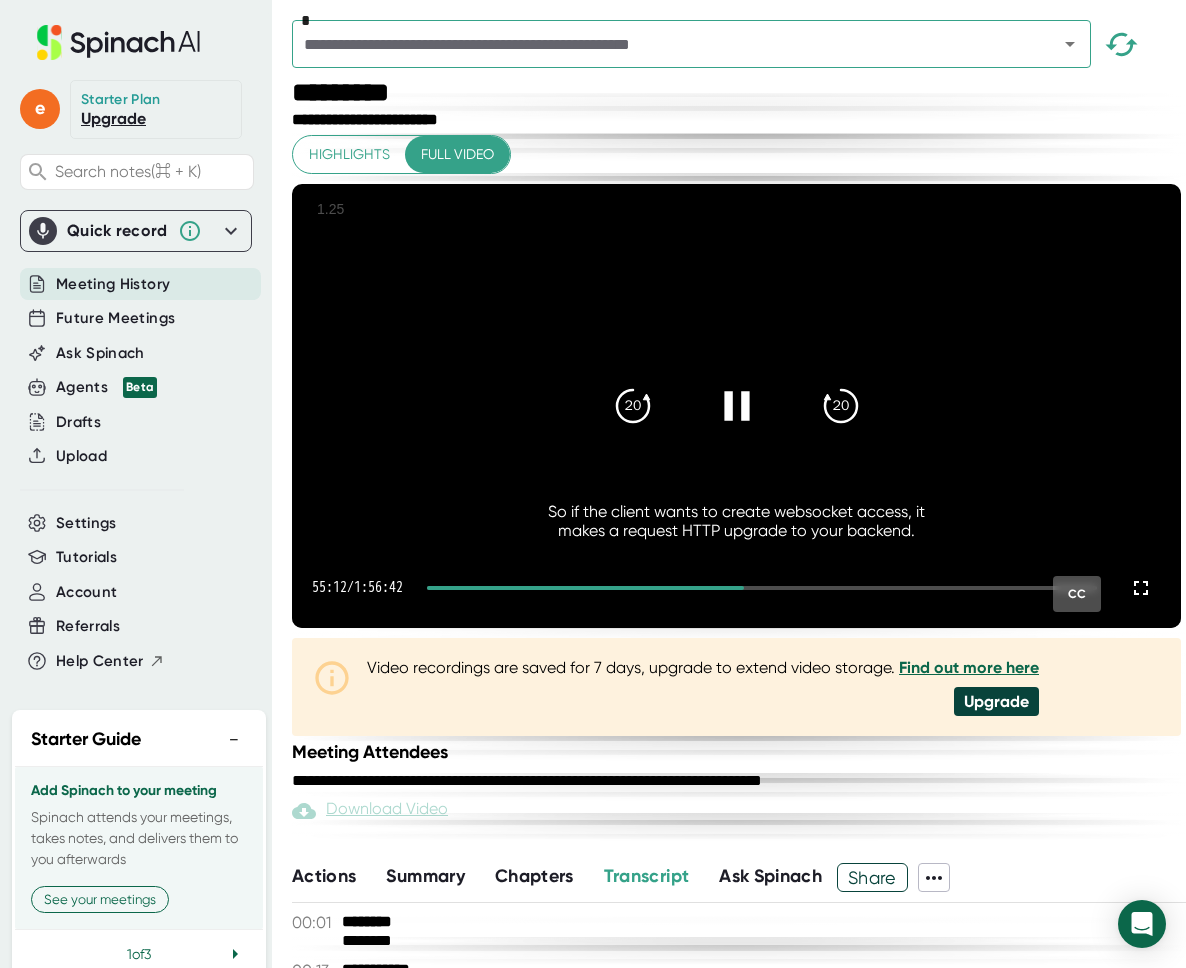 click 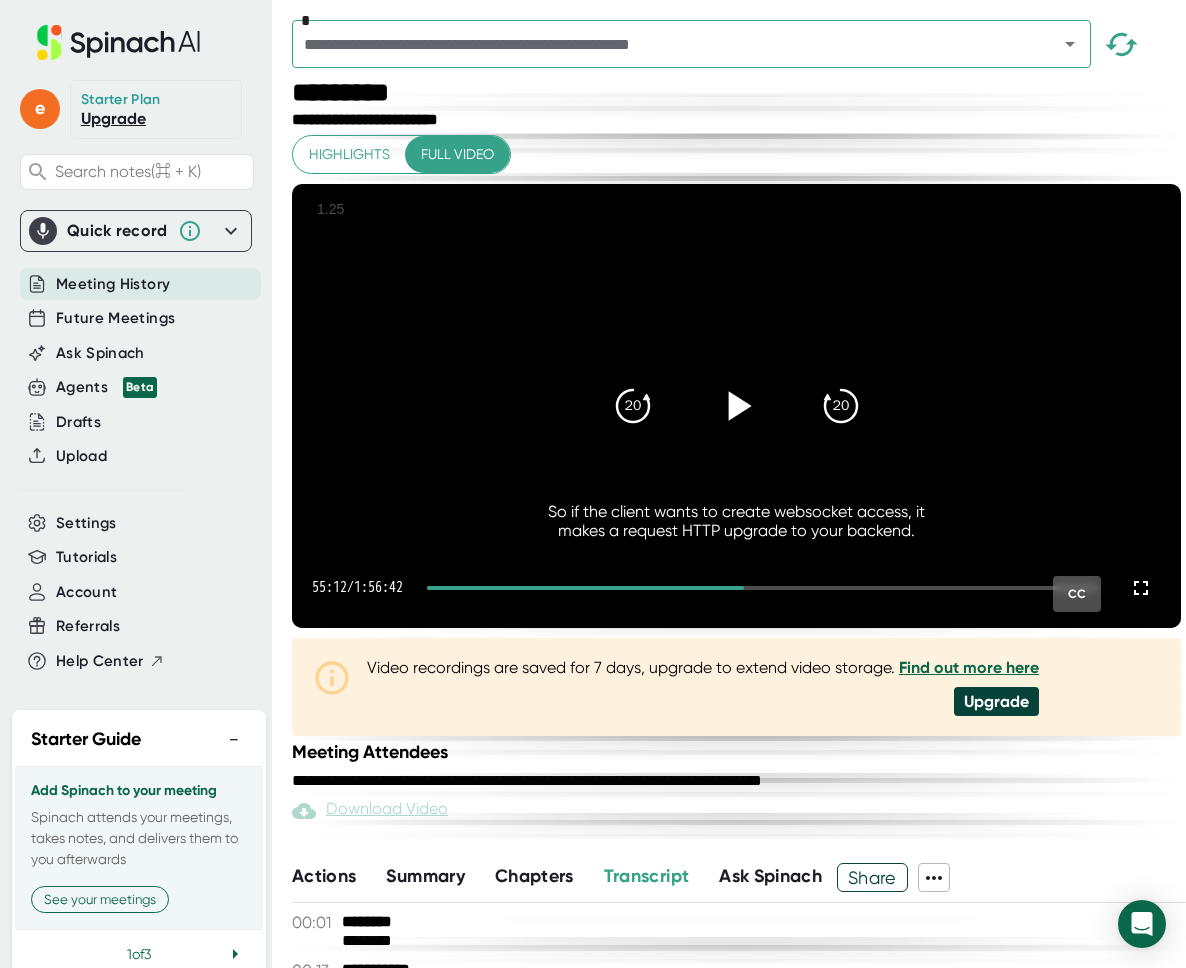 click 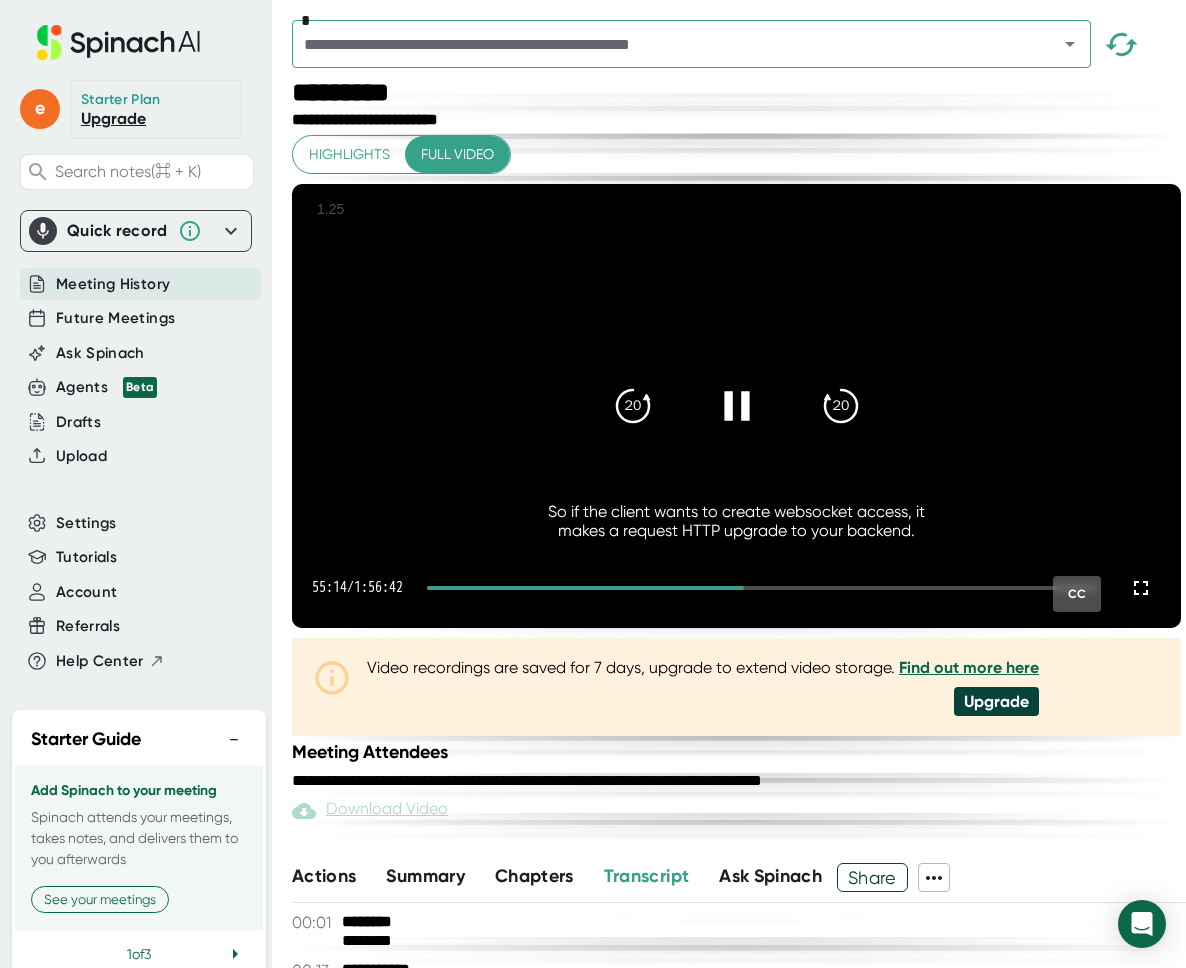 click 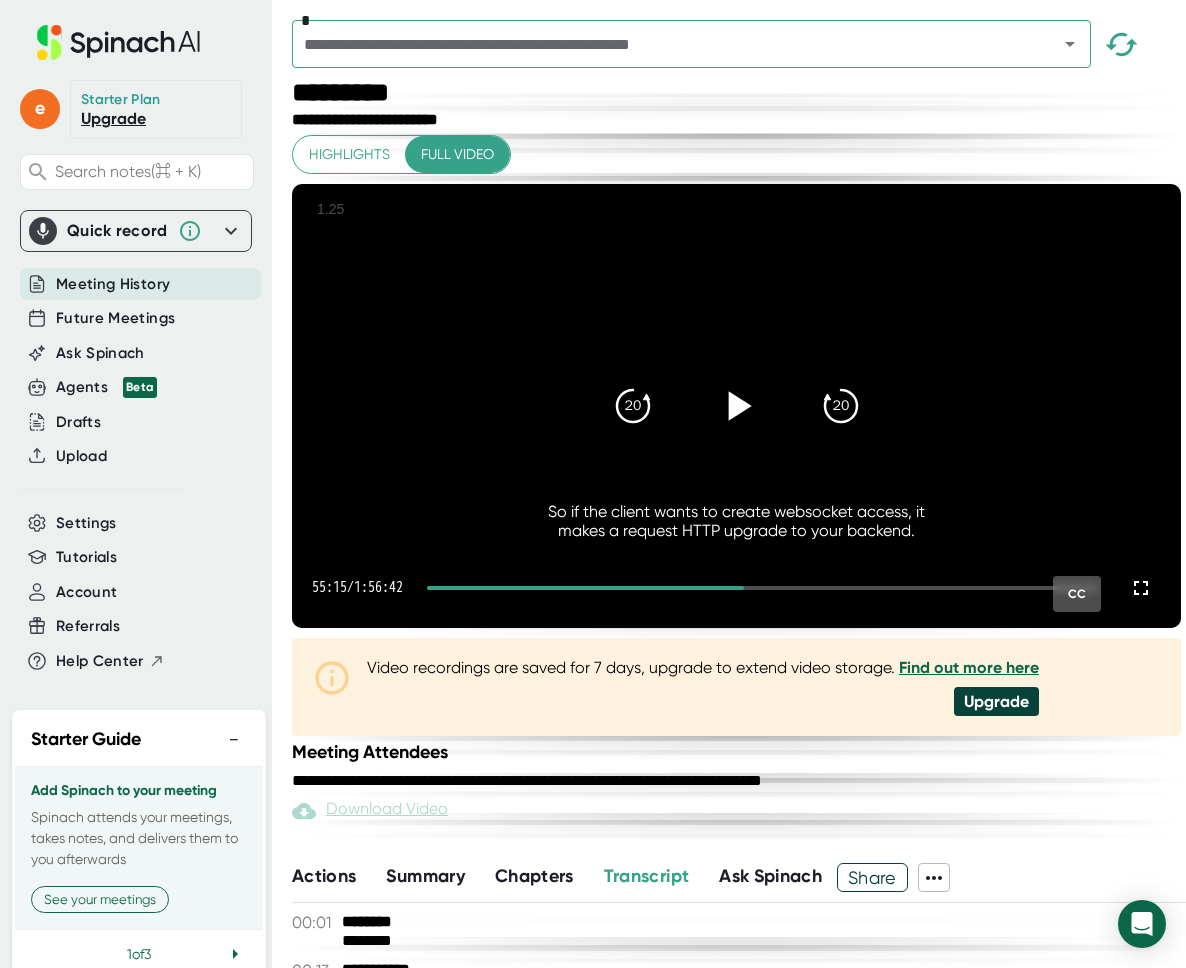 click 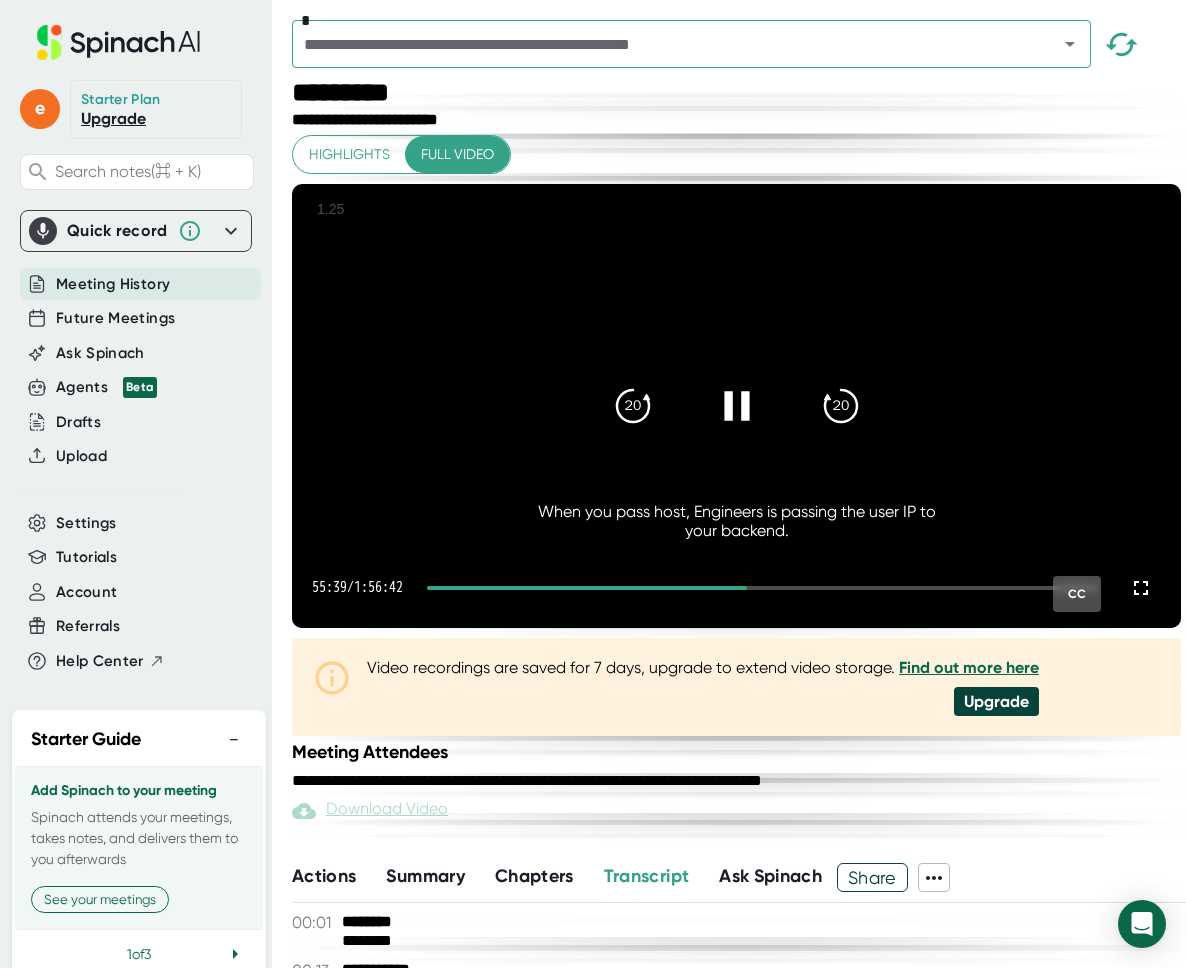 click 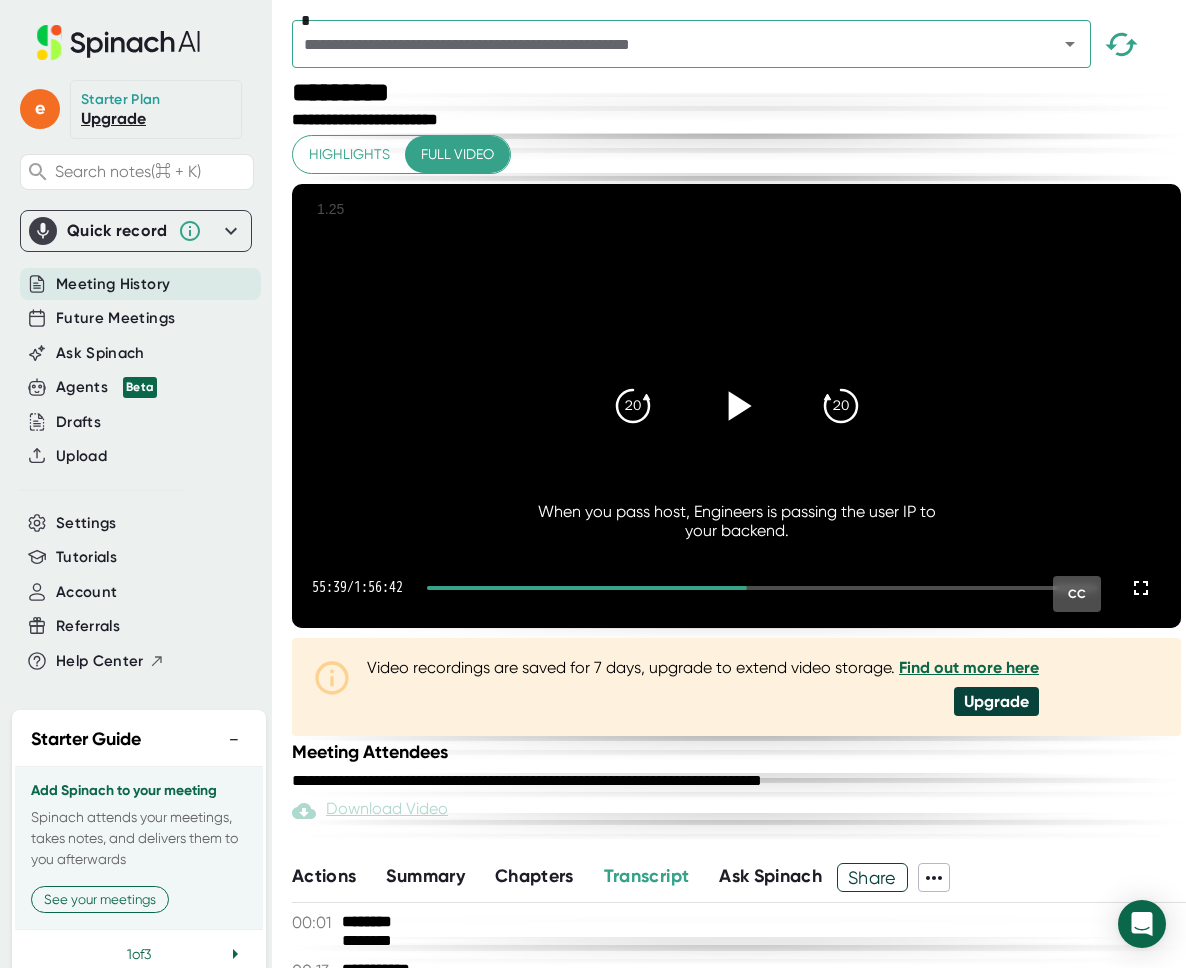 click at bounding box center [737, 406] 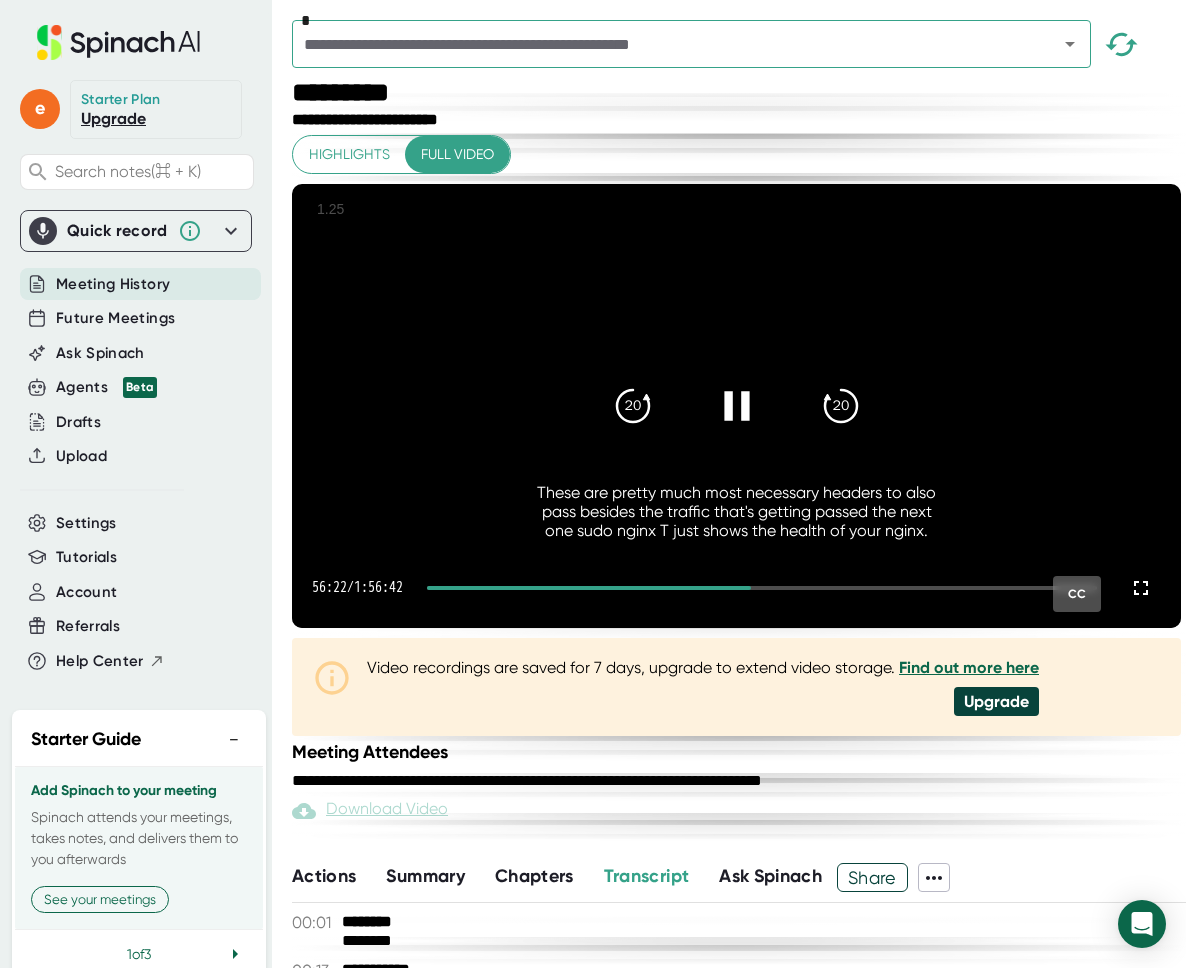 click at bounding box center (737, 406) 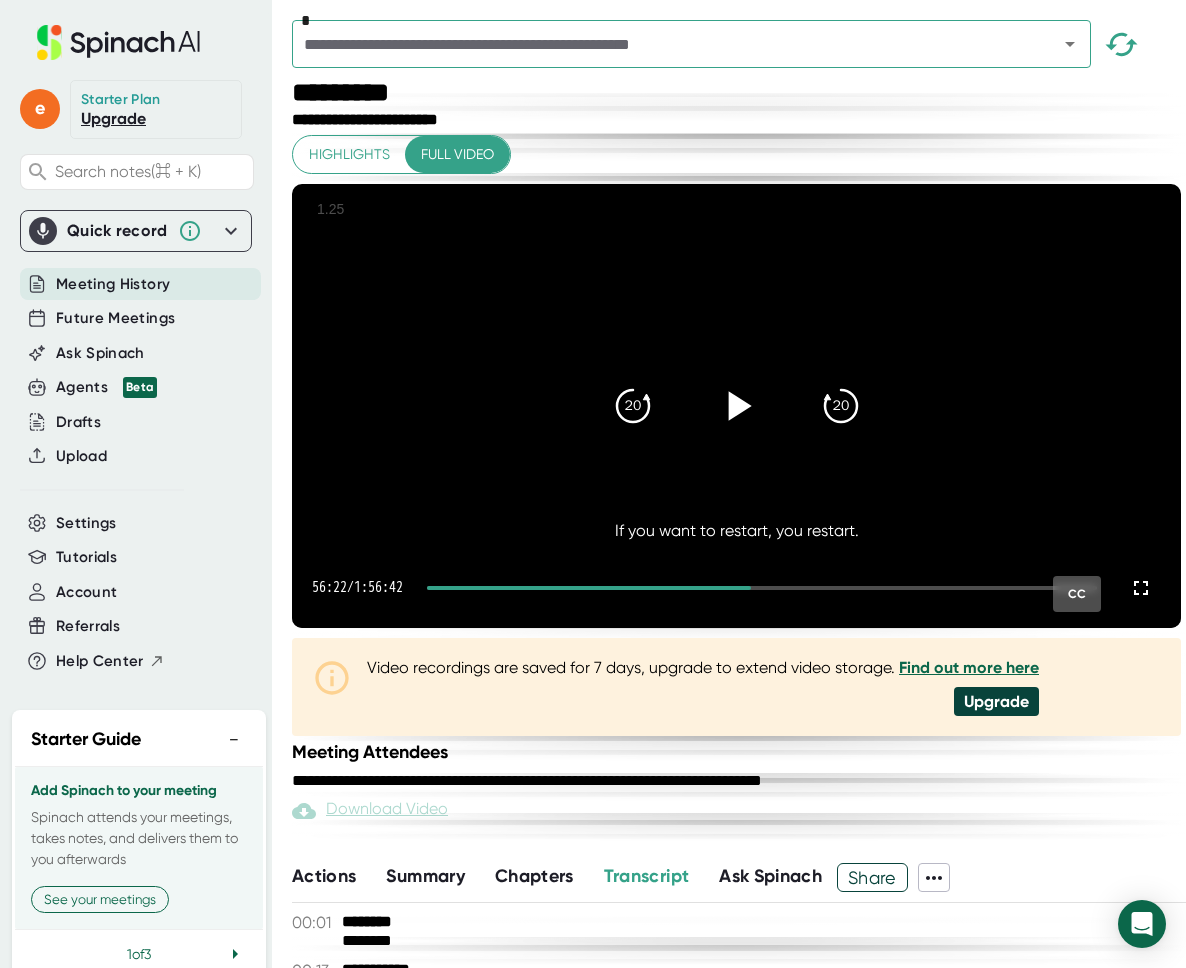 click at bounding box center [737, 406] 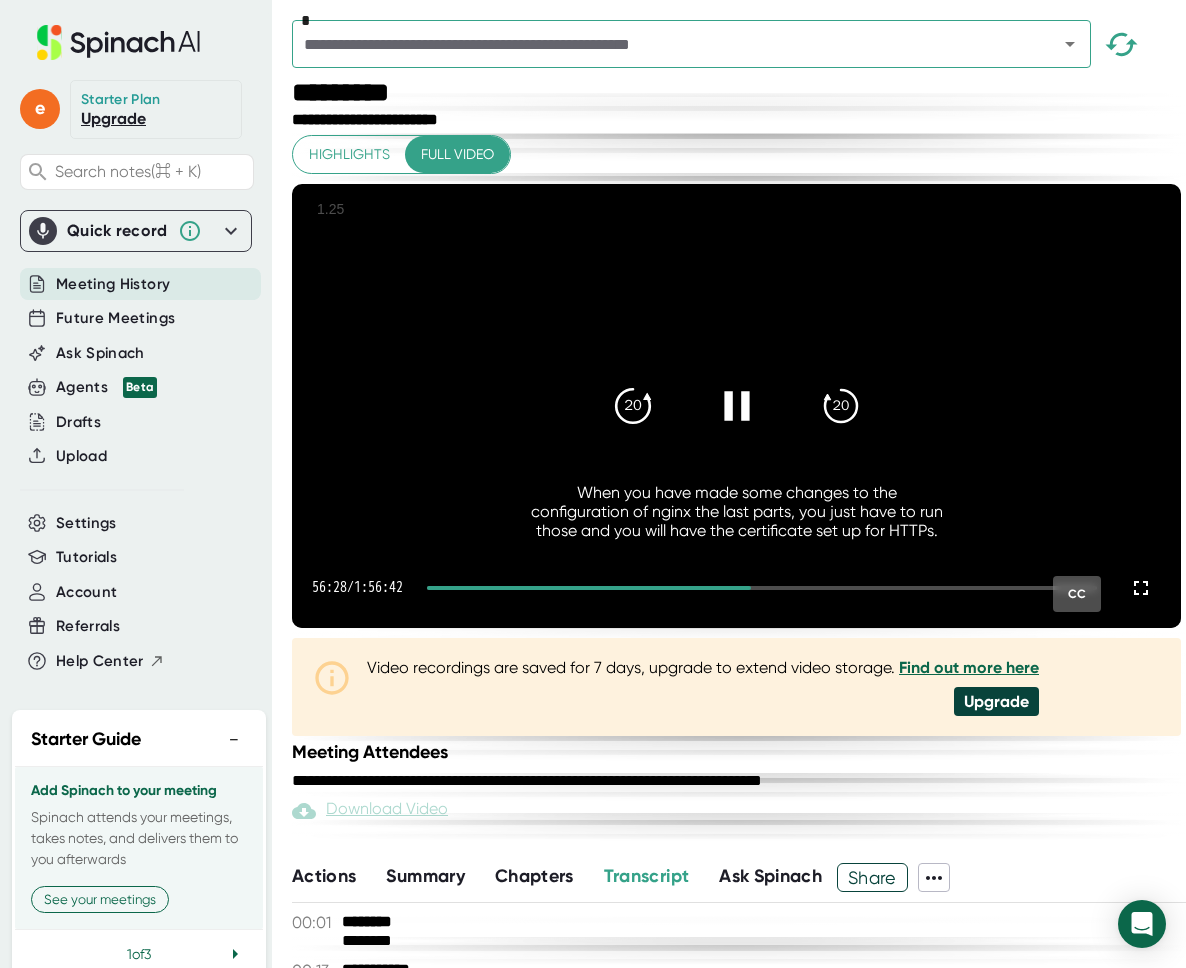 click on "20" 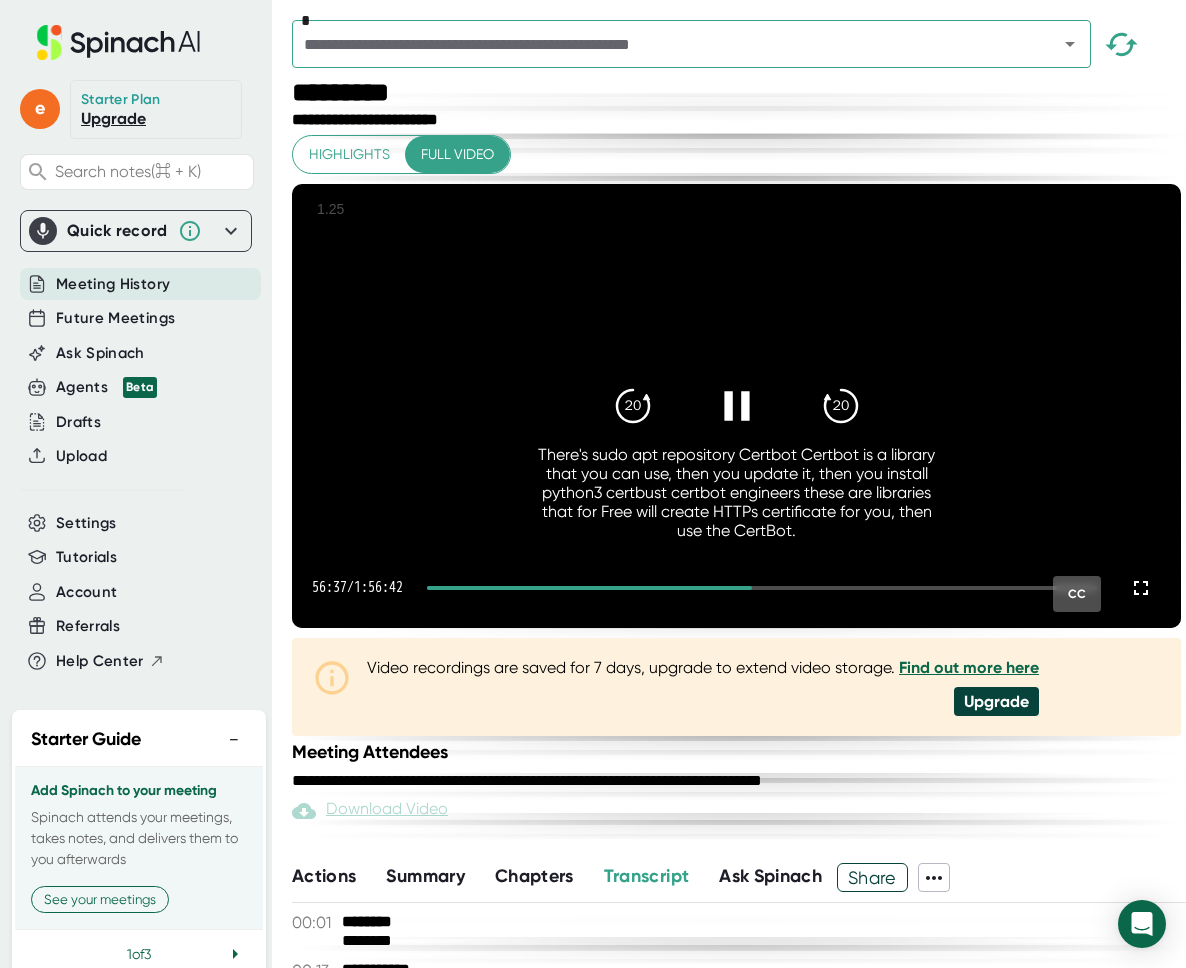 click 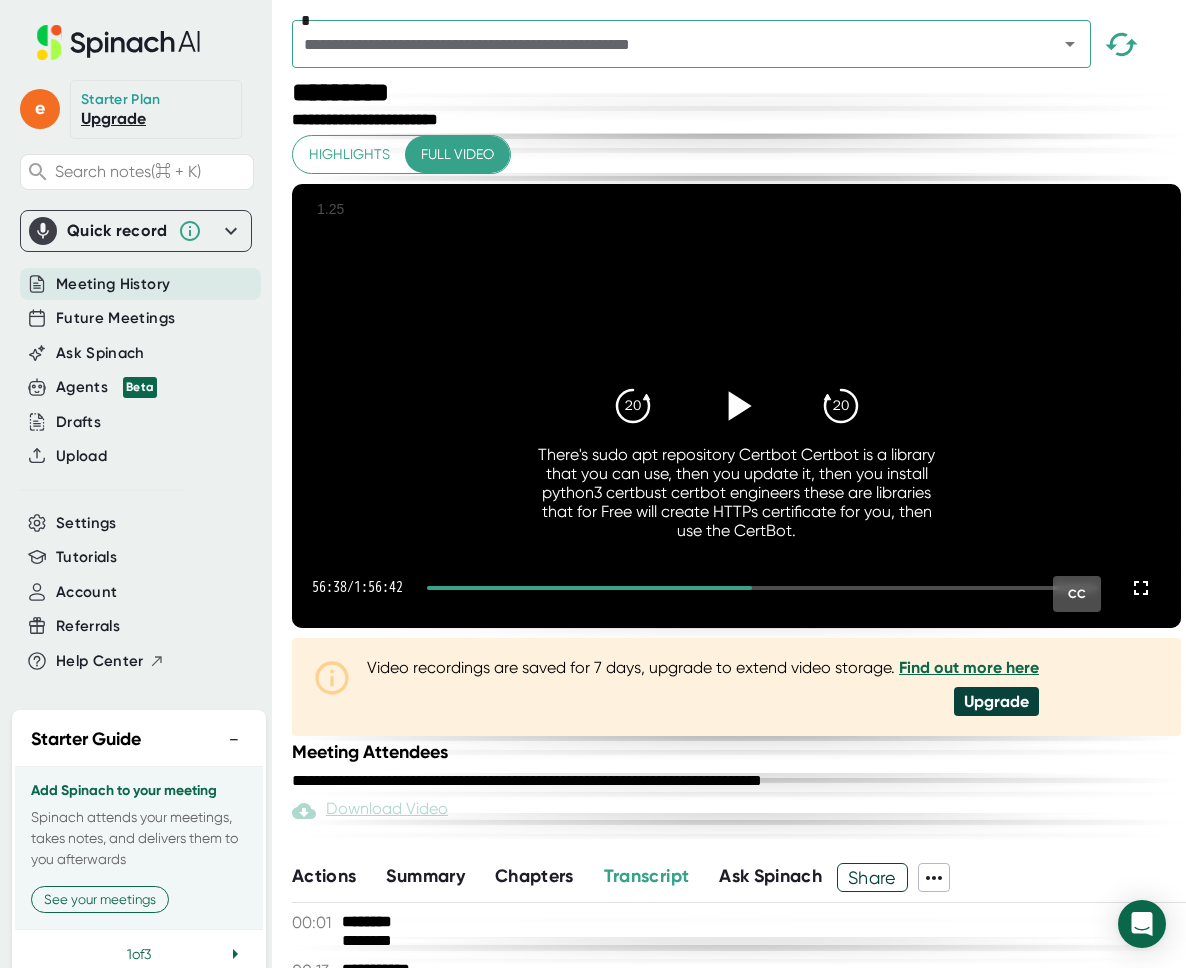 click 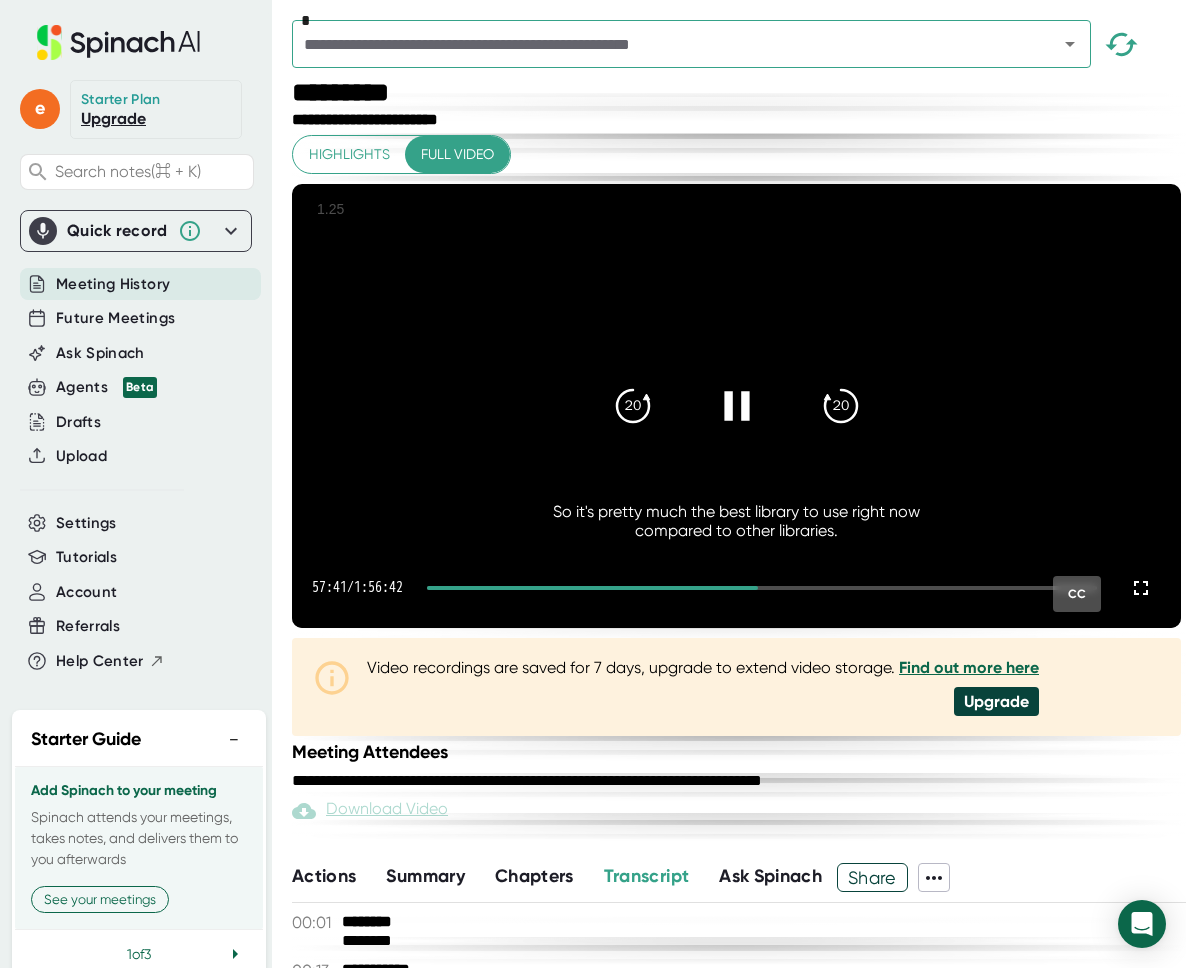 click 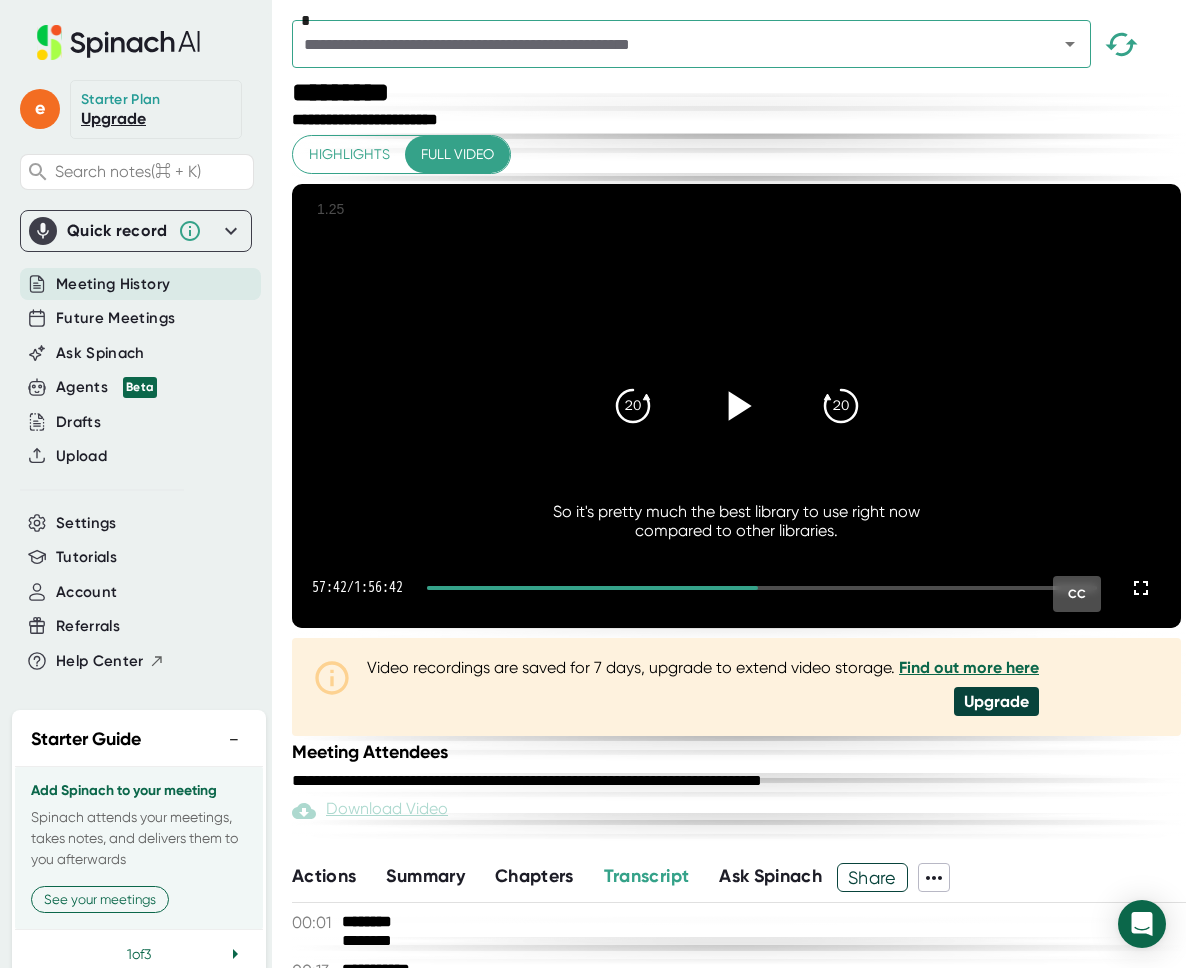 click 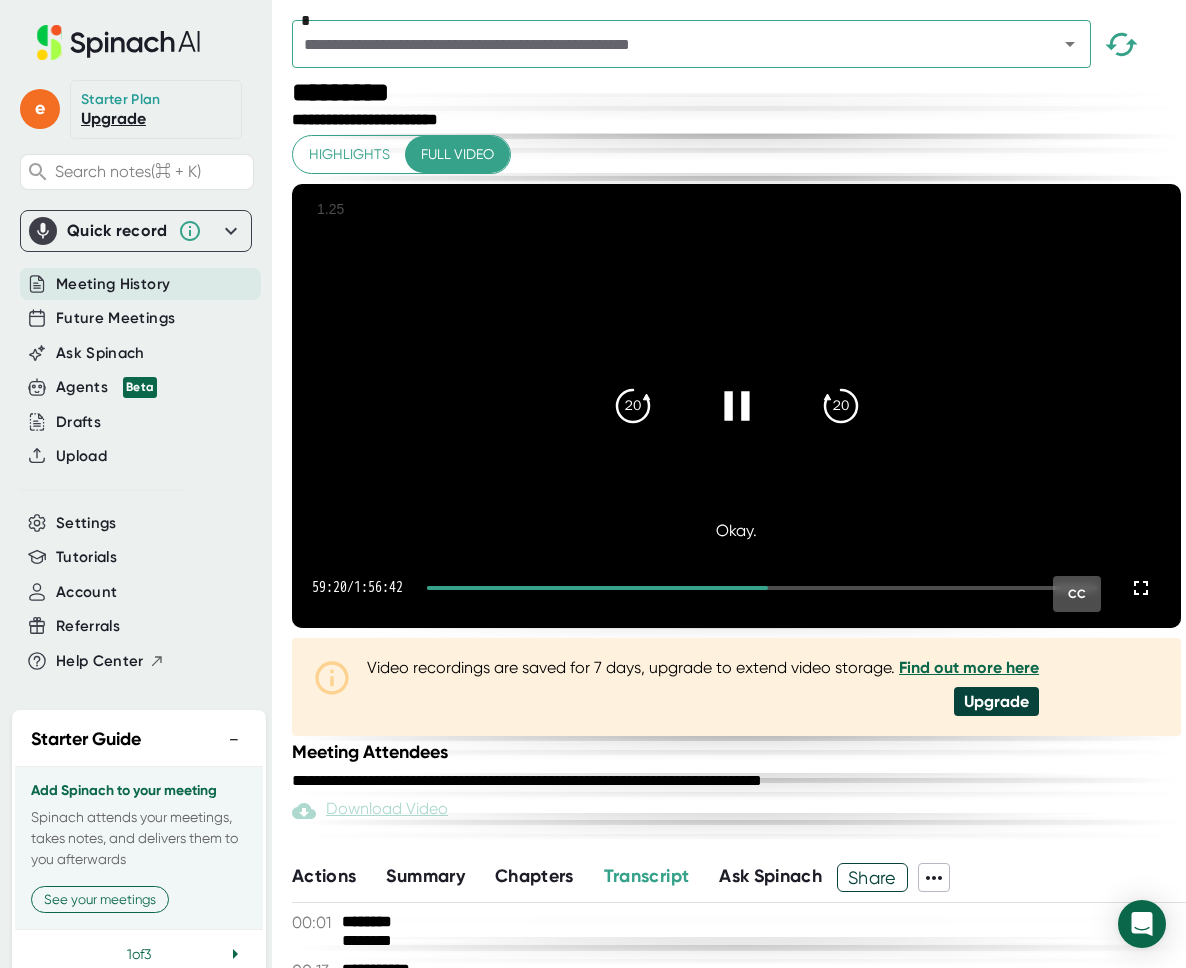 click at bounding box center (737, 406) 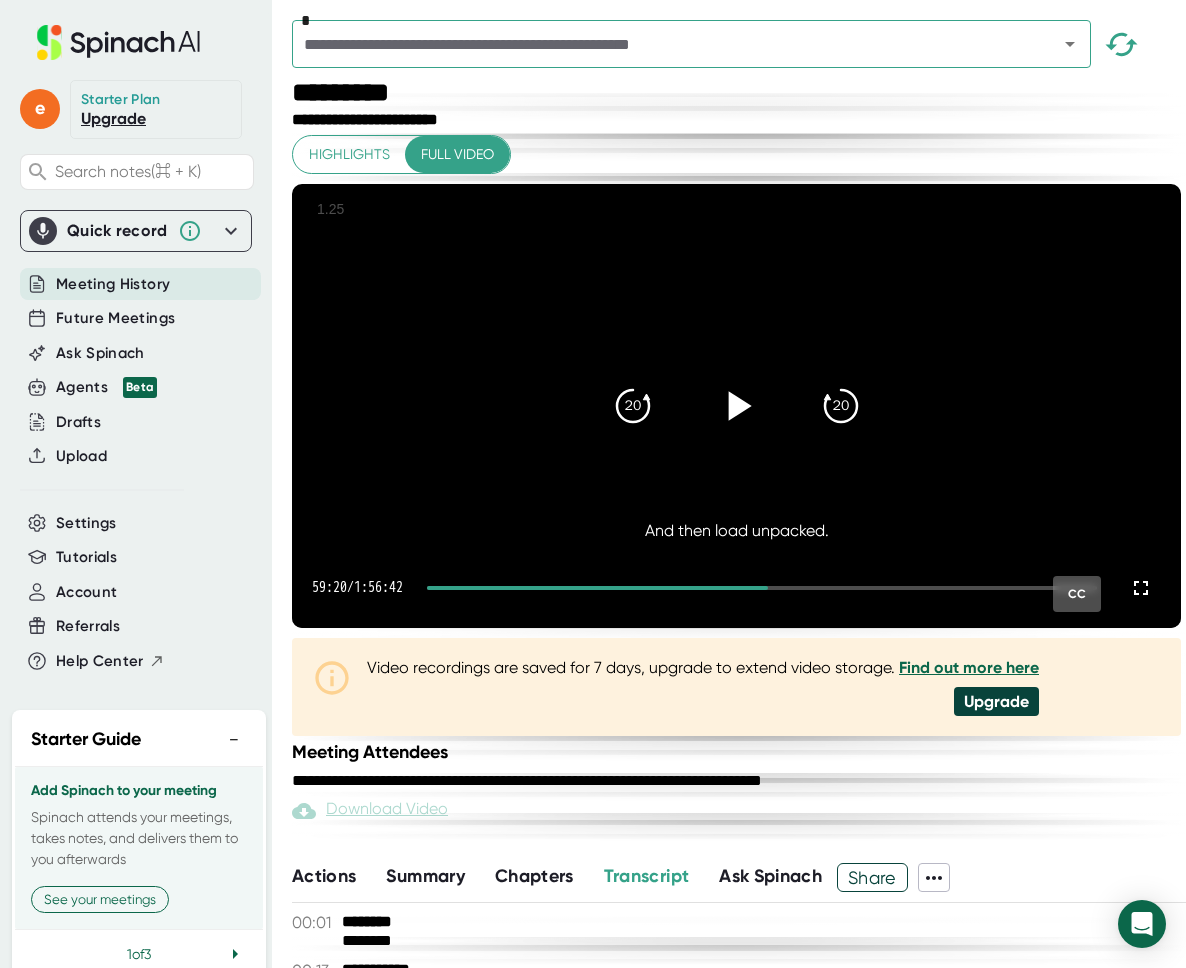 click 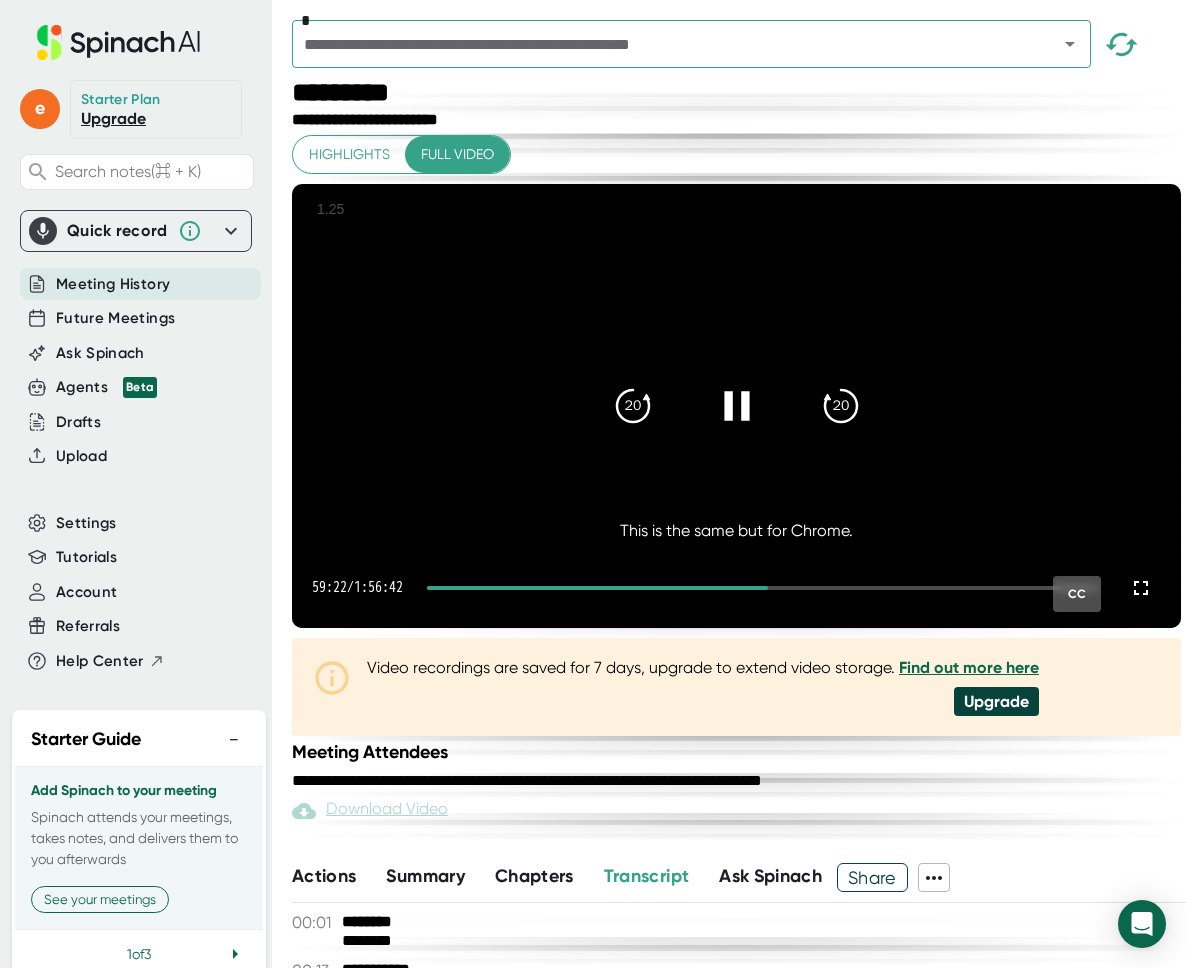 click 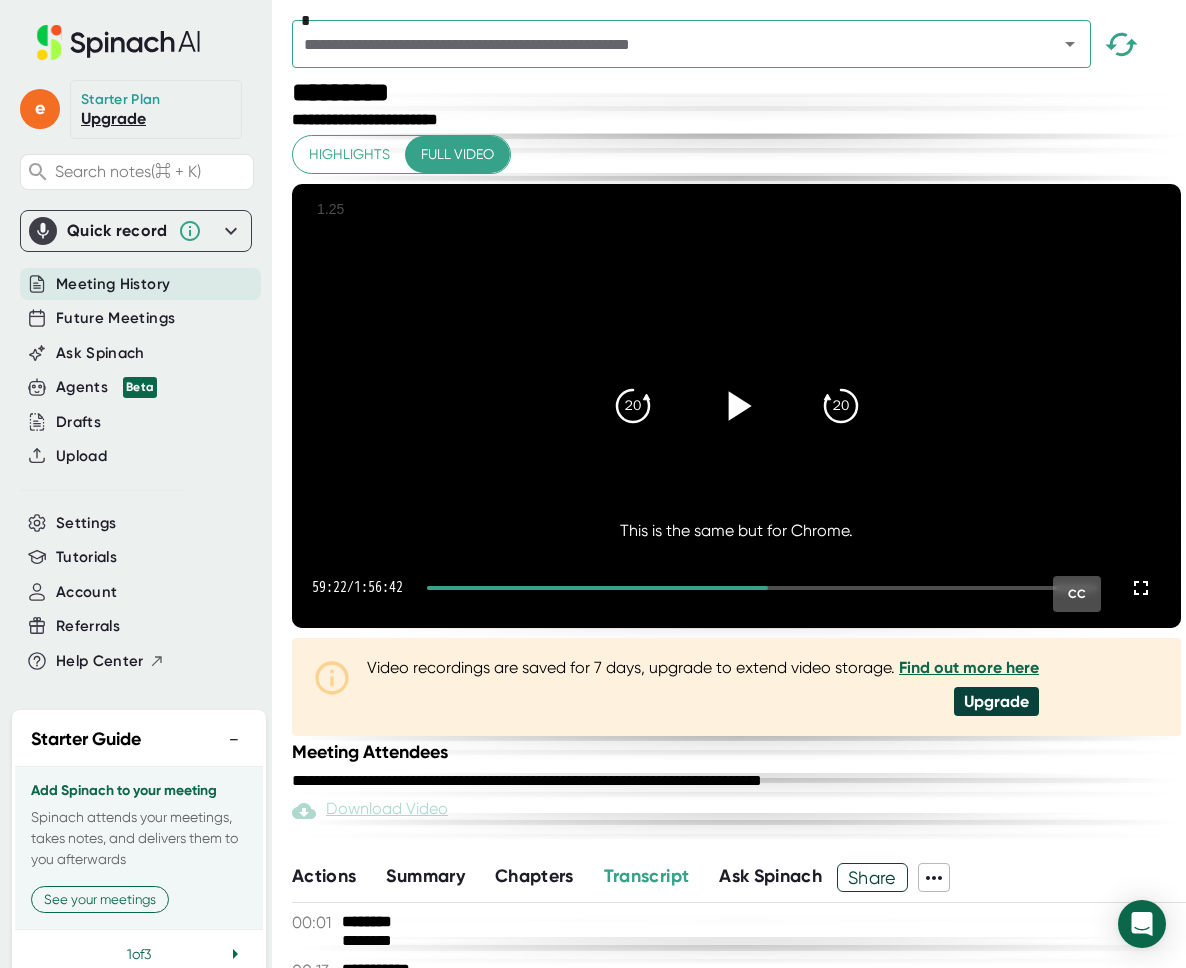 click 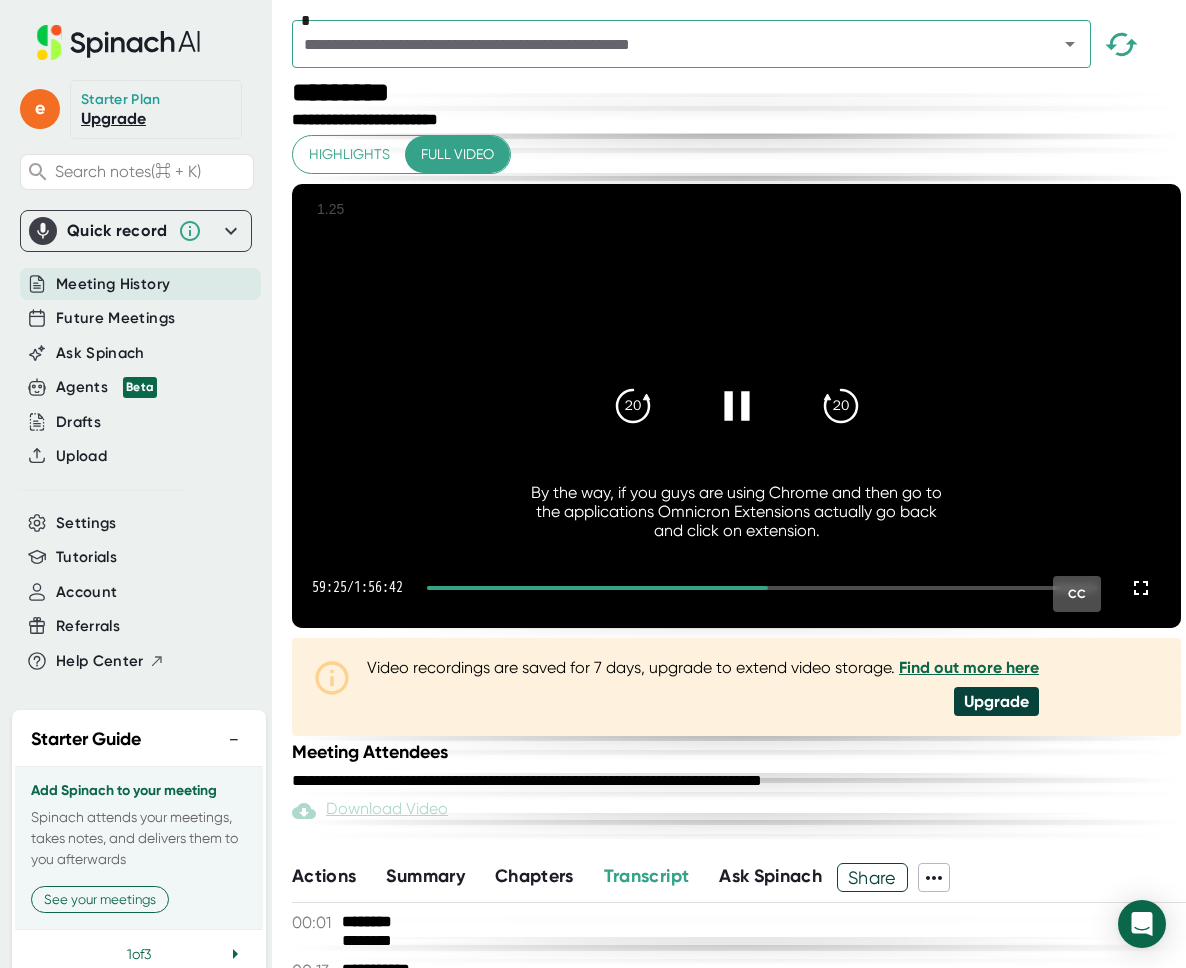 click 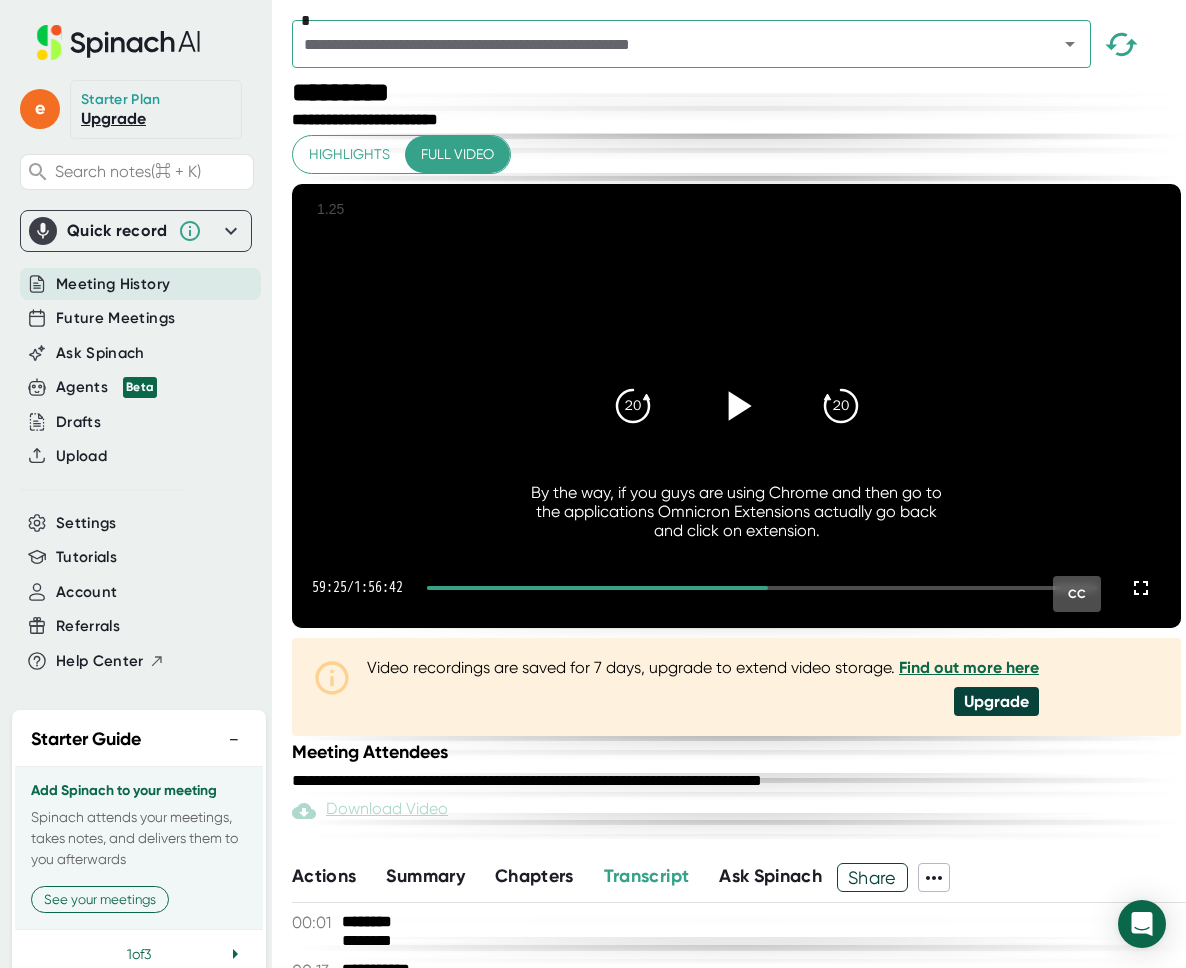 click 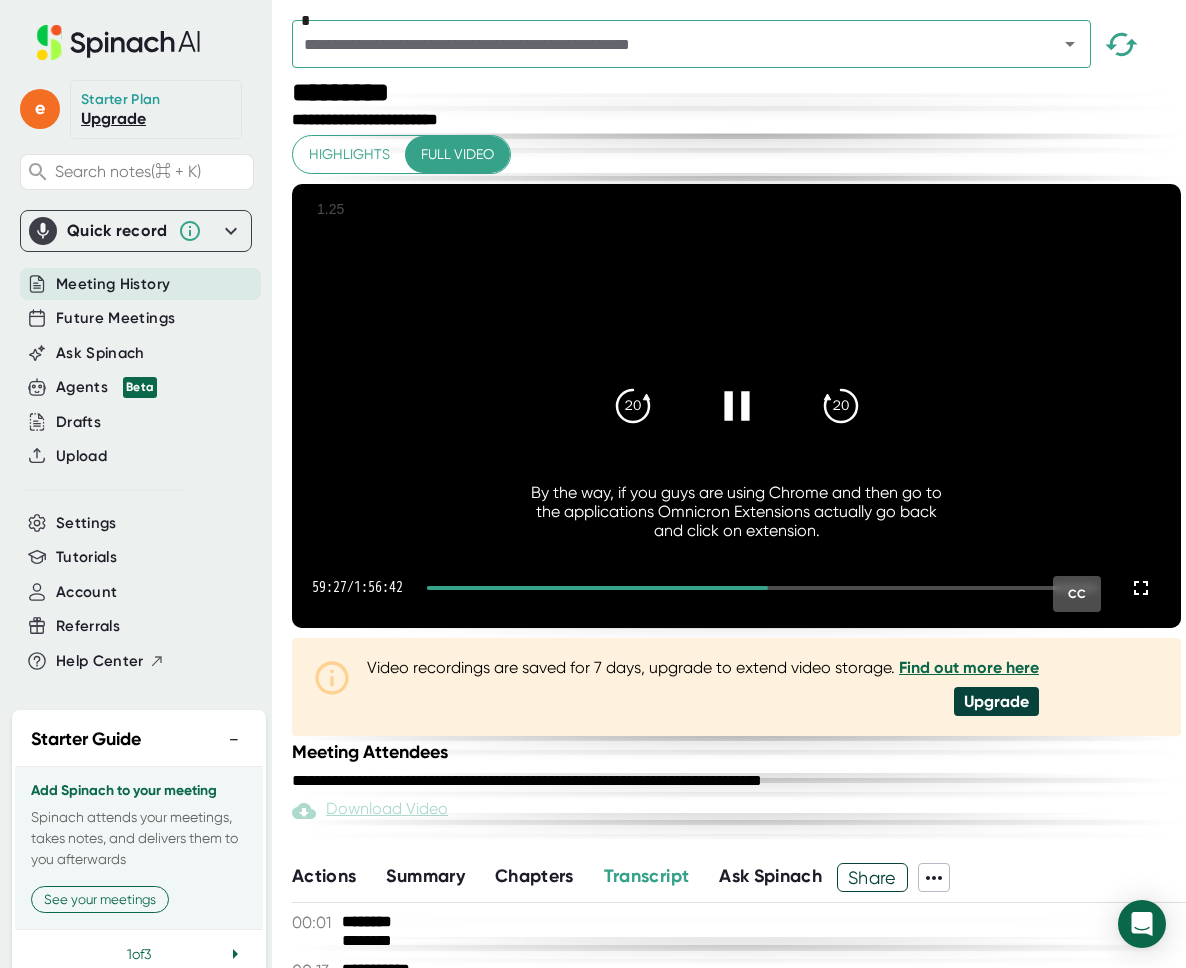 click 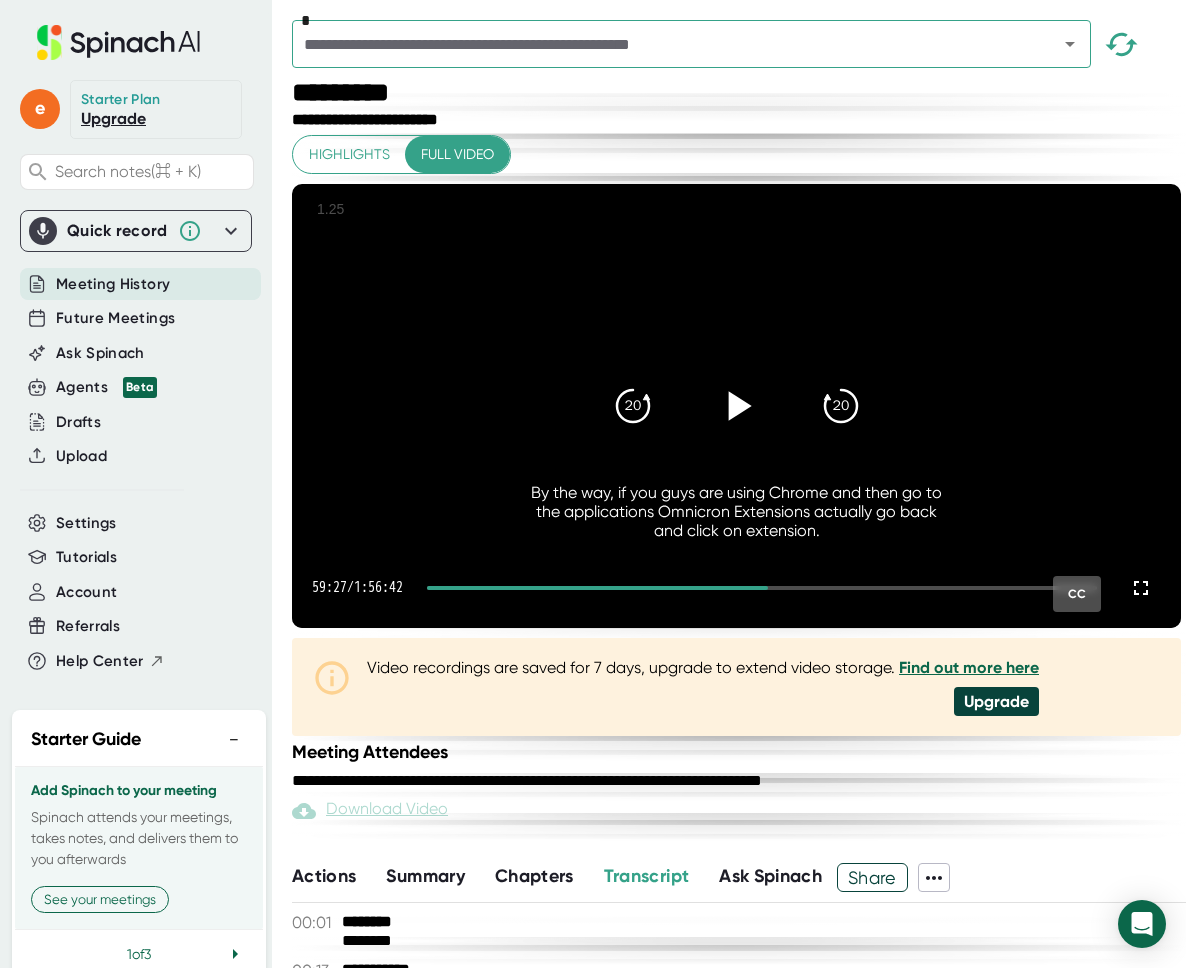 click 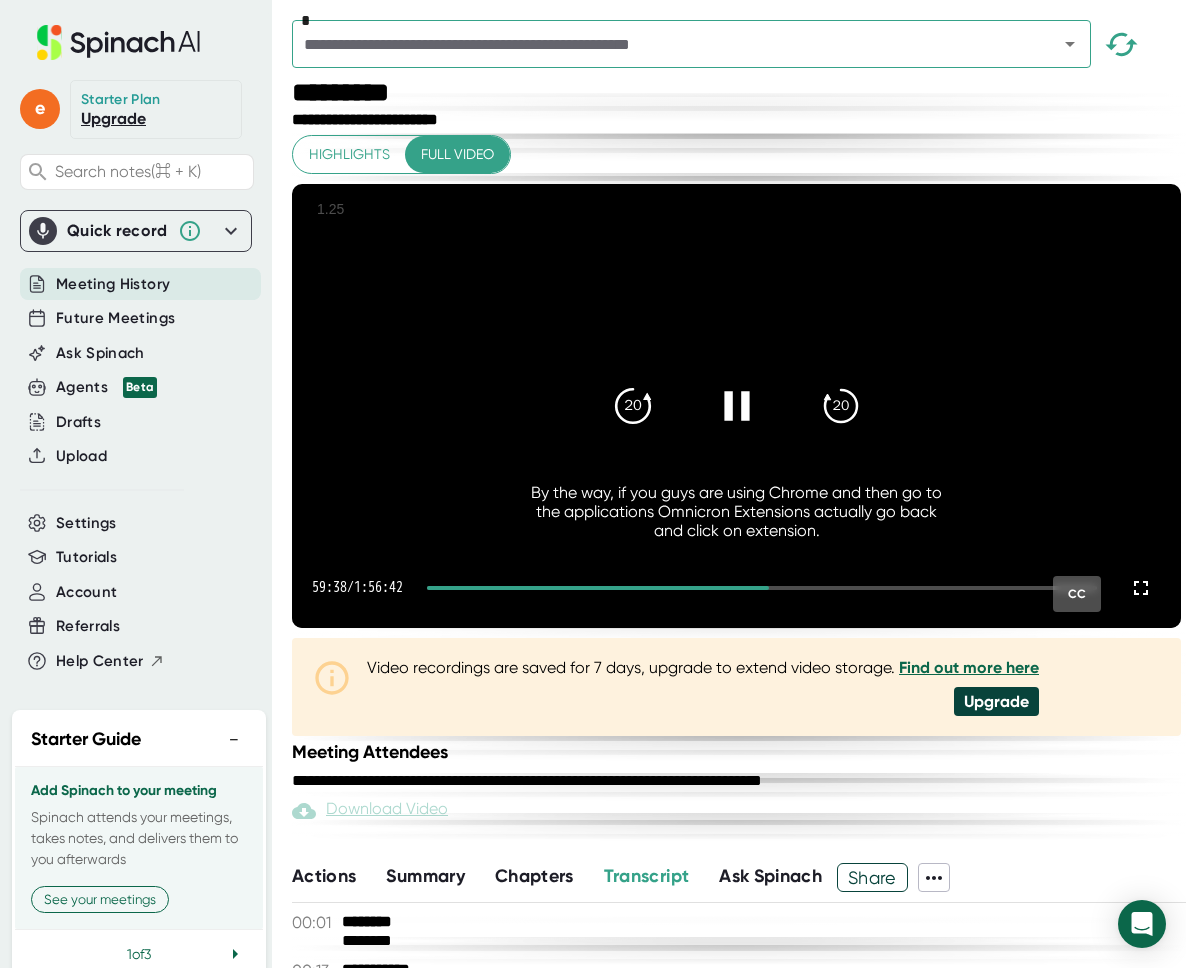 click on "20" 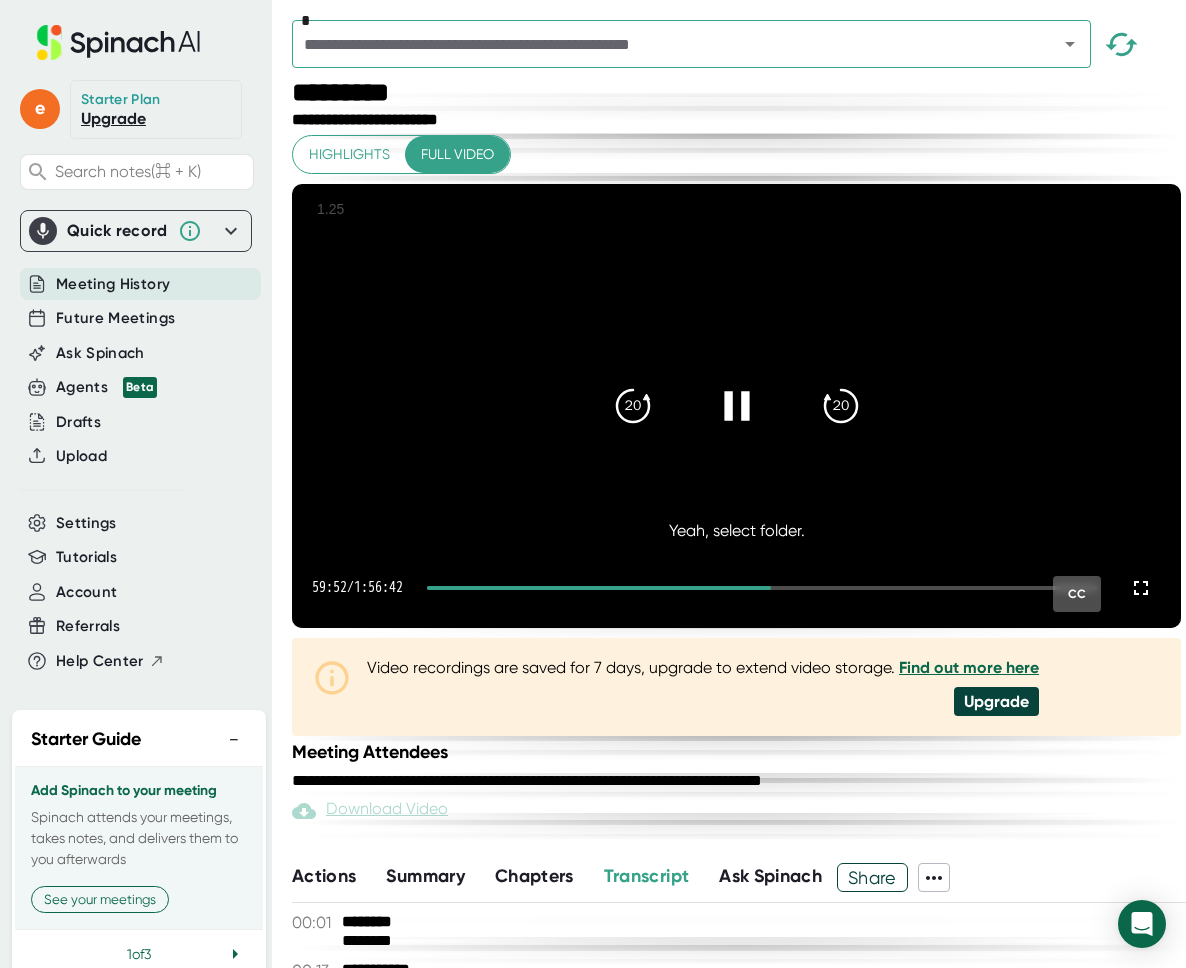 click 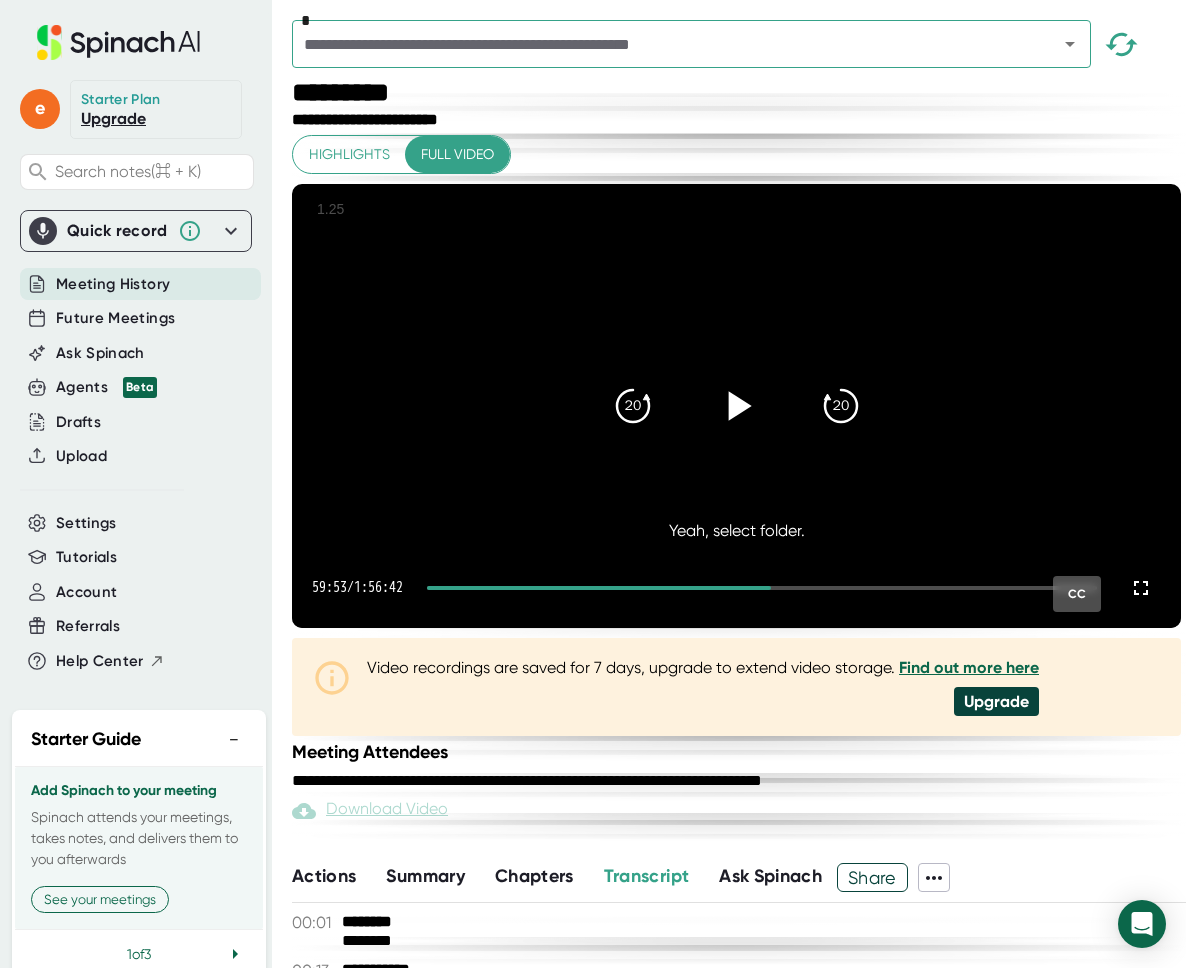 click 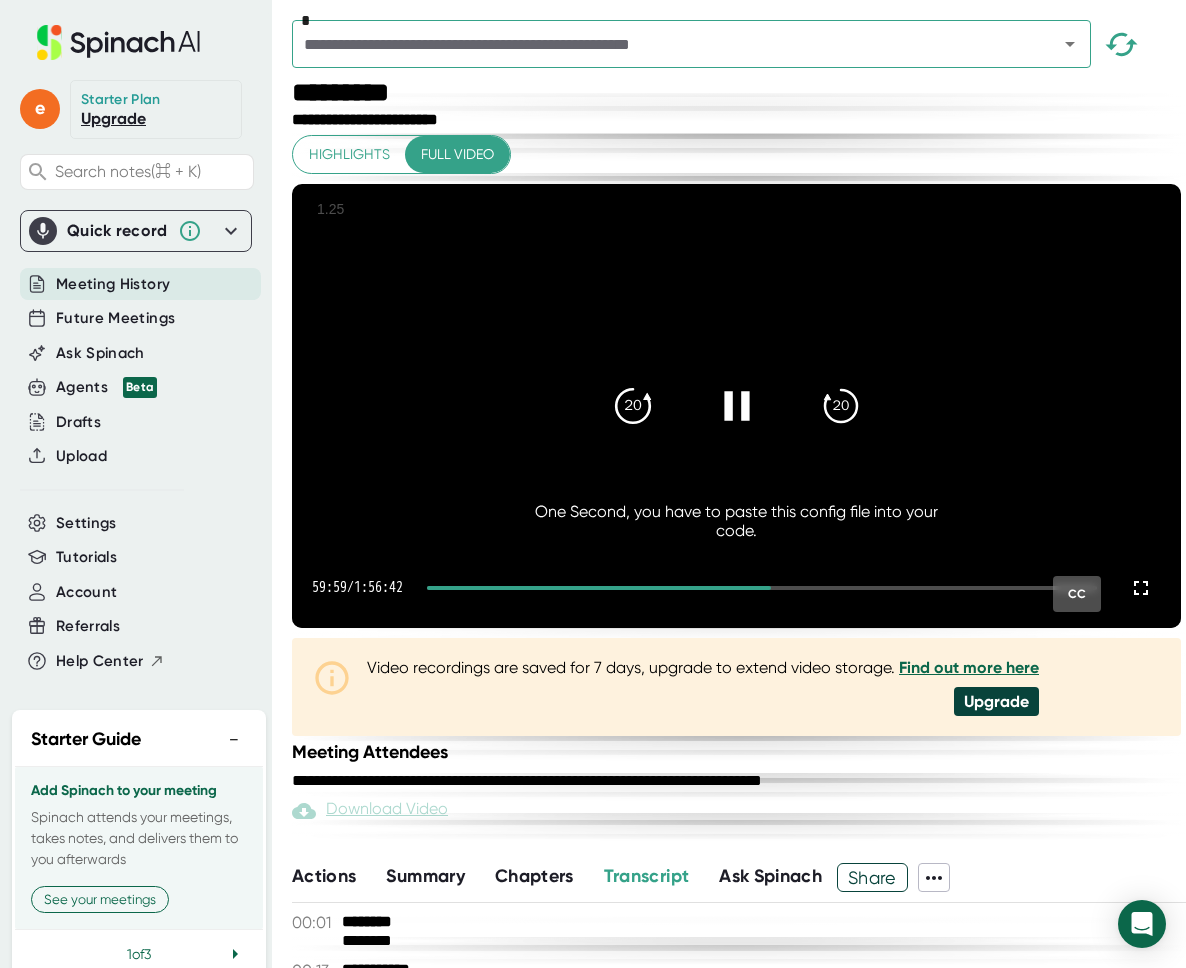 click on "20" 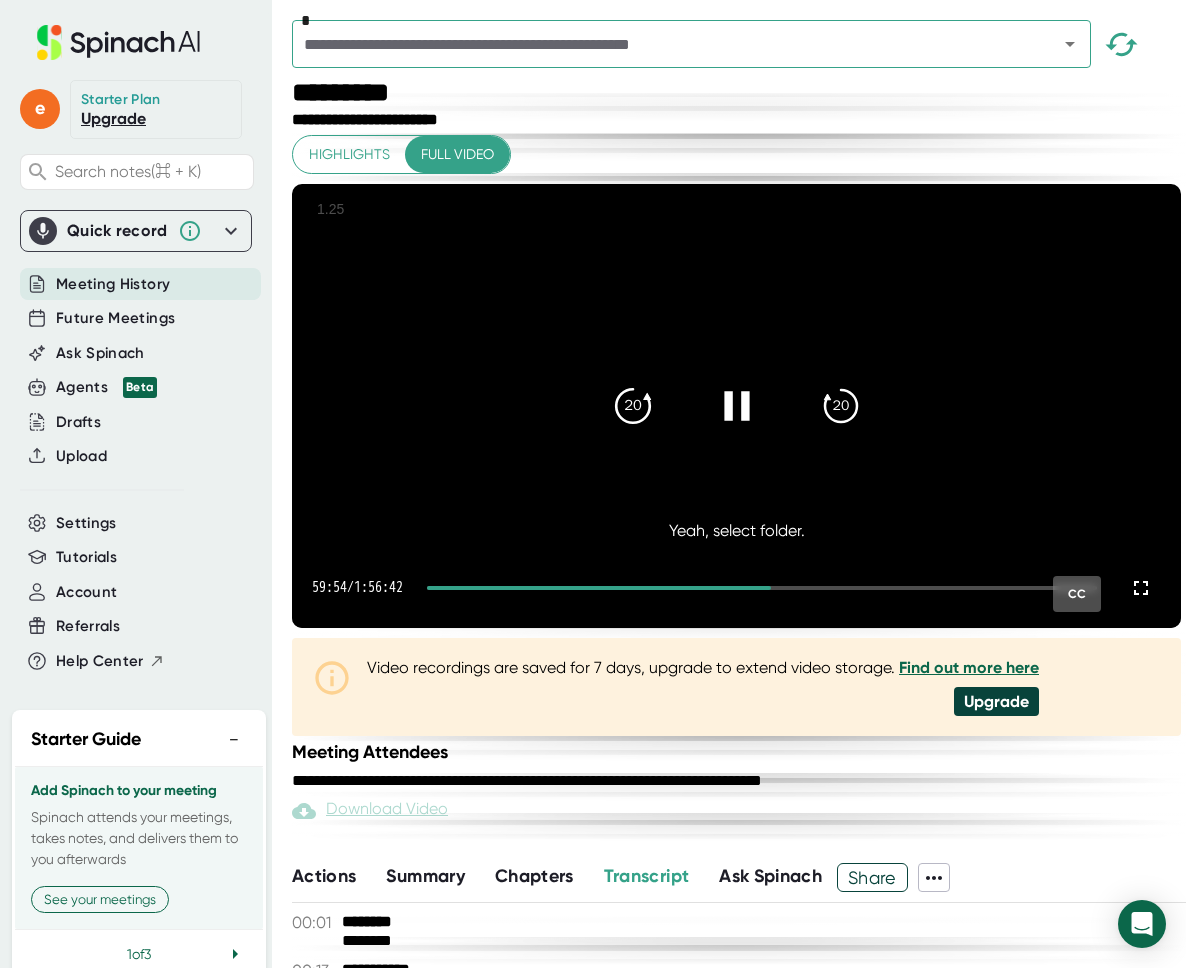 click on "20" 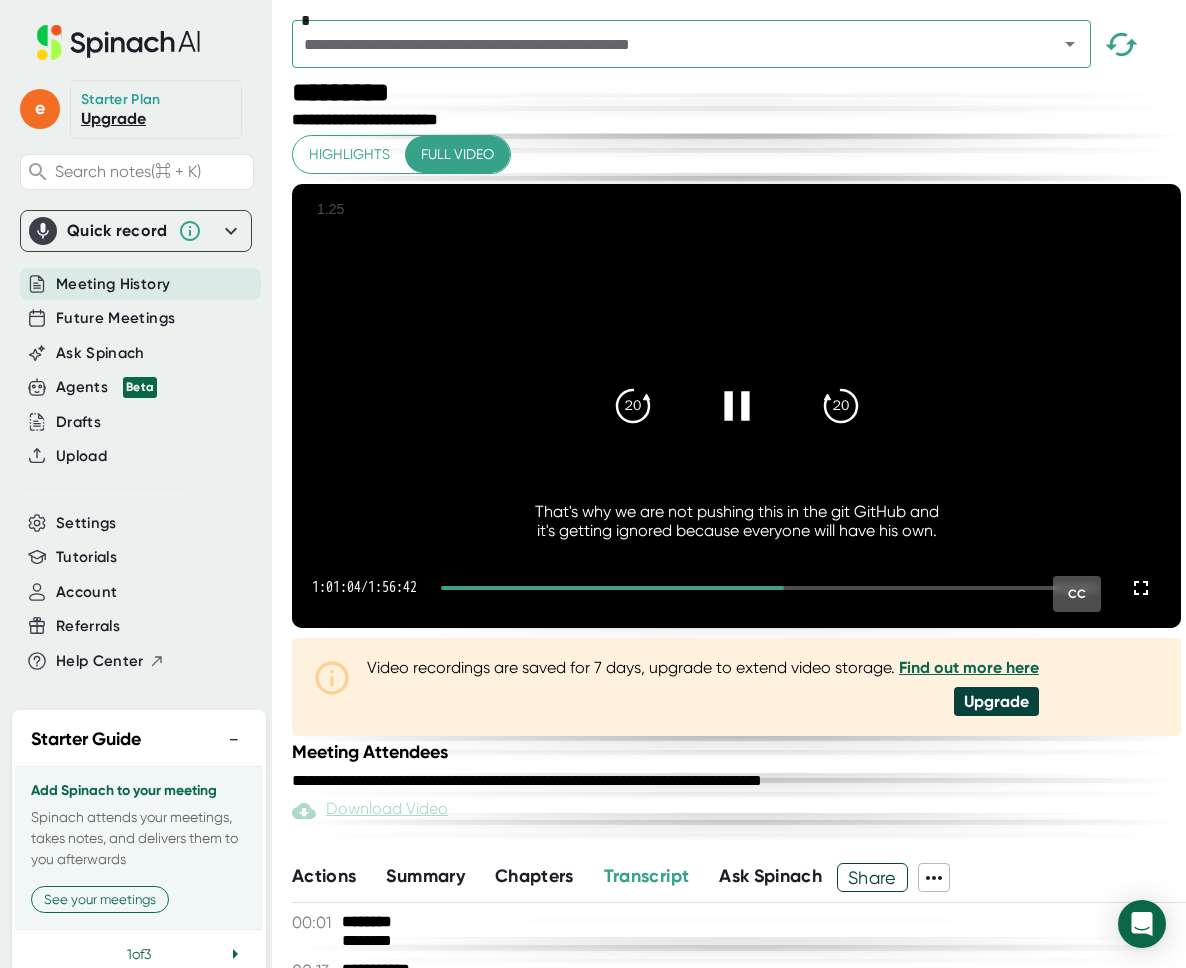 click 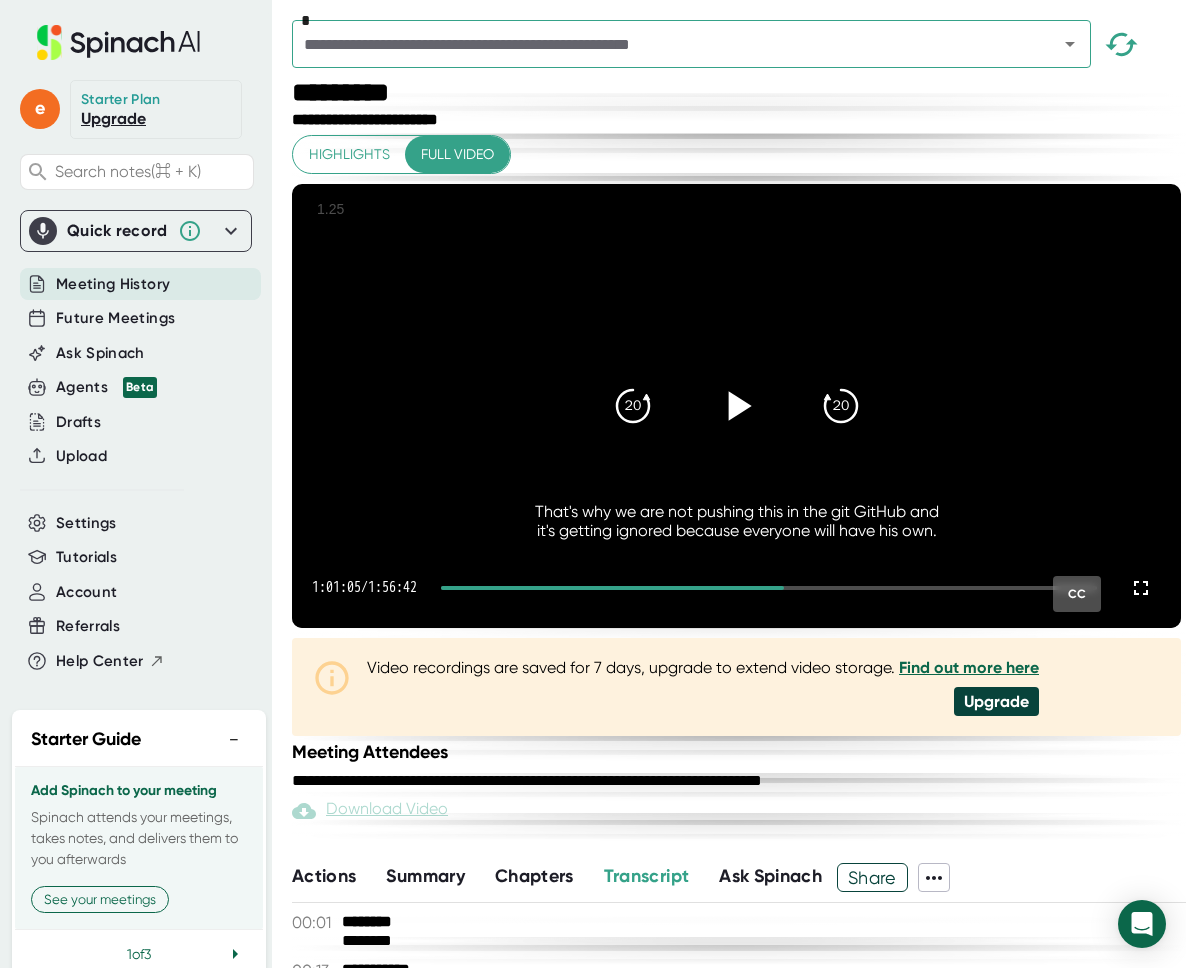 click 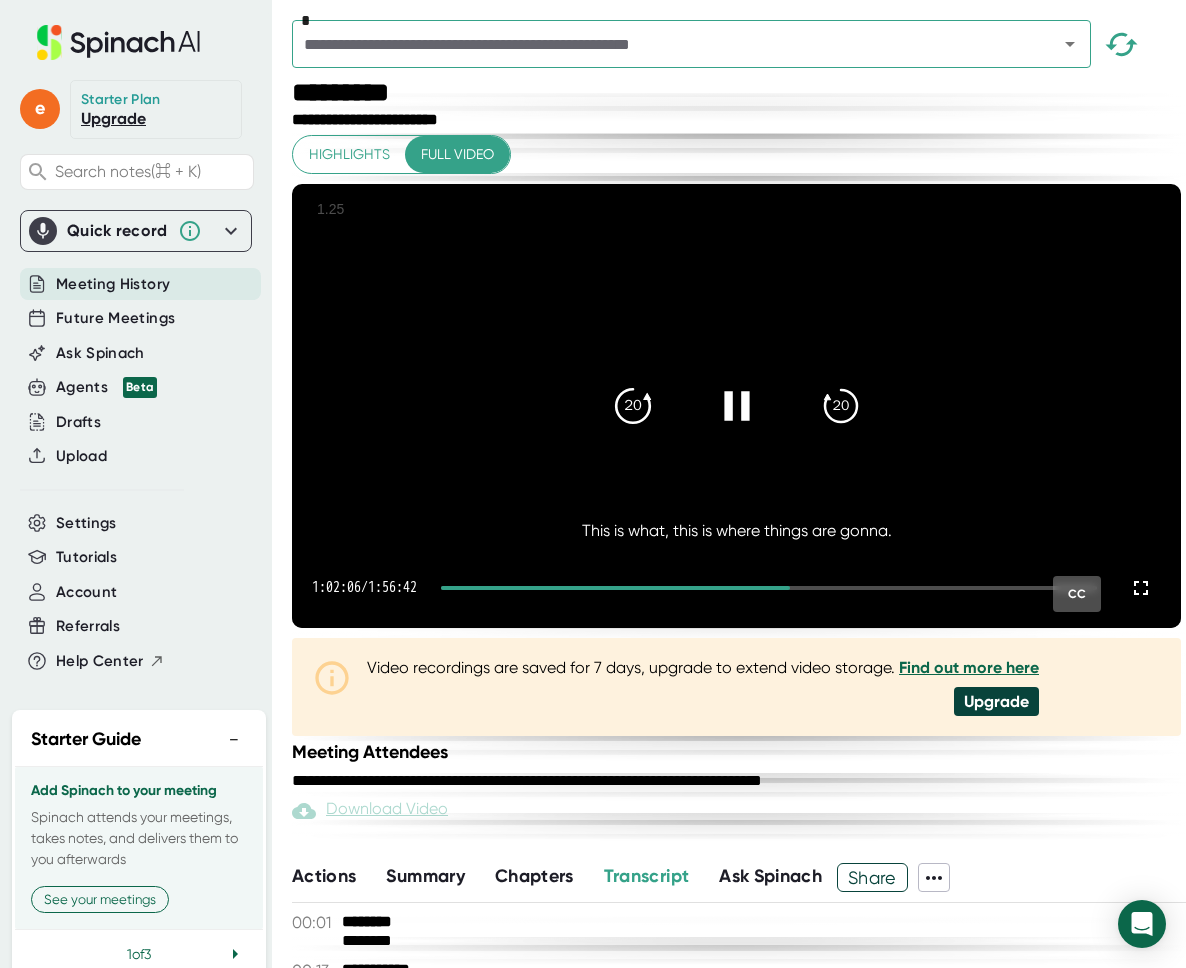 click on "20" 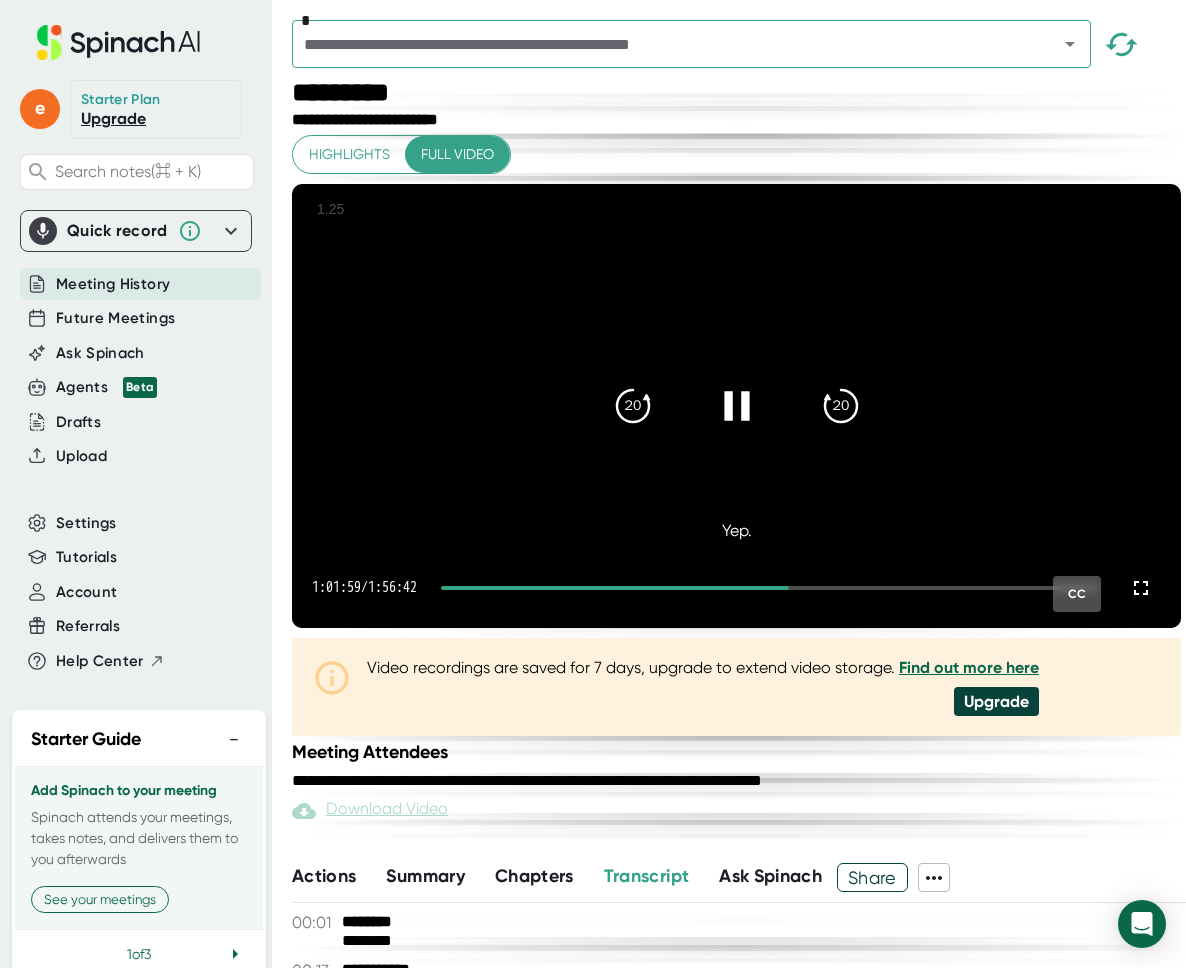click at bounding box center (737, 406) 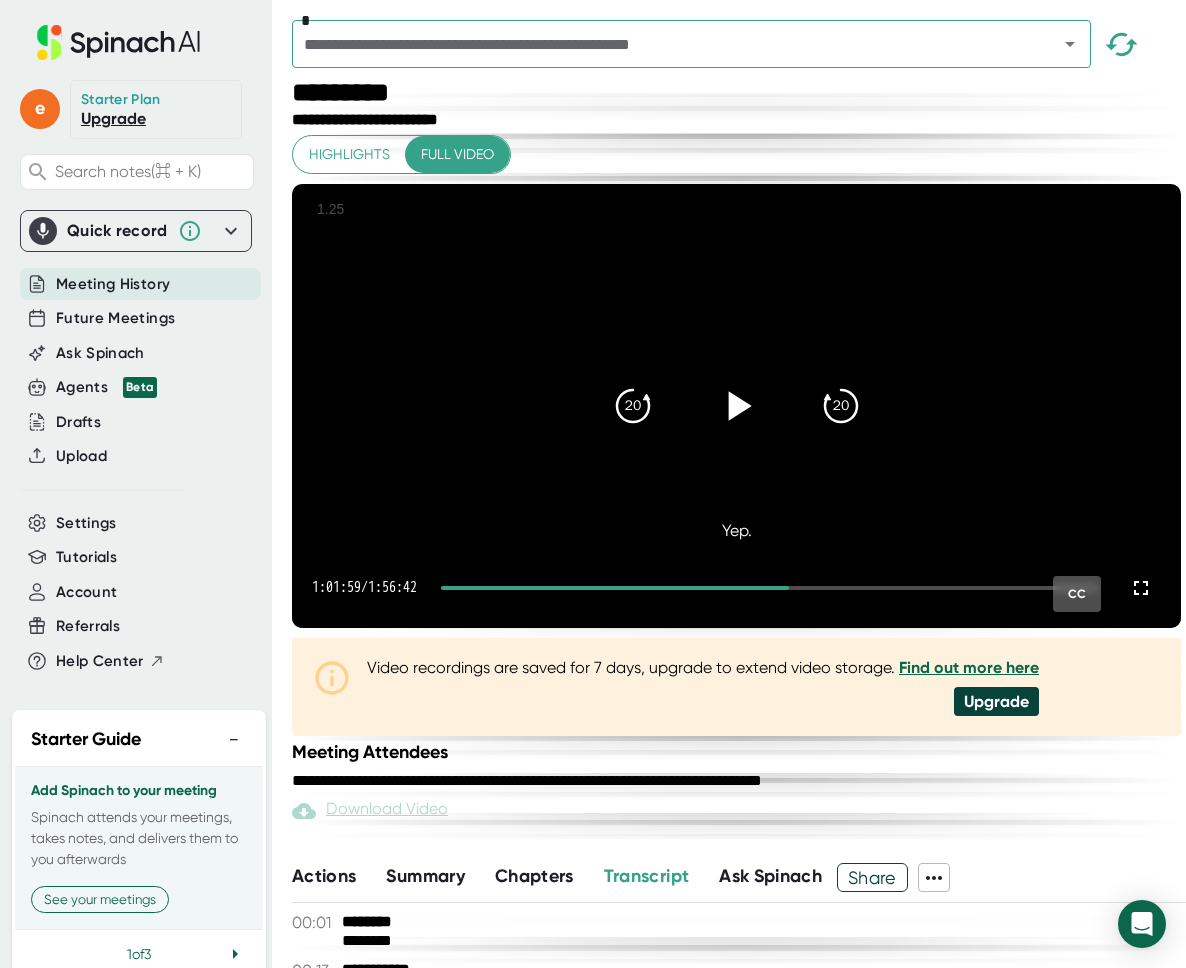 click 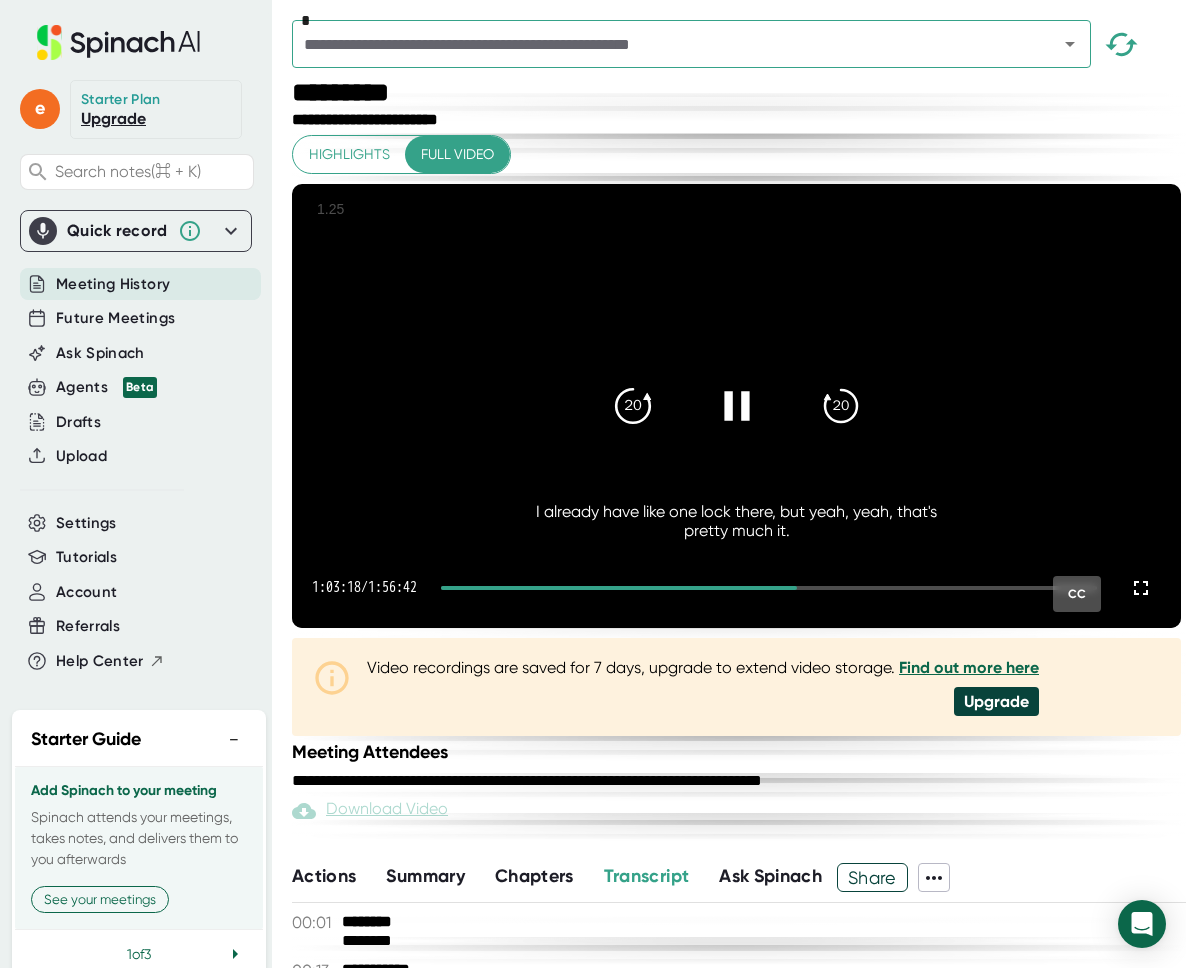 click on "20" 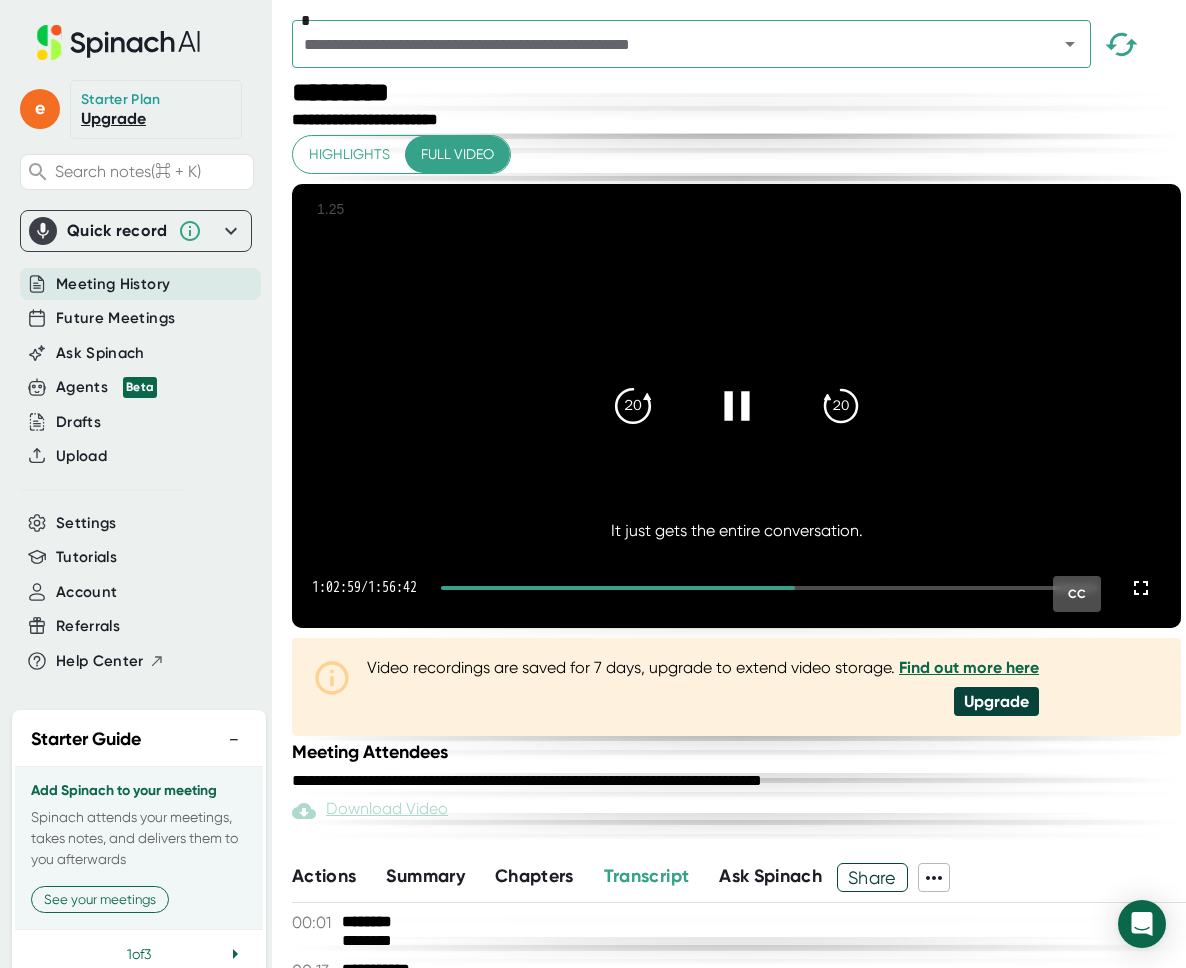 click on "20" 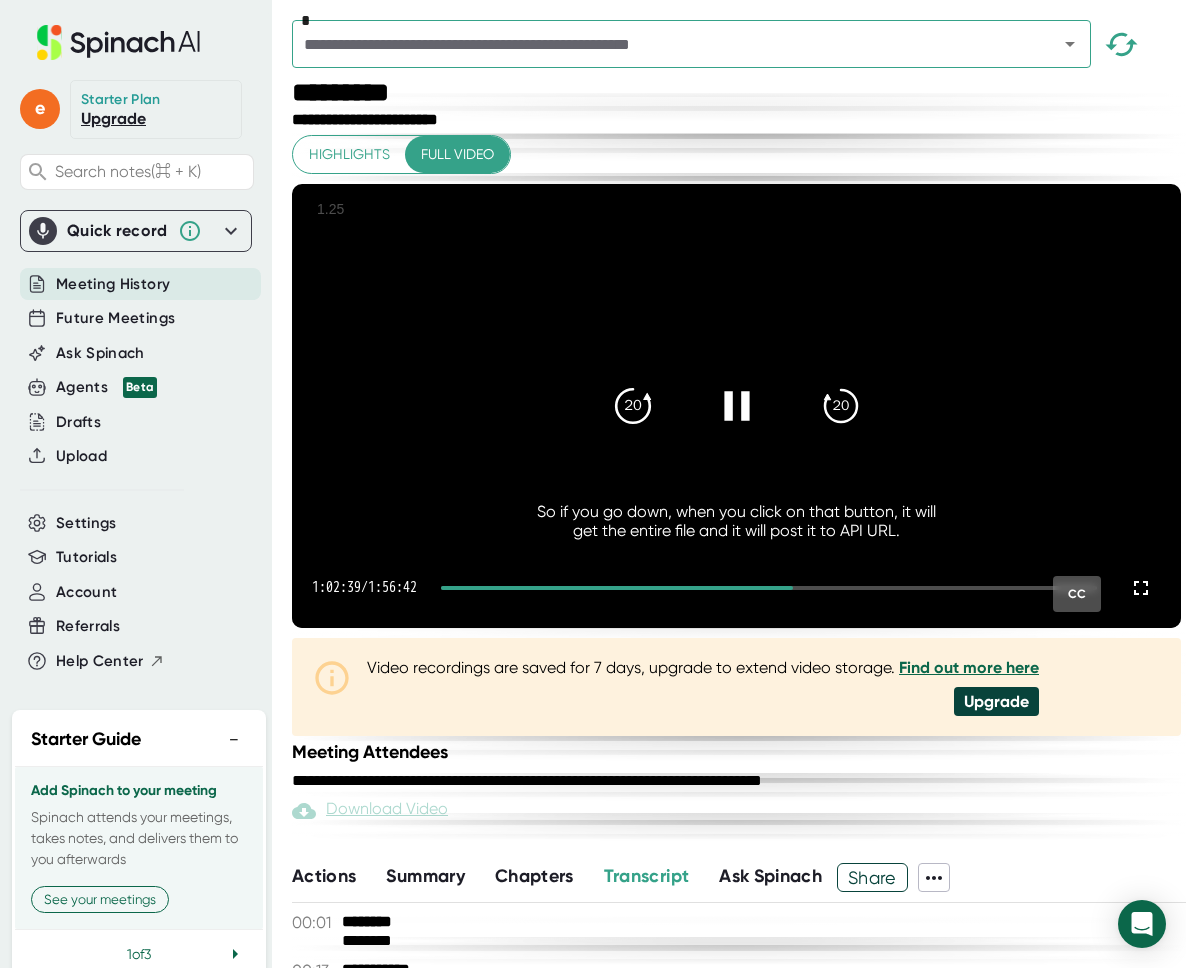 click on "20" 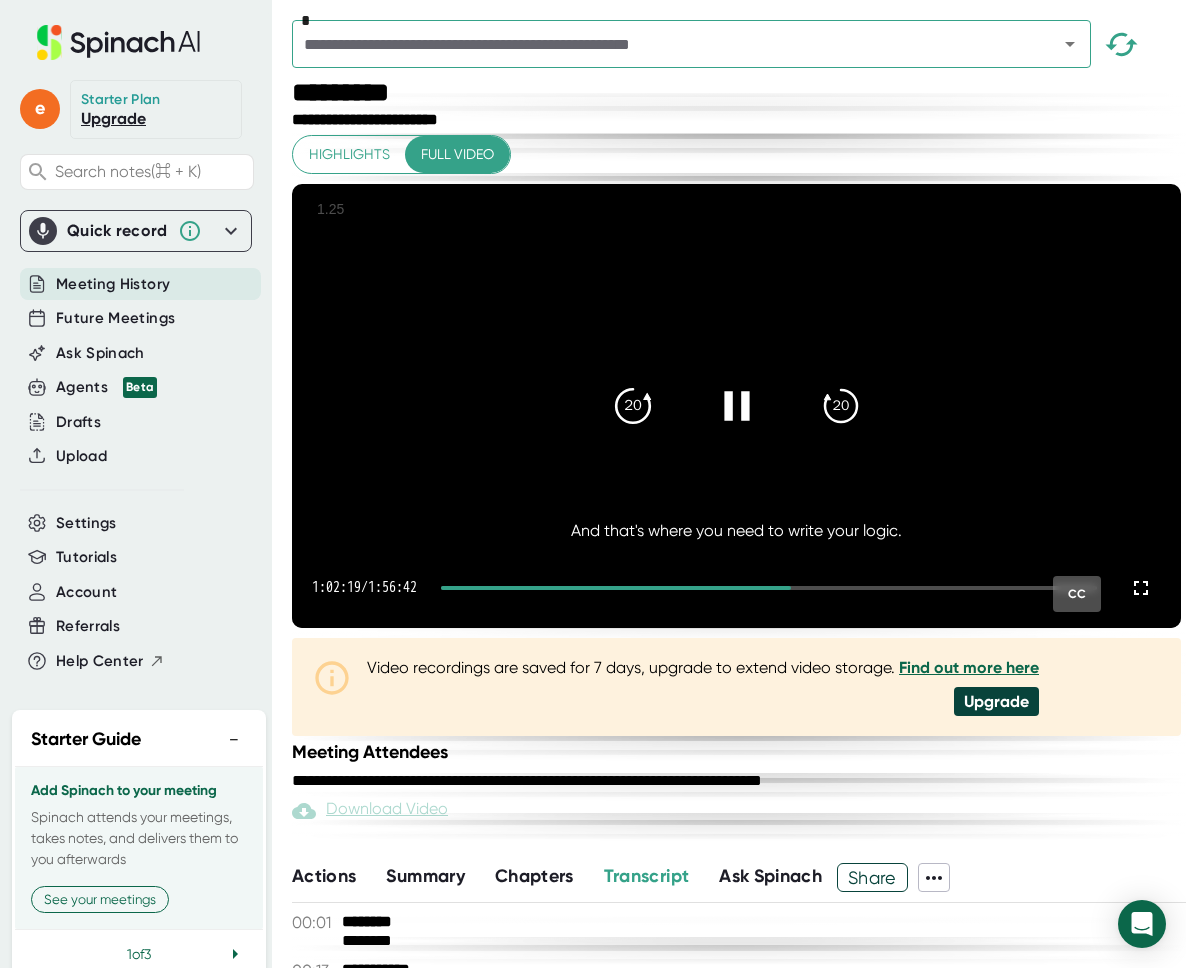 click on "20" 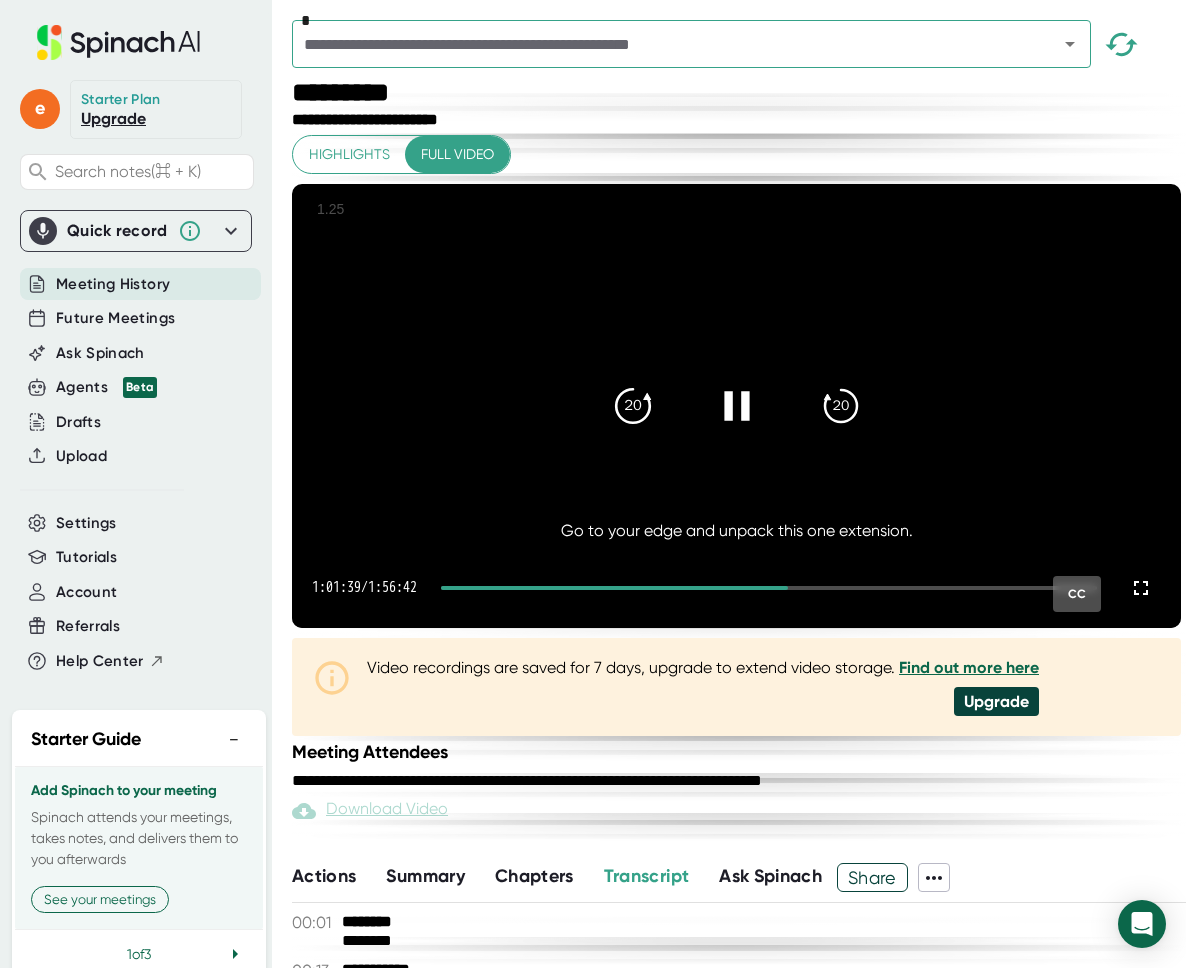 click on "20" 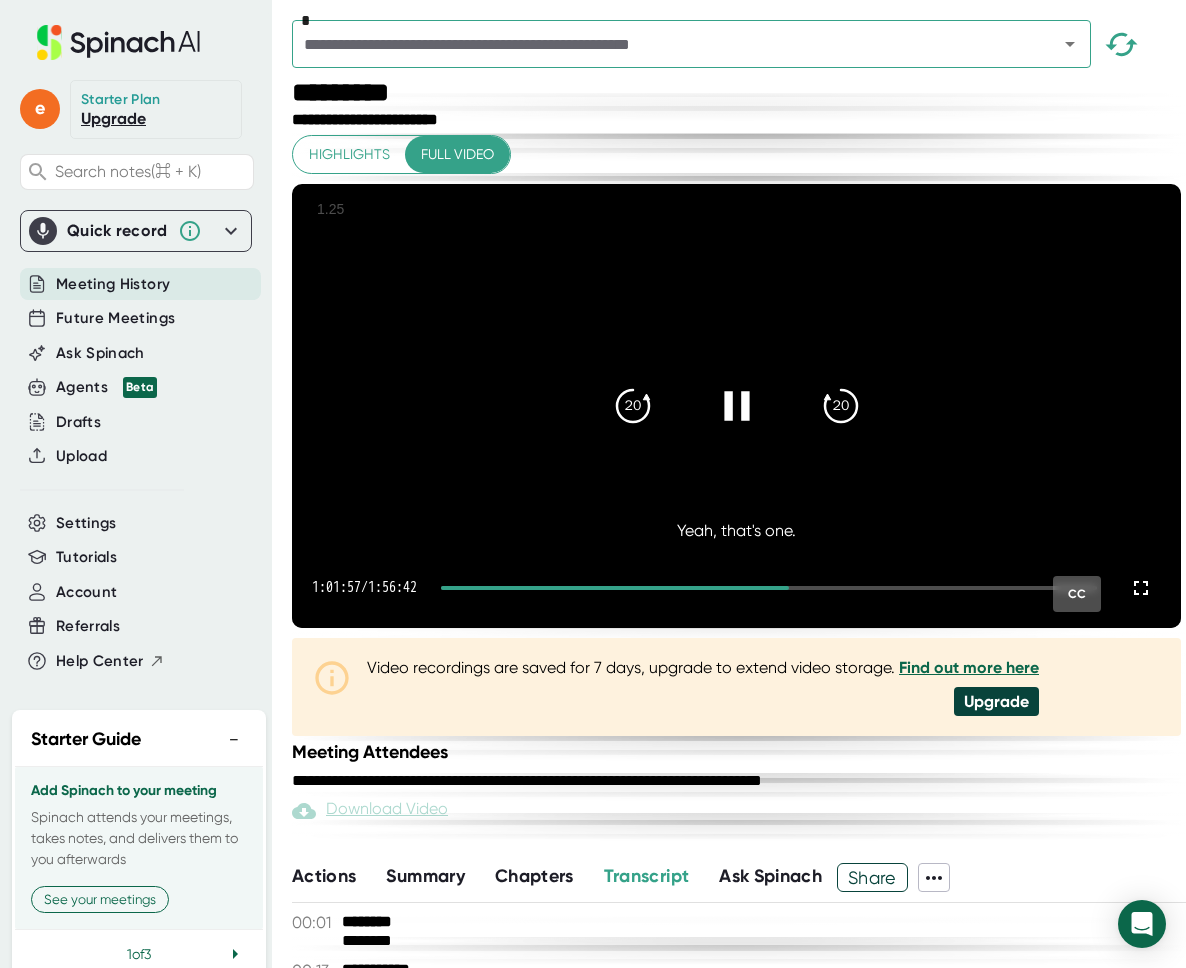 click 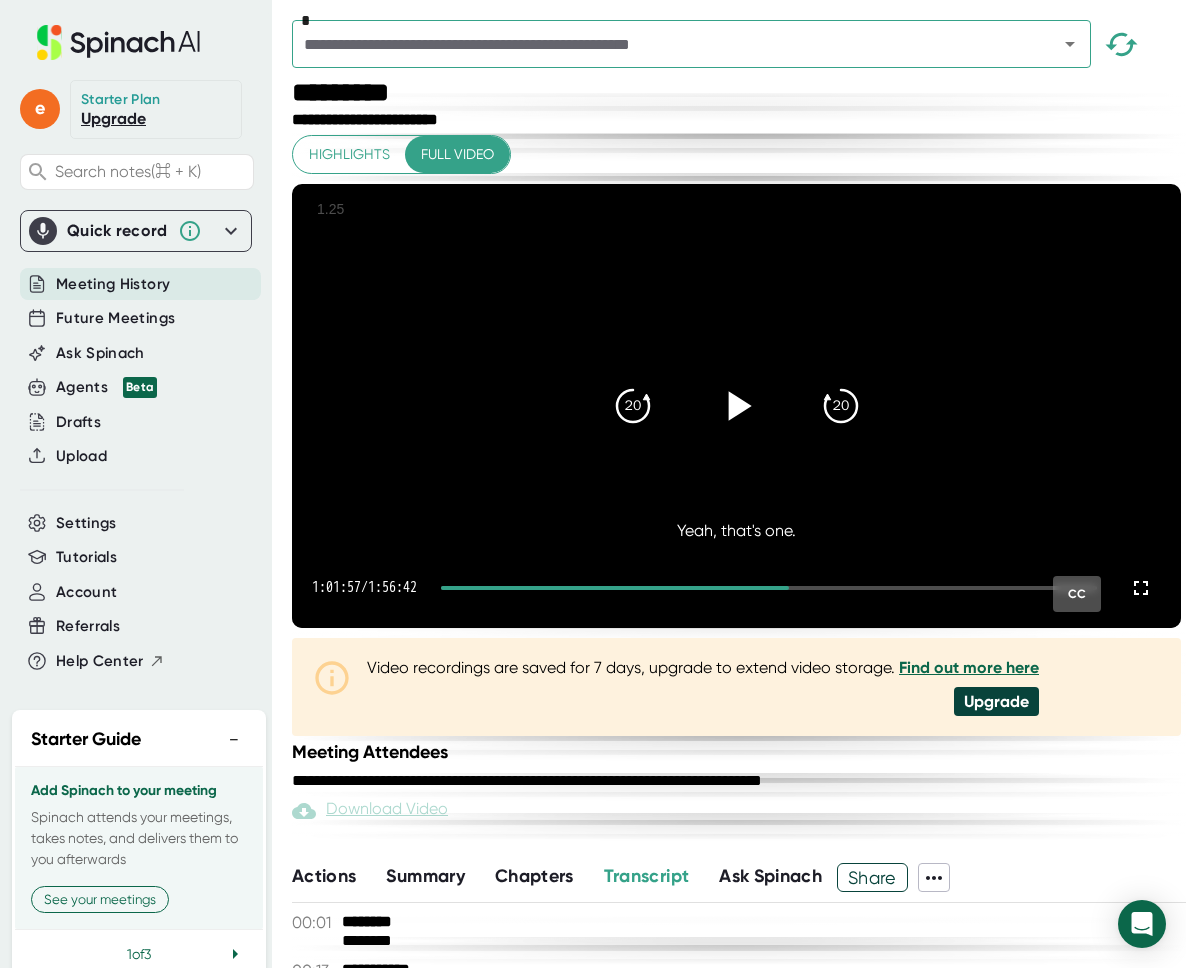 click 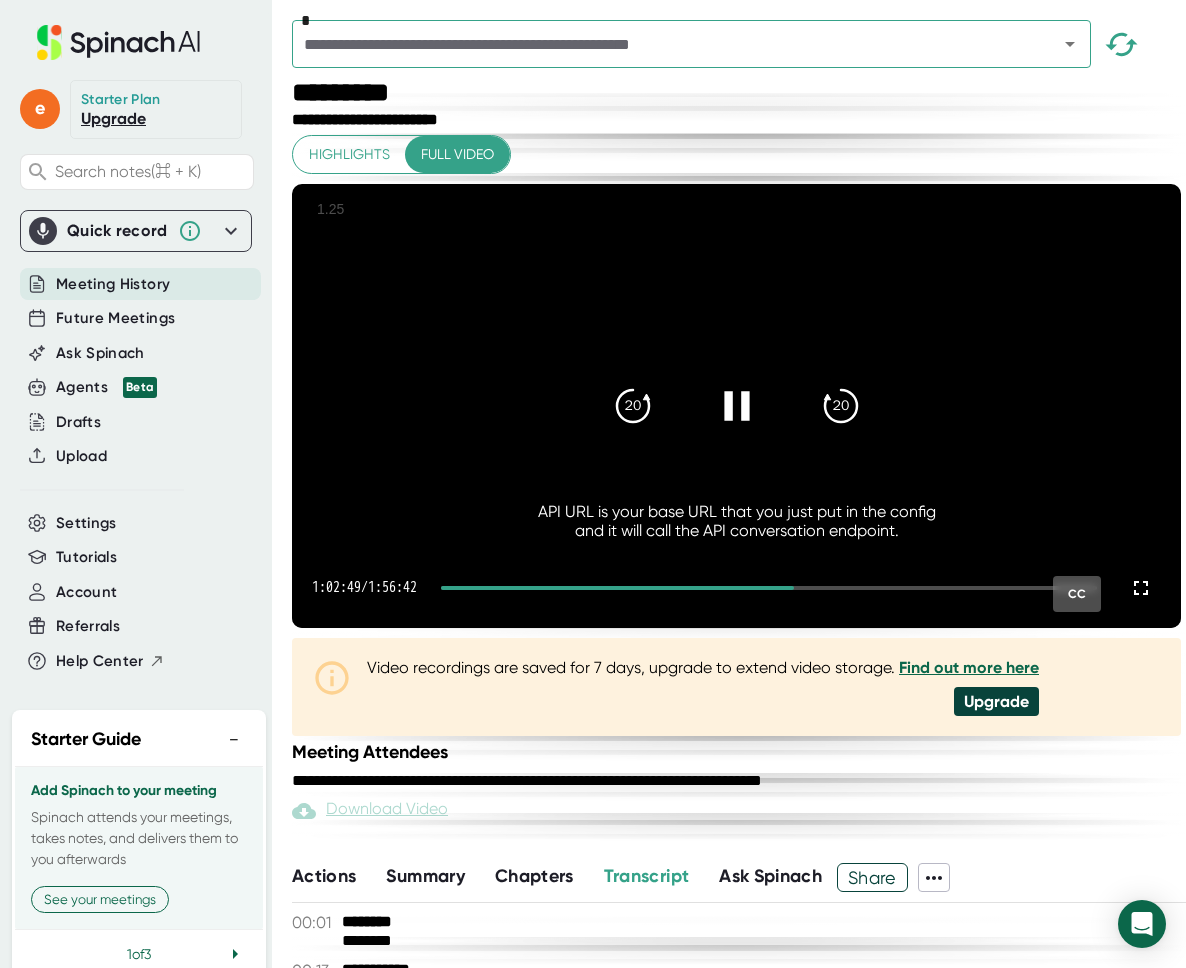click 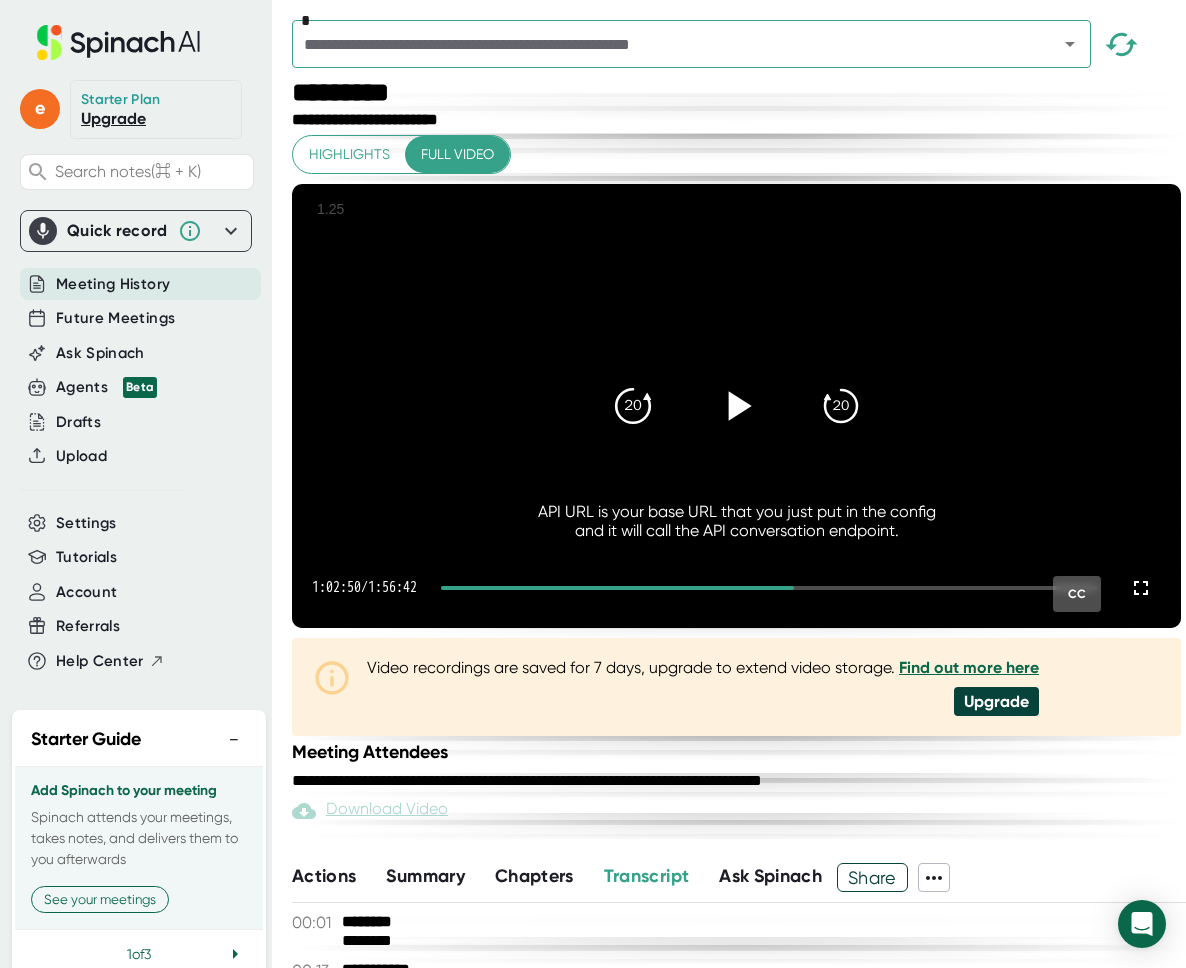click on "20" 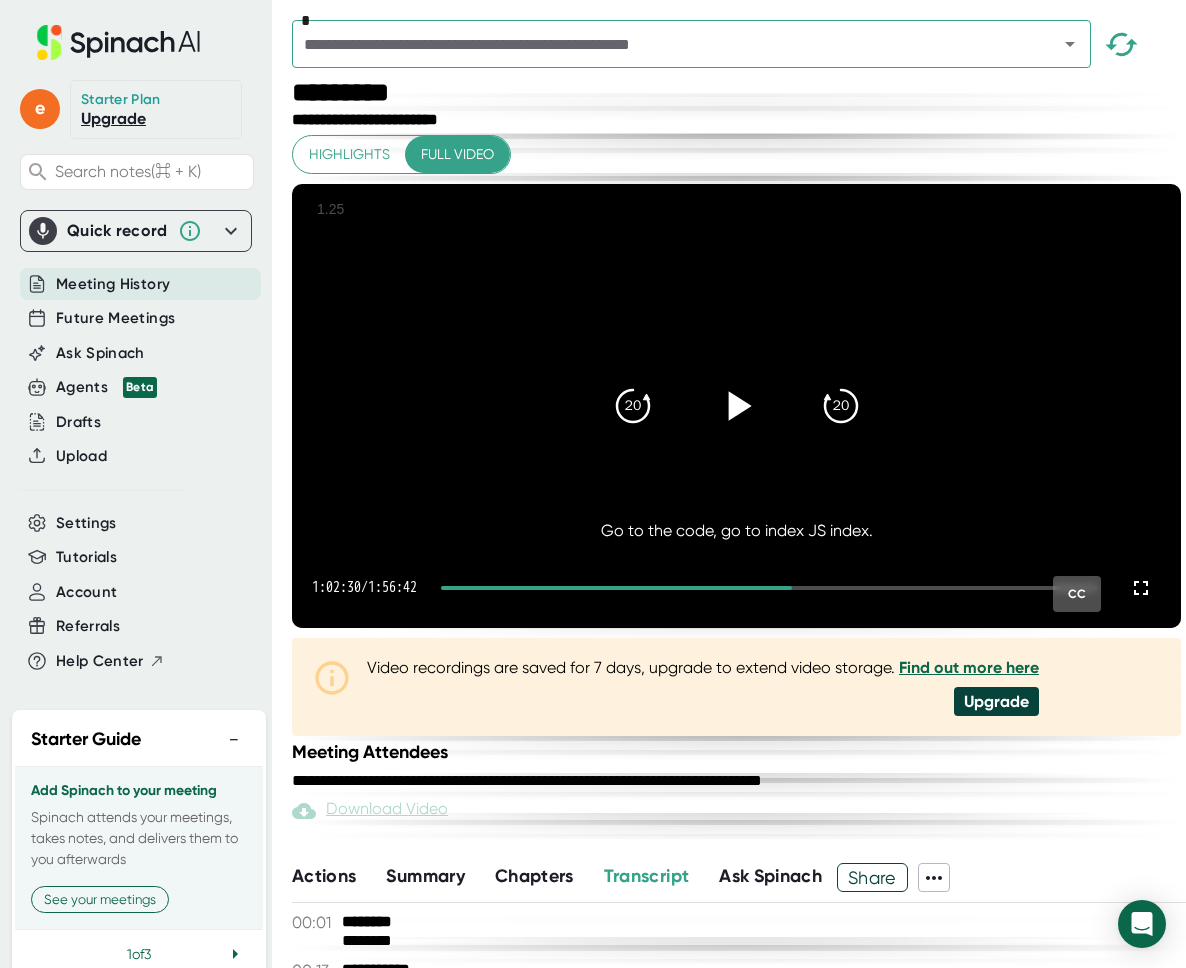 click on "20 20" at bounding box center [737, 406] 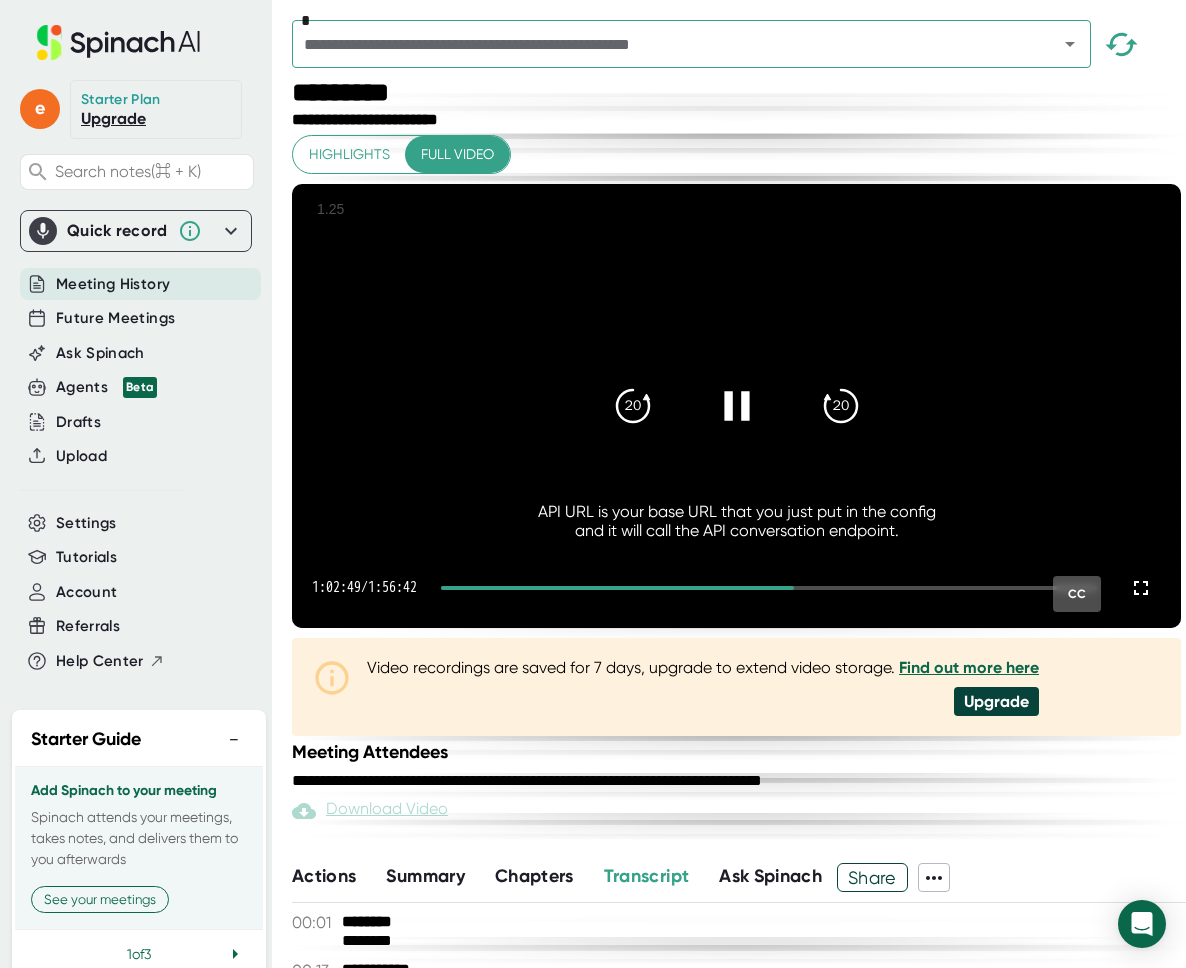 click 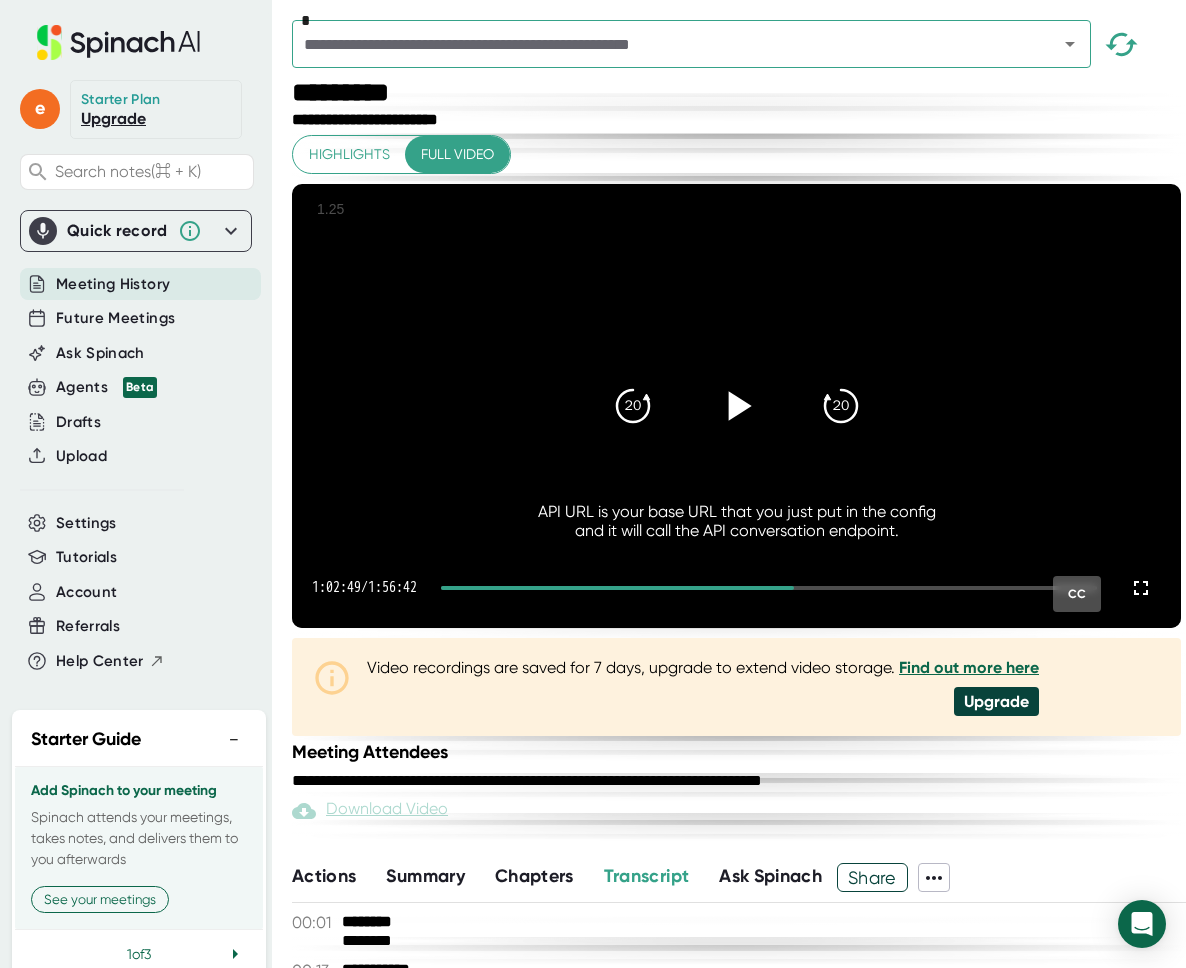 click 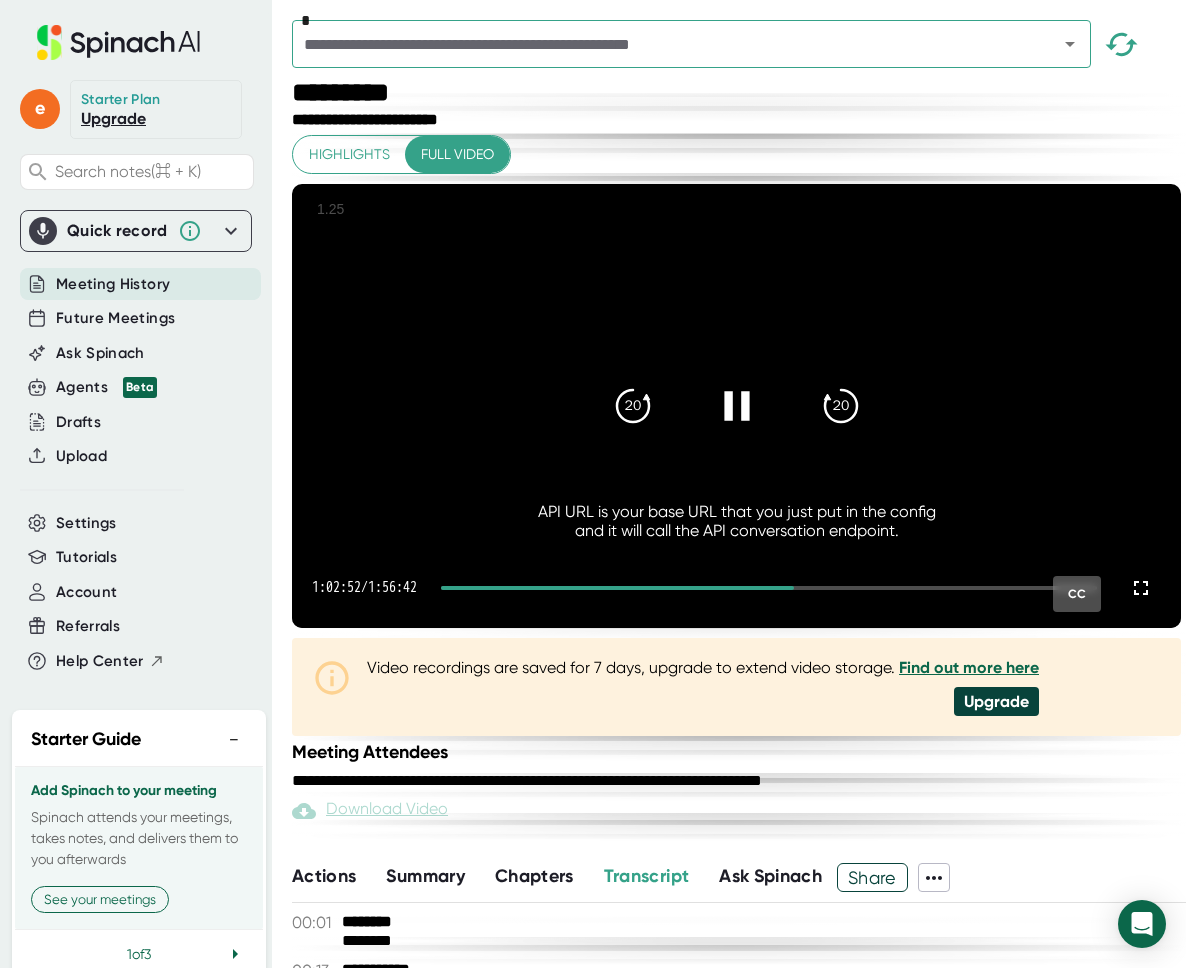click 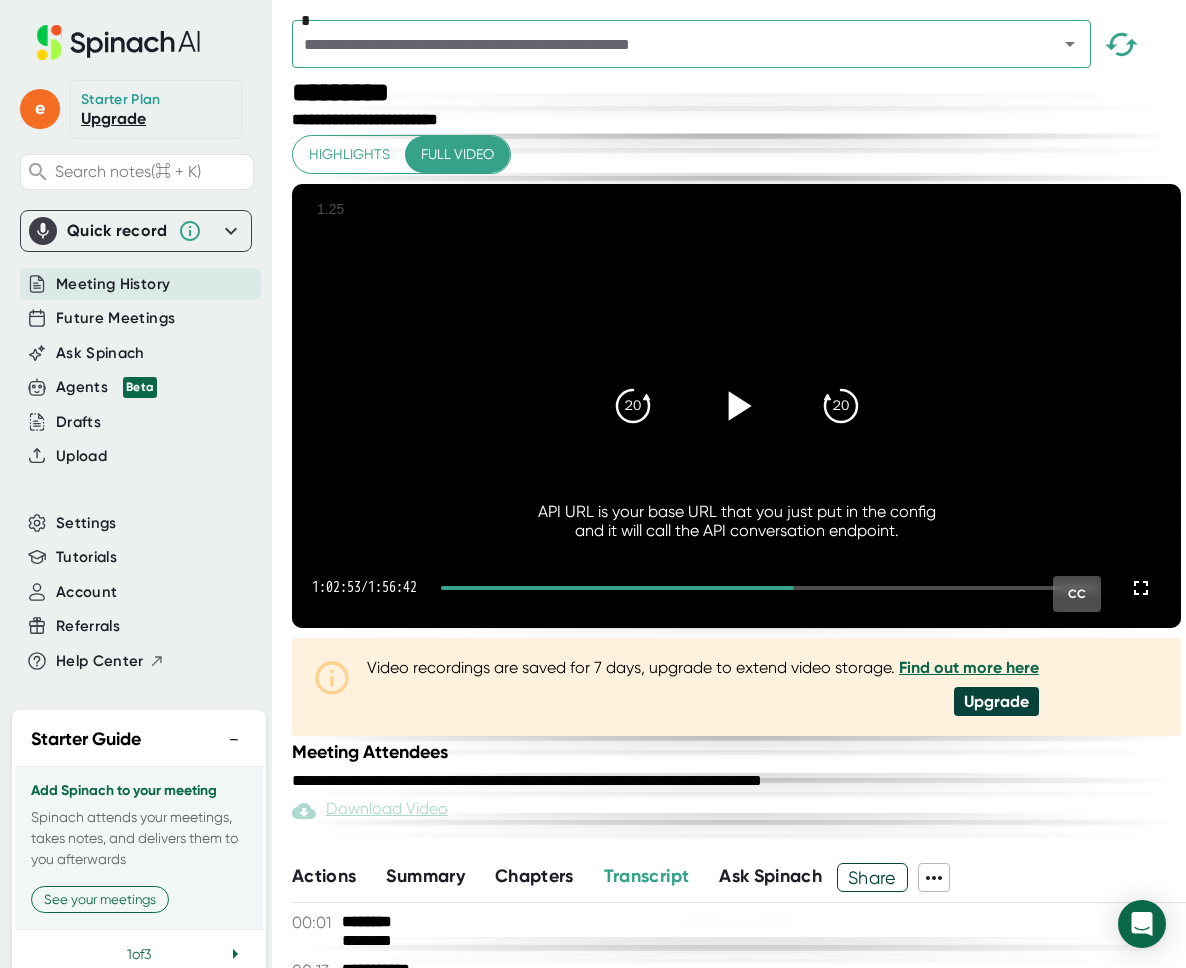 click 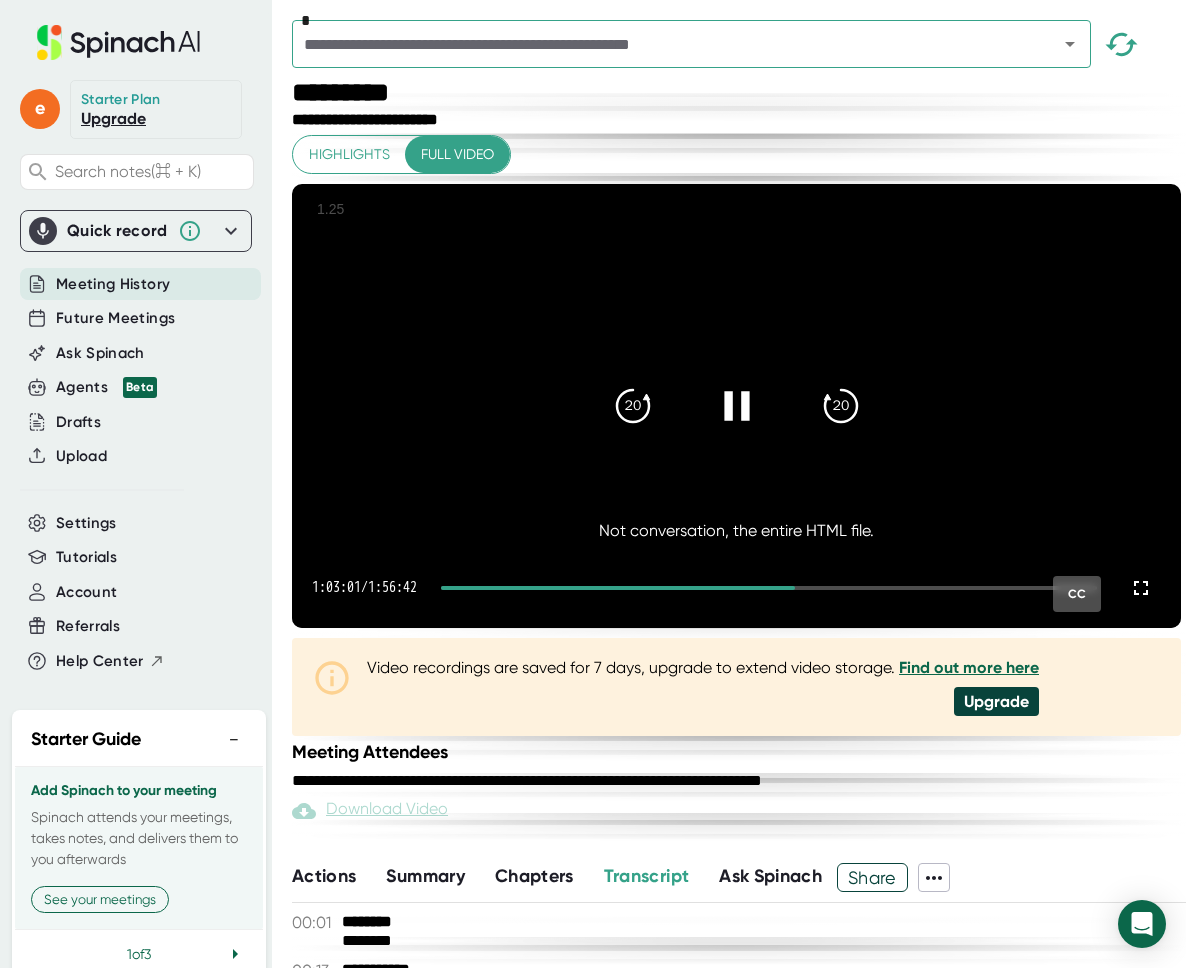 click 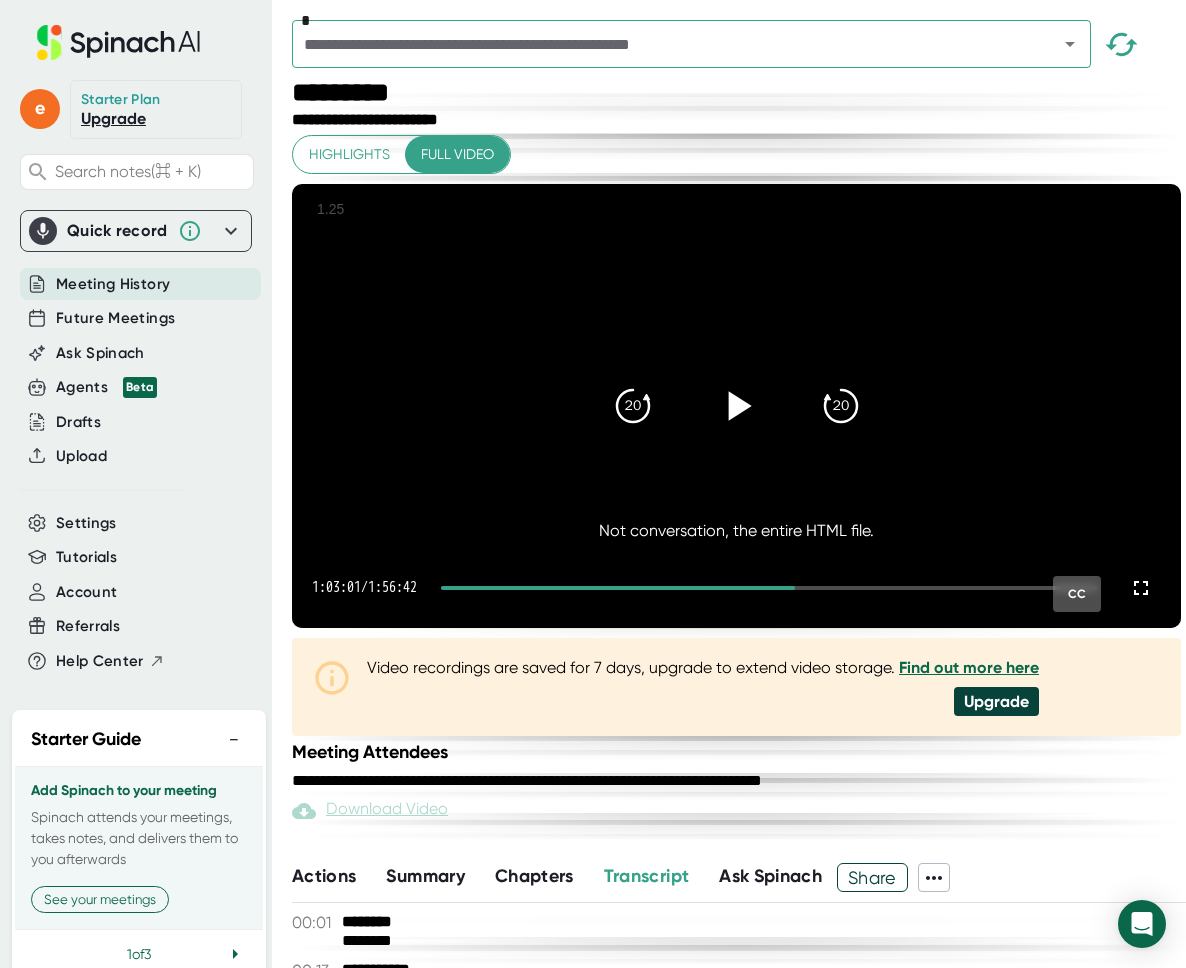 click 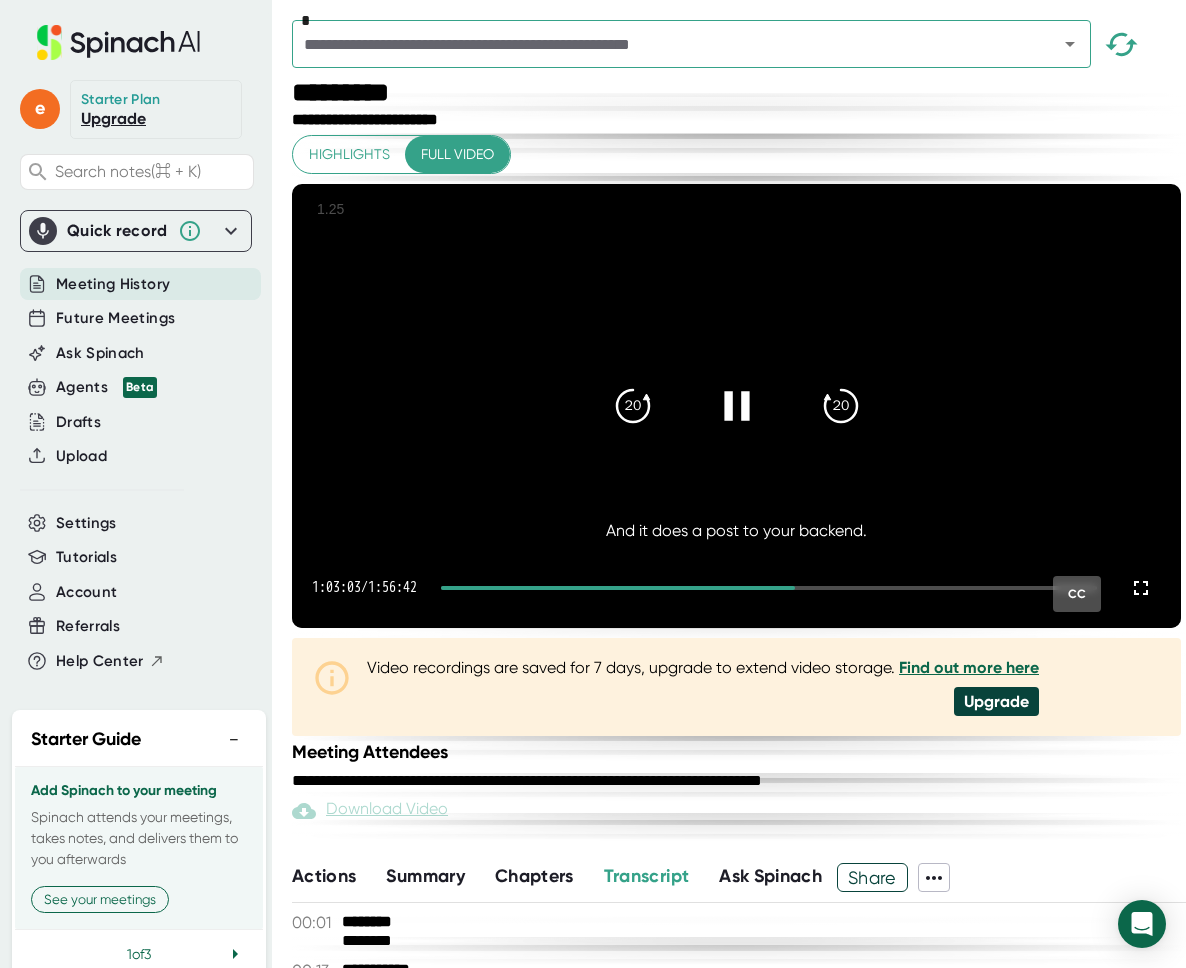 click 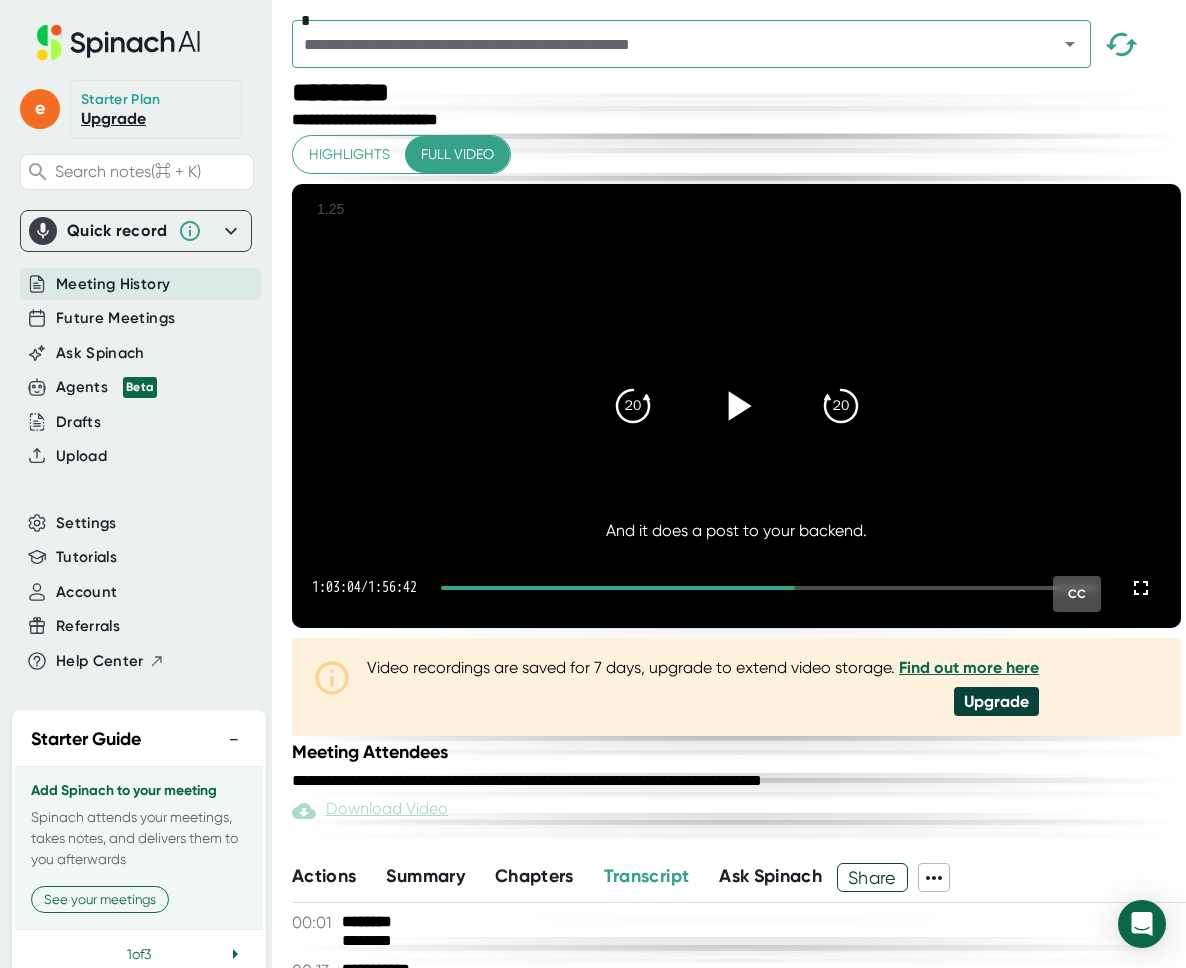 click 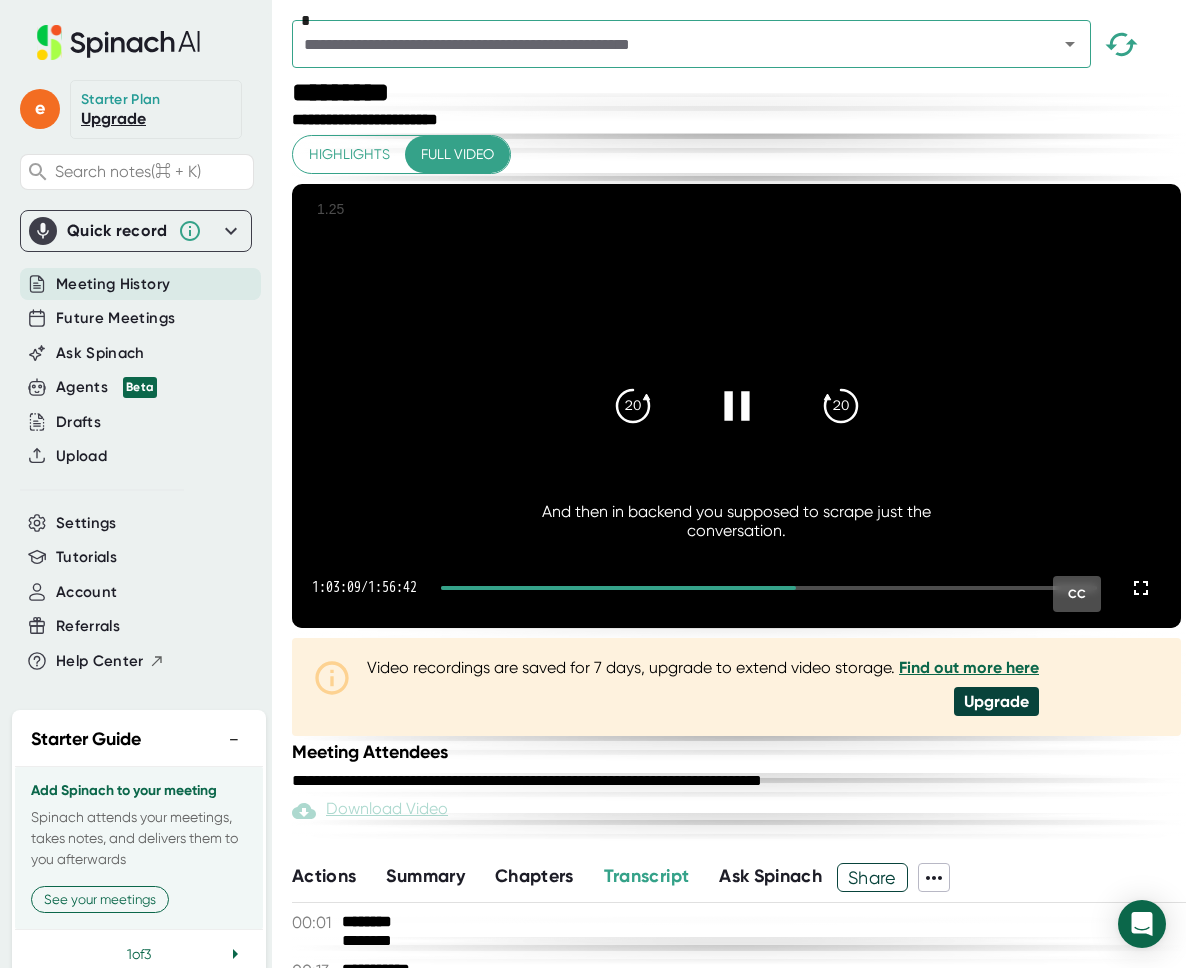 click at bounding box center (737, 406) 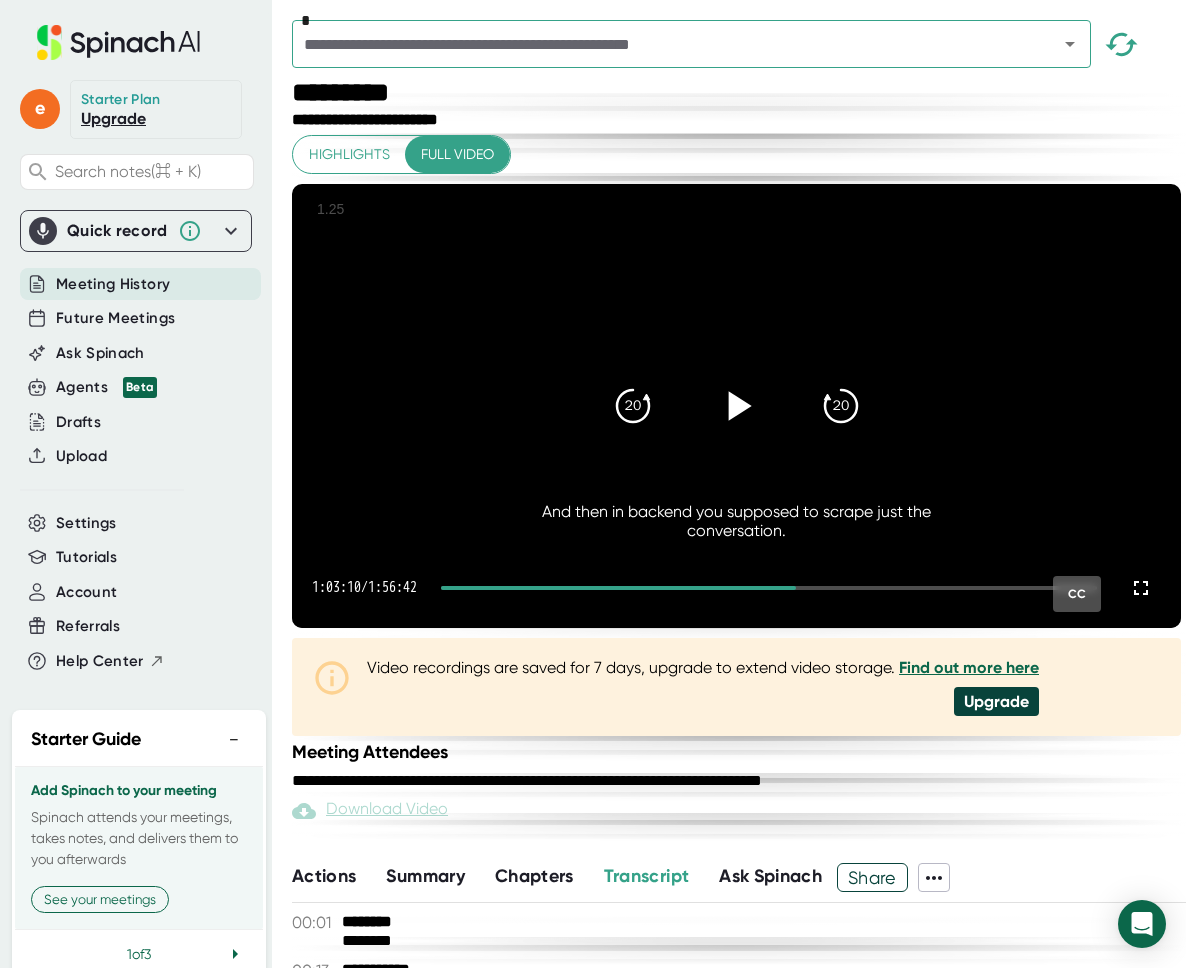 click 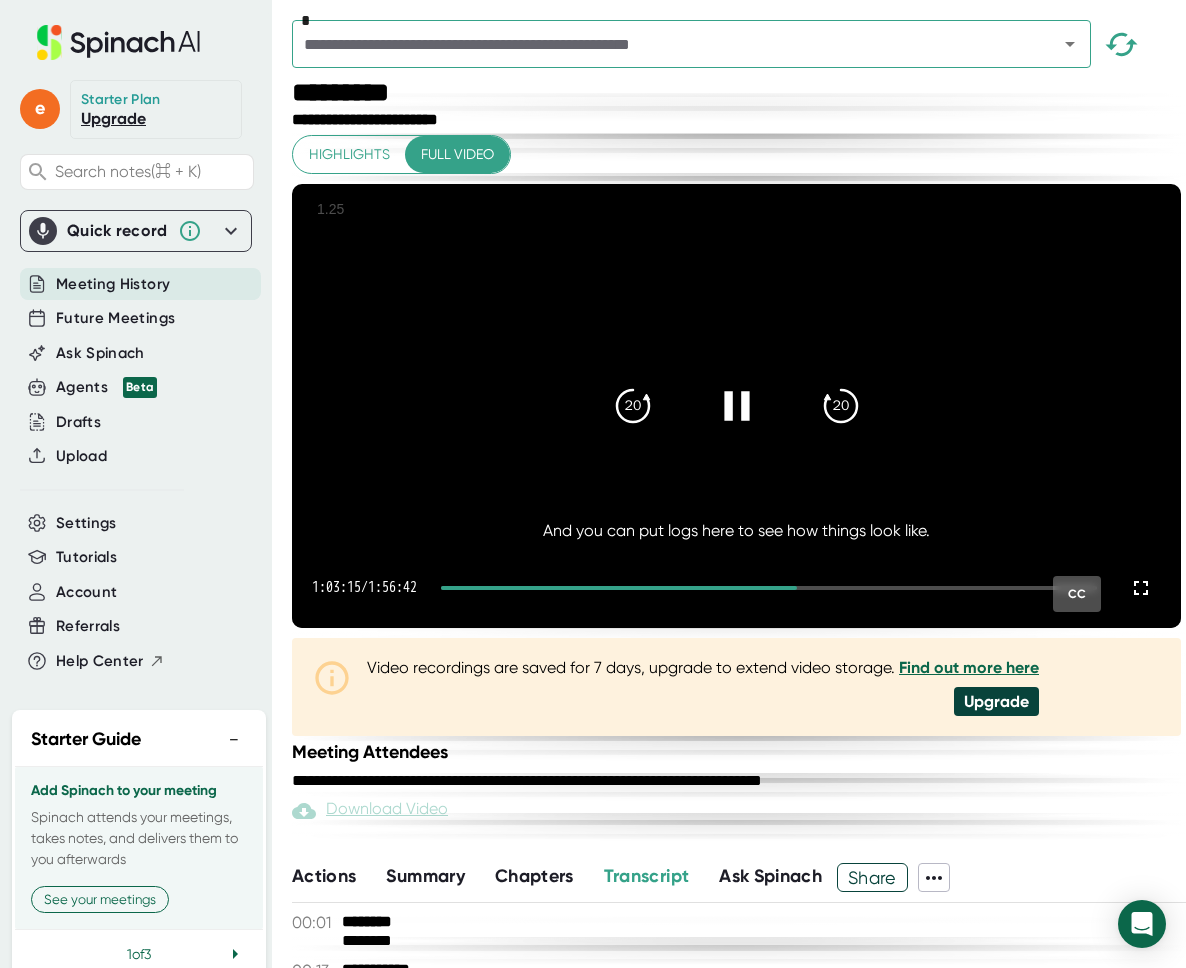 click 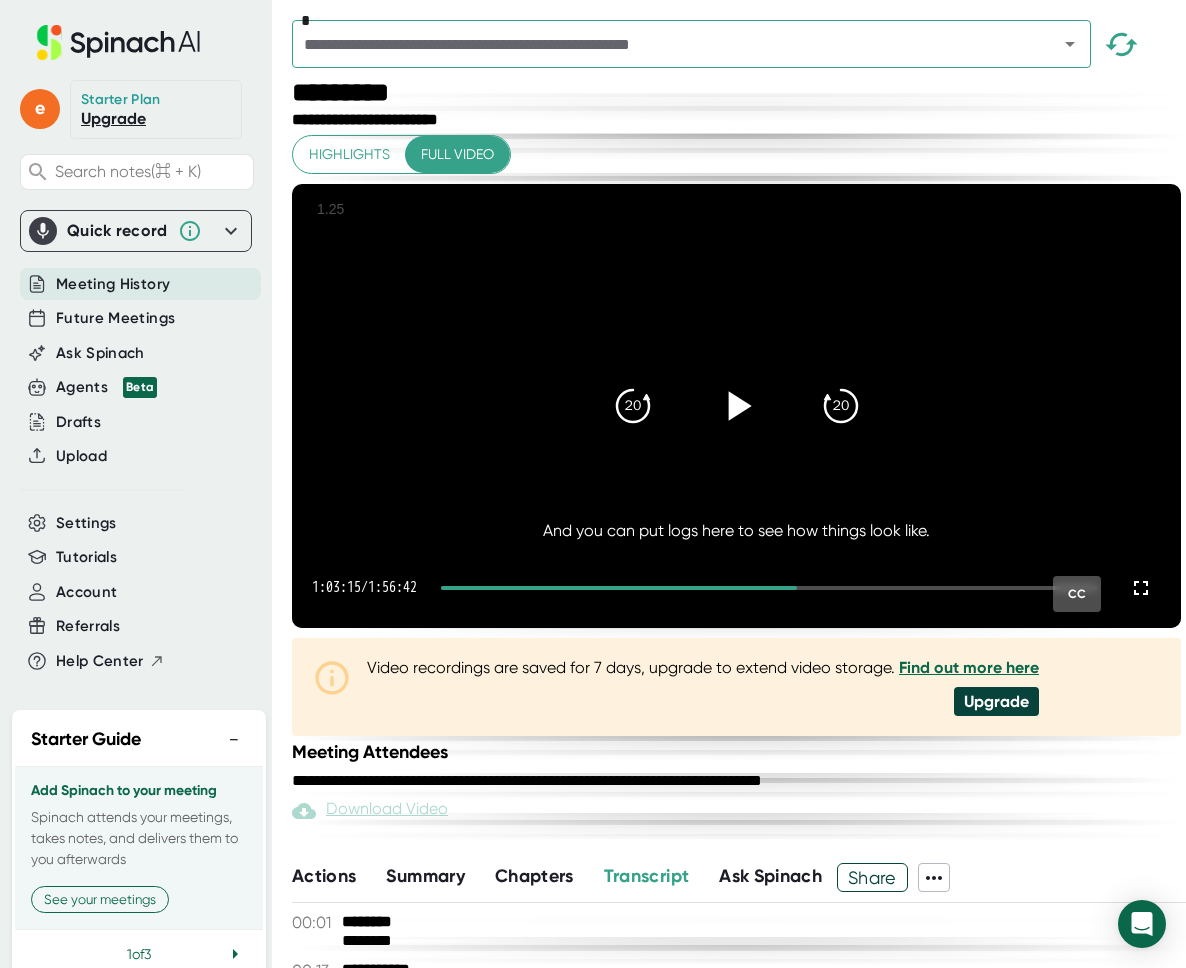 click 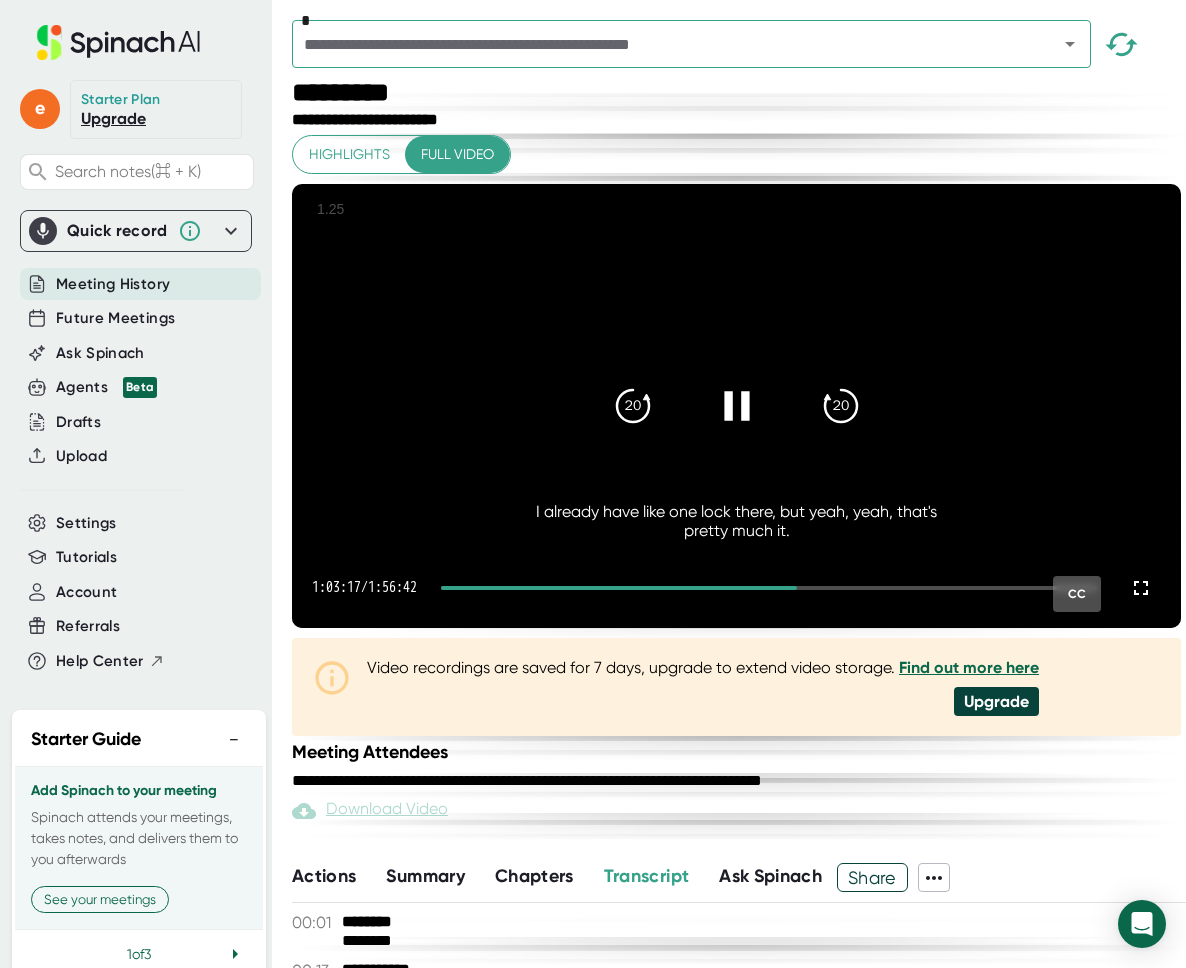 click 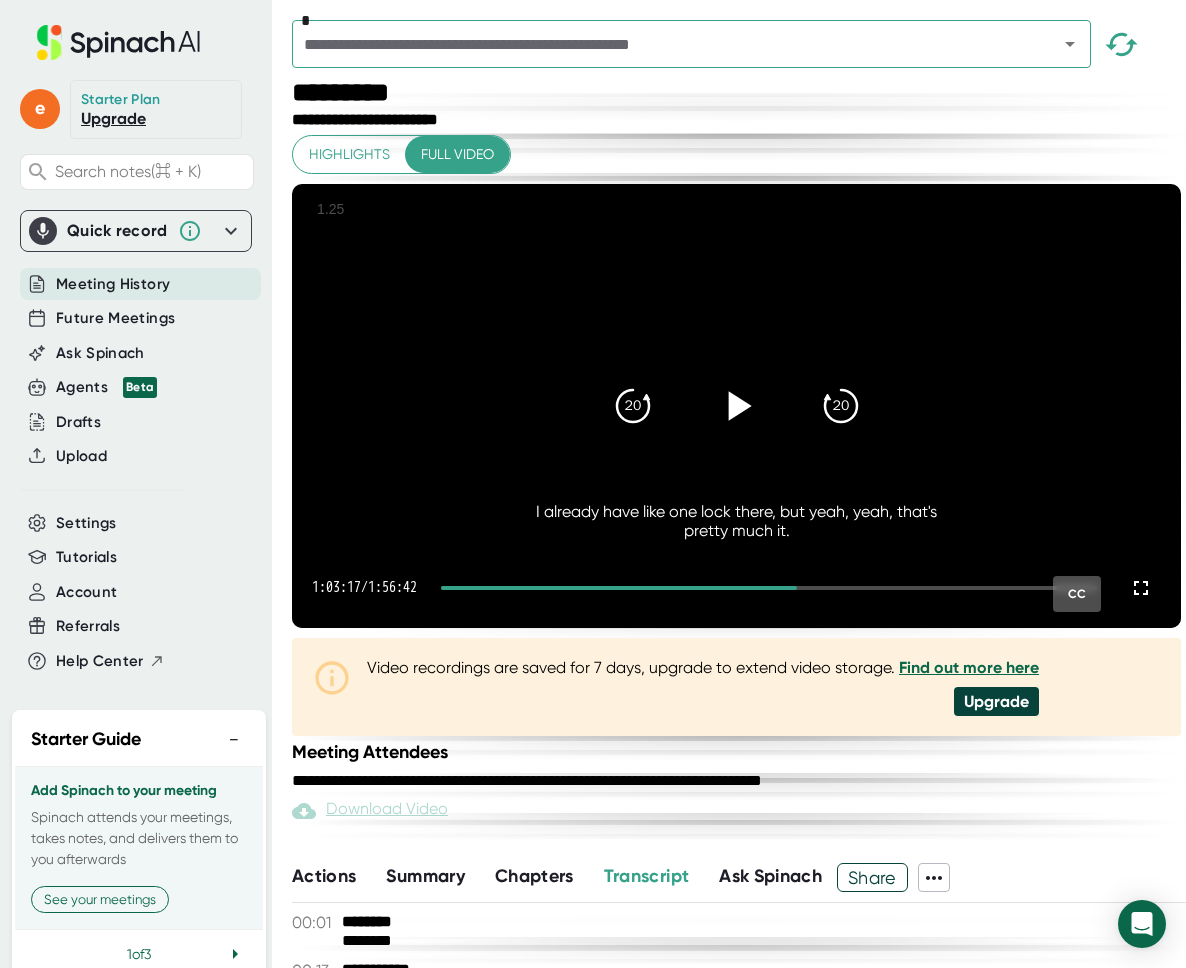 click 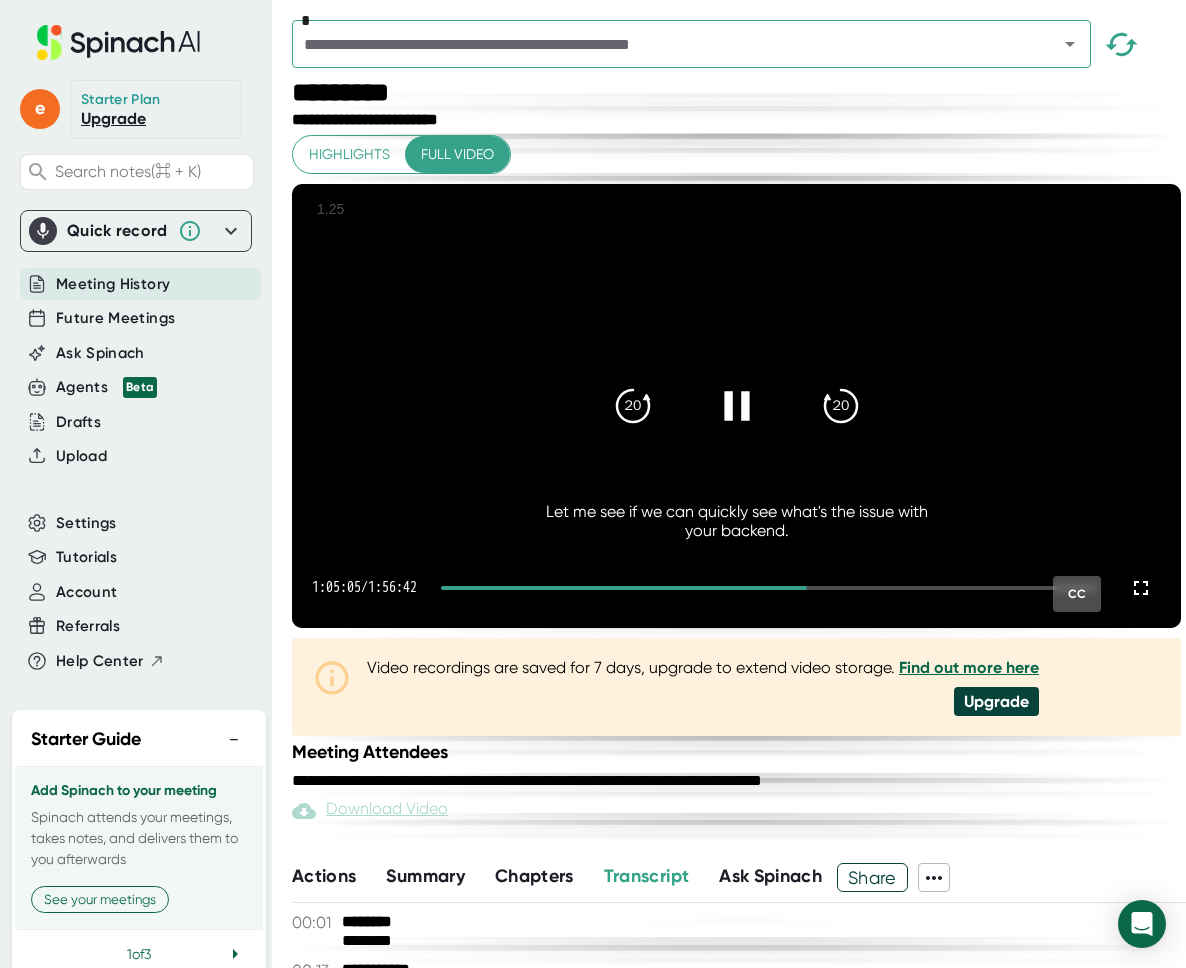 click 